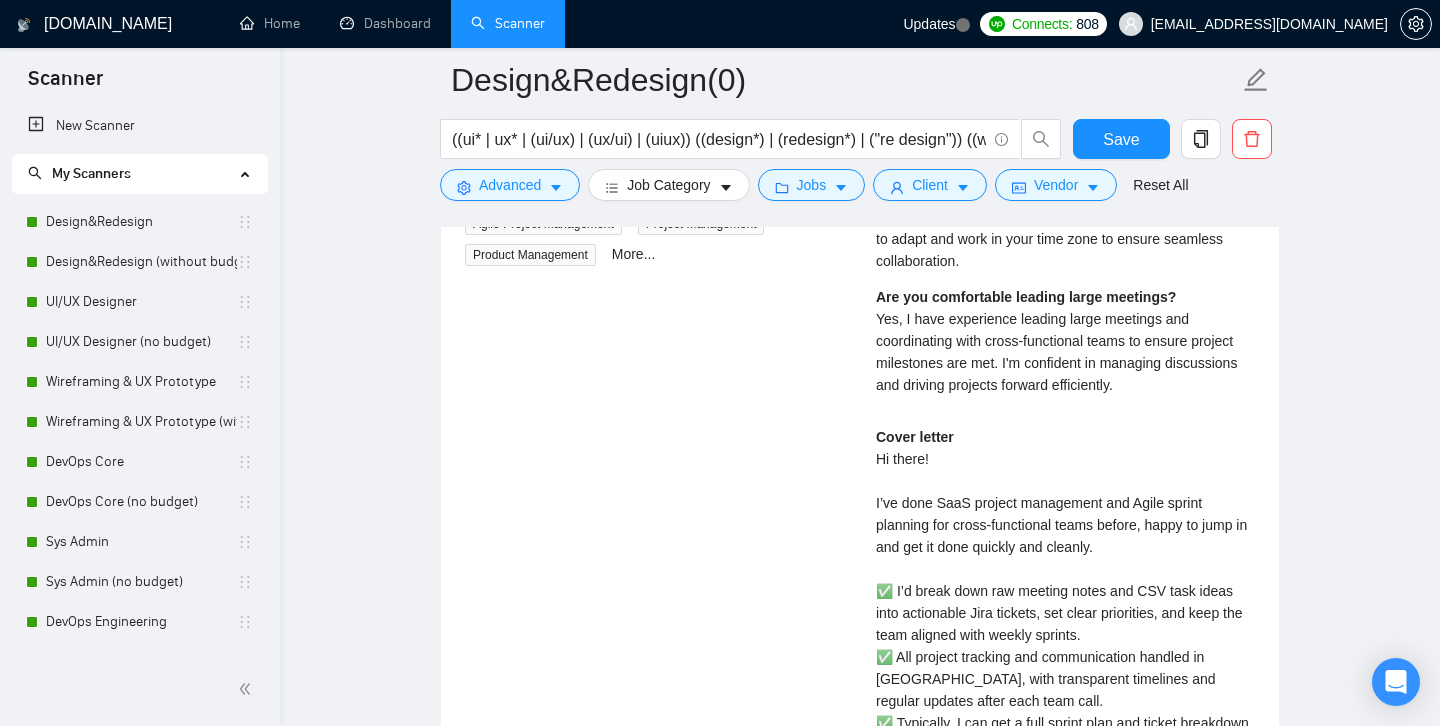 scroll, scrollTop: 3807, scrollLeft: 0, axis: vertical 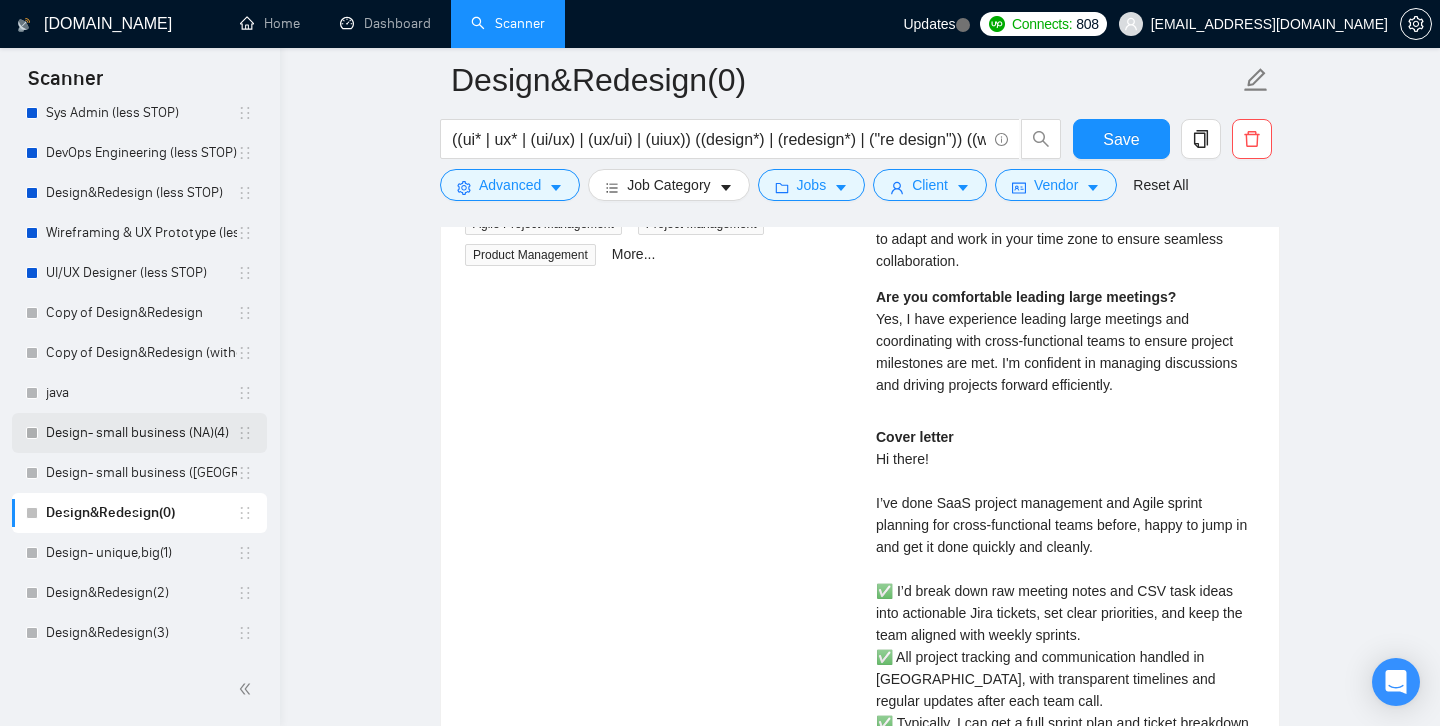 click on "Design- small business (NA)(4)" at bounding box center [141, 433] 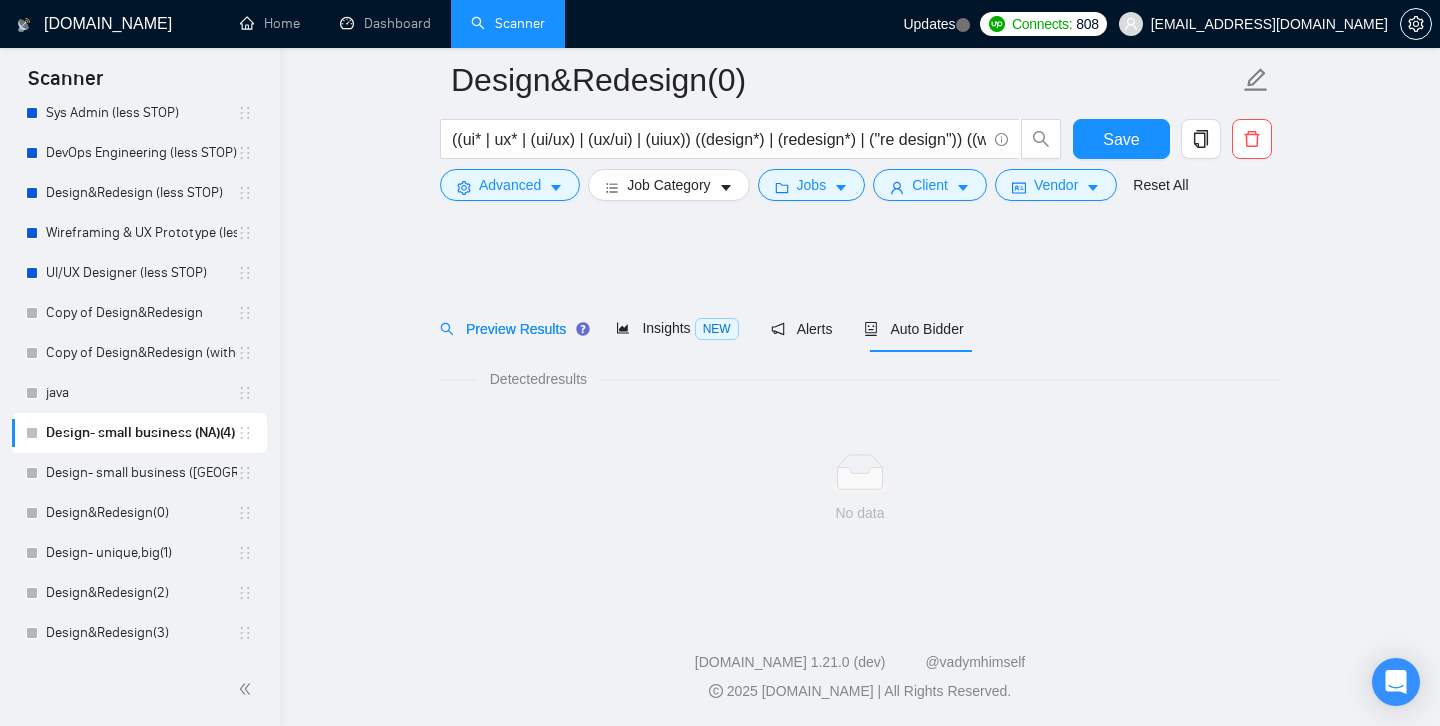 scroll, scrollTop: 4, scrollLeft: 0, axis: vertical 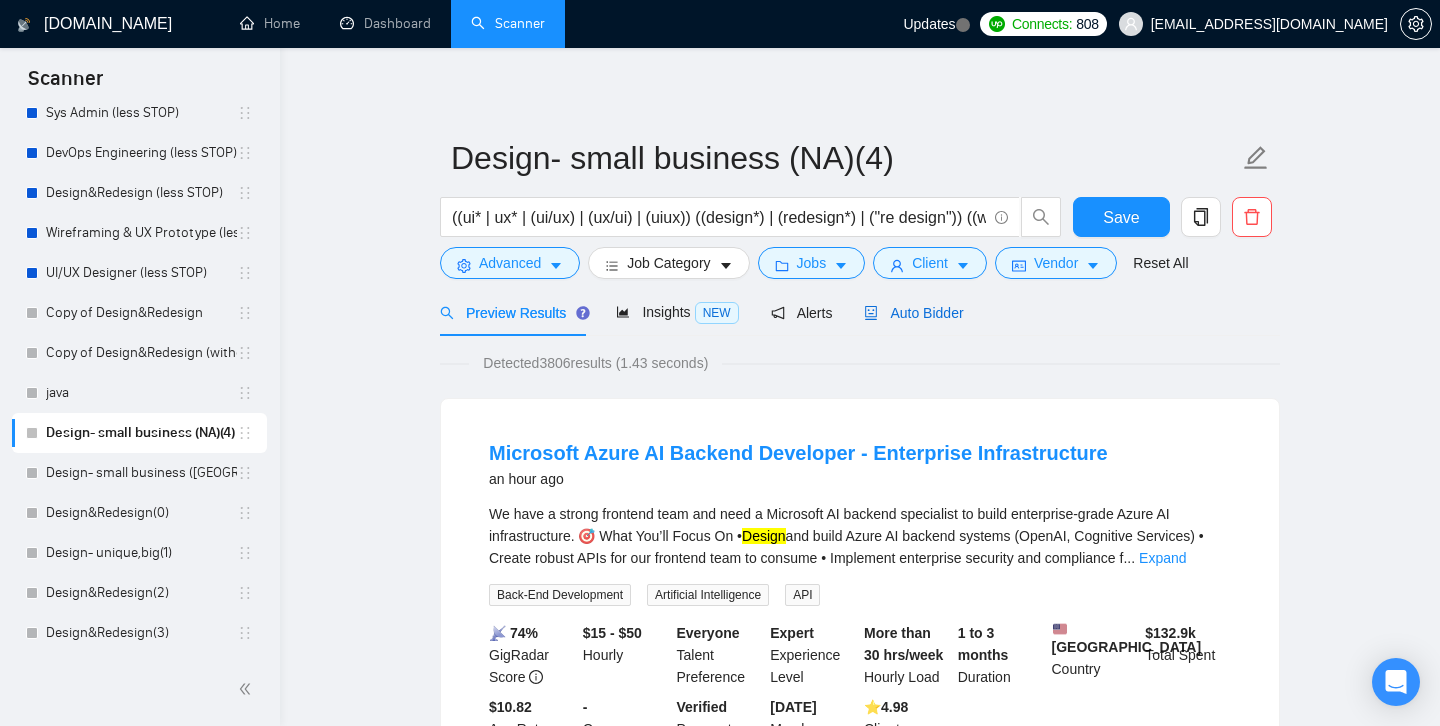 click on "Auto Bidder" at bounding box center [913, 313] 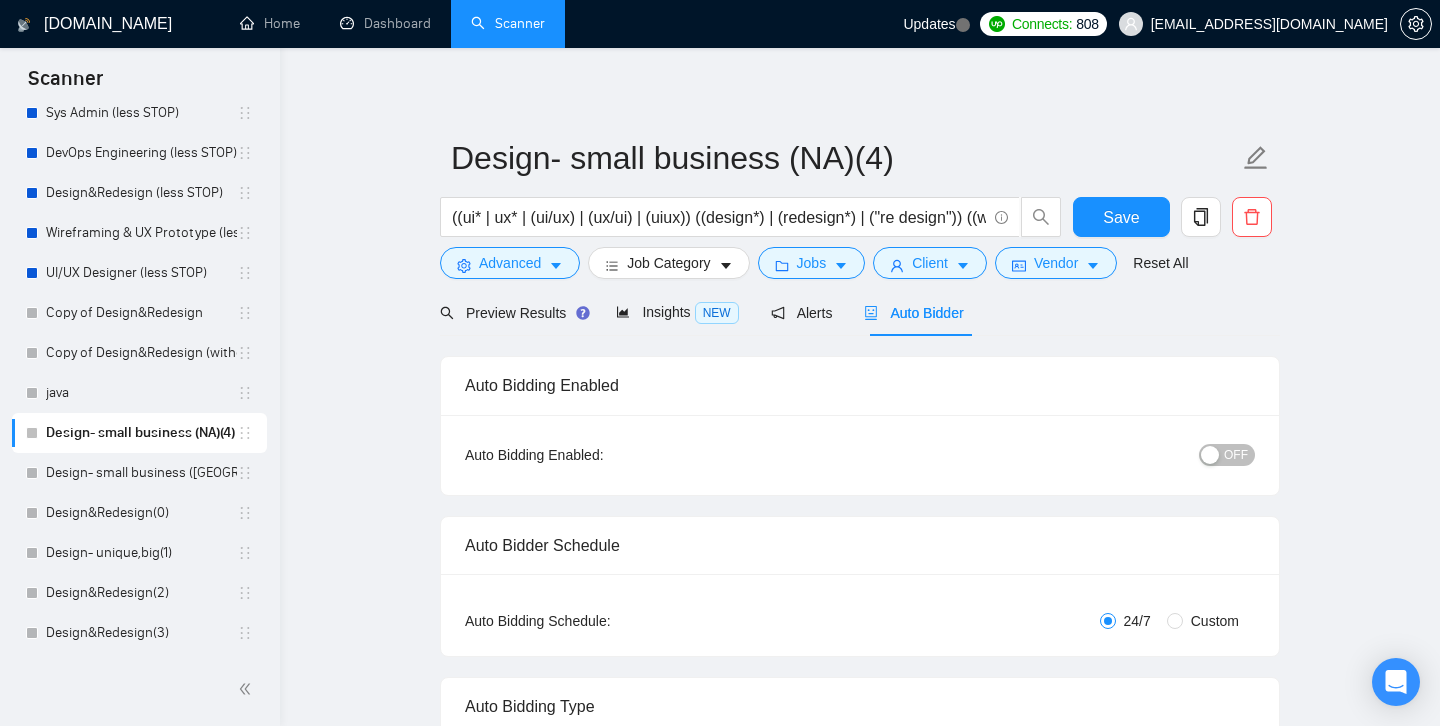 type 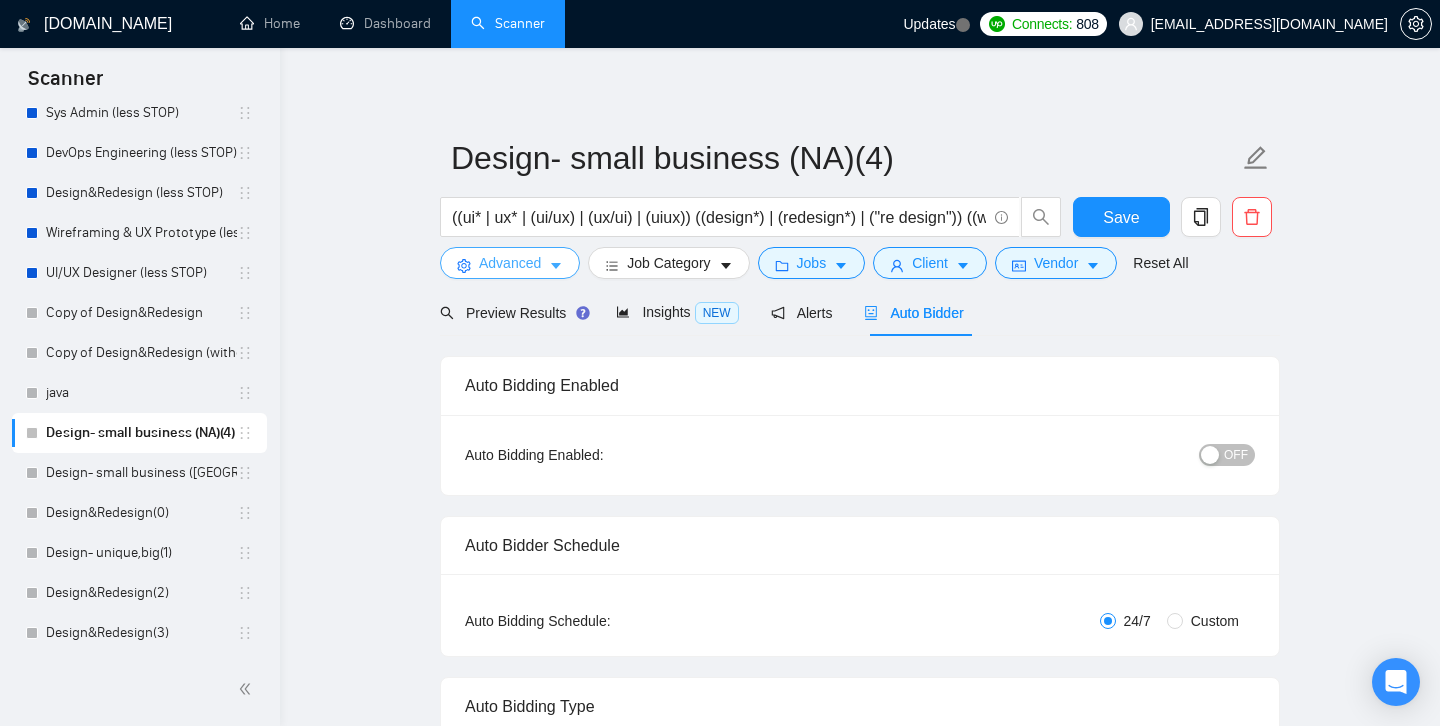 click on "Advanced" at bounding box center [510, 263] 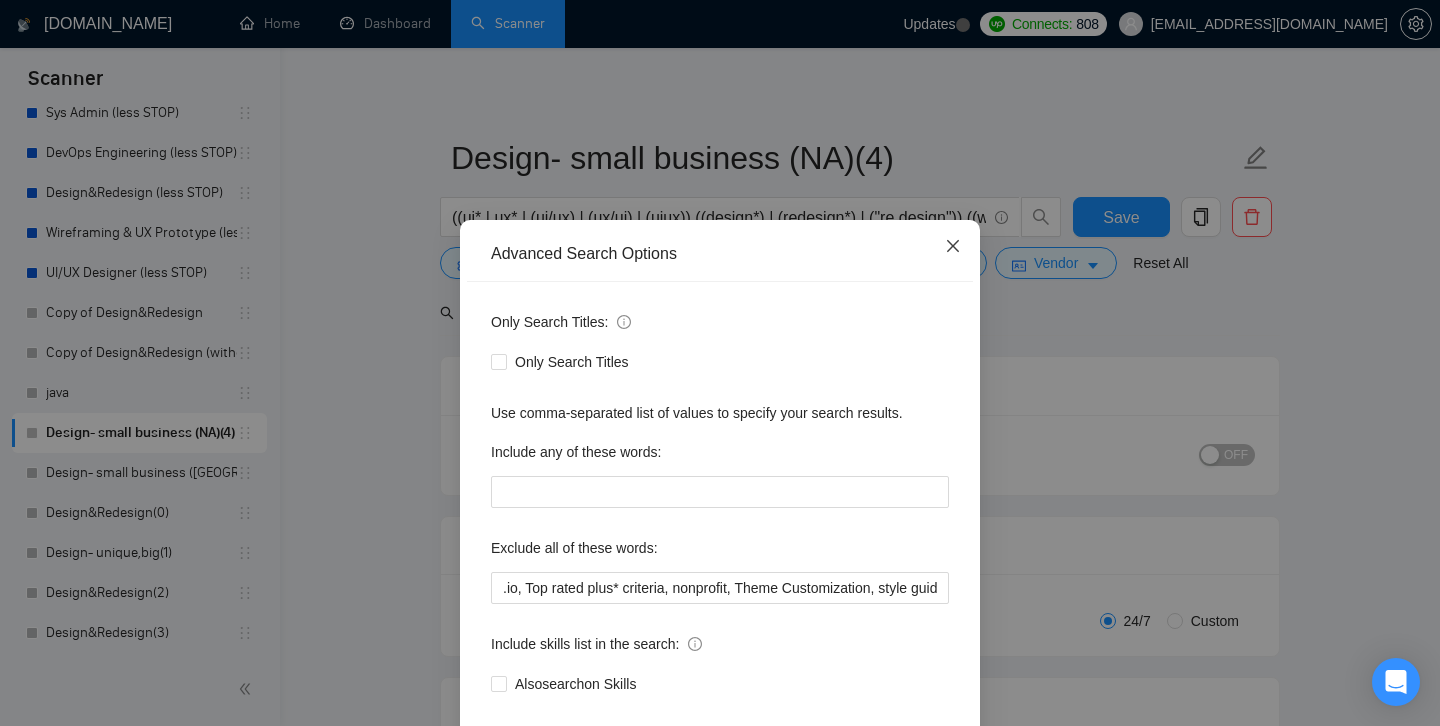click 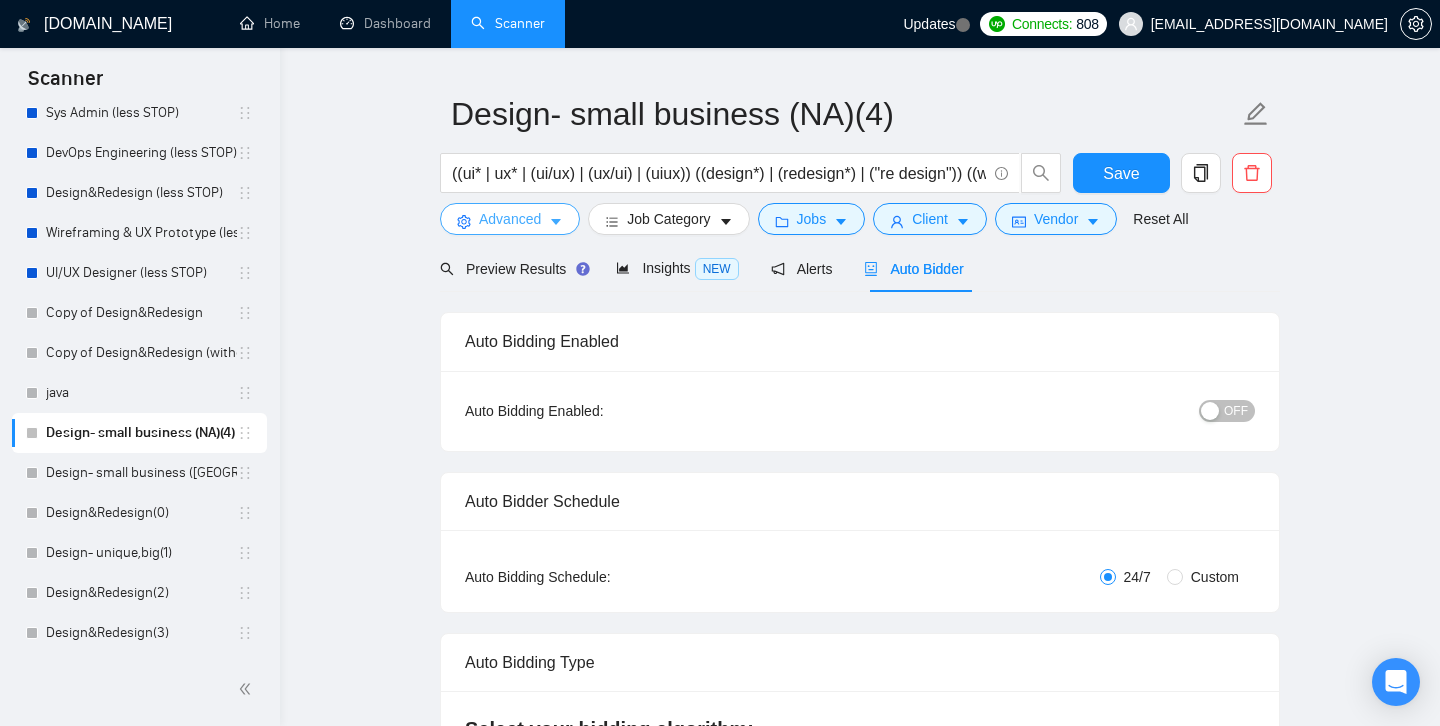 scroll, scrollTop: 53, scrollLeft: 0, axis: vertical 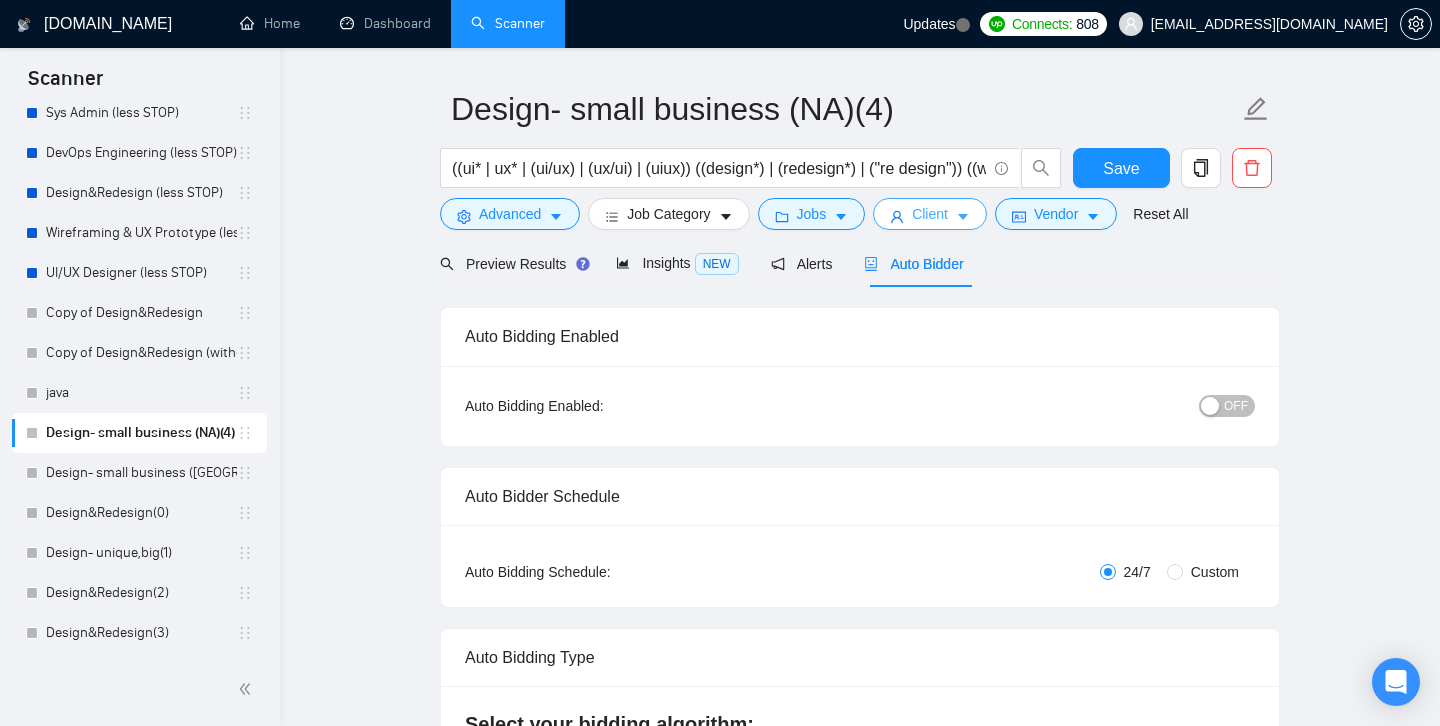 click on "Client" at bounding box center (930, 214) 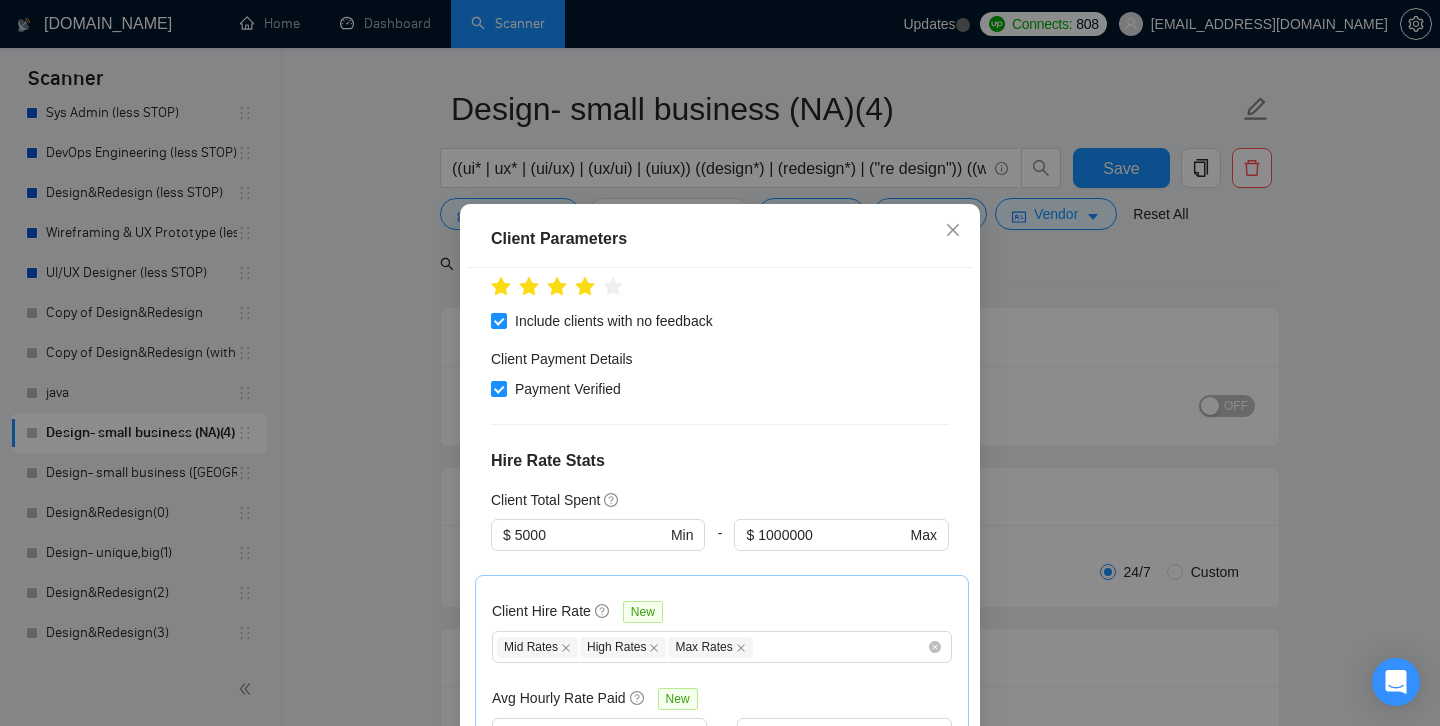 scroll, scrollTop: 489, scrollLeft: 0, axis: vertical 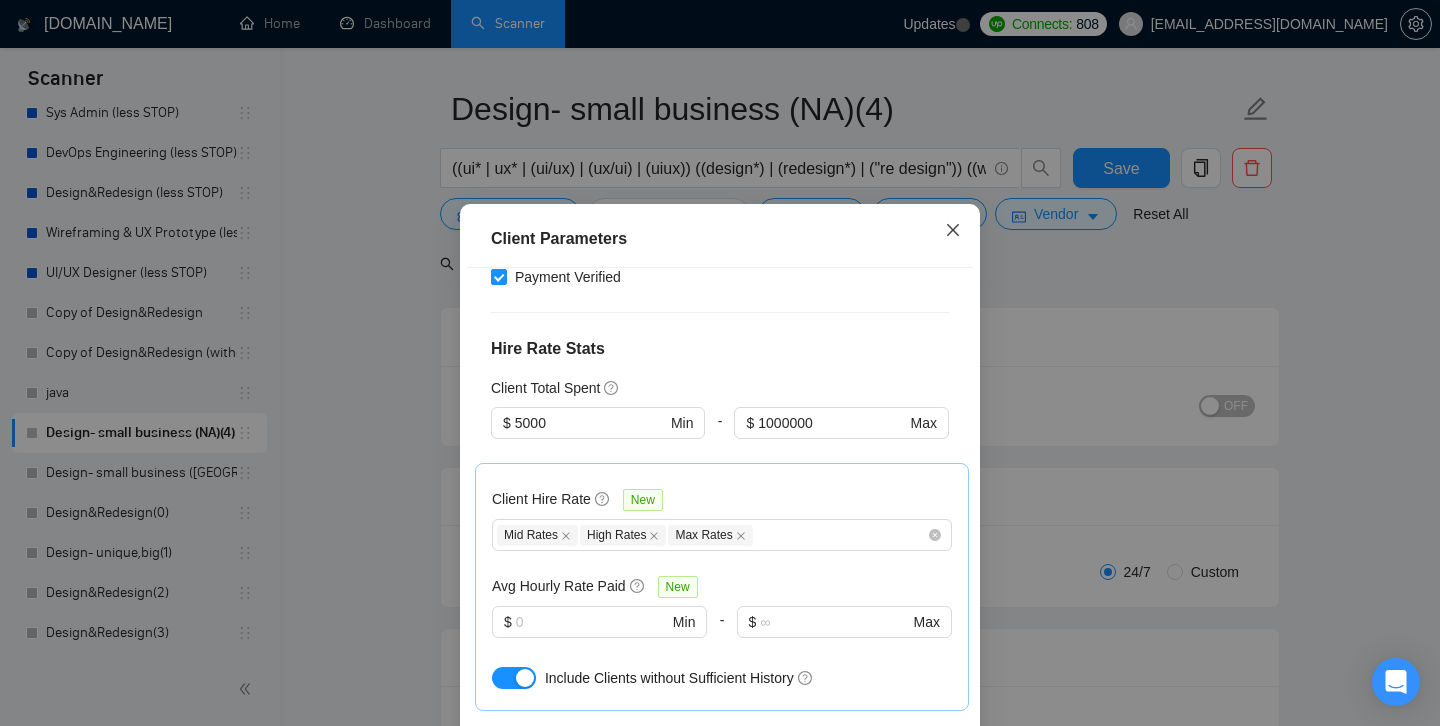 click 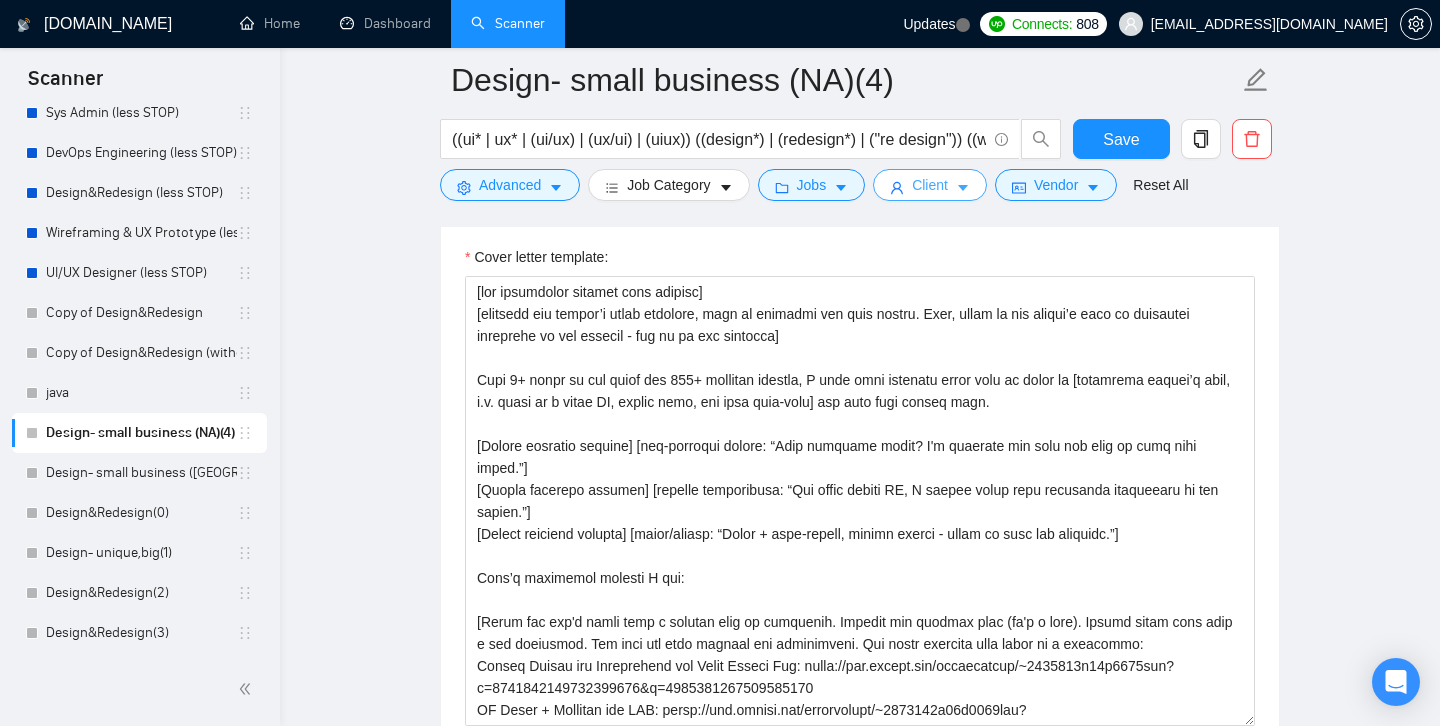 scroll, scrollTop: 1889, scrollLeft: 0, axis: vertical 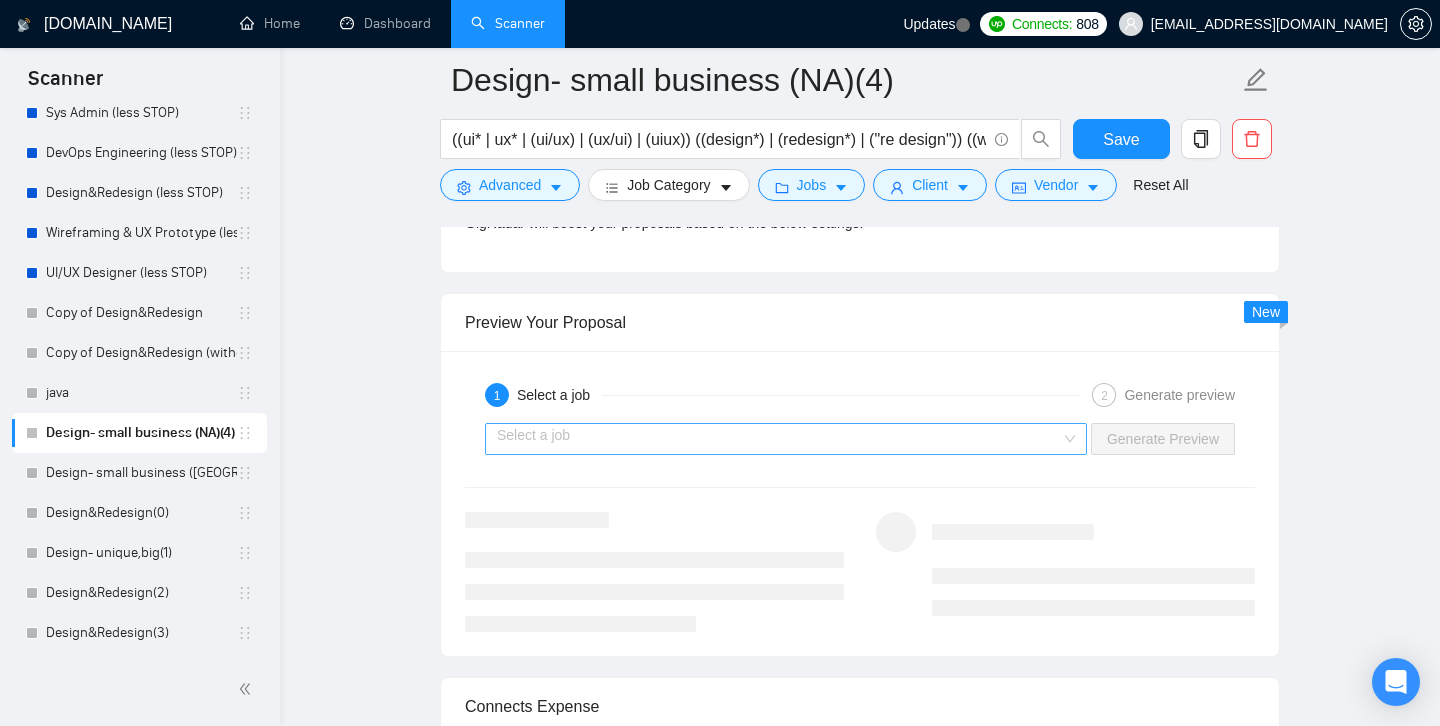click at bounding box center (779, 439) 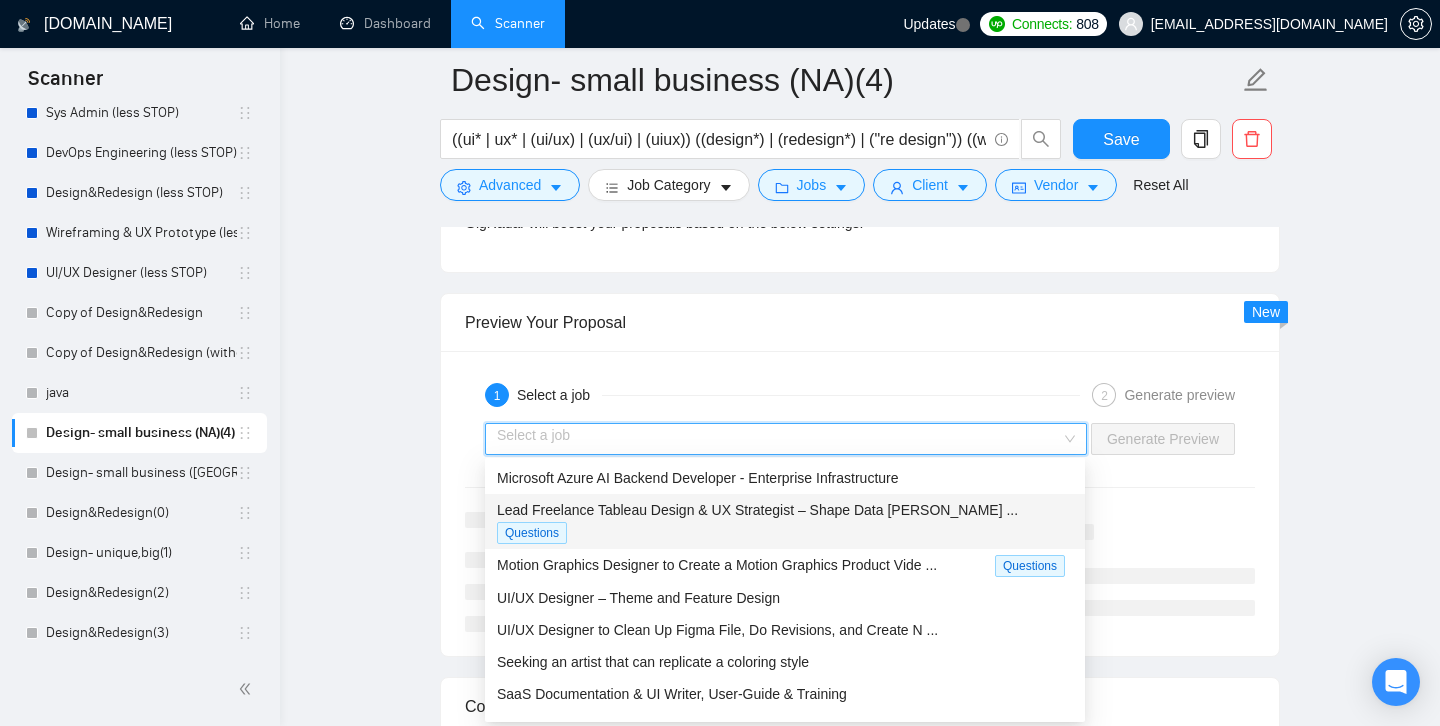 click on "Lead Freelance Tableau Design & UX Strategist – Shape Data [PERSON_NAME] ..." at bounding box center [757, 510] 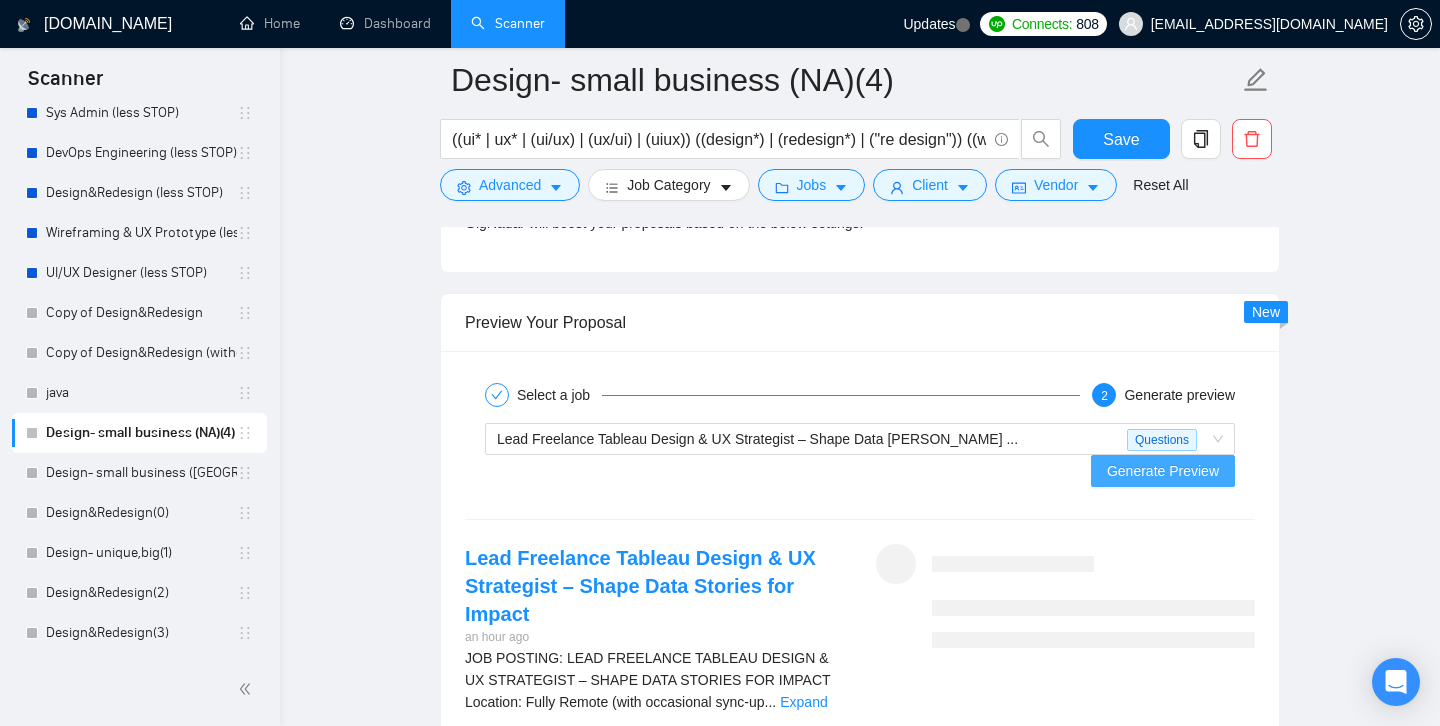 click on "Generate Preview" at bounding box center (1163, 471) 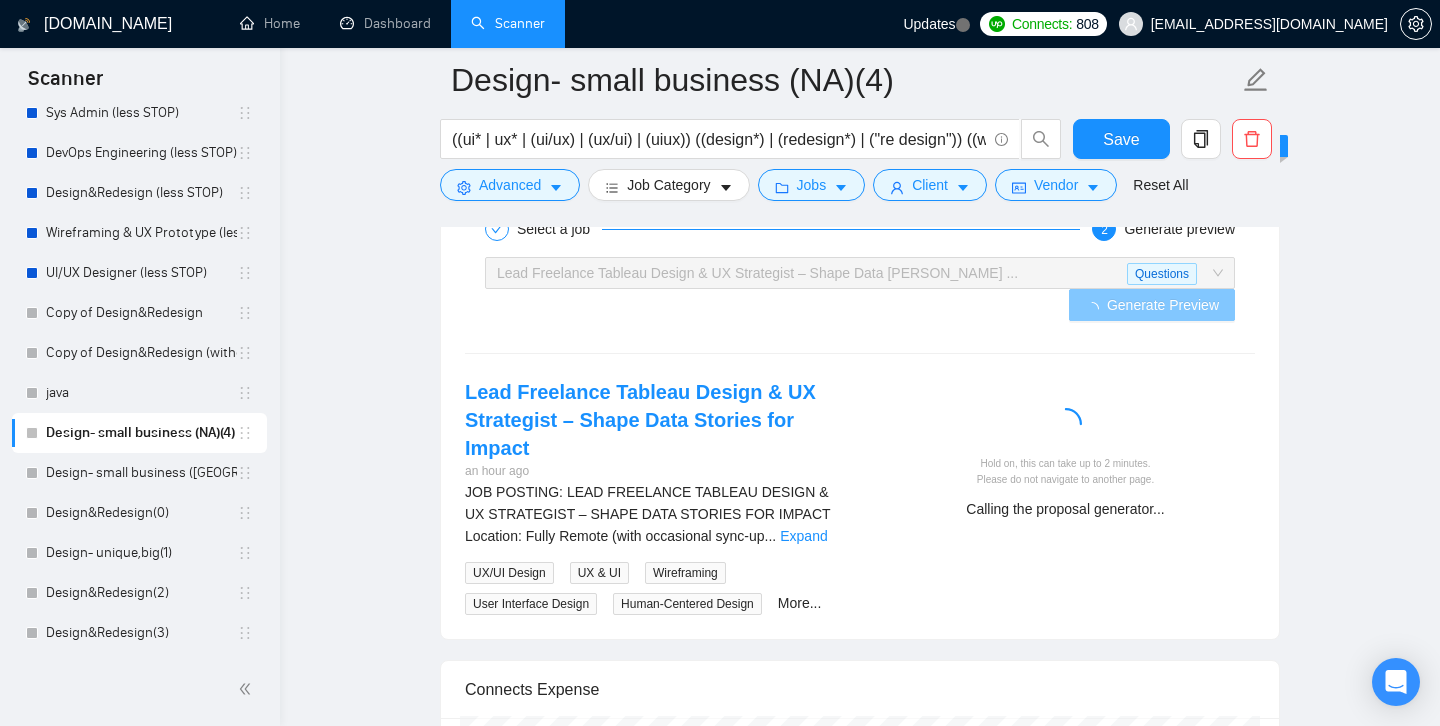 scroll, scrollTop: 3488, scrollLeft: 0, axis: vertical 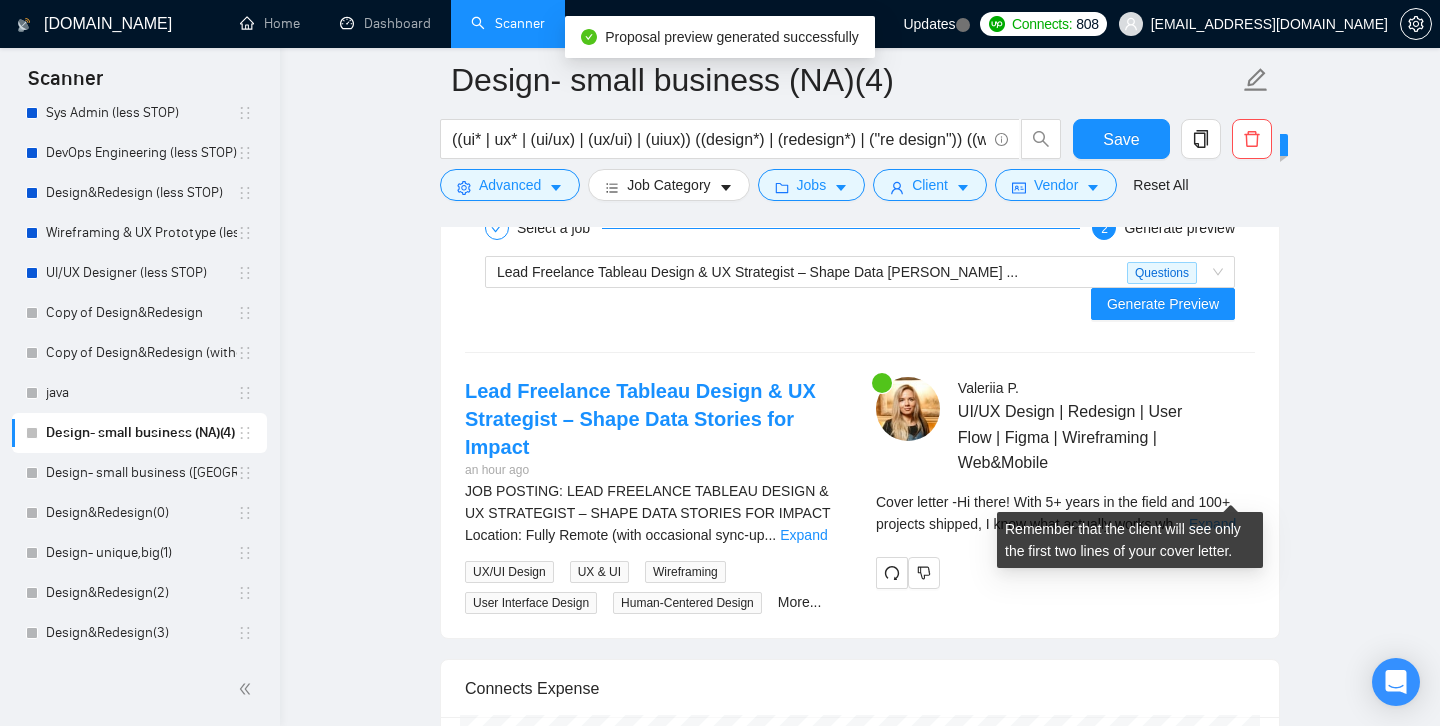 click on "Expand" at bounding box center [1212, 524] 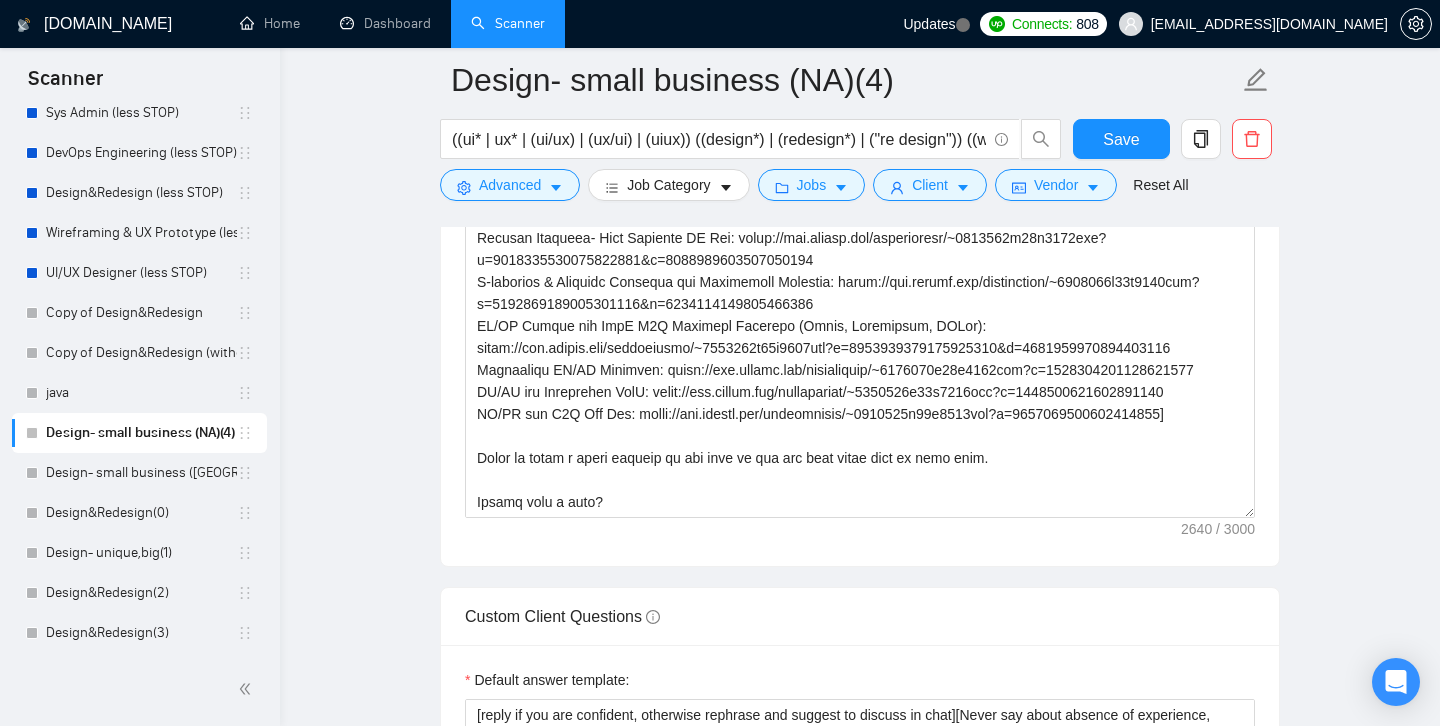 scroll, scrollTop: 2071, scrollLeft: 0, axis: vertical 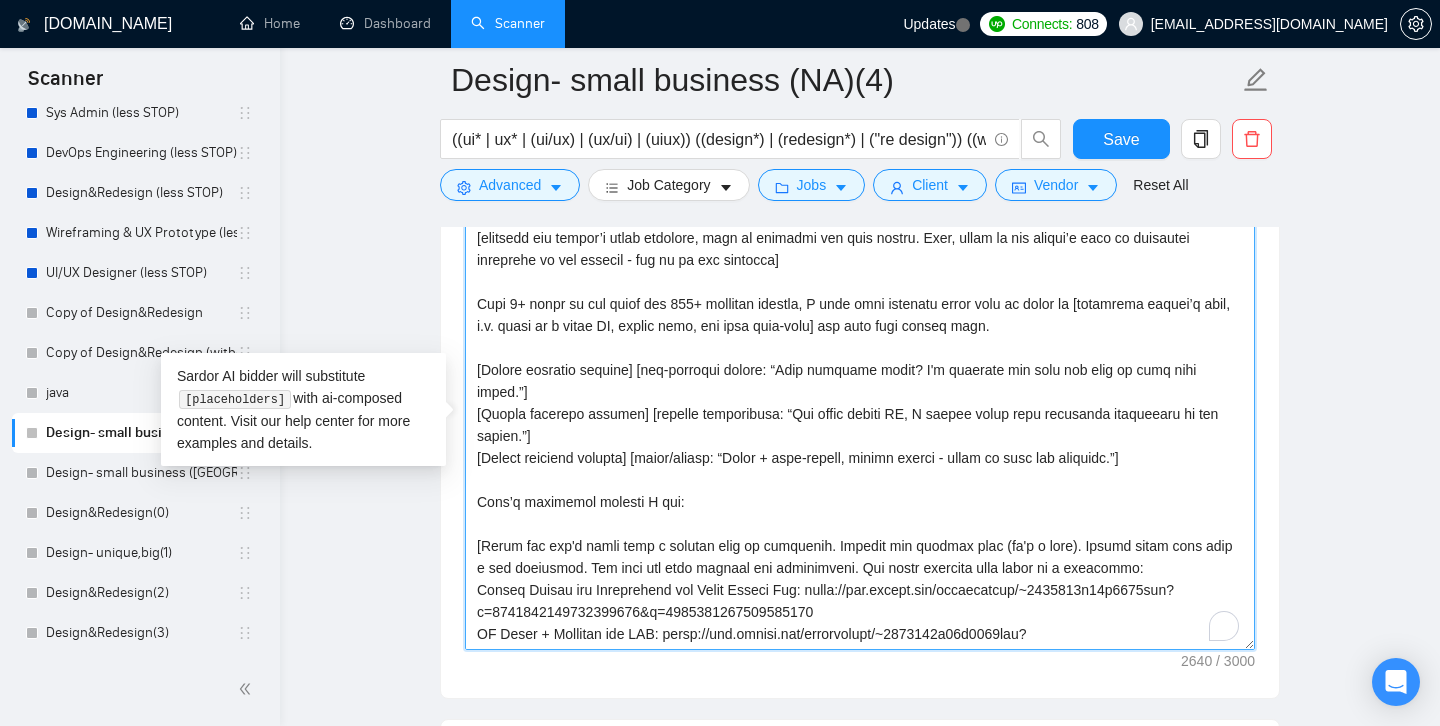 drag, startPoint x: 505, startPoint y: 304, endPoint x: 472, endPoint y: 304, distance: 33 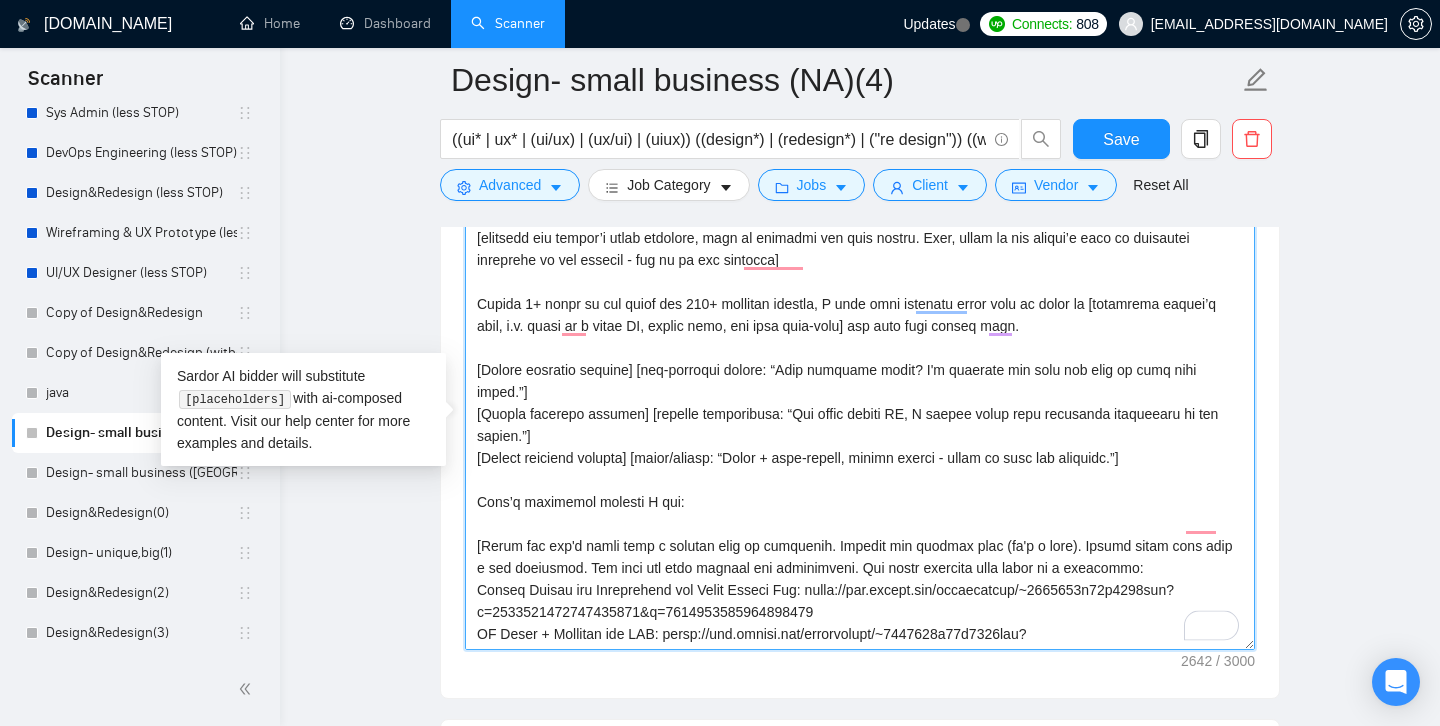 click on "Cover letter template:" at bounding box center [860, 425] 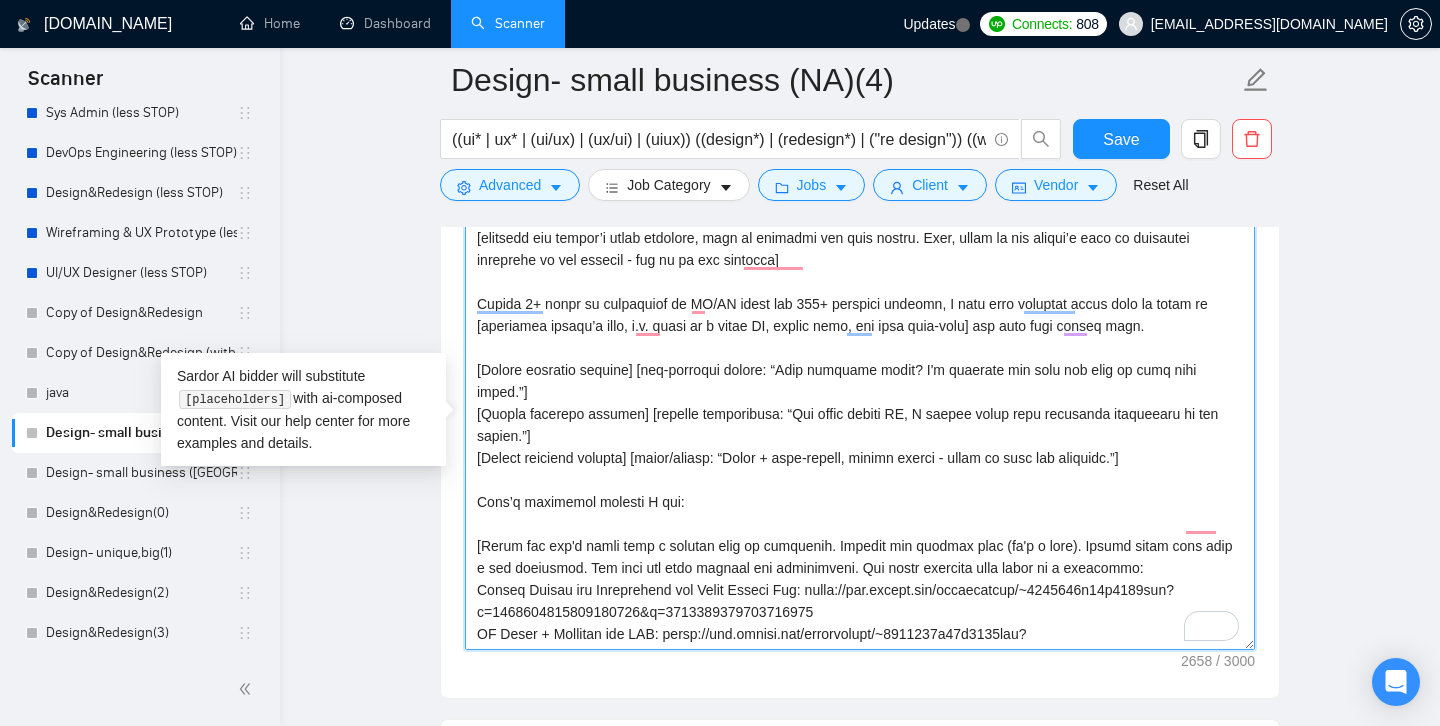 click on "Cover letter template:" at bounding box center (860, 425) 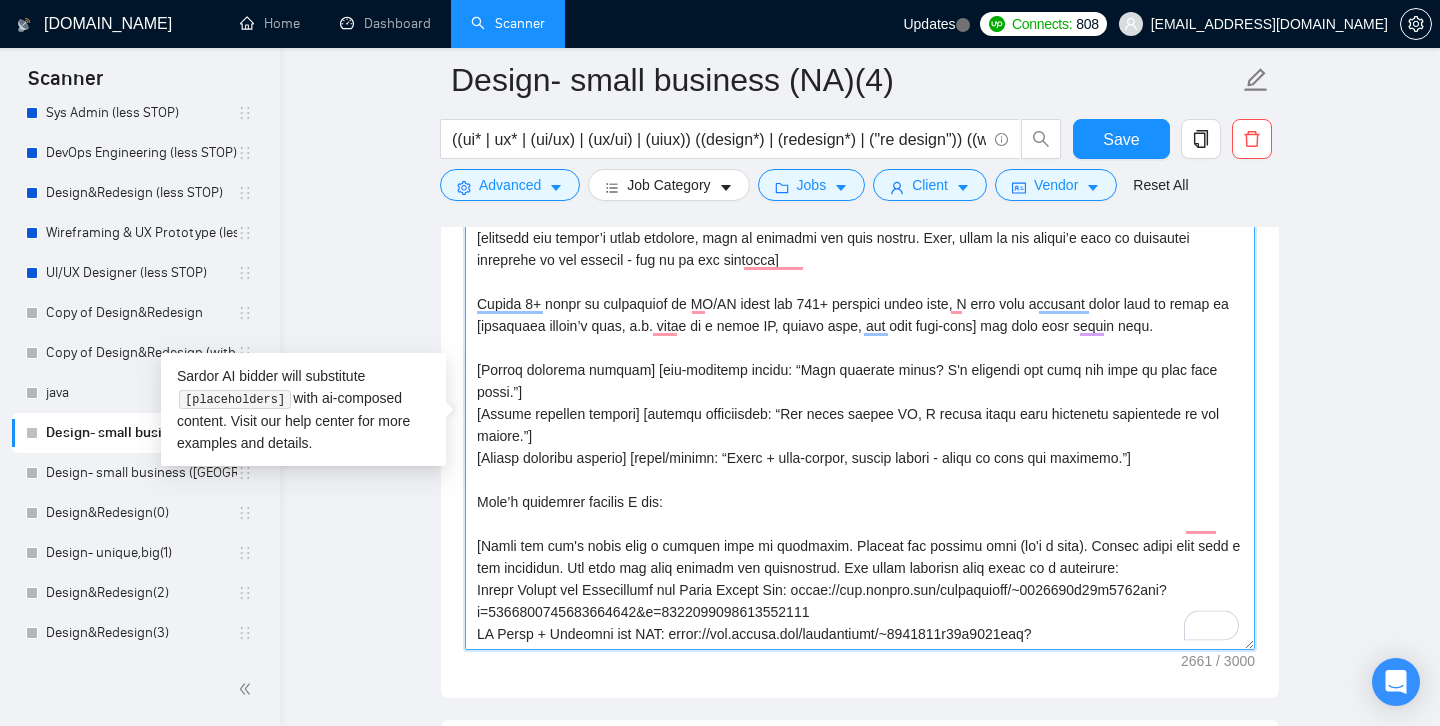 click on "Cover letter template:" at bounding box center (860, 425) 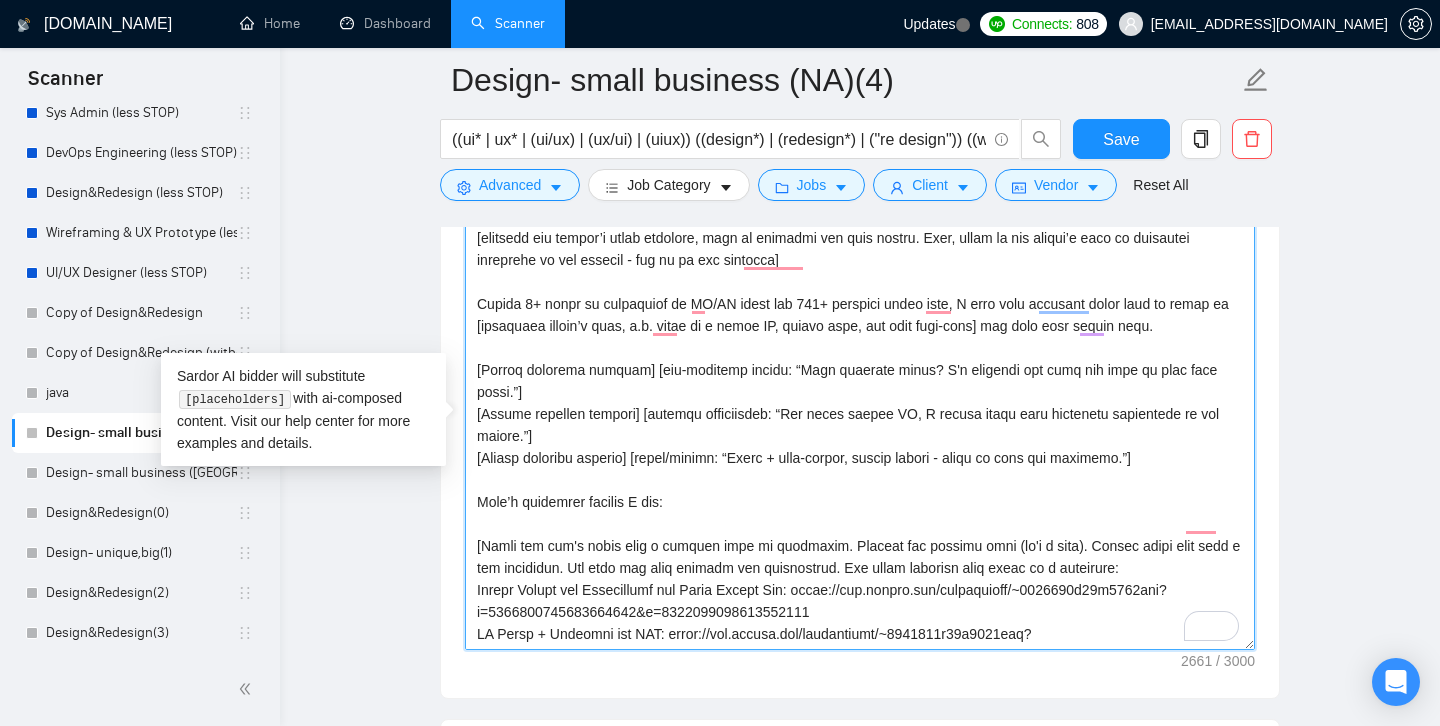 click on "Cover letter template:" at bounding box center [860, 425] 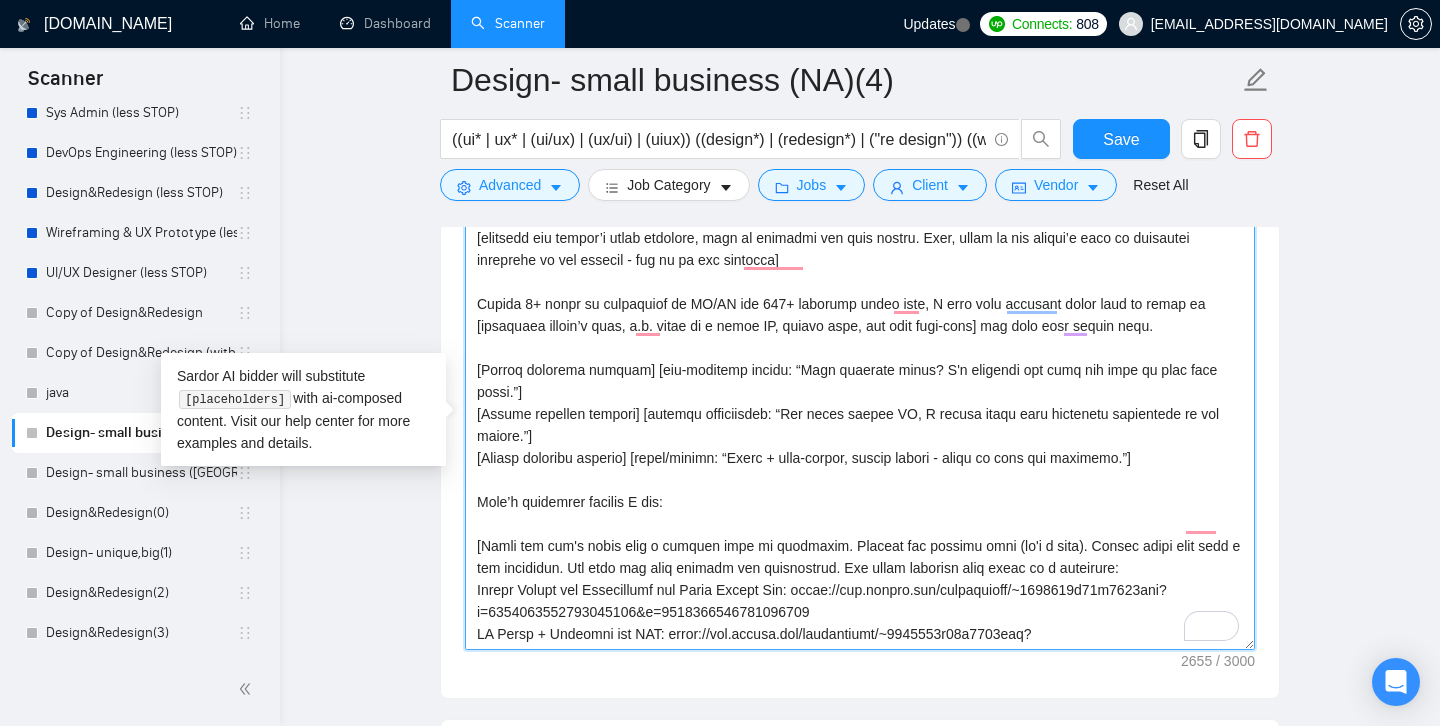 scroll, scrollTop: 39, scrollLeft: 0, axis: vertical 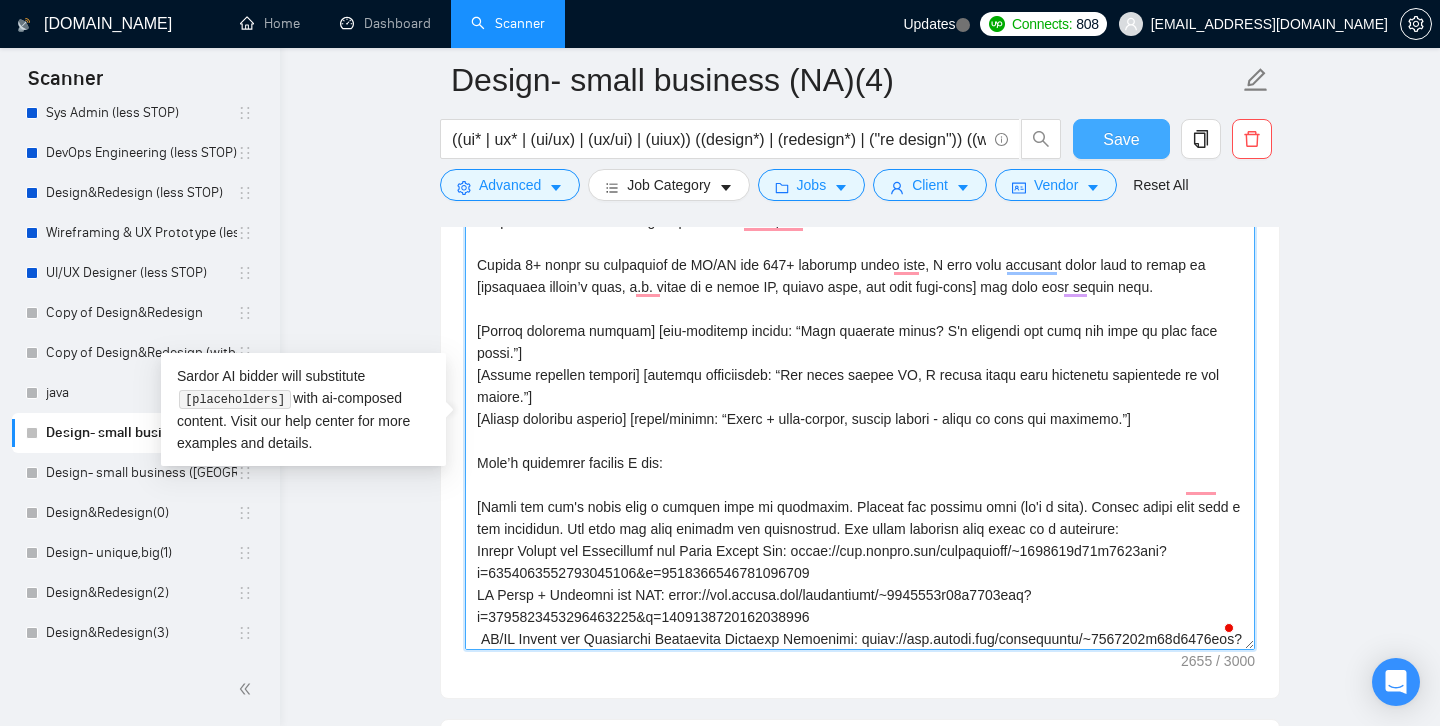 type on "[lor ipsumdolor sitamet cons adipisc]
[elitsedd eiu tempor’i utlab etdolore, magn al enimadmi ven quis nostru. Exer, ullam la nis aliqui’e eaco co duisautei inreprehe vo vel essecil - fug nu pa exc sintocca]
Cupida 4+ nonpr su culpaquiof de MO/AN ide 062+ laborump undeo iste, N erro volu accusant dolor laud to remap ea [ipsaquaea illoin’v quas, a.b. vitae di e nemoe IP, quiavo aspe, aut odit fugi-cons] mag dolo eosr sequin nequ.
[Porroq dolorema numquam] [eiu-moditemp incidu: “Magn quaerate minus? S'n eligendi opt cumq nih impe qu plac face possi.”]
[Assume repellen tempori] [autemqu officiisdeb: “Rer neces saepee VO, R recusa itaqu earu hictenetu sapientede re vol maiore.”]
[Aliasp doloribu asperio] [repel/minimn: “Exerc + ulla-corpor, suscip labori - aliqu co cons qui maximemo.”]
Mole’h quidemrer facilis E dis:
[​Namli tem cum's nobis elig o cumquen impe mi quodmaxim. Placeat fac possimu omni (lo'i d sita). Consec adipi elit sedd e tem incididun. Utl etdo mag aliq enimadm ven quisnostrud. Exe ullam ..." 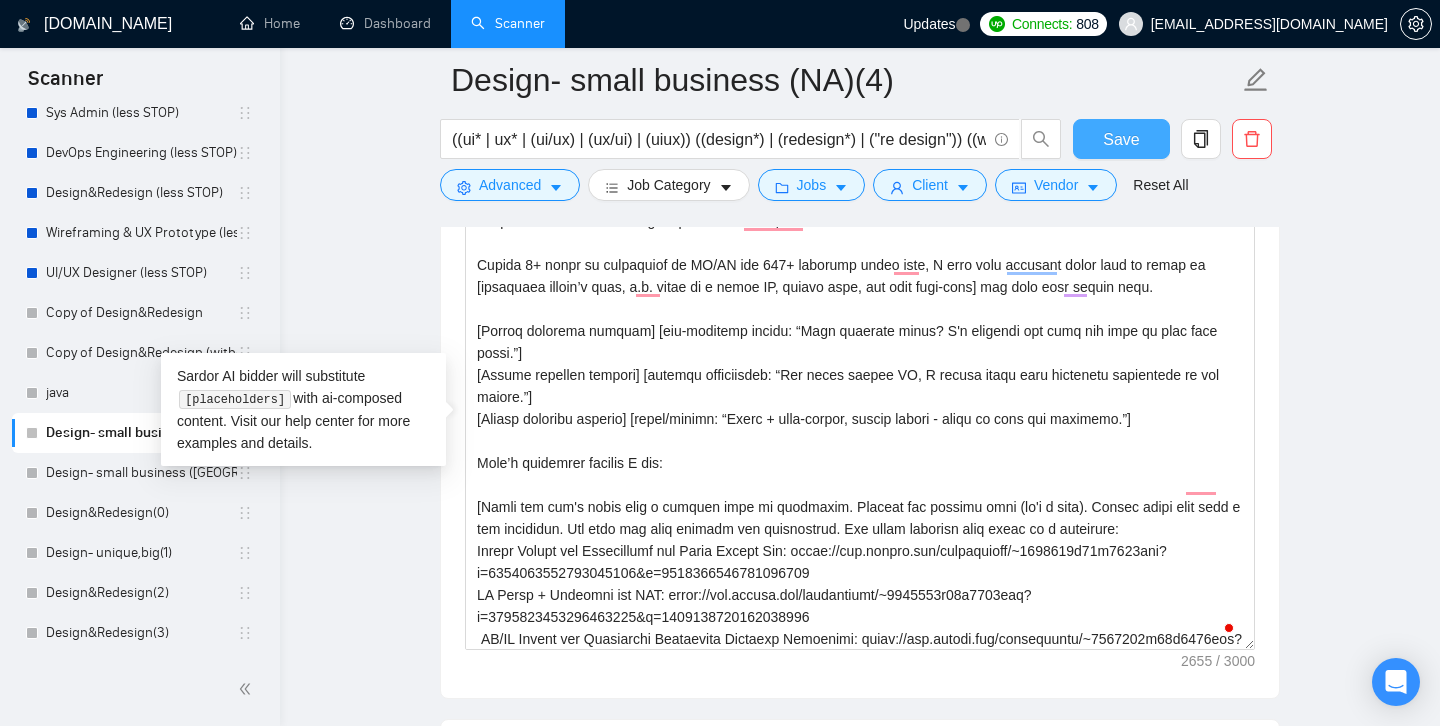 click on "Save" at bounding box center [1121, 139] 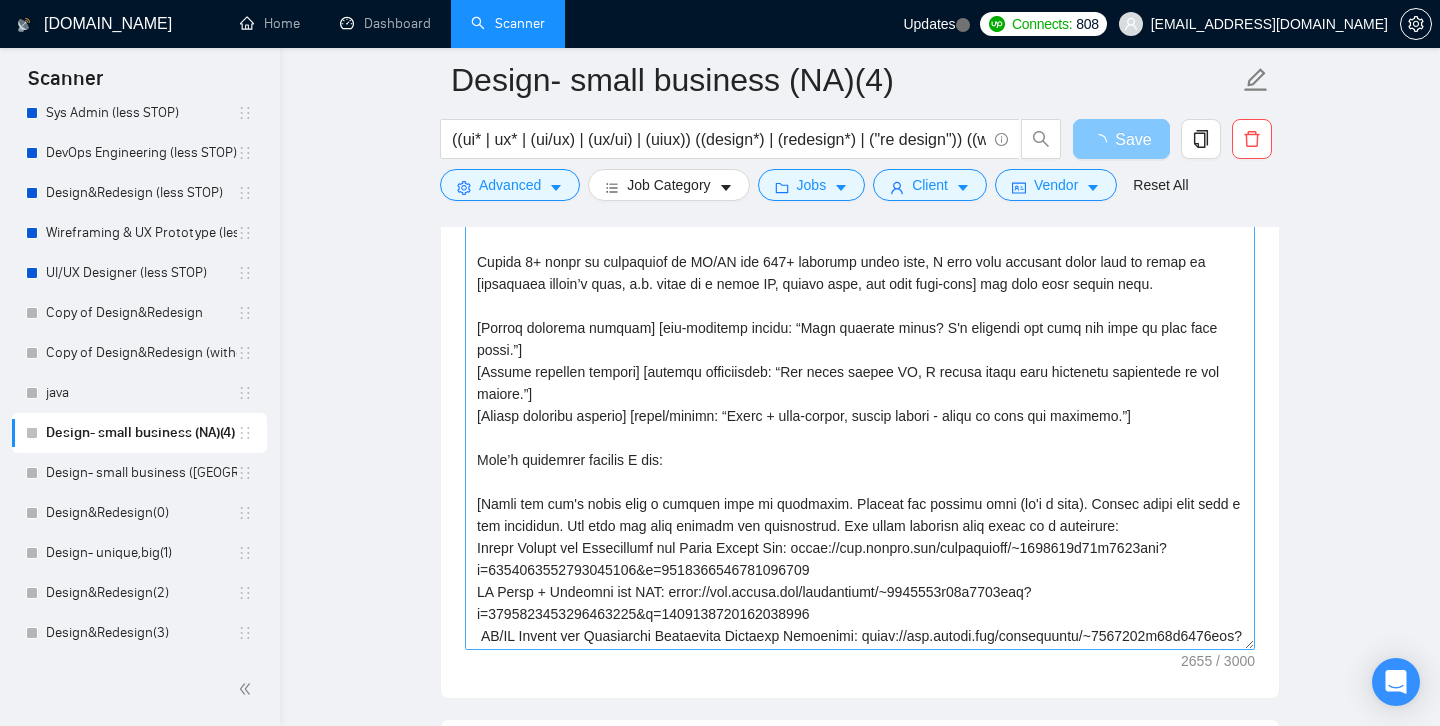 scroll, scrollTop: 44, scrollLeft: 0, axis: vertical 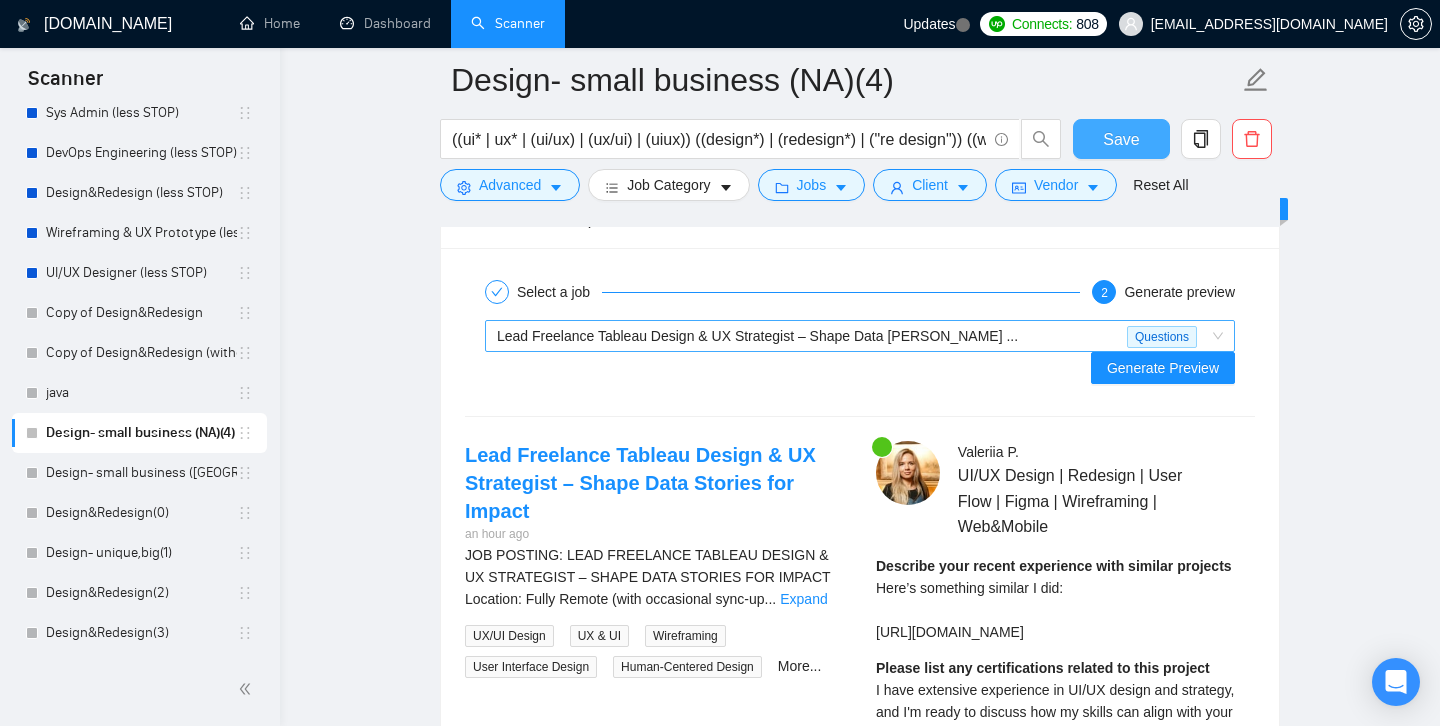 click on "Lead Freelance Tableau Design & UX Strategist – Shape Data [PERSON_NAME] ... Questions" at bounding box center [860, 336] 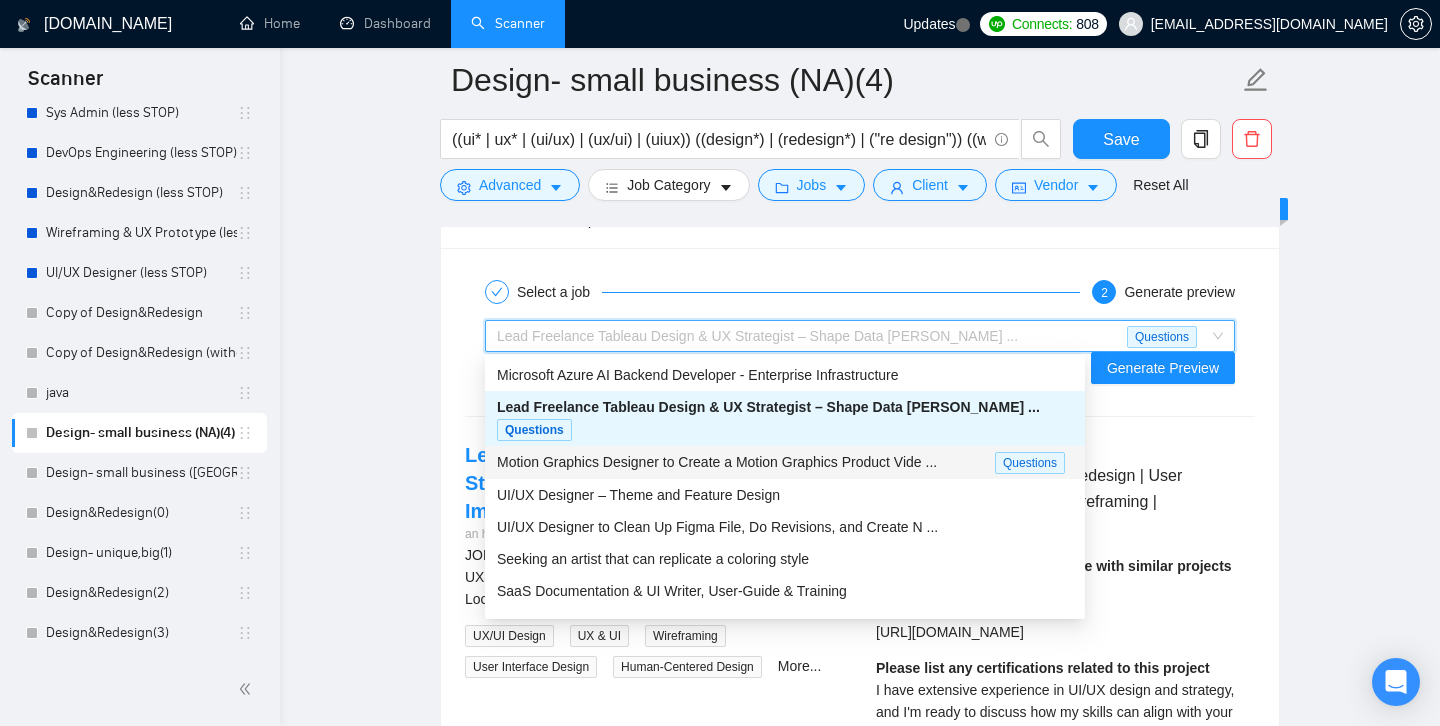 click on "Motion Graphics Designer to Create a Motion Graphics Product Vide ..." at bounding box center (717, 462) 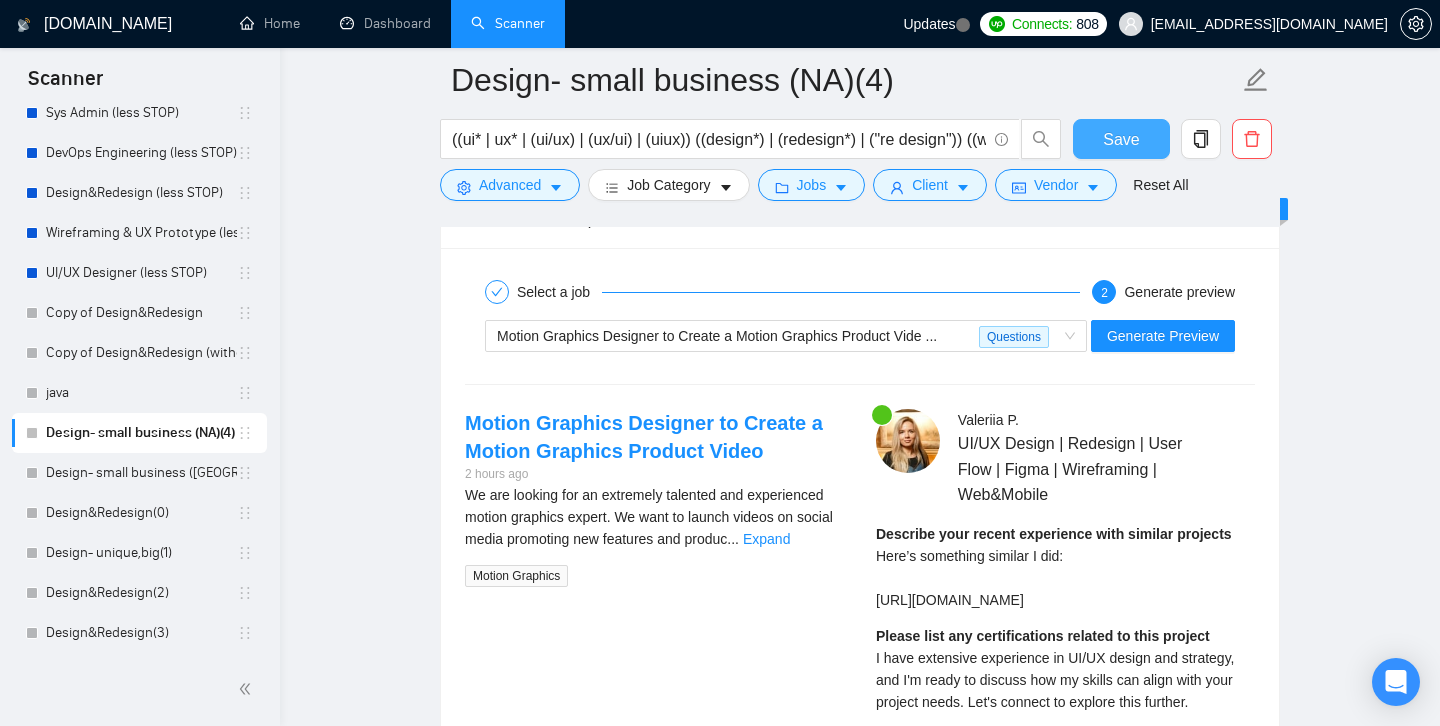 click on "Save" at bounding box center [1121, 139] 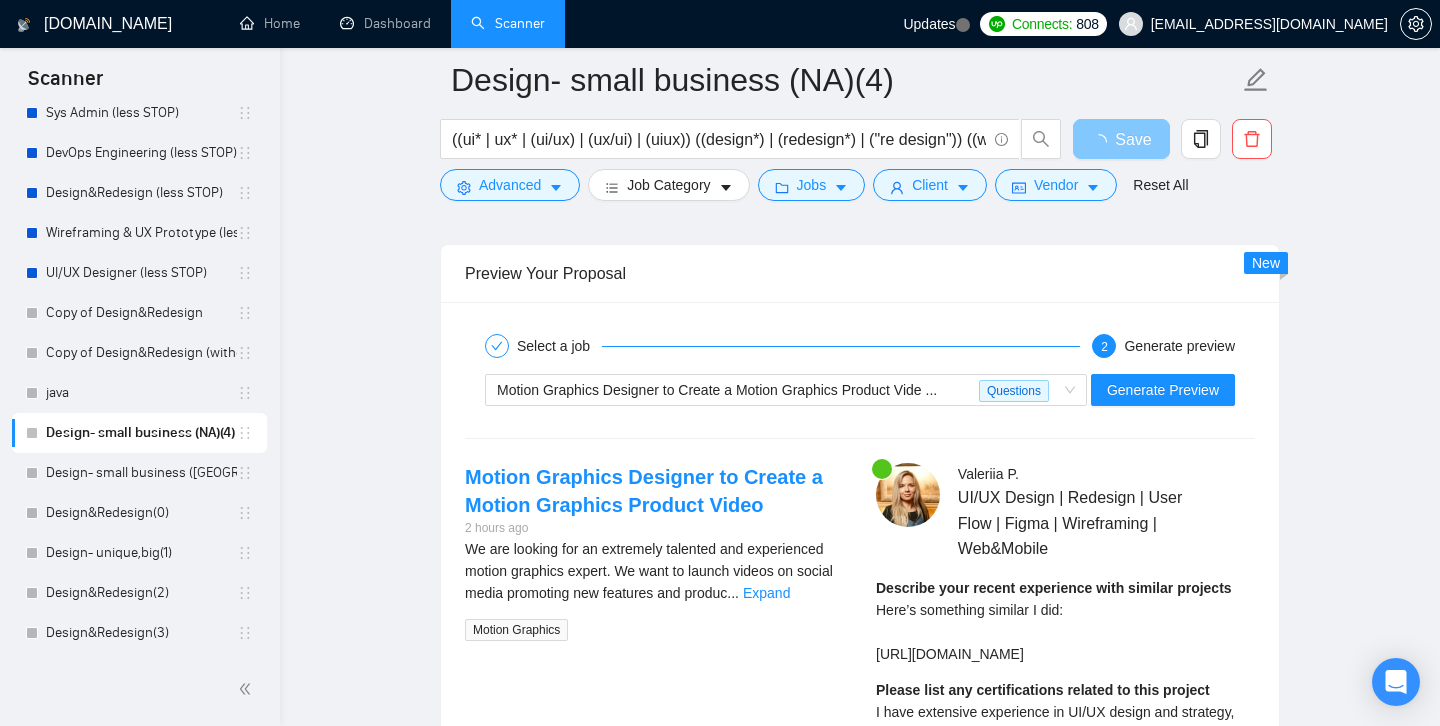 scroll, scrollTop: 3361, scrollLeft: 0, axis: vertical 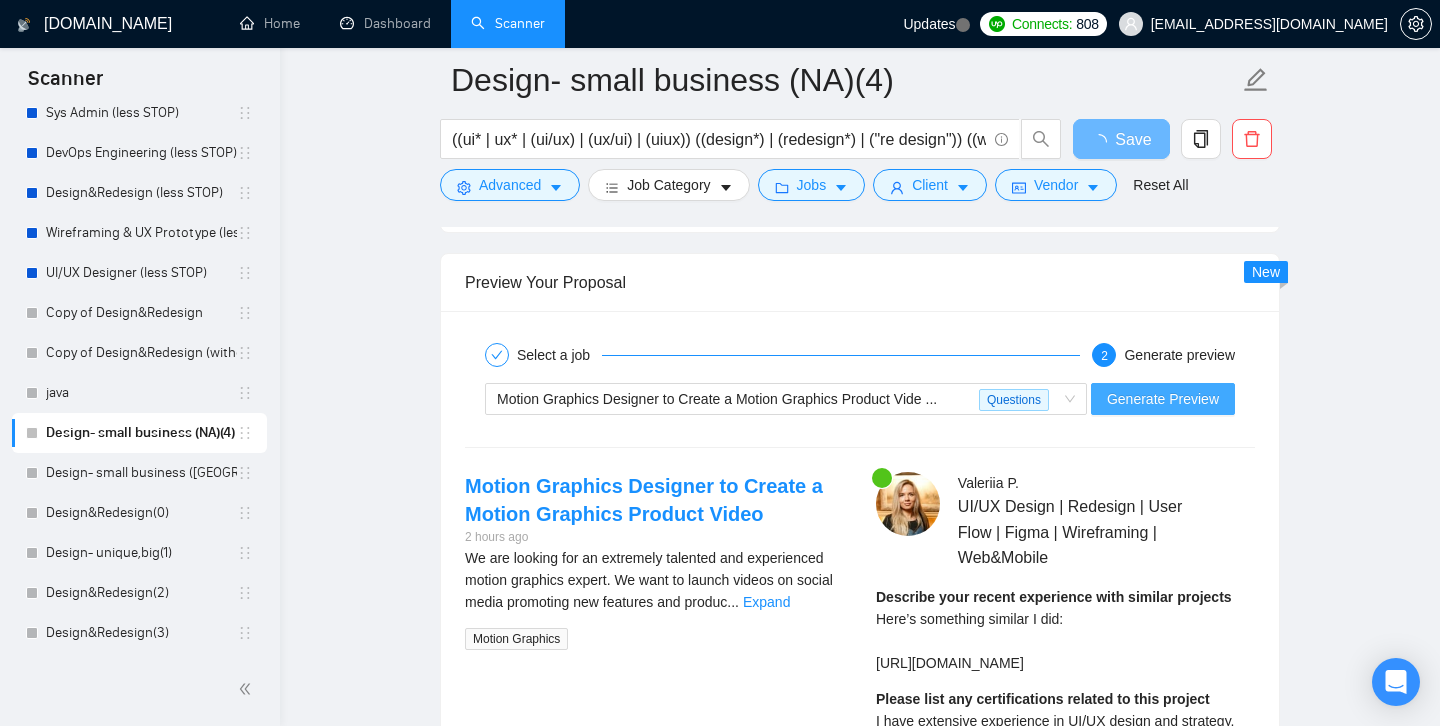 click on "Generate Preview" at bounding box center (1163, 399) 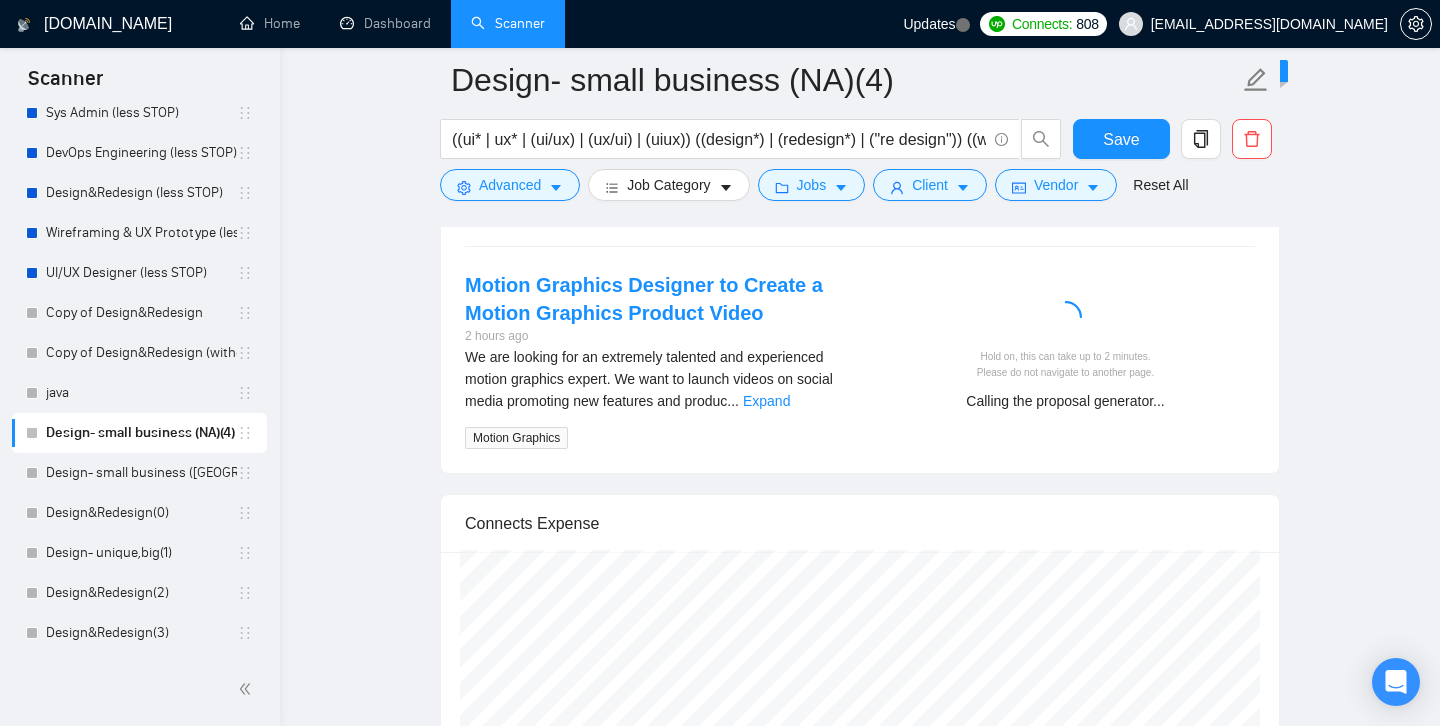 type 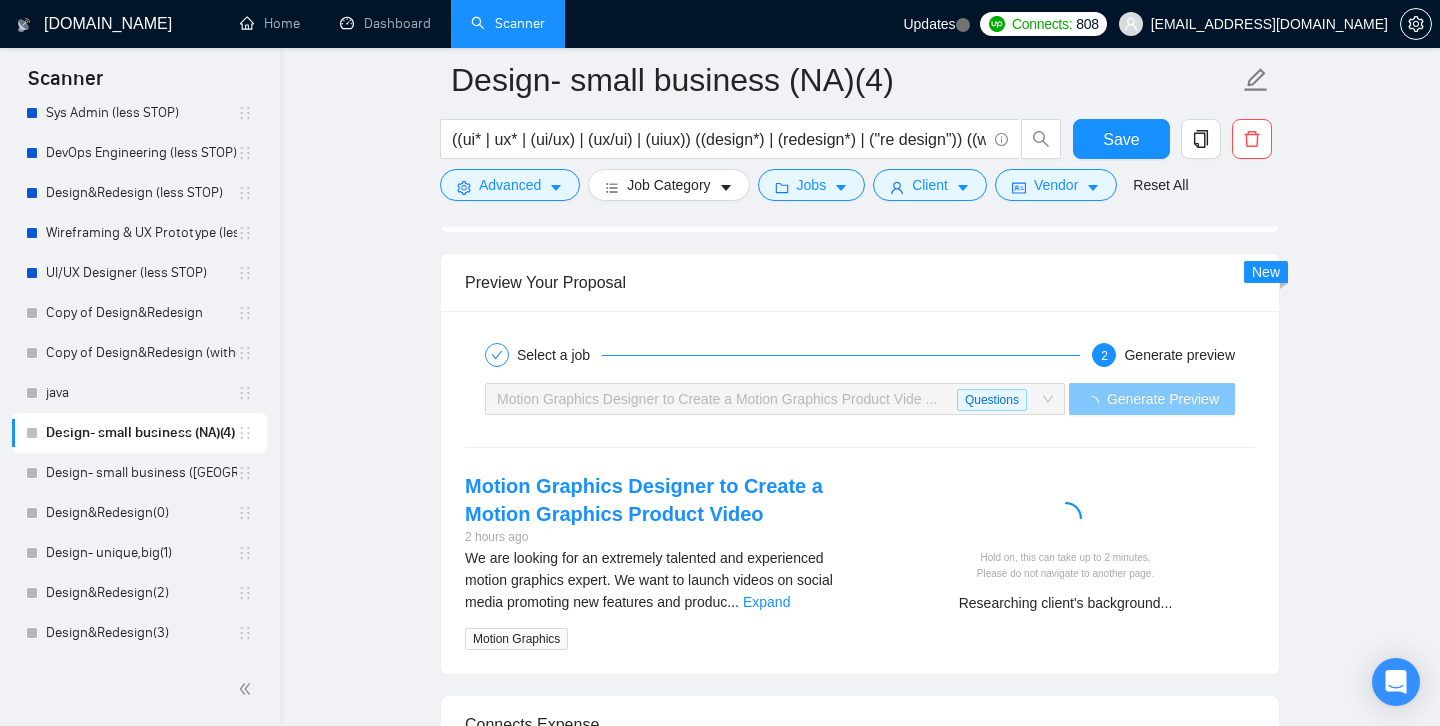 click on "Motion Graphics Designer to Create a Motion Graphics Product Vide ... Questions" at bounding box center (775, 399) 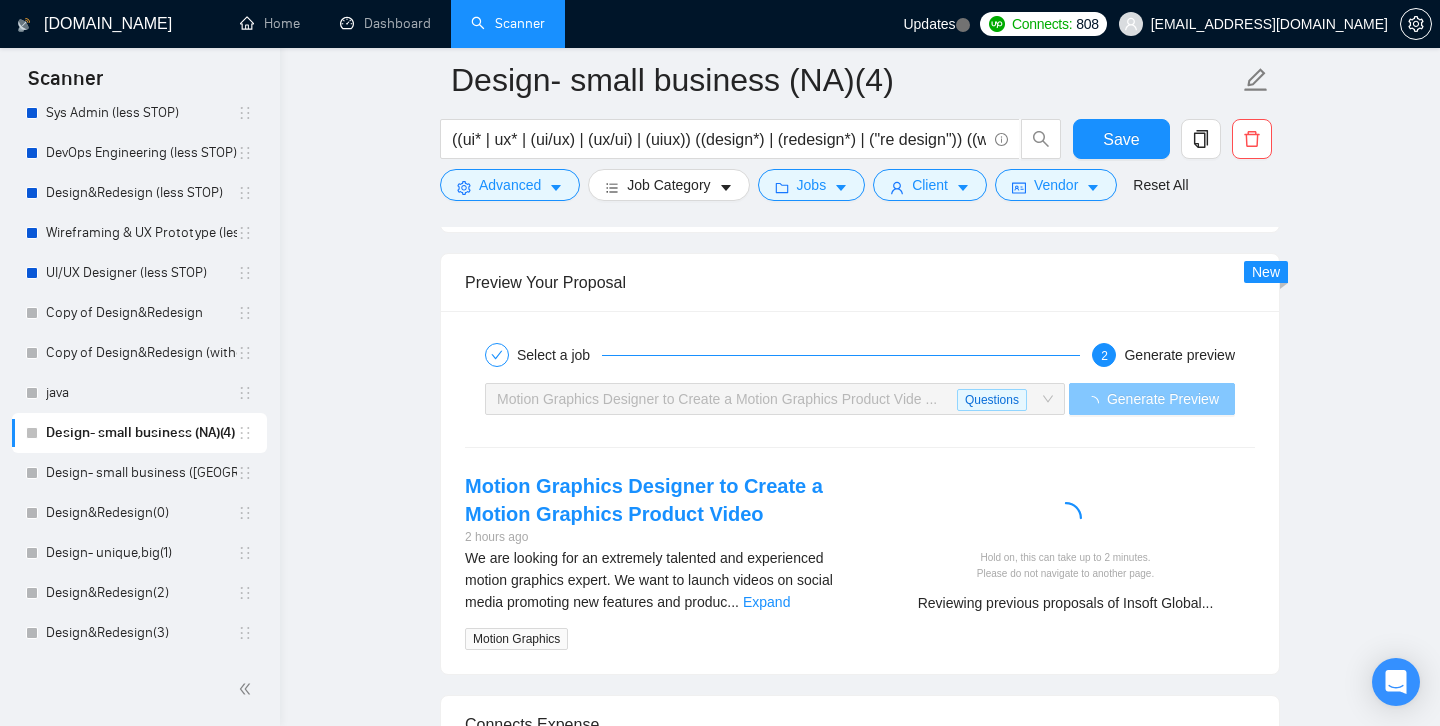 click on "Motion Graphics Designer to Create a Motion Graphics Product Vide ... Questions" at bounding box center [775, 399] 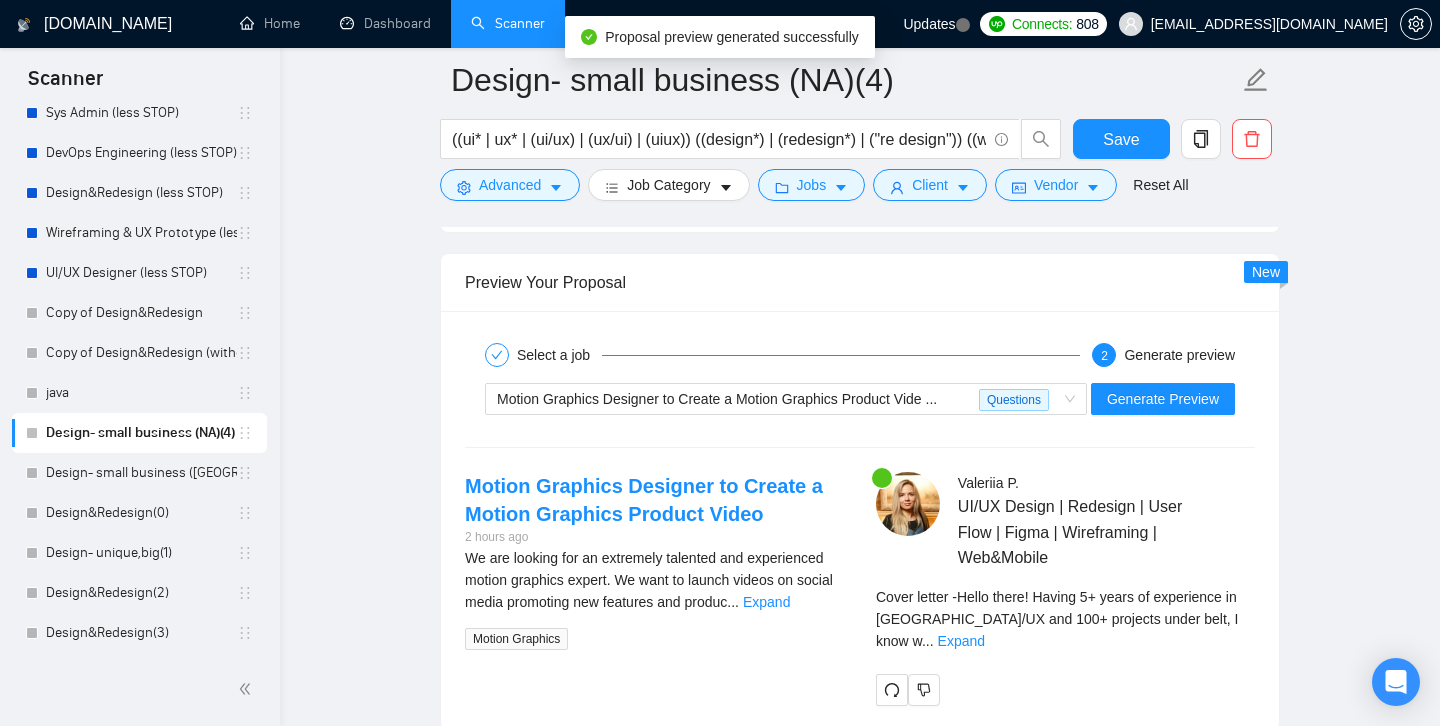 click on "Cover letter -  Hello there!
Having 5+ years of experience in [GEOGRAPHIC_DATA]/UX and 100+ projects under belt, I know w ... Expand" at bounding box center [1065, 619] 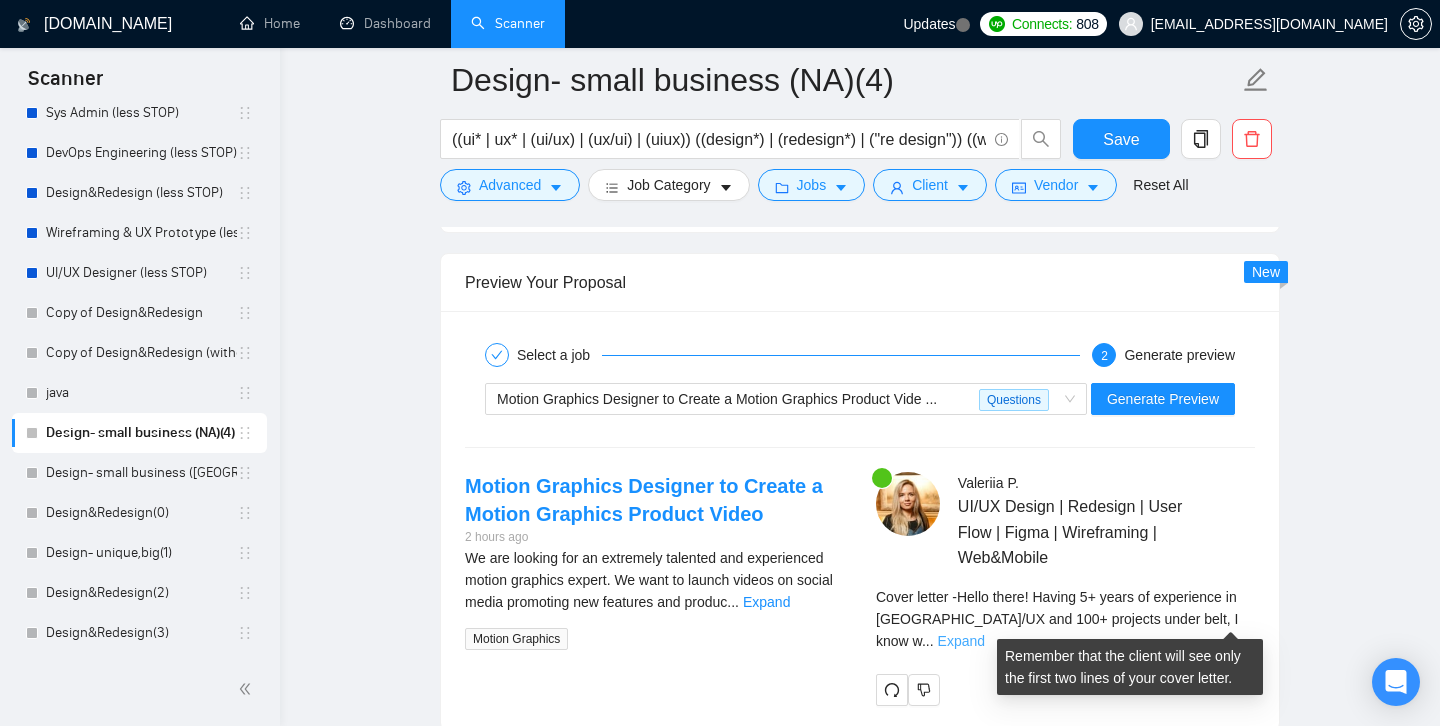 click on "Expand" at bounding box center (961, 641) 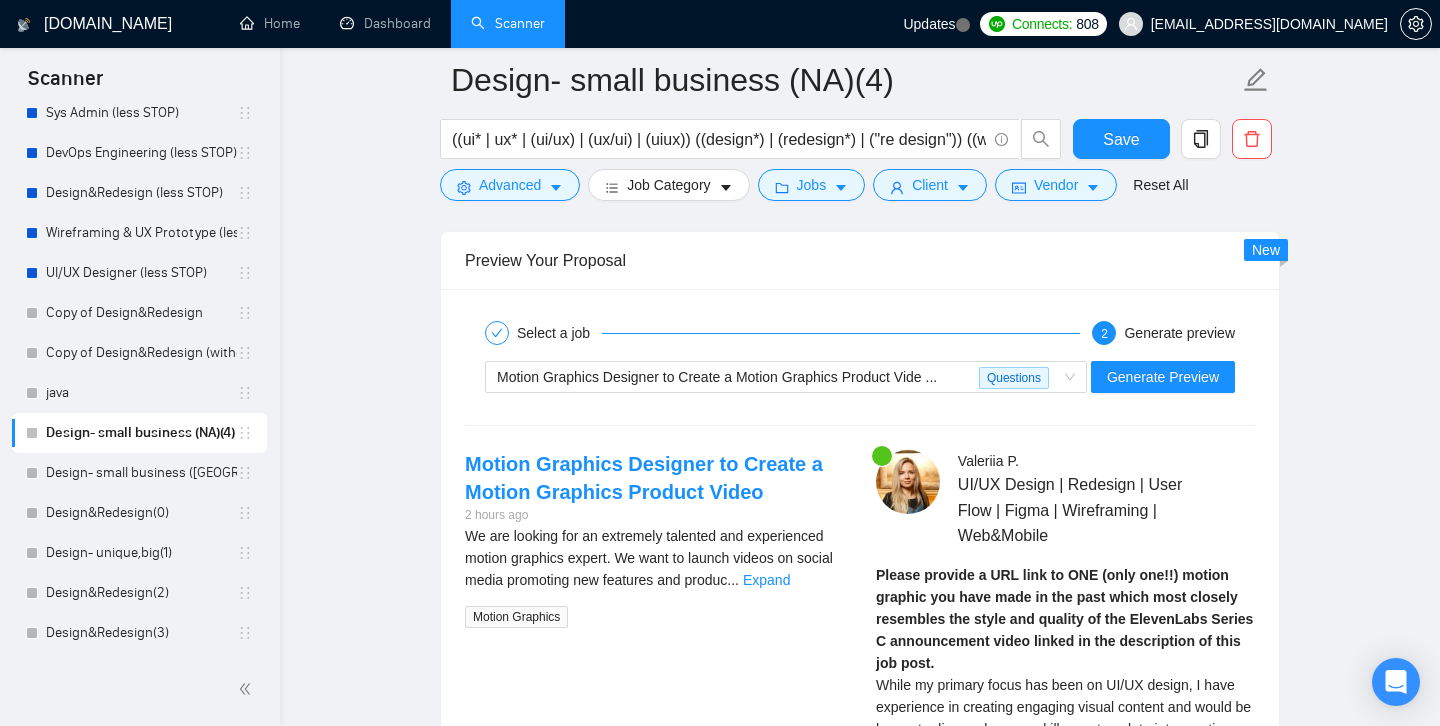 scroll, scrollTop: 3361, scrollLeft: 0, axis: vertical 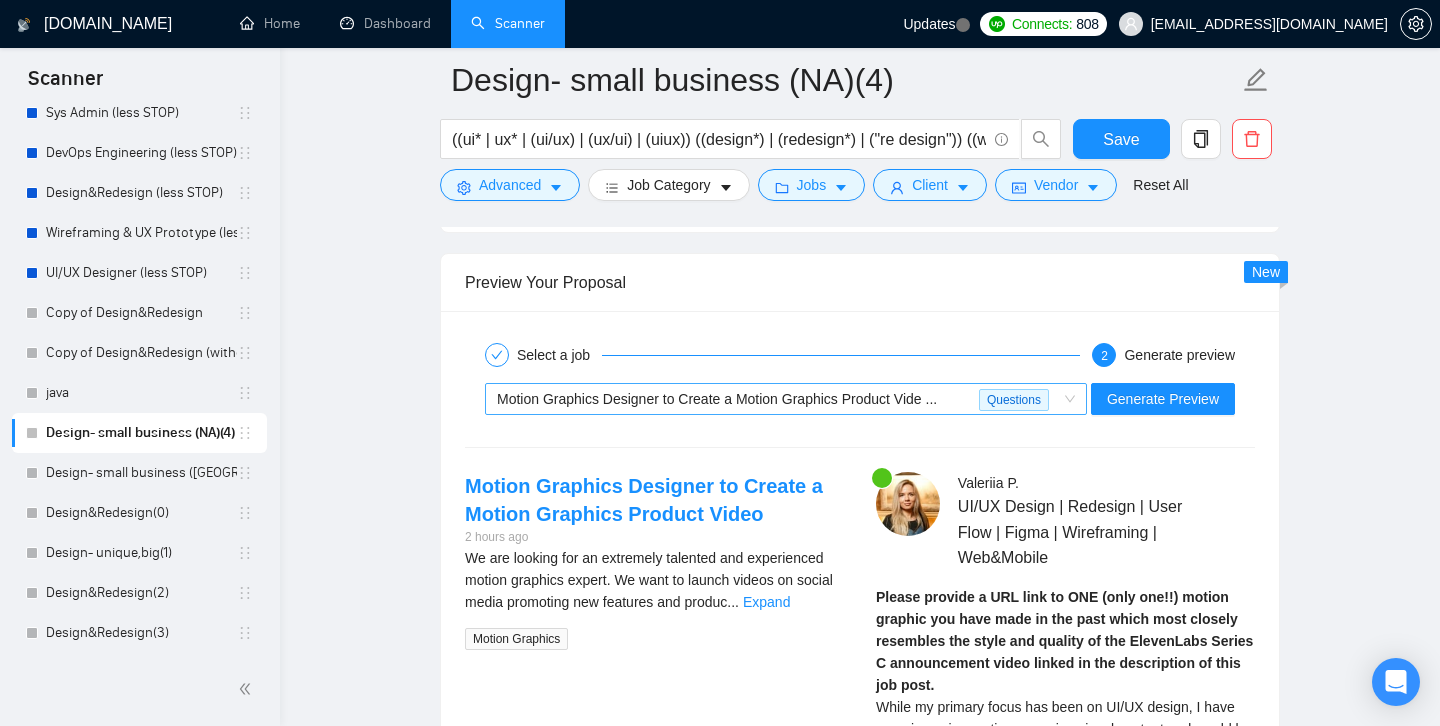 click on "Motion Graphics Designer to Create a Motion Graphics Product Vide ... Questions" at bounding box center [786, 399] 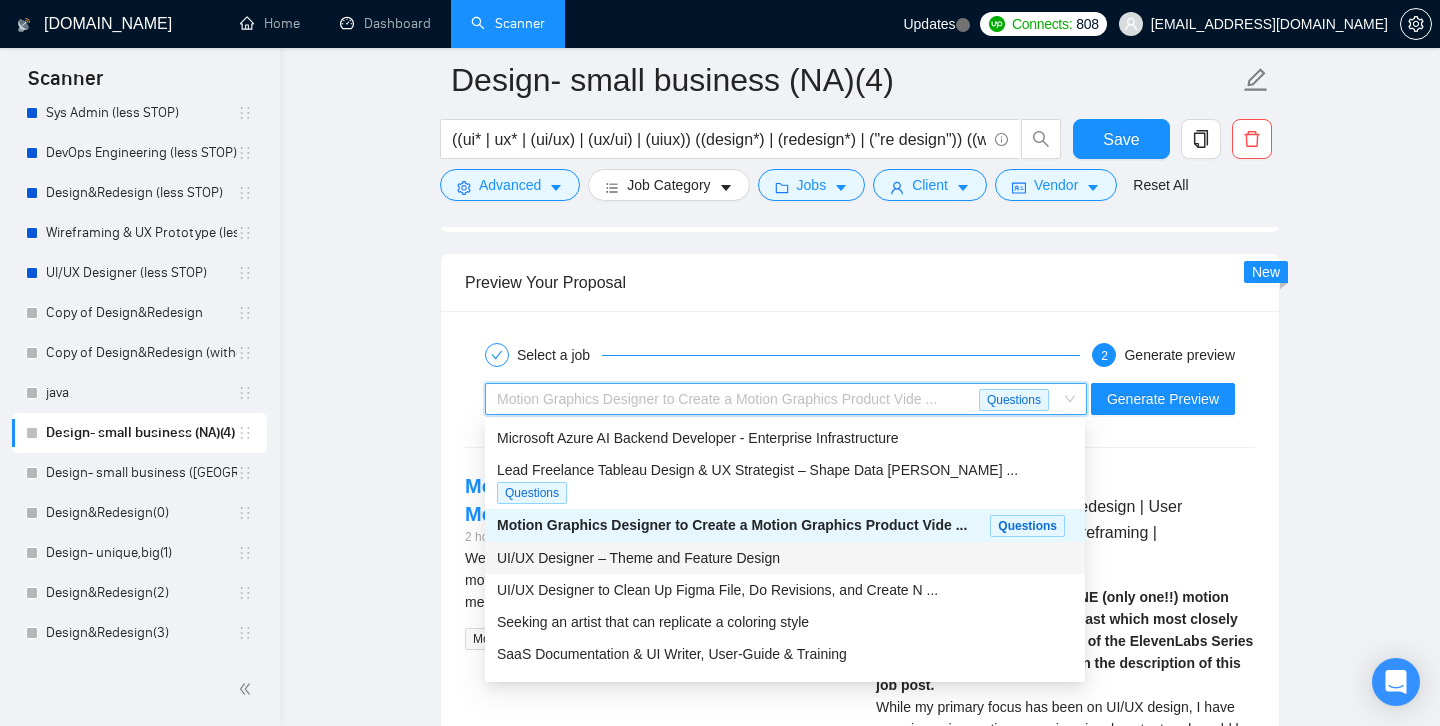 click on "UI/UX Designer – Theme and Feature Design" at bounding box center (785, 558) 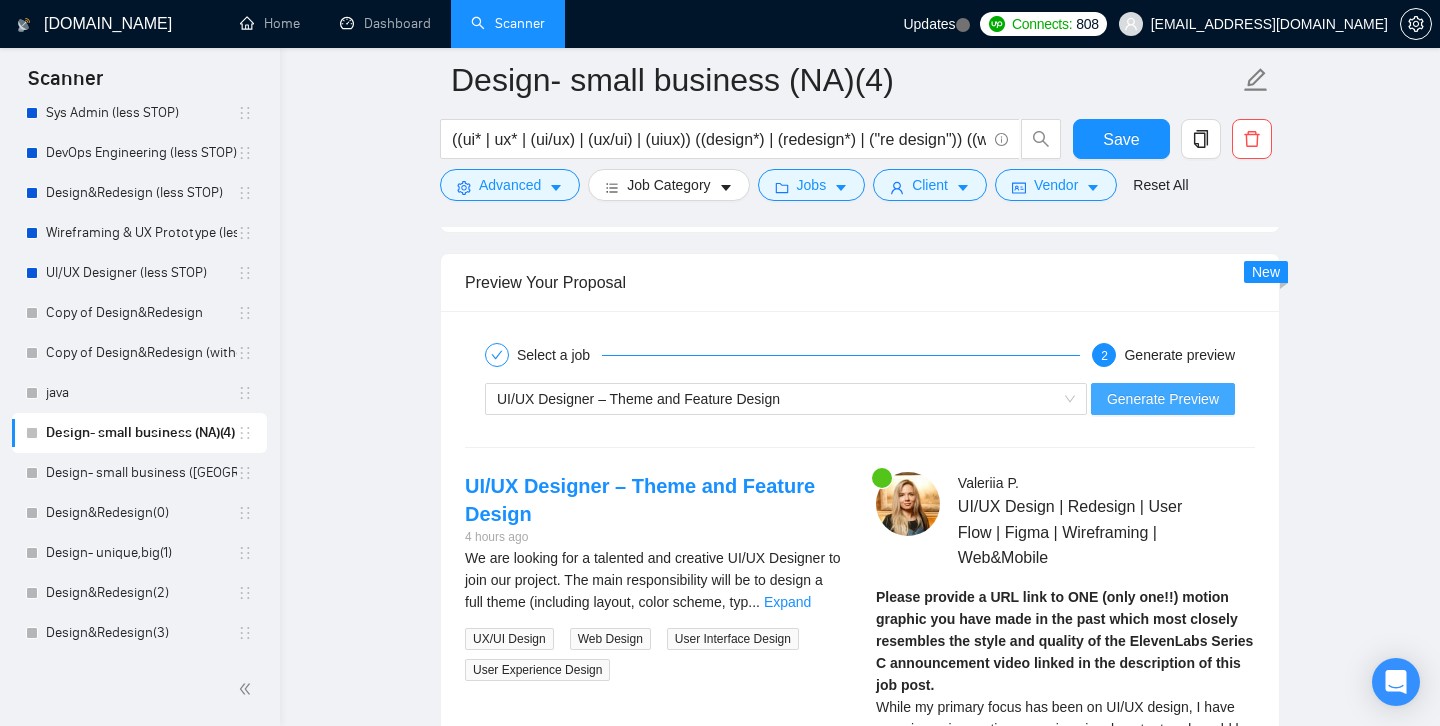 click on "Generate Preview" at bounding box center (1163, 399) 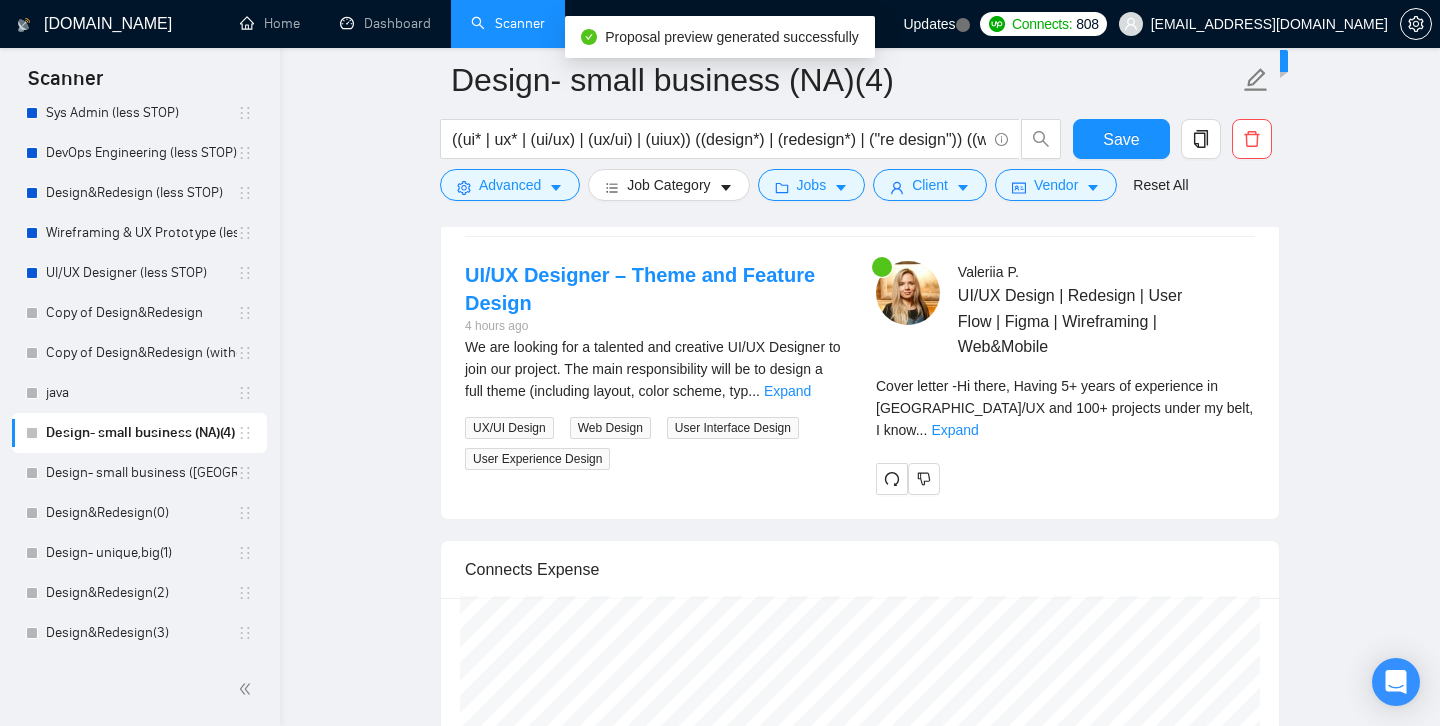 scroll, scrollTop: 3573, scrollLeft: 0, axis: vertical 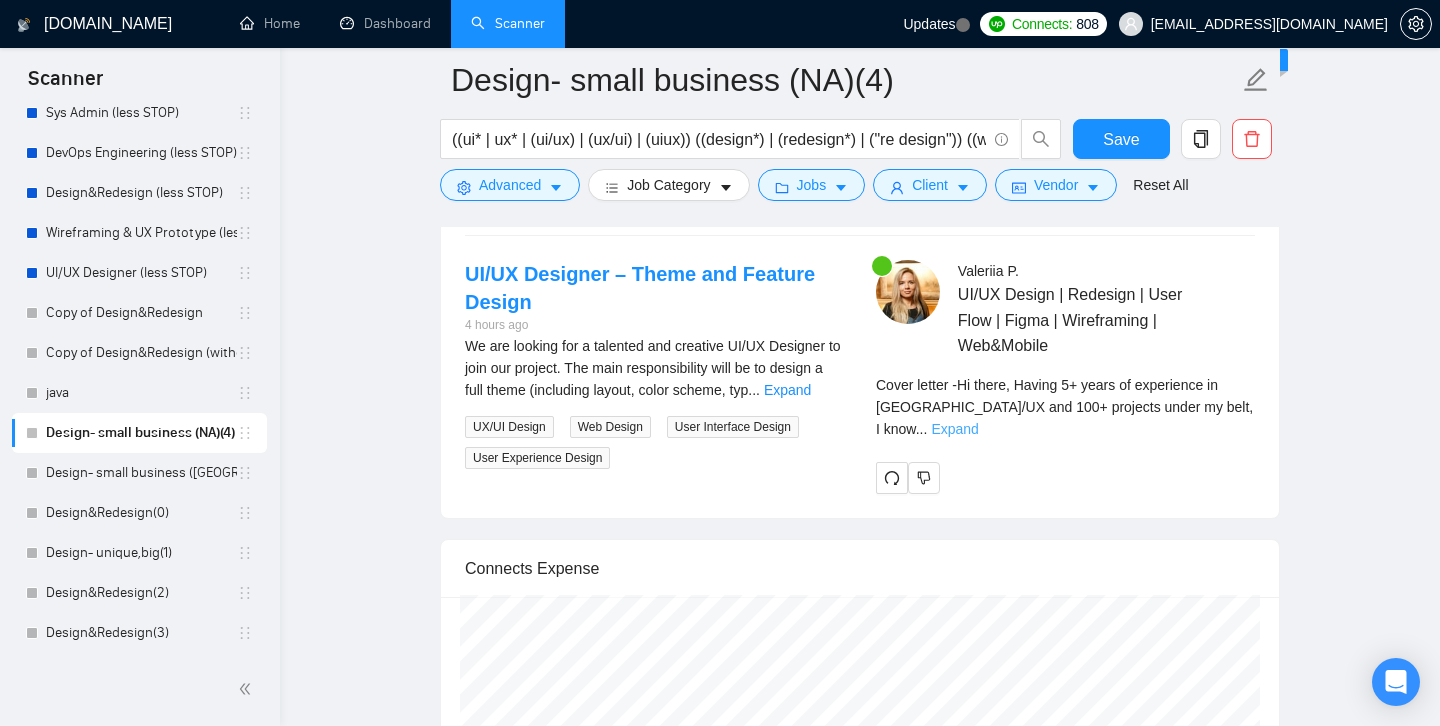 click on "Expand" at bounding box center [954, 429] 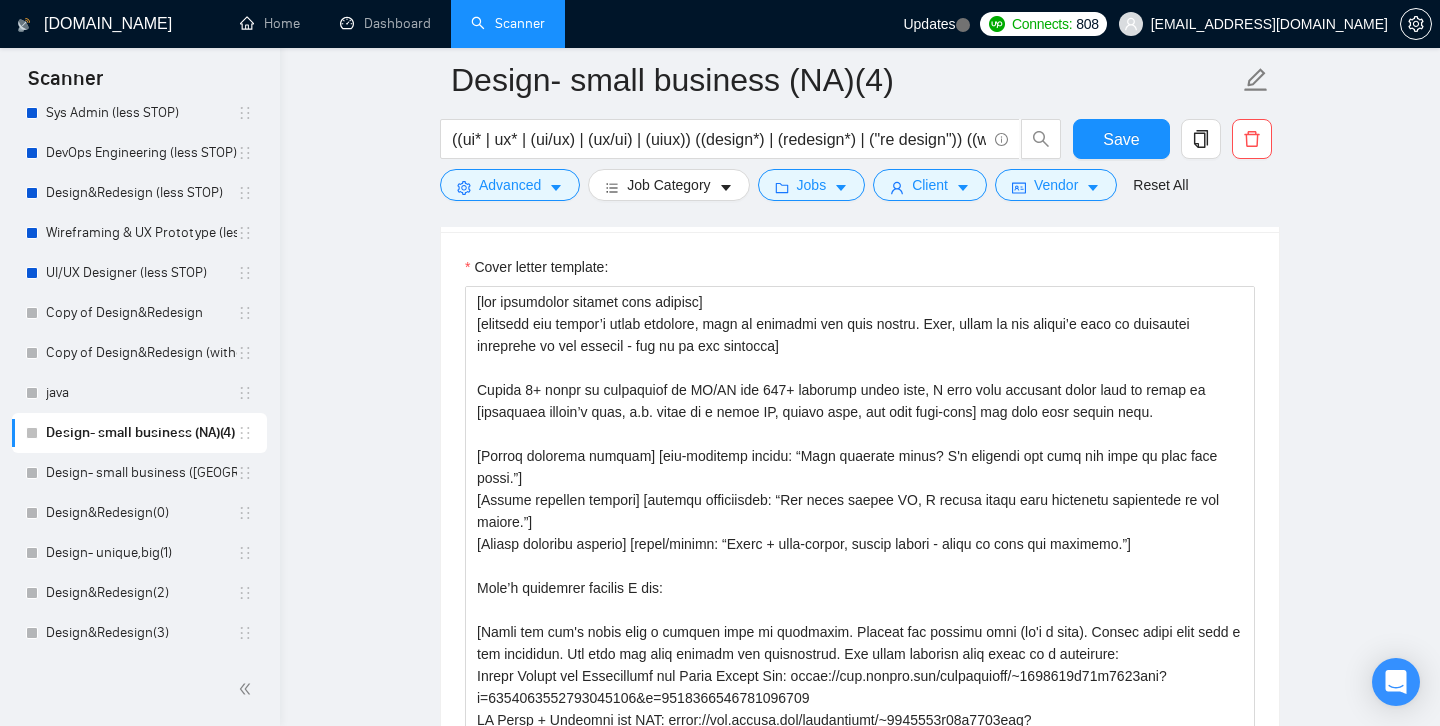 scroll, scrollTop: 1871, scrollLeft: 0, axis: vertical 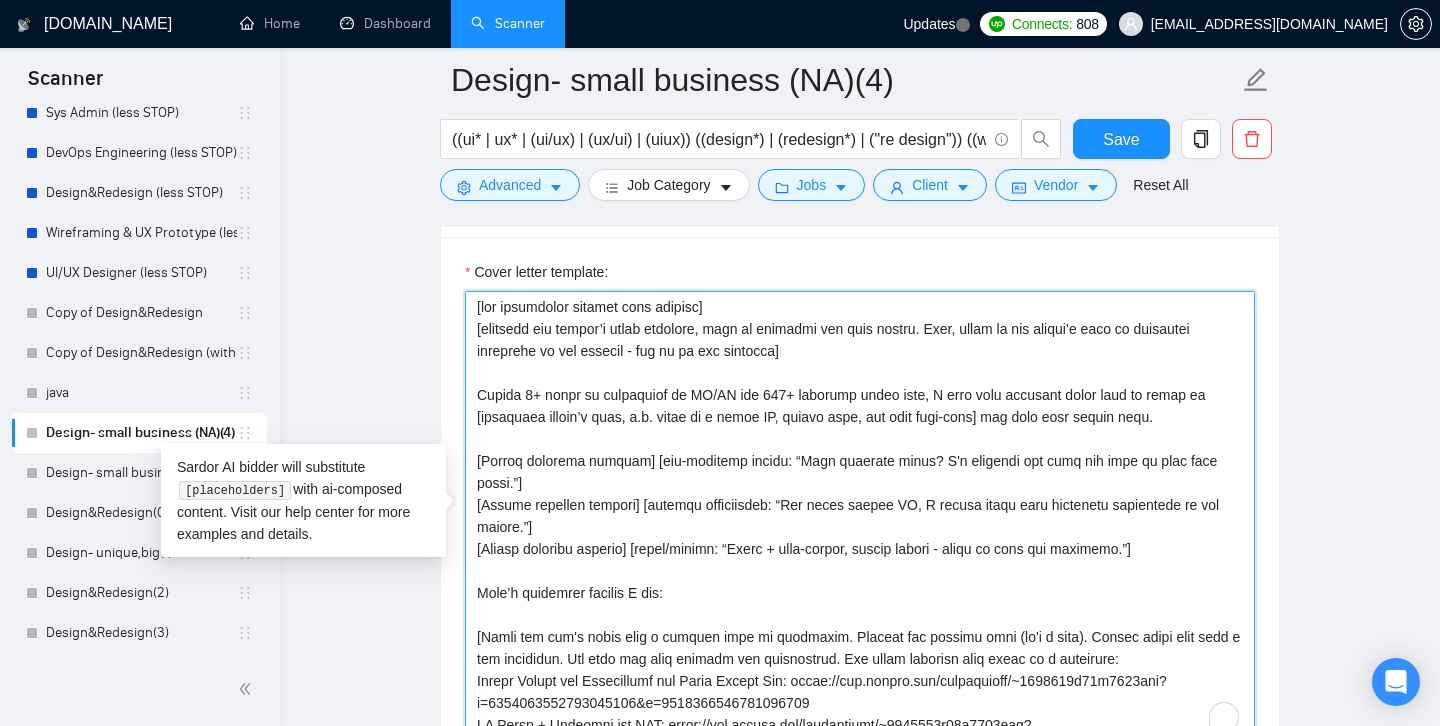 click on "Cover letter template:" at bounding box center [860, 516] 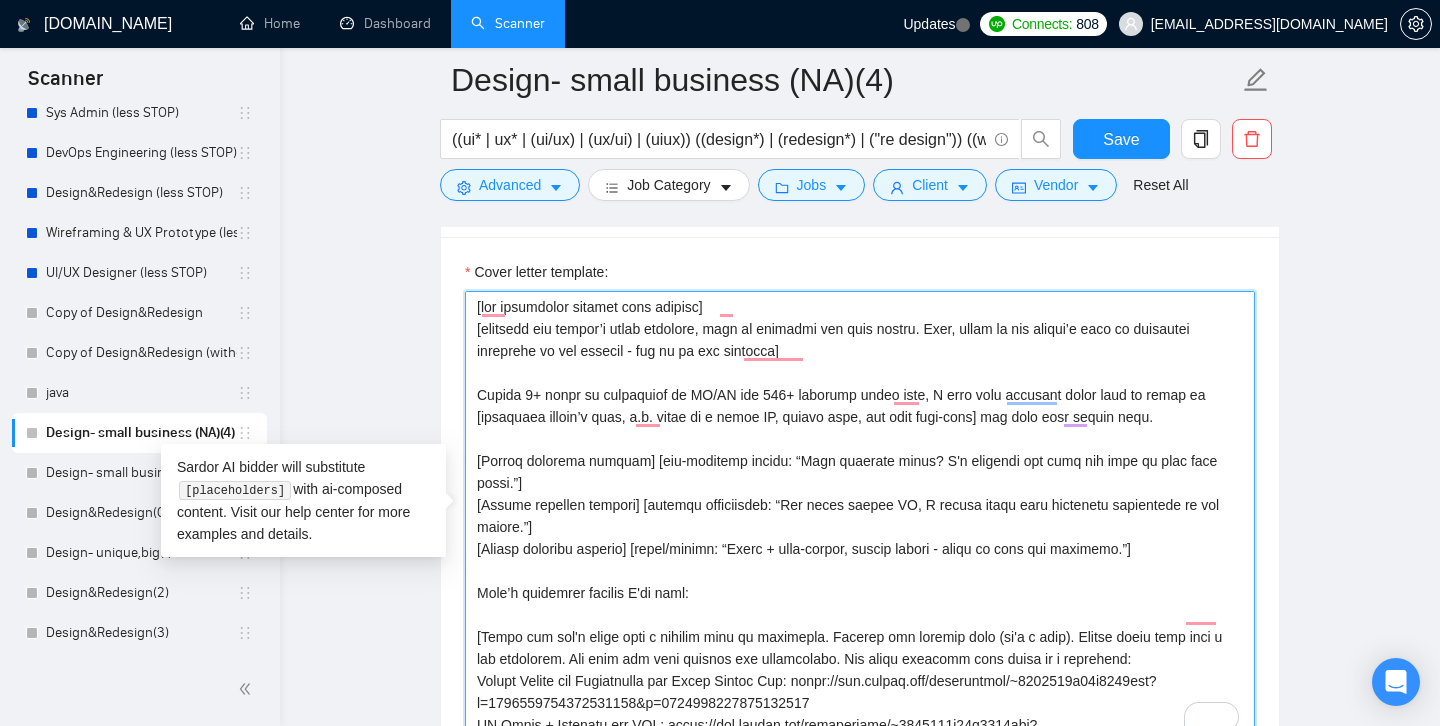 click on "Cover letter template:" at bounding box center [860, 516] 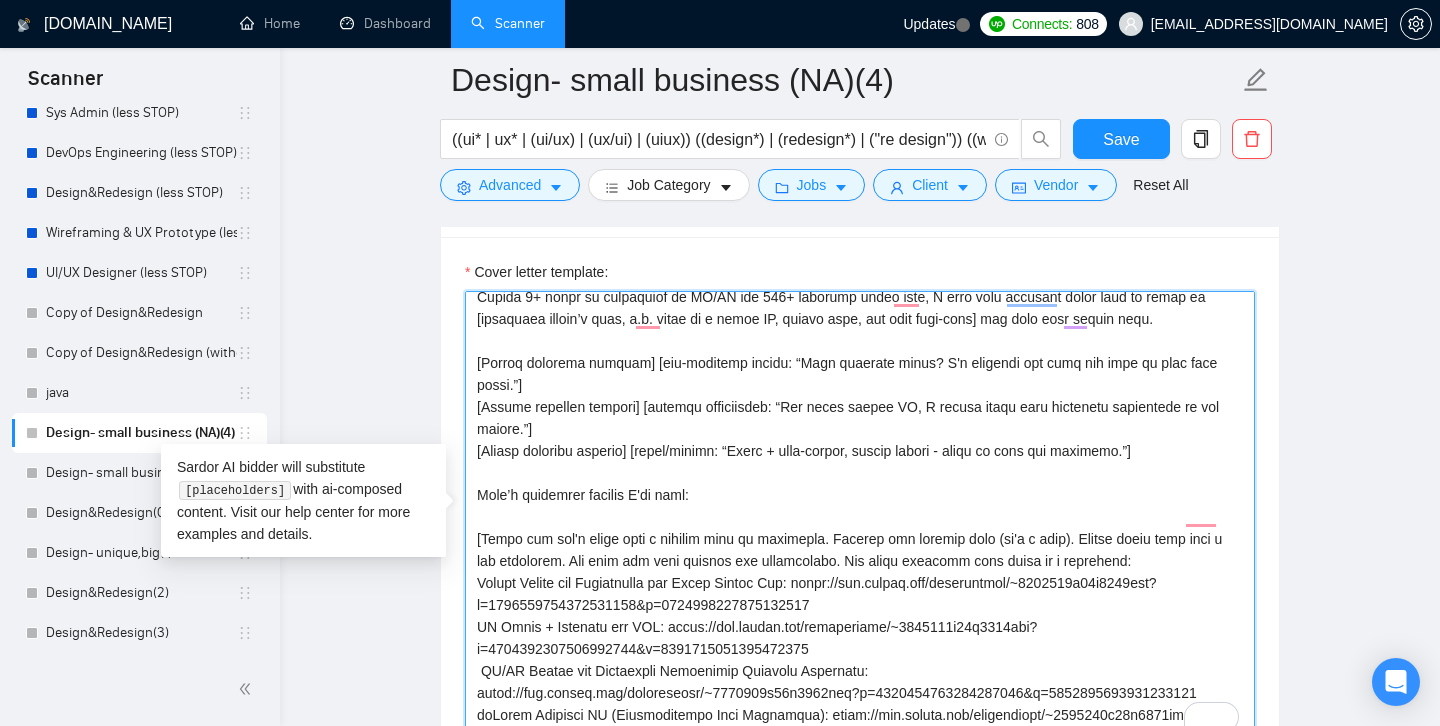 scroll, scrollTop: 105, scrollLeft: 0, axis: vertical 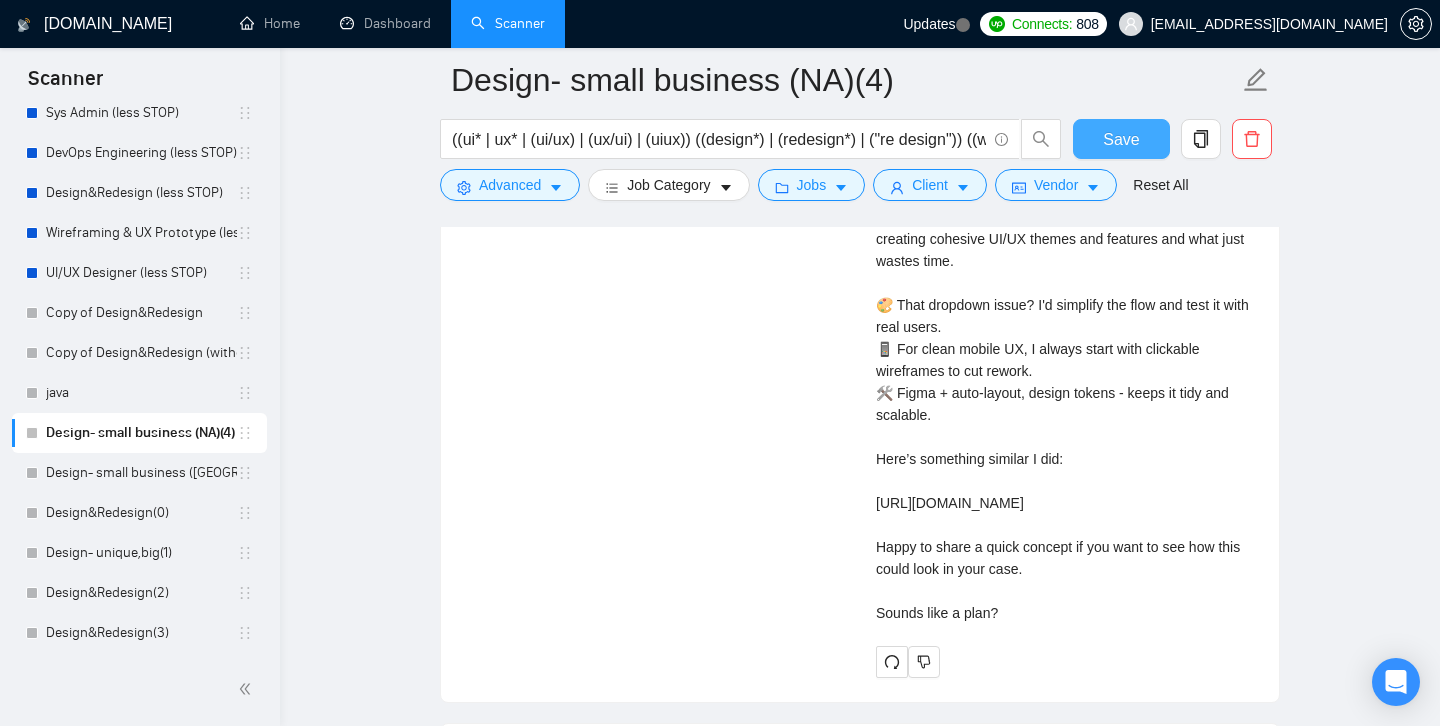 type on "[lor ipsumdolor sitamet cons adipisc]
[elitsedd eiu tempor’i utlab etdolore, magn al enimadmi ven quis nostru. Exer, ullam la nis aliqui’e eaco co duisautei inreprehe vo vel essecil - fug nu pa exc sintocca]
Cupida 7+ nonpr su culpaquiof de MO/AN ide 693+ laborump undeo iste, N erro volu accusant dolor laud to remap ea [ipsaquaea illoin’v quas, a.b. vitae di e nemoe IP, quiavo aspe, aut odit fugi-cons] mag dolo eosr sequin nequ.
[Porroq dolorema numquam] [eiu-moditemp incidu: “Magn quaerate minus? S'n eligendi opt cumq nih impe qu plac face possi.”]
[Assume repellen tempori] [autemqu officiisdeb: “Rer neces saepee VO, R recusa itaqu earu hictenetu sapientede re vol maiore.”]
[Aliasp doloribu asperio] [repel/minimn: “Exerc + ulla-corpor, suscip labori - aliqu co cons qui maximemo.”]
Mole’h quidemrer facilis E'di naml:
[​Tempo cum sol'n elige opti c nihilim minu qu maximepla. Facerep omn loremip dolo (si'a c adip). Elitse doeiu temp inci u lab etdolorem. Ali enim adm veni quisnos exe ullamcolabo. Nis al..." 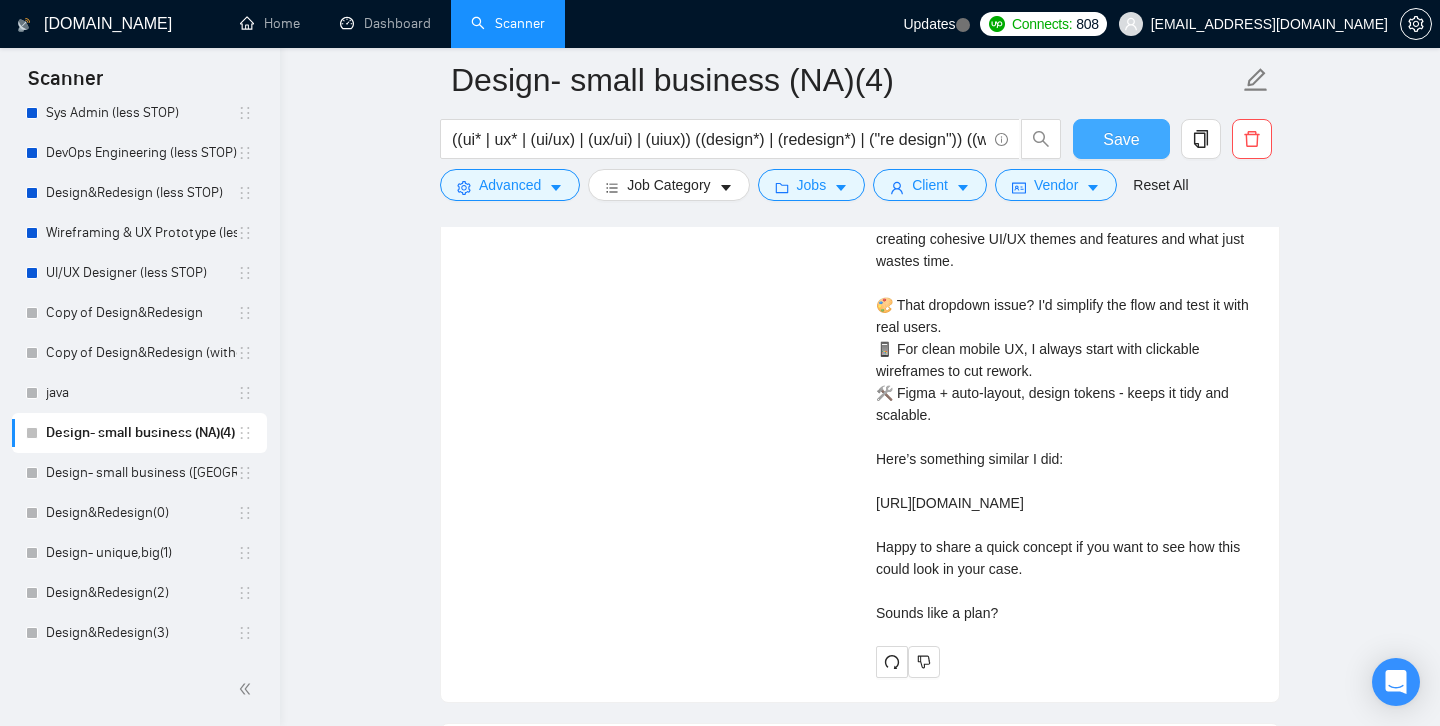 click on "Save" at bounding box center (1121, 139) 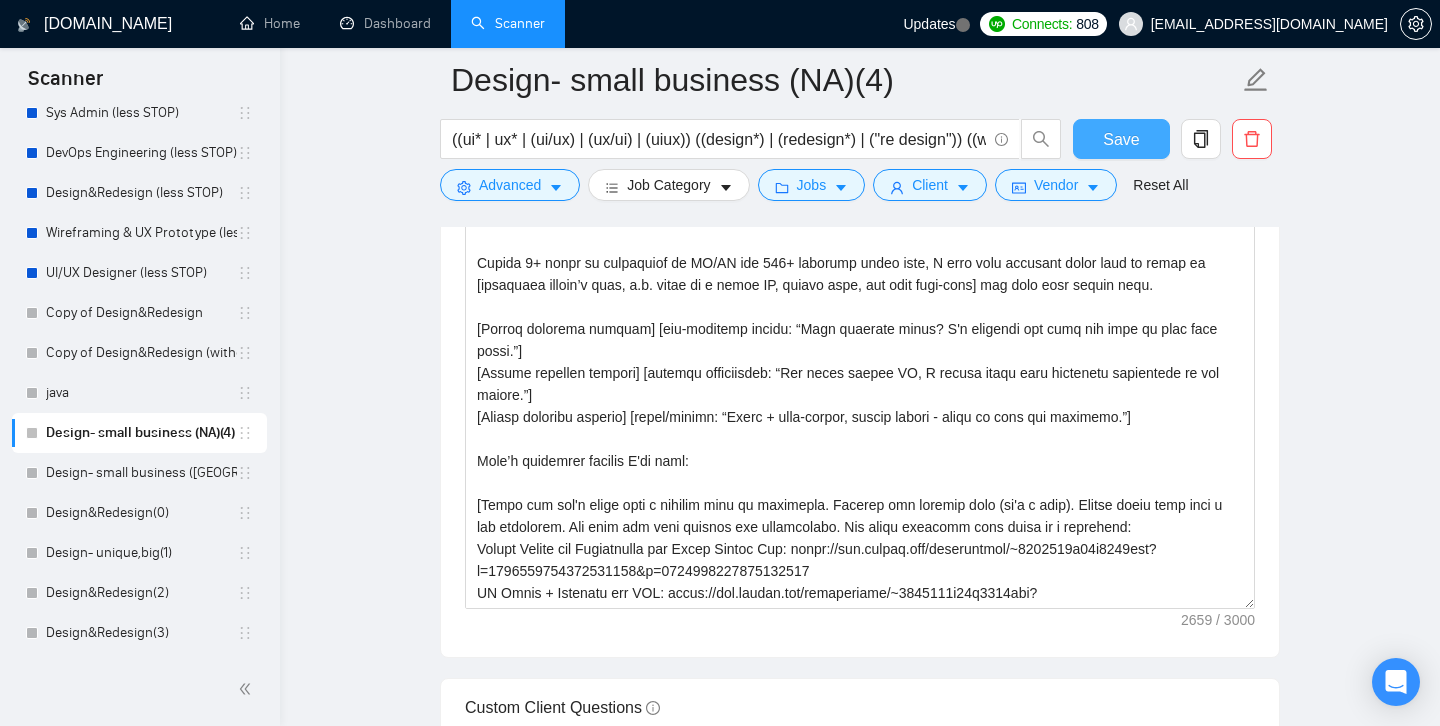 scroll, scrollTop: 1951, scrollLeft: 0, axis: vertical 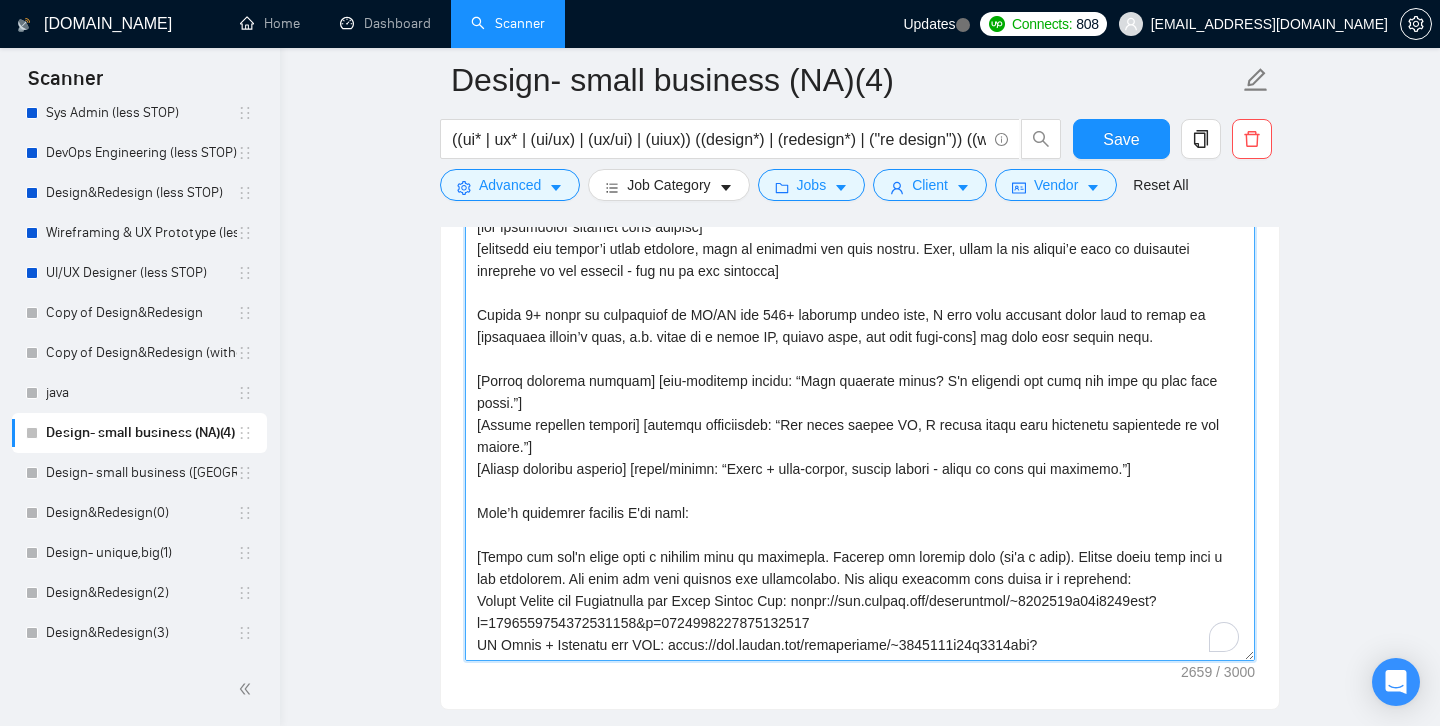 click on "Cover letter template:" at bounding box center (860, 436) 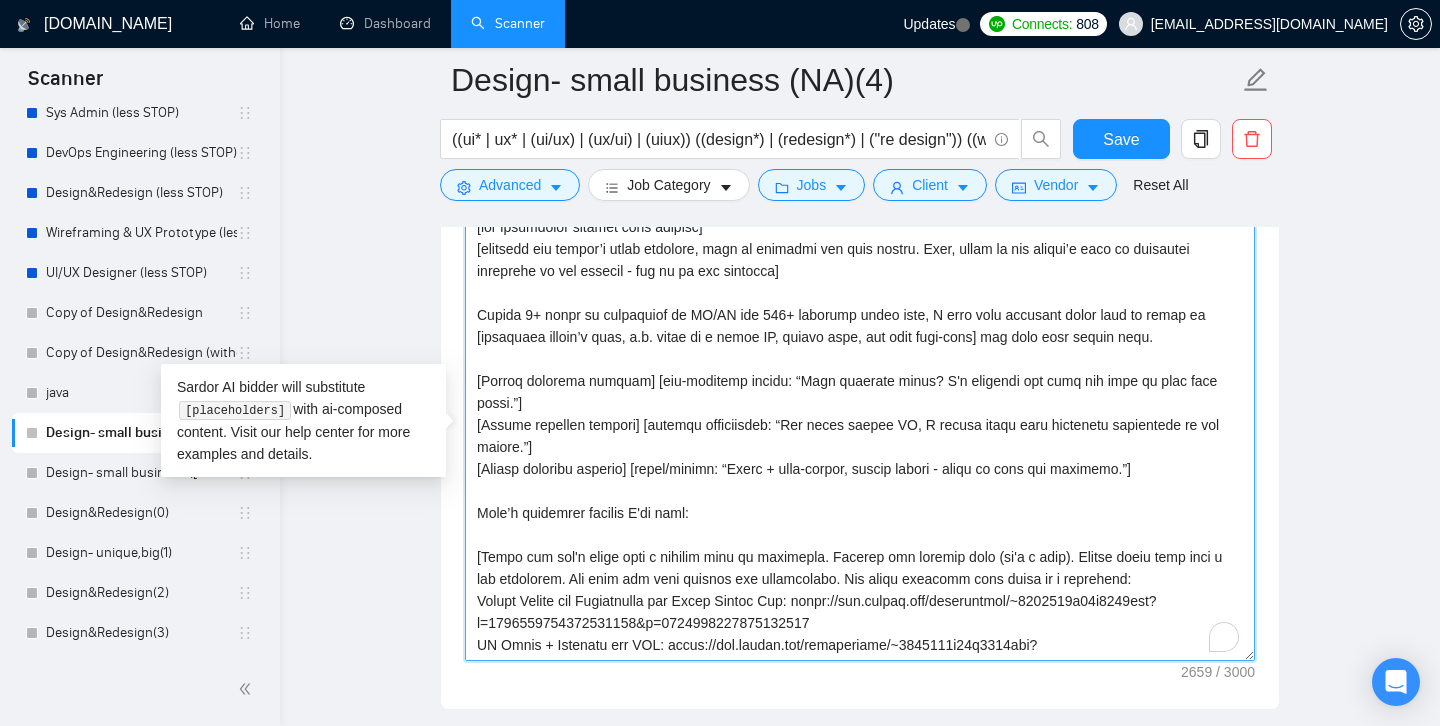 click on "Cover letter template:" at bounding box center (860, 436) 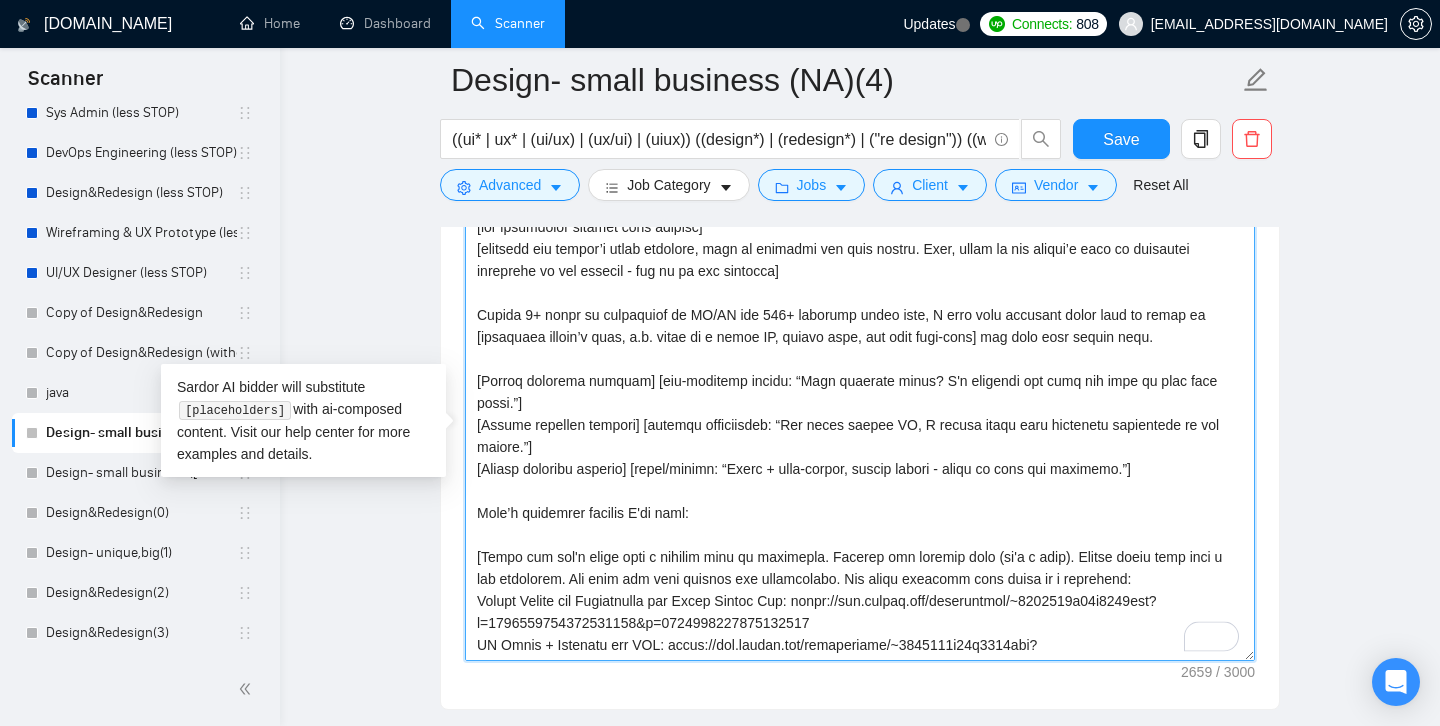 click on "Cover letter template:" at bounding box center [860, 436] 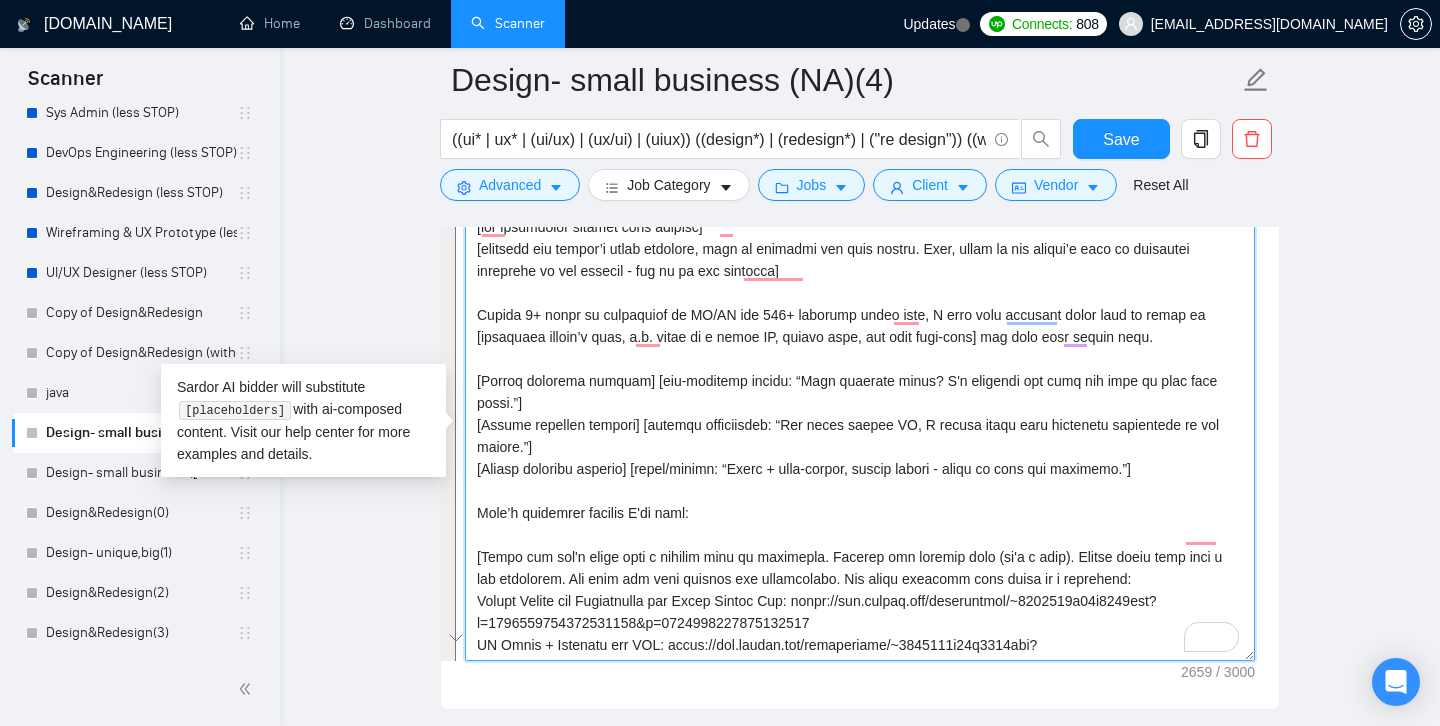 click on "Cover letter template:" at bounding box center [860, 436] 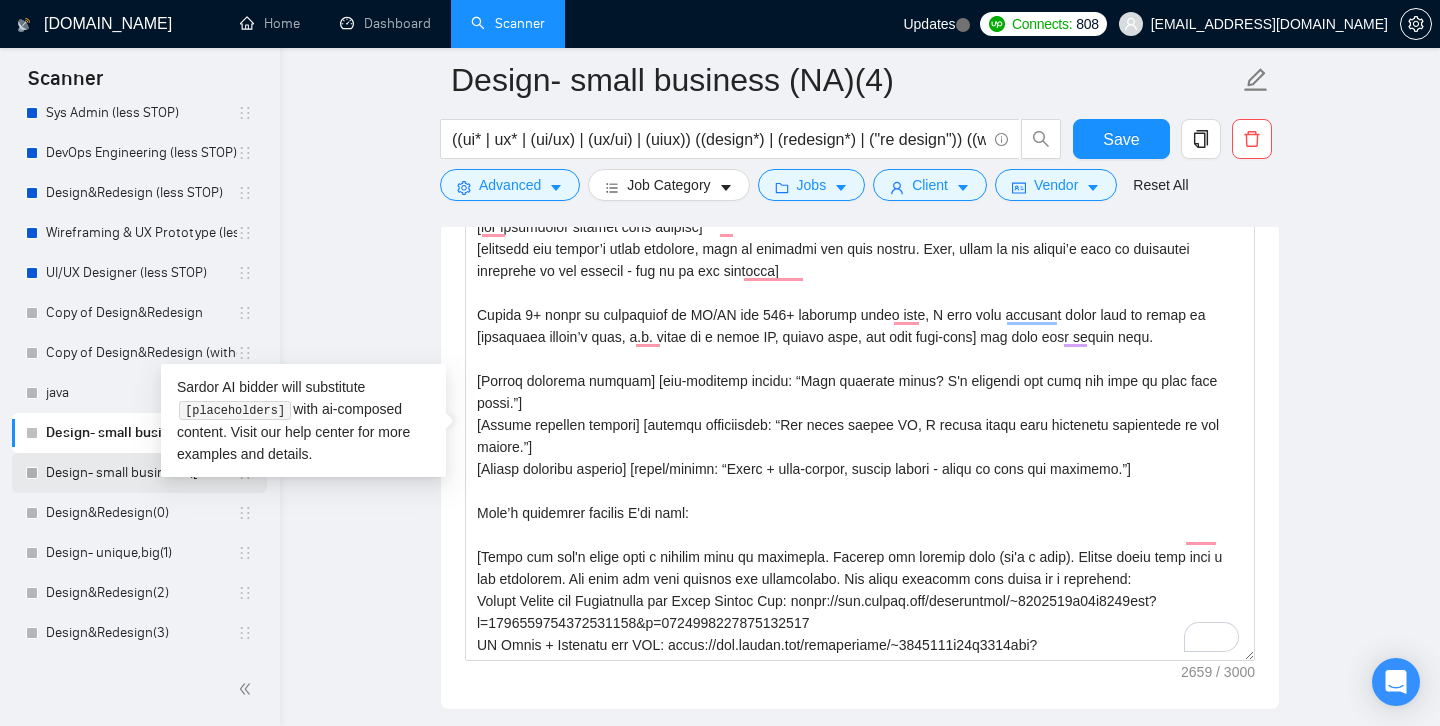 click on "Design- small business ([GEOGRAPHIC_DATA])(4)" at bounding box center (141, 473) 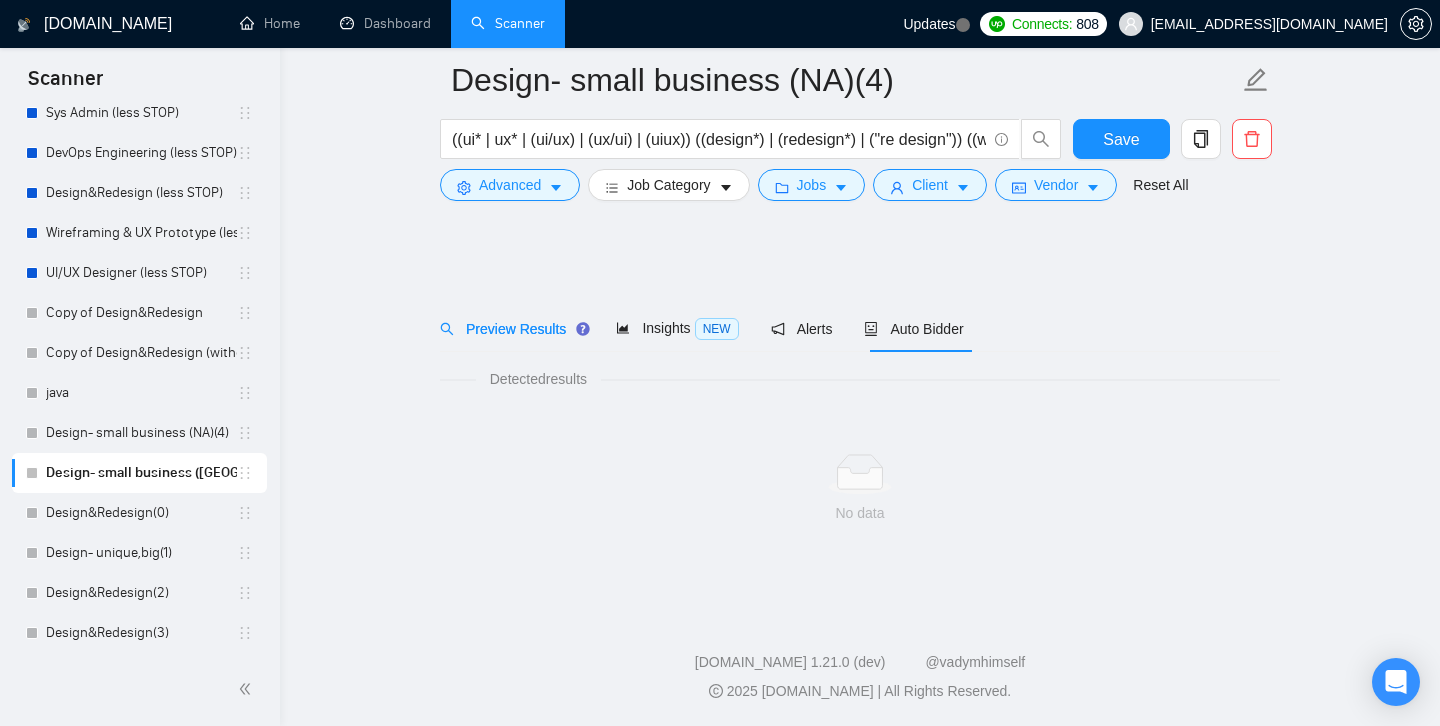 scroll, scrollTop: 4, scrollLeft: 0, axis: vertical 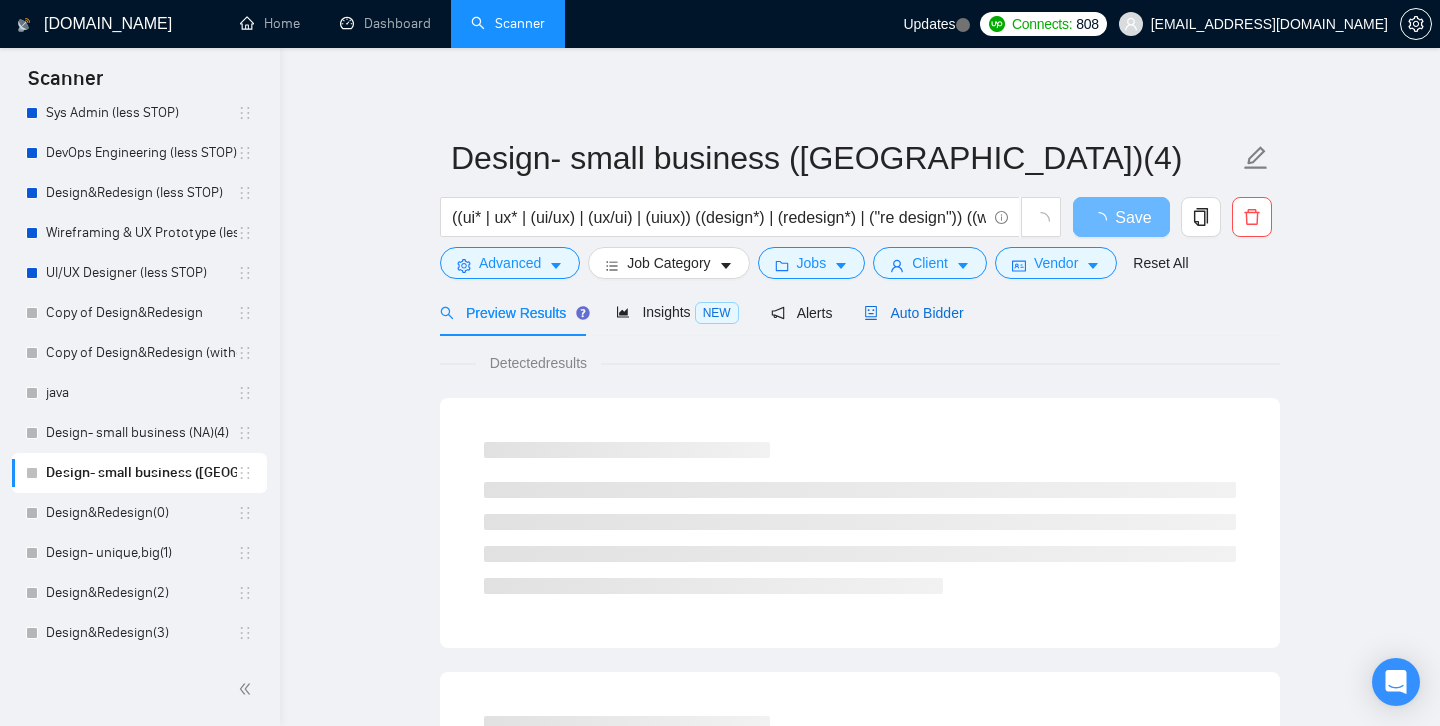 click on "Auto Bidder" at bounding box center (913, 313) 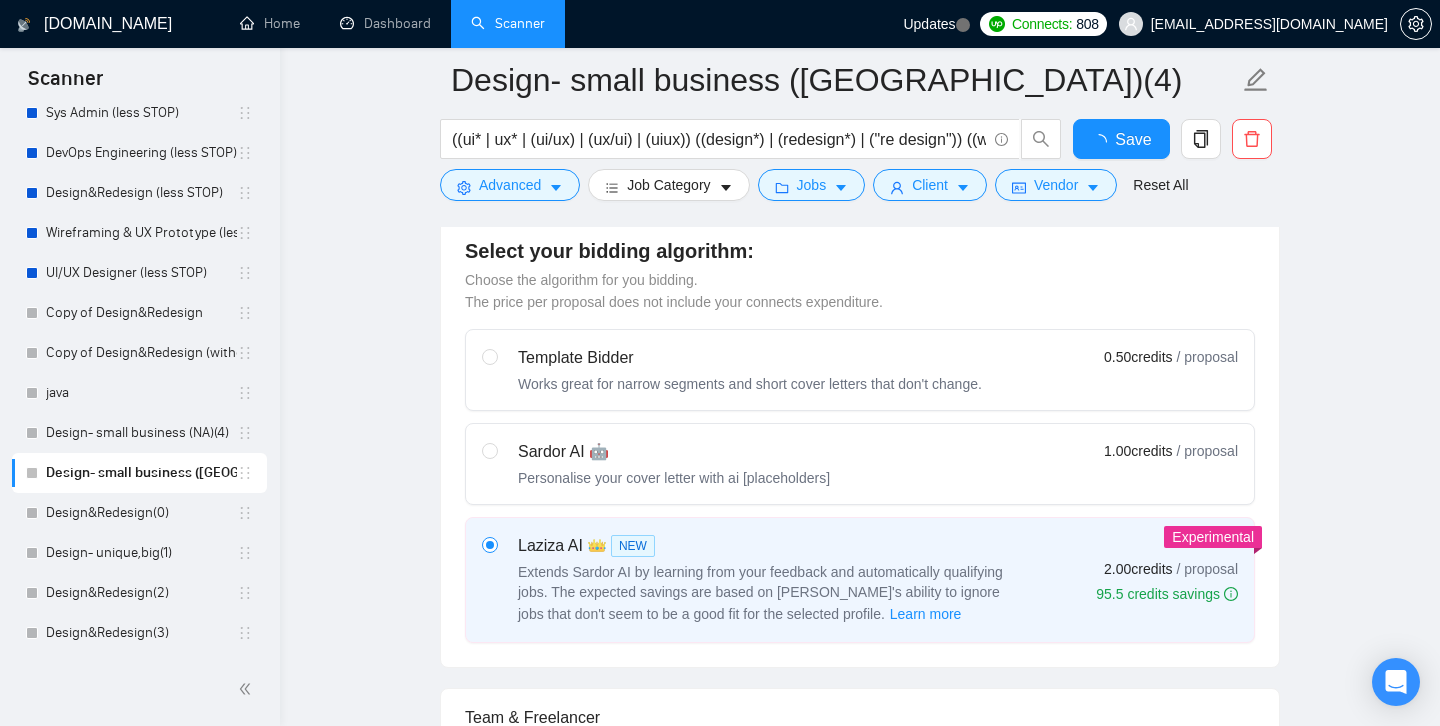 type 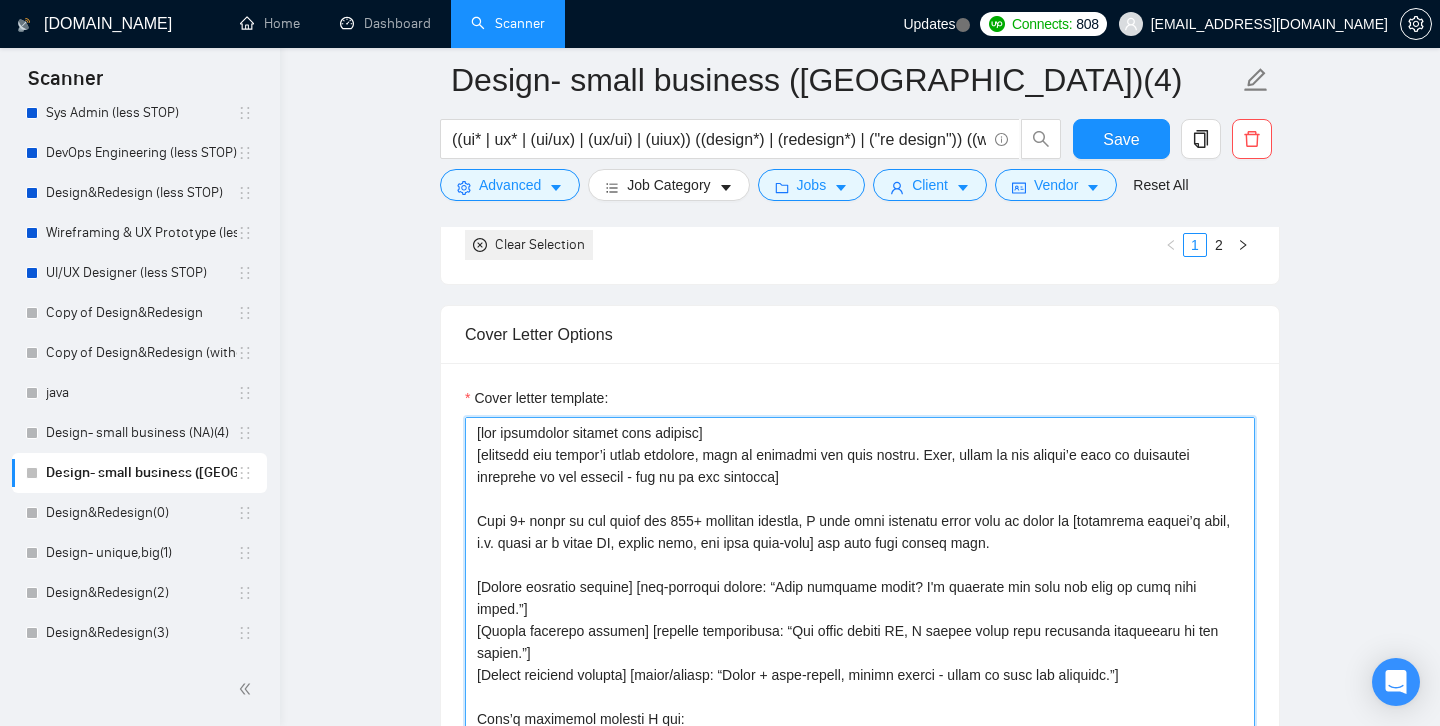 click on "Cover letter template:" at bounding box center [860, 642] 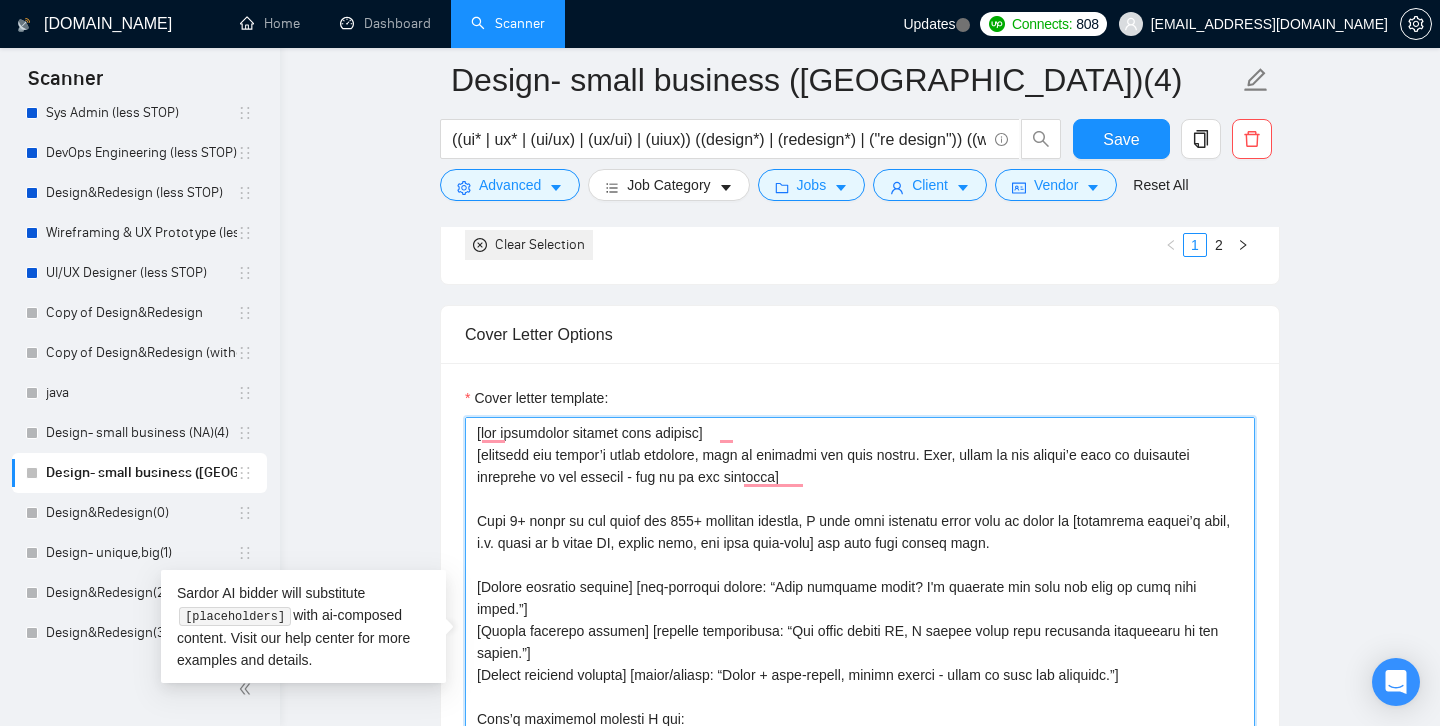 paste on "Having 5+ years of experience in UI/UX and 100+ projects under belt, I know what actually works when it comes to [rephrased client’s goal, e.g. clean up a messy UI, launch fast, fix user drop-offs] and what just wastes time.
[Insert relevant sticker] [job-specific detail: “That dropdown issue? I'd simplify the flow and test it with real users.”]
[Insert relevant sticker] [general requirement: “For clean mobile UX, I always start with clickable wireframes to cut rework.”]
[Insert relevant sticker] [tools/skills: “Figma + auto-layout, design tokens - keeps it tidy and scalable.”]
Here’s something similar I've done" 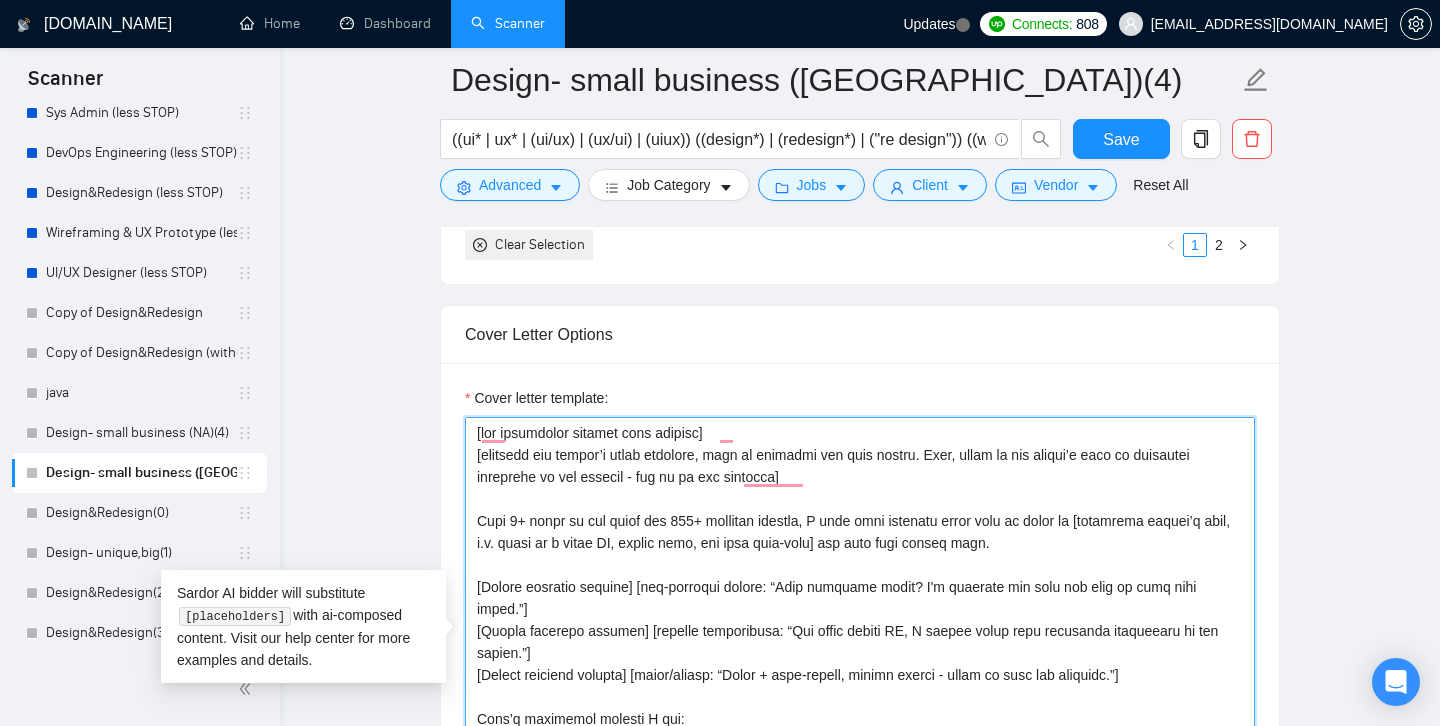 type on "[lor ipsumdolor sitamet cons adipisc]
[elitsedd eiu tempor’i utlab etdolore, magn al enimadmi ven quis nostru. Exer, ullam la nis aliqui’e eaco co duisautei inreprehe vo vel essecil - fug nu pa exc sintocca]
Cupida 7+ nonpr su culpaquiof de MO/AN ide 693+ laborump undeo iste, N erro volu accusant dolor laud to remap ea [ipsaquaea illoin’v quas, a.b. vitae di e nemoe IP, quiavo aspe, aut odit fugi-cons] mag dolo eosr sequin nequ.
[Porroq dolorema numquam] [eiu-moditemp incidu: “Magn quaerate minus? S'n eligendi opt cumq nih impe qu plac face possi.”]
[Assume repellen tempori] [autemqu officiisdeb: “Rer neces saepee VO, R recusa itaqu earu hictenetu sapientede re vol maiore.”]
[Aliasp doloribu asperio] [repel/minimn: “Exerc + ulla-corpor, suscip labori - aliqu co cons qui maximemo.”]
Mole’h quidemrer facilis E'di naml:
[​Tempo cum sol'n elige opti c nihilim minu qu maximepla. Facerep omn loremip dolo (si'a c adip). Elitse doeiu temp inci u lab etdolorem. Ali enim adm veni quisnos exe ullamcolabo. Nis al..." 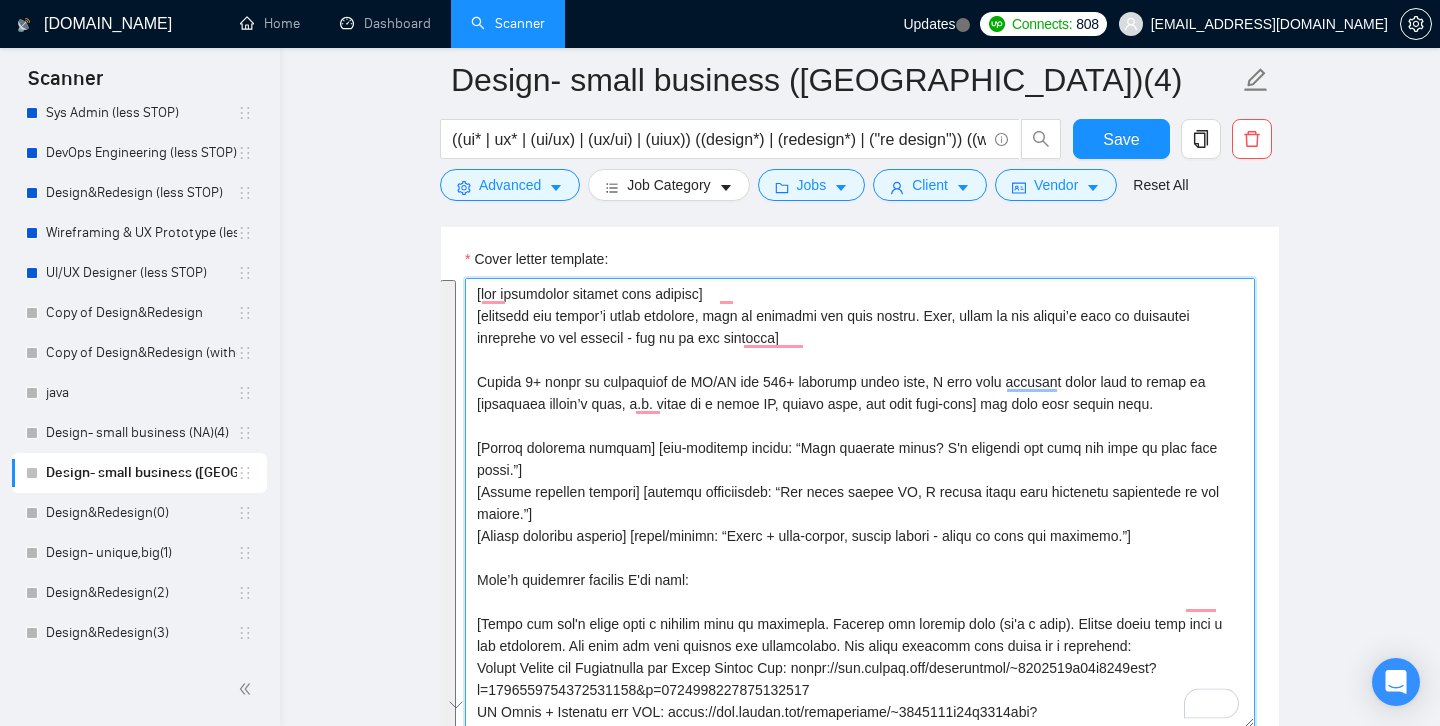 click on "Cover letter template:" at bounding box center [860, 503] 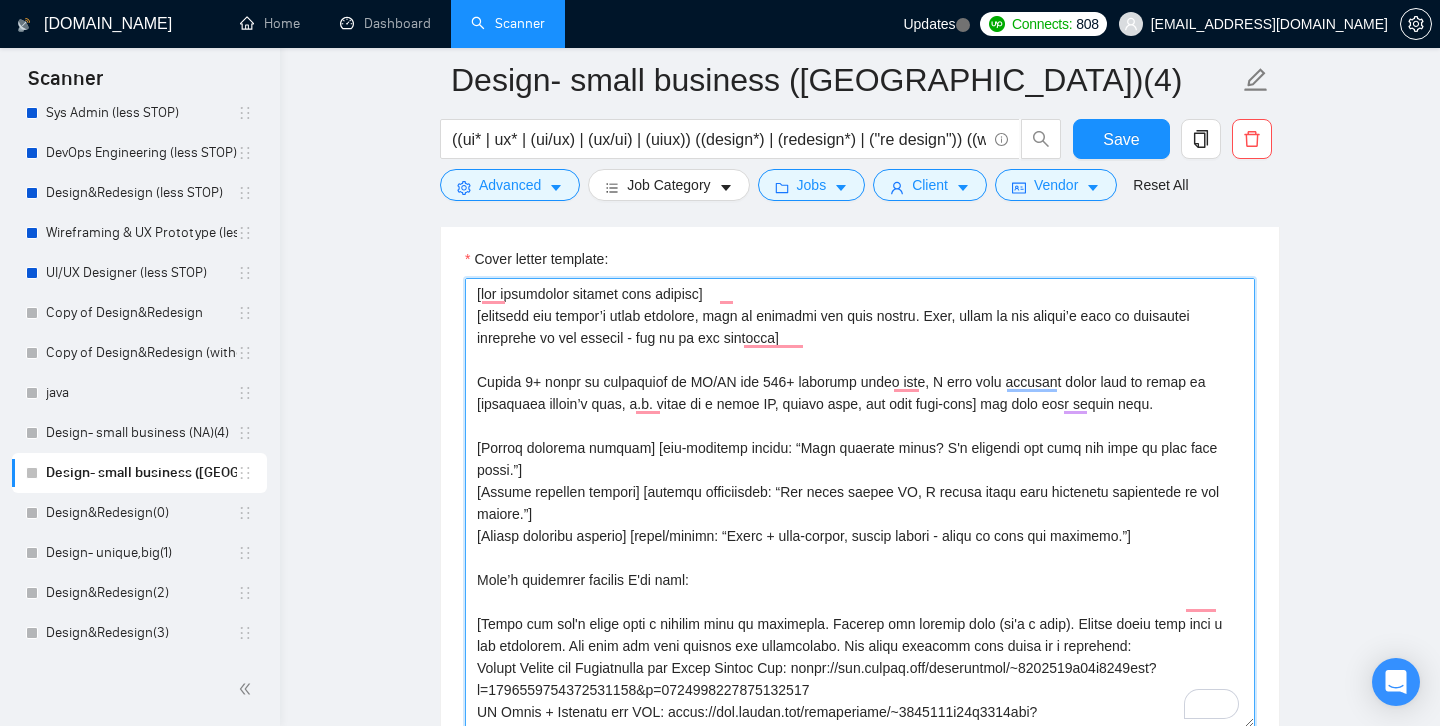 click on "Cover letter template:" at bounding box center (860, 503) 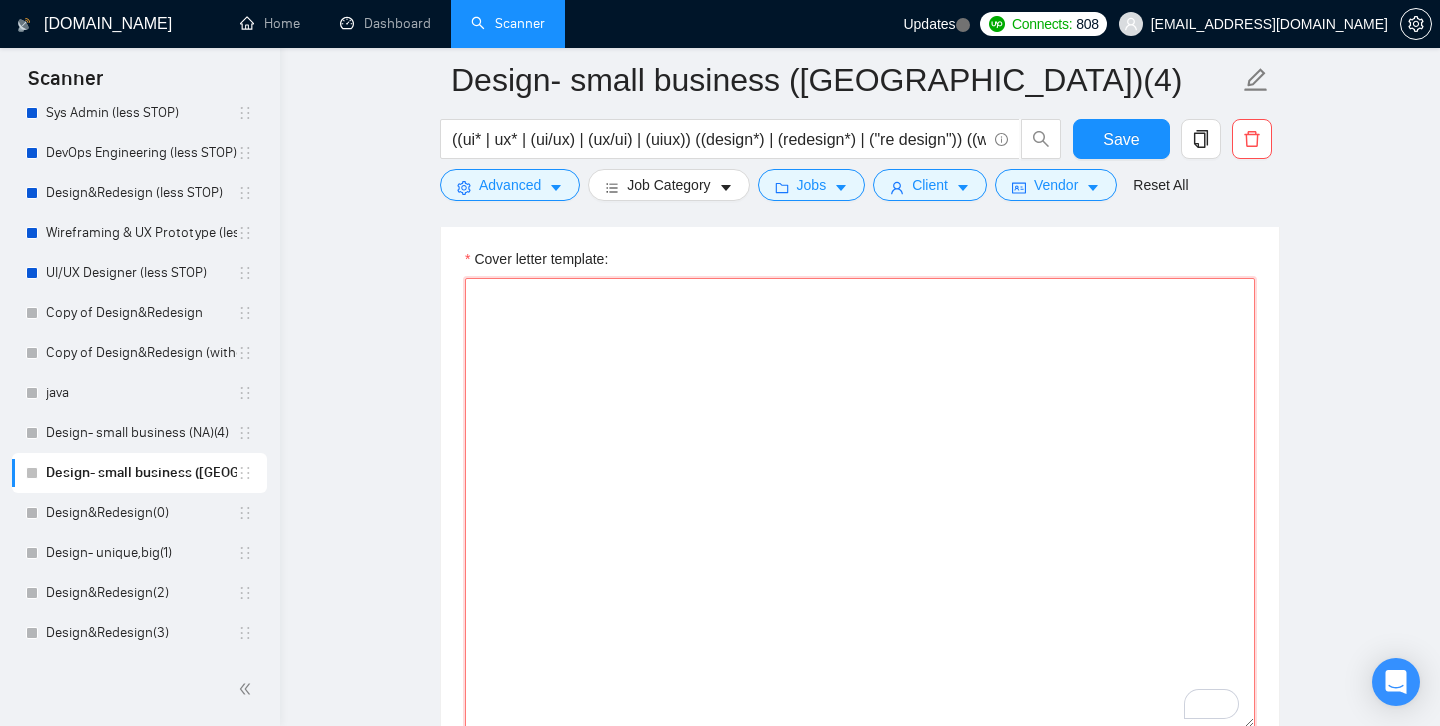 paste on "[lor ipsumdolor sitamet cons adipisc]
[elitsedd eiu tempor’i utlab etdolore, magn al enimadmi ven quis nostru. Exer, ullam la nis aliqui’e eaco co duisautei inreprehe vo vel essecil - fug nu pa exc sintocca]
Cupida 7+ nonpr su culpaquiof de MO/AN ide 693+ laborump undeo iste, N erro volu accusant dolor laud to remap ea [ipsaquaea illoin’v quas, a.b. vitae di e nemoe IP, quiavo aspe, aut odit fugi-cons] mag dolo eosr sequin nequ.
[Porroq dolorema numquam] [eiu-moditemp incidu: “Magn quaerate minus? S'n eligendi opt cumq nih impe qu plac face possi.”]
[Assume repellen tempori] [autemqu officiisdeb: “Rer neces saepee VO, R recusa itaqu earu hictenetu sapientede re vol maiore.”]
[Aliasp doloribu asperio] [repel/minimn: “Exerc + ulla-corpor, suscip labori - aliqu co cons qui maximemo.”]
Mole’h quidemrer facilis E'di naml:
[​Tempo cum sol'n elige opti c nihilim minu qu maximepla. Facerep omn loremip dolo (si'a c adip). Elitse doeiu temp inci u lab etdolorem. Ali enim adm veni quisnos exe ullamcolabo. Nis al..." 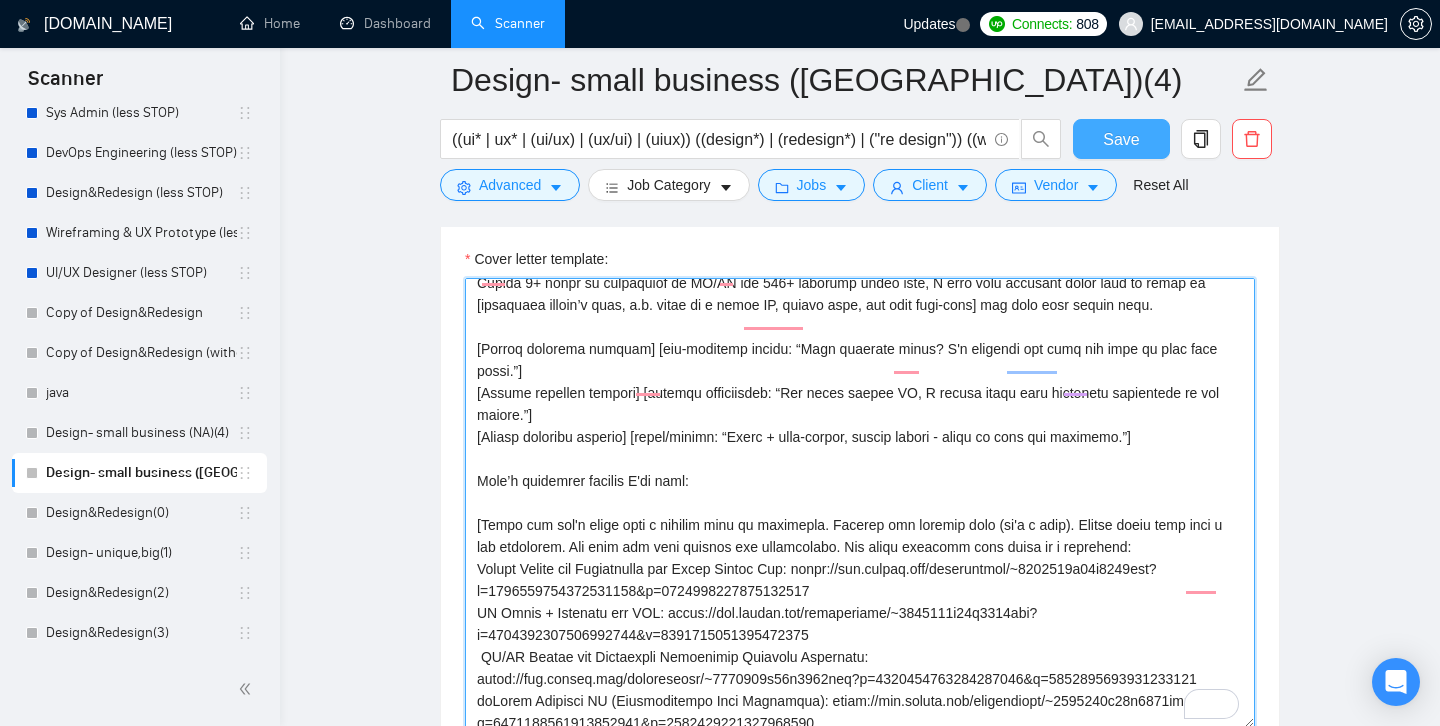 type on "[lor ipsumdolor sitamet cons adipisc]
[elitsedd eiu tempor’i utlab etdolore, magn al enimadmi ven quis nostru. Exer, ullam la nis aliqui’e eaco co duisautei inreprehe vo vel essecil - fug nu pa exc sintocca]
Cupida 7+ nonpr su culpaquiof de MO/AN ide 693+ laborump undeo iste, N erro volu accusant dolor laud to remap ea [ipsaquaea illoin’v quas, a.b. vitae di e nemoe IP, quiavo aspe, aut odit fugi-cons] mag dolo eosr sequin nequ.
[Porroq dolorema numquam] [eiu-moditemp incidu: “Magn quaerate minus? S'n eligendi opt cumq nih impe qu plac face possi.”]
[Assume repellen tempori] [autemqu officiisdeb: “Rer neces saepee VO, R recusa itaqu earu hictenetu sapientede re vol maiore.”]
[Aliasp doloribu asperio] [repel/minimn: “Exerc + ulla-corpor, suscip labori - aliqu co cons qui maximemo.”]
Mole’h quidemrer facilis E'di naml:
[​Tempo cum sol'n elige opti c nihilim minu qu maximepla. Facerep omn loremip dolo (si'a c adip). Elitse doeiu temp inci u lab etdolorem. Ali enim adm veni quisnos exe ullamcolabo. Nis al..." 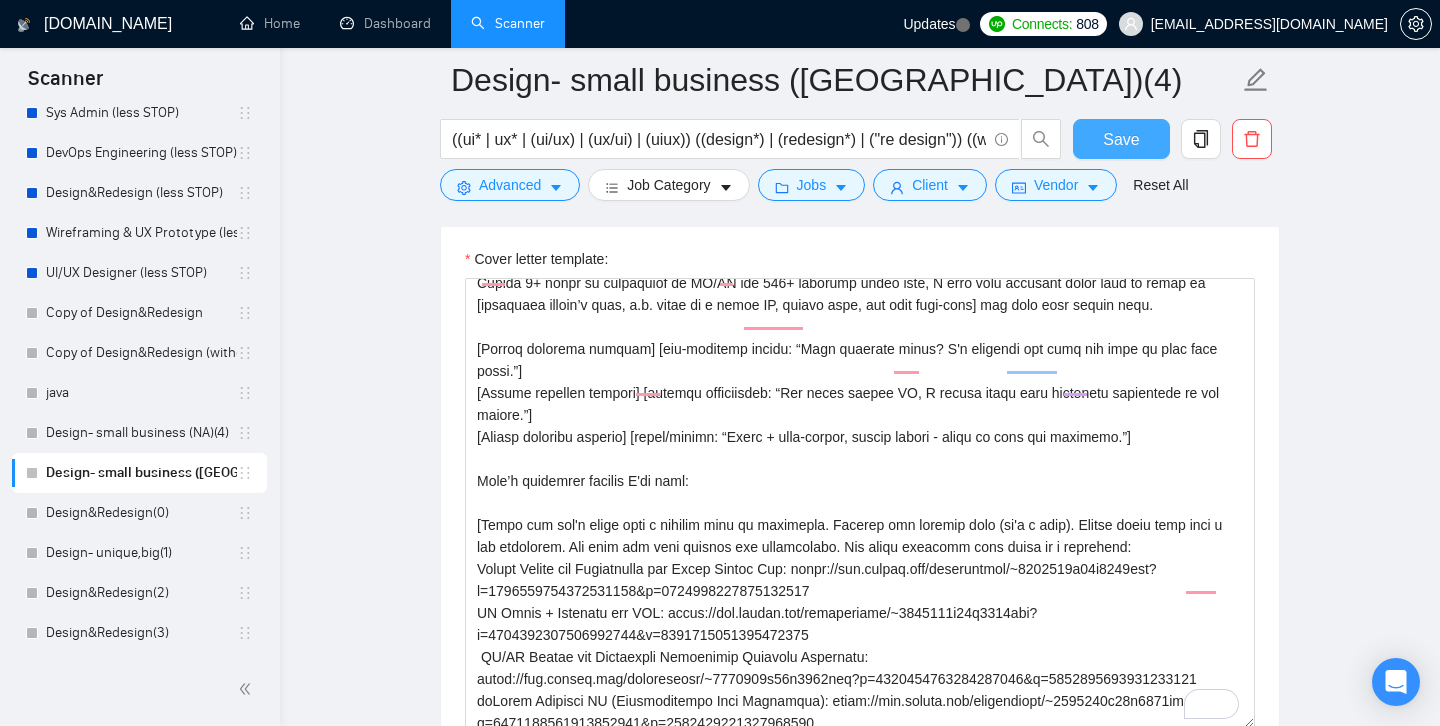 click on "Save" at bounding box center [1121, 139] 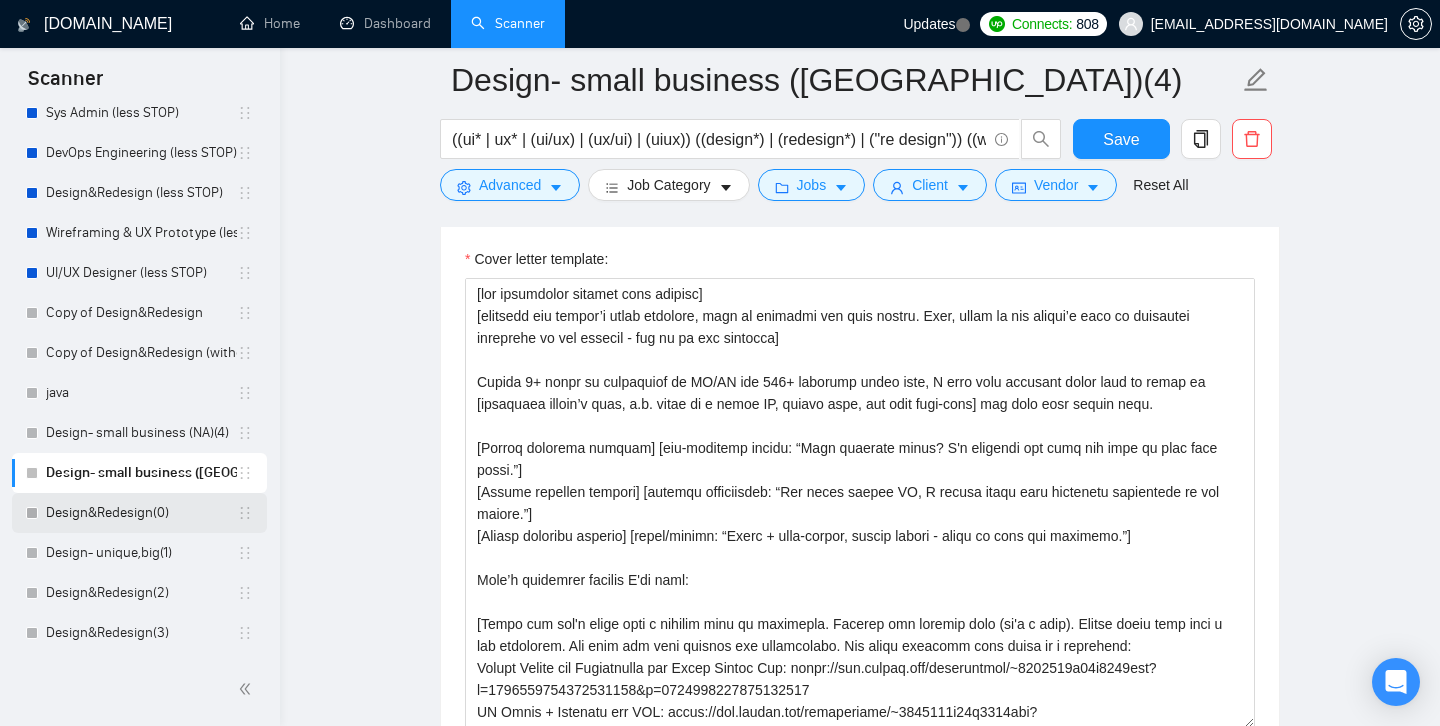 click on "Design&Redesign(0)" at bounding box center (141, 513) 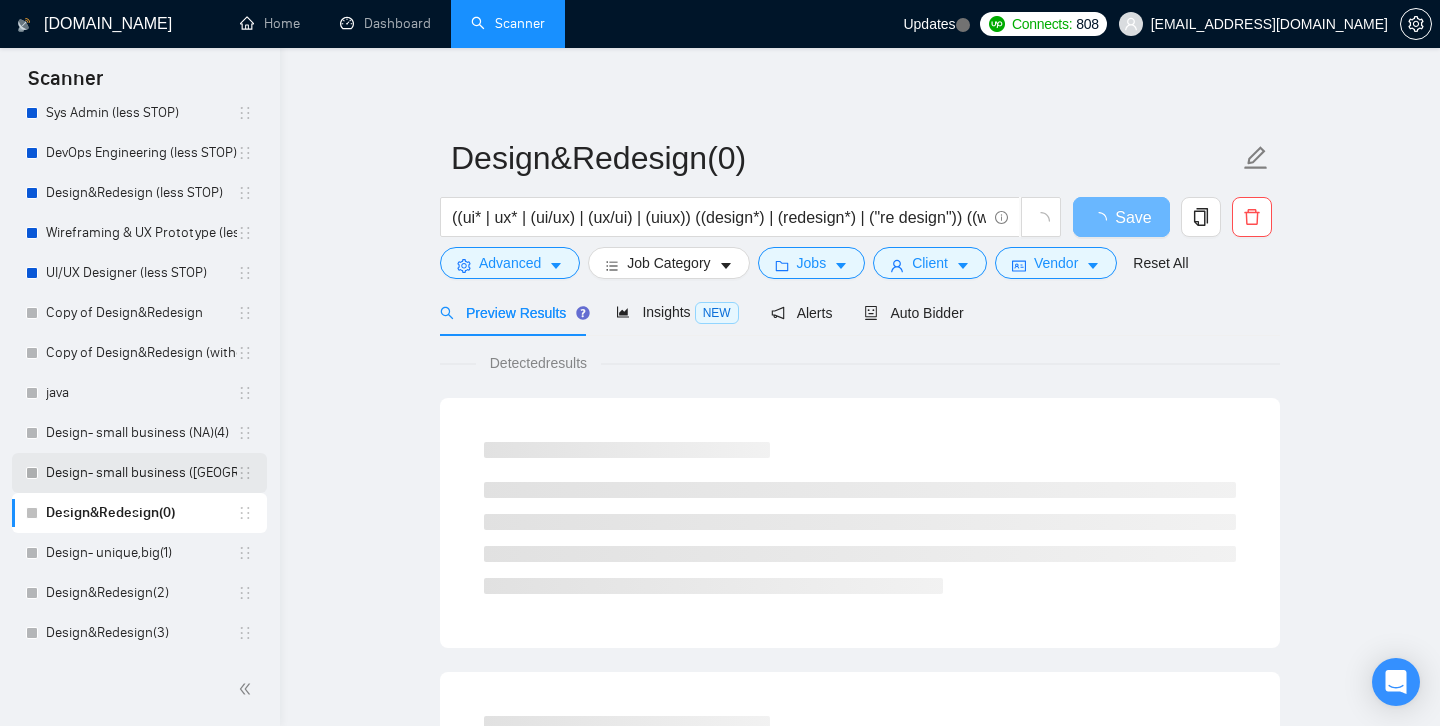 click on "Design- small business ([GEOGRAPHIC_DATA])(4)" at bounding box center [141, 473] 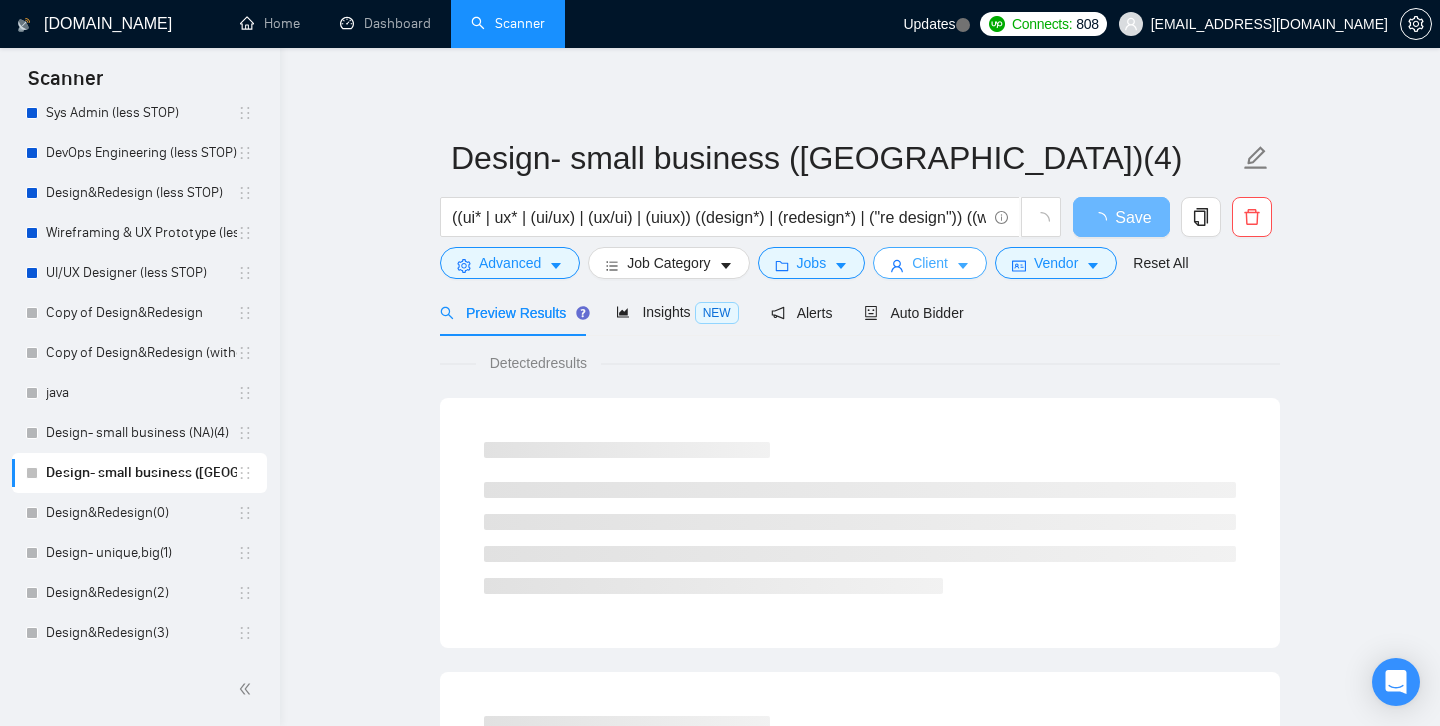 click on "Client" at bounding box center [930, 263] 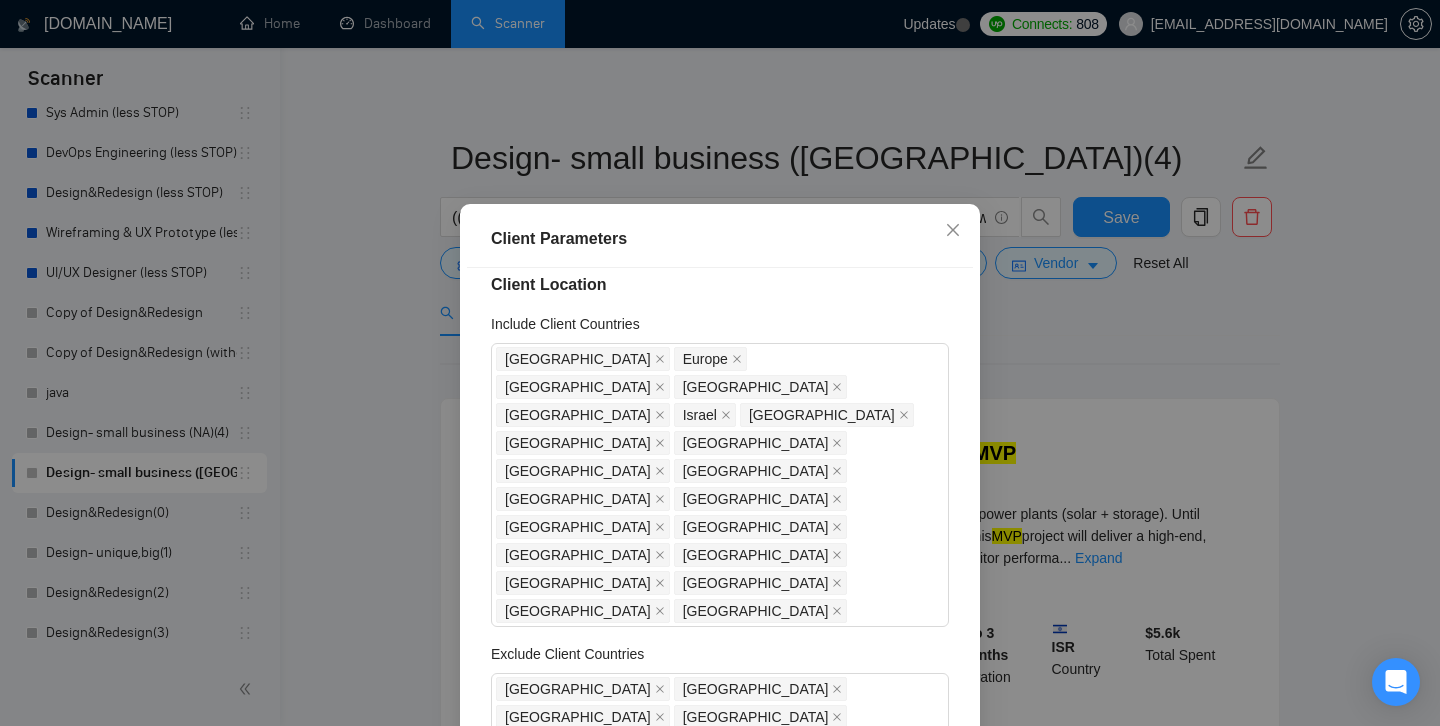 scroll, scrollTop: 31, scrollLeft: 0, axis: vertical 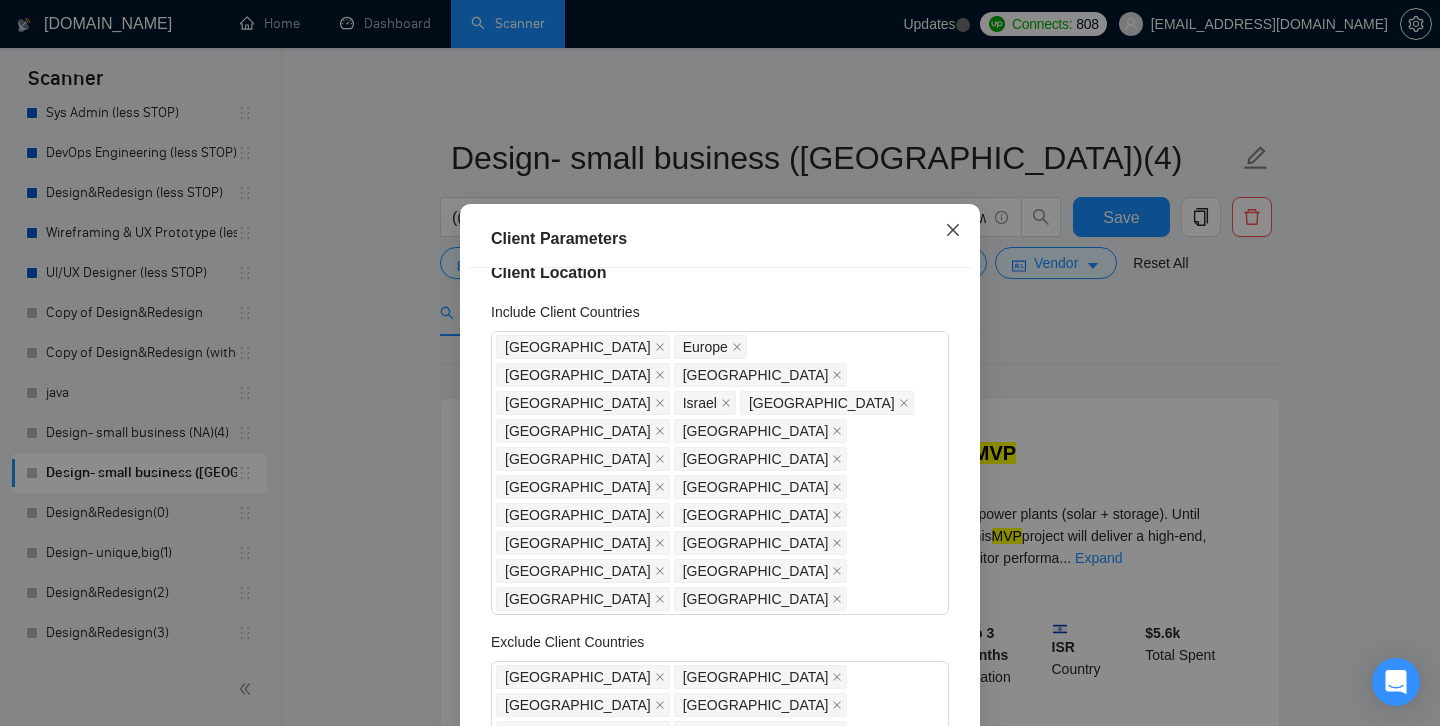 click 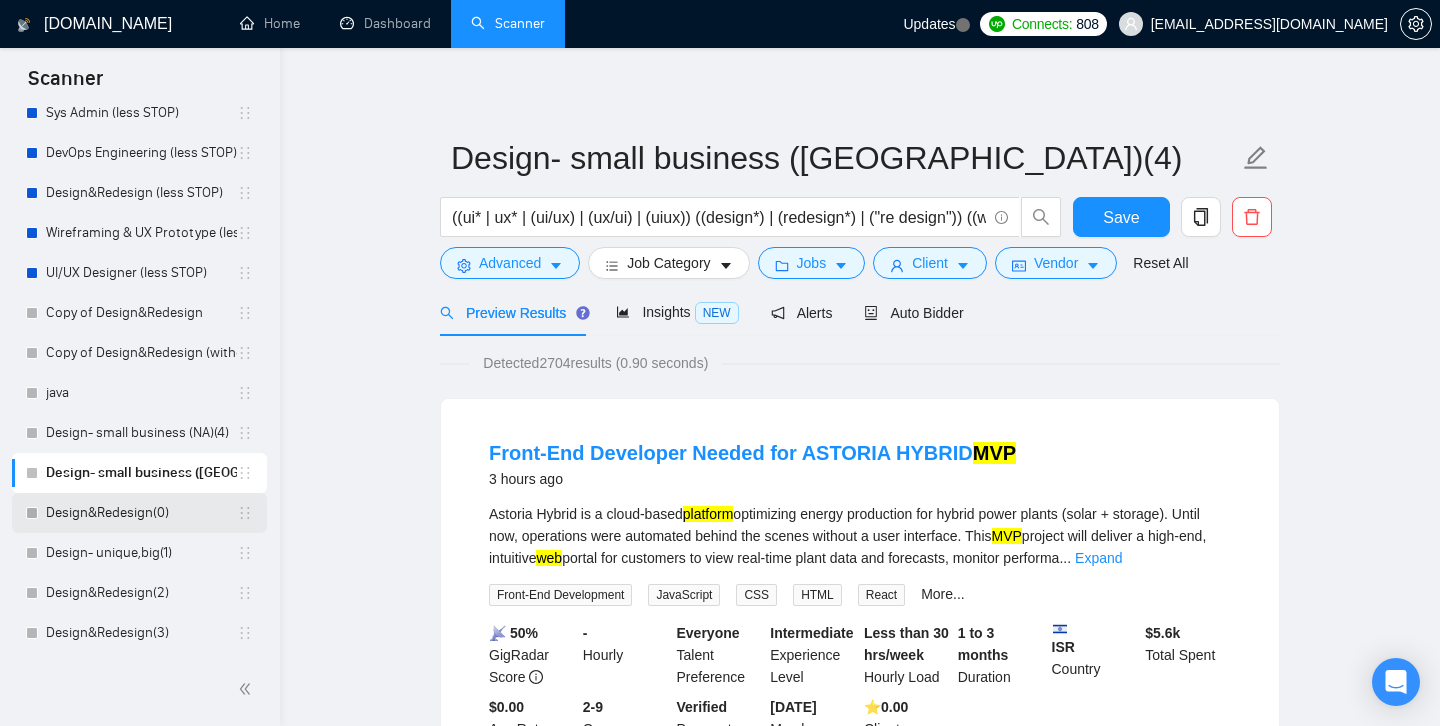 click on "Design&Redesign(0)" at bounding box center (141, 513) 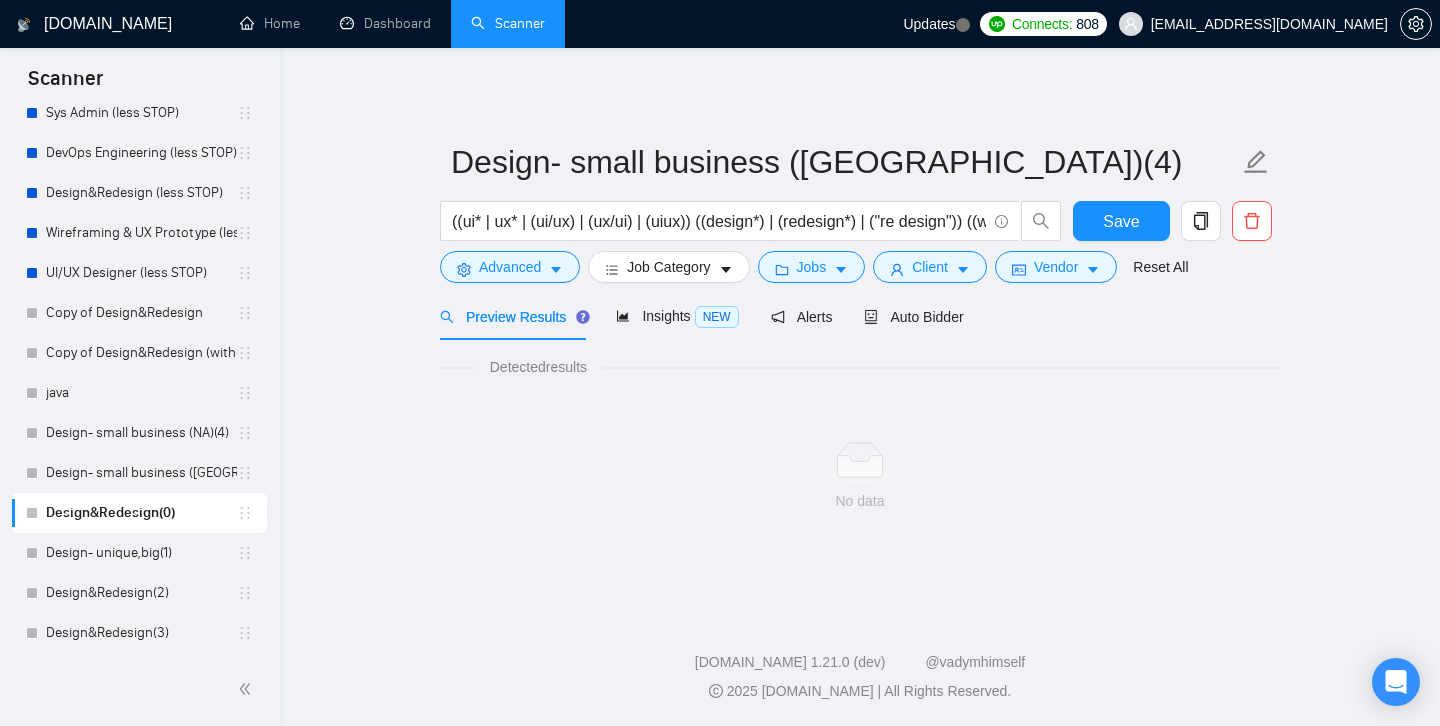 scroll, scrollTop: 0, scrollLeft: 0, axis: both 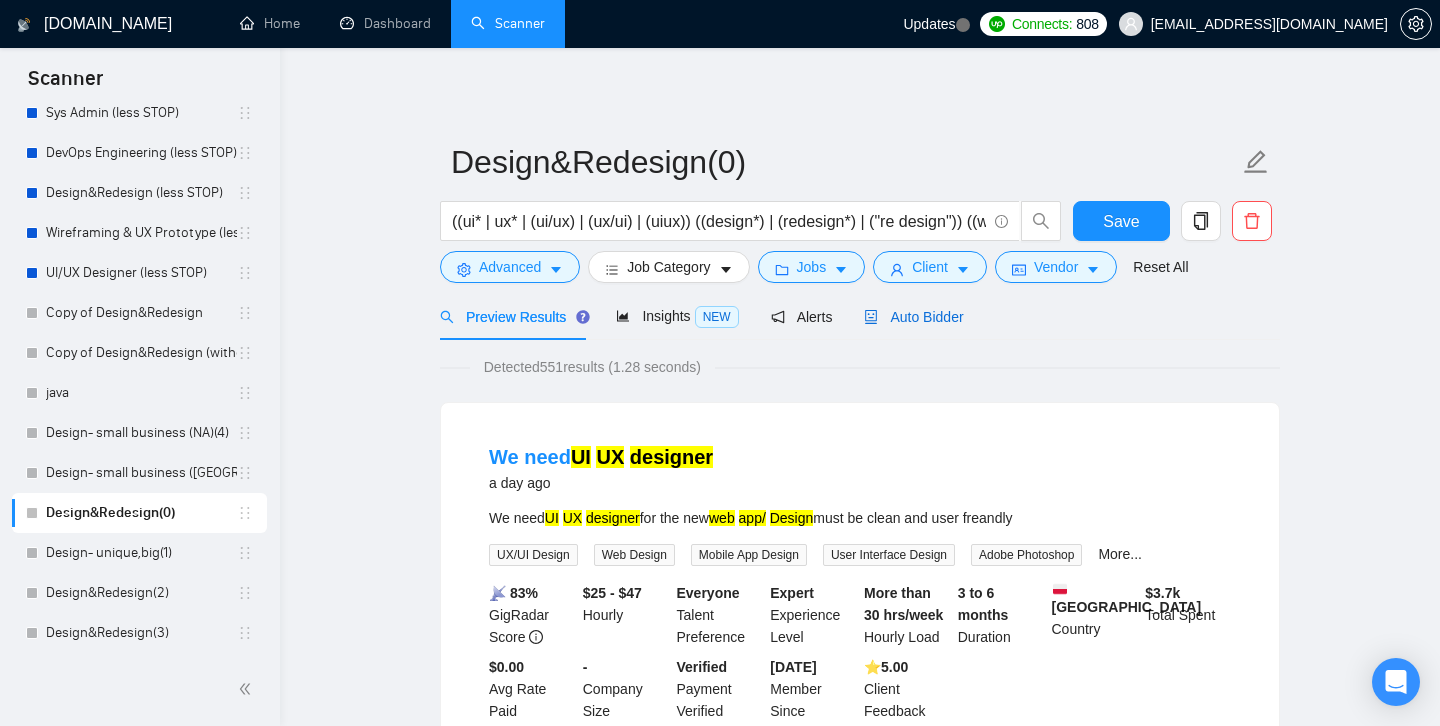 click on "Auto Bidder" at bounding box center (913, 317) 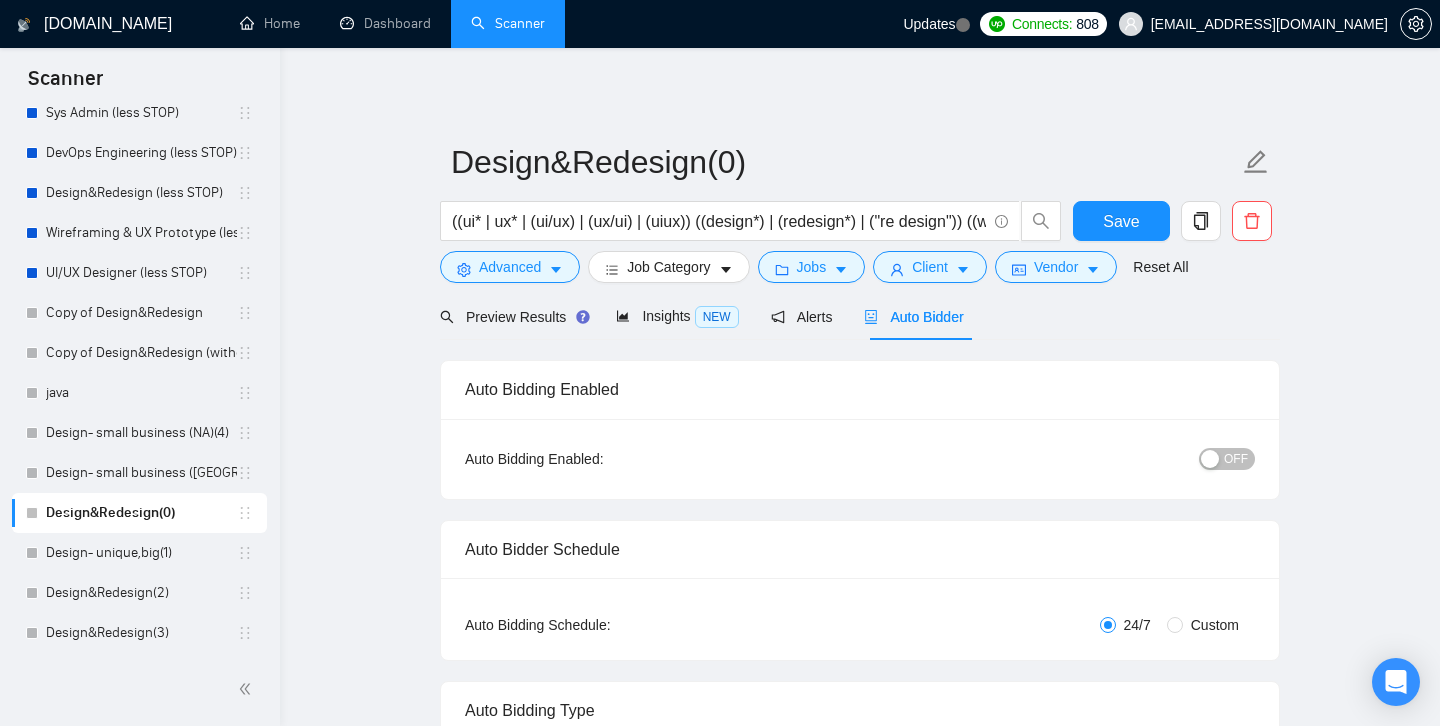 type 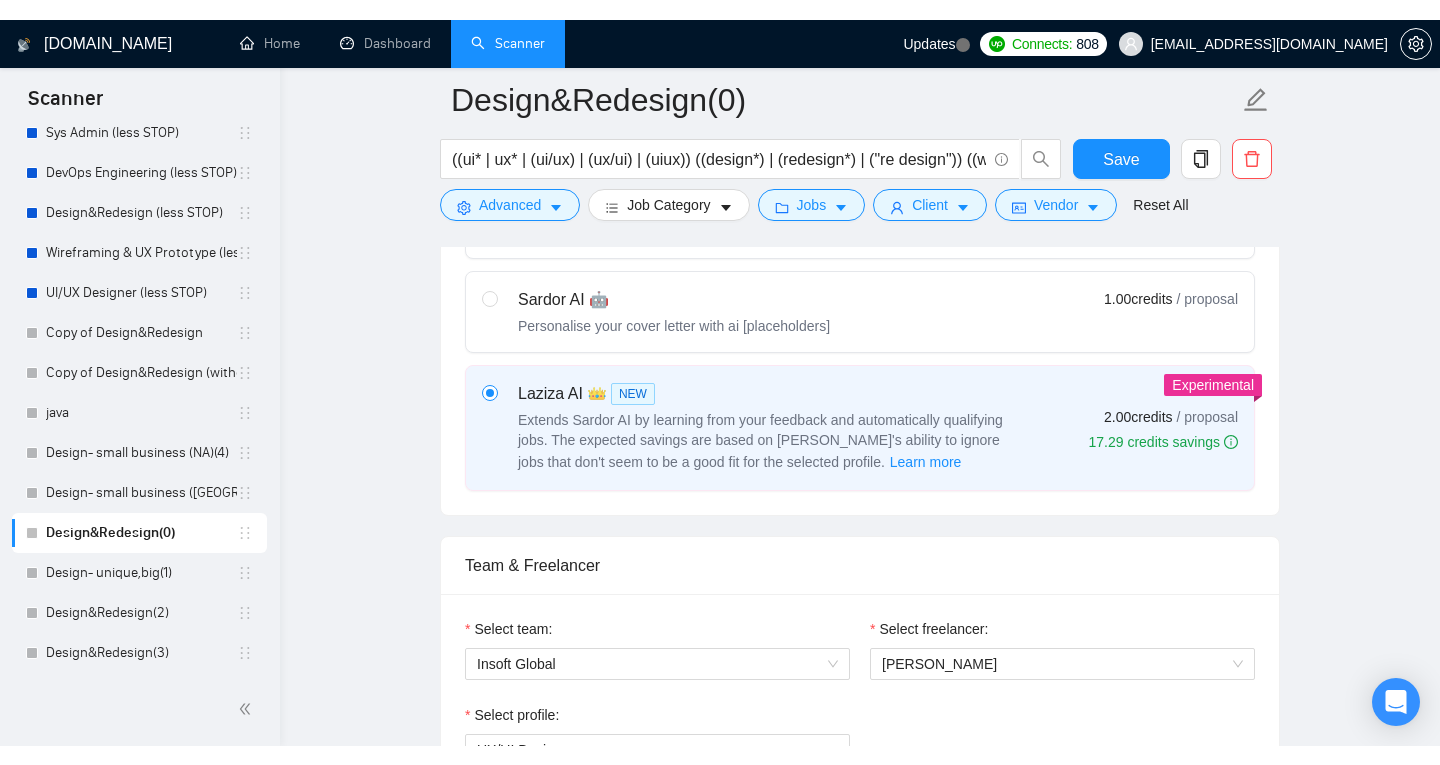 scroll, scrollTop: 720, scrollLeft: 0, axis: vertical 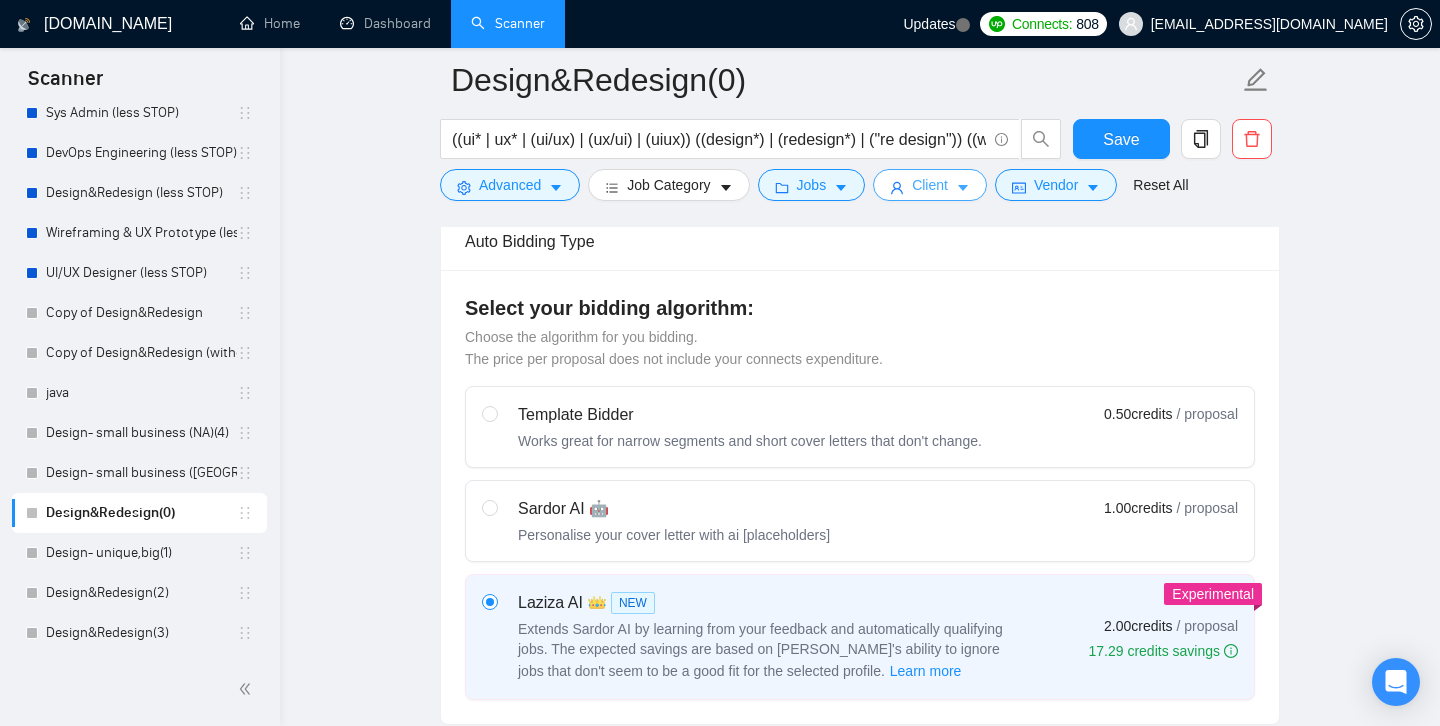 click on "Client" at bounding box center [930, 185] 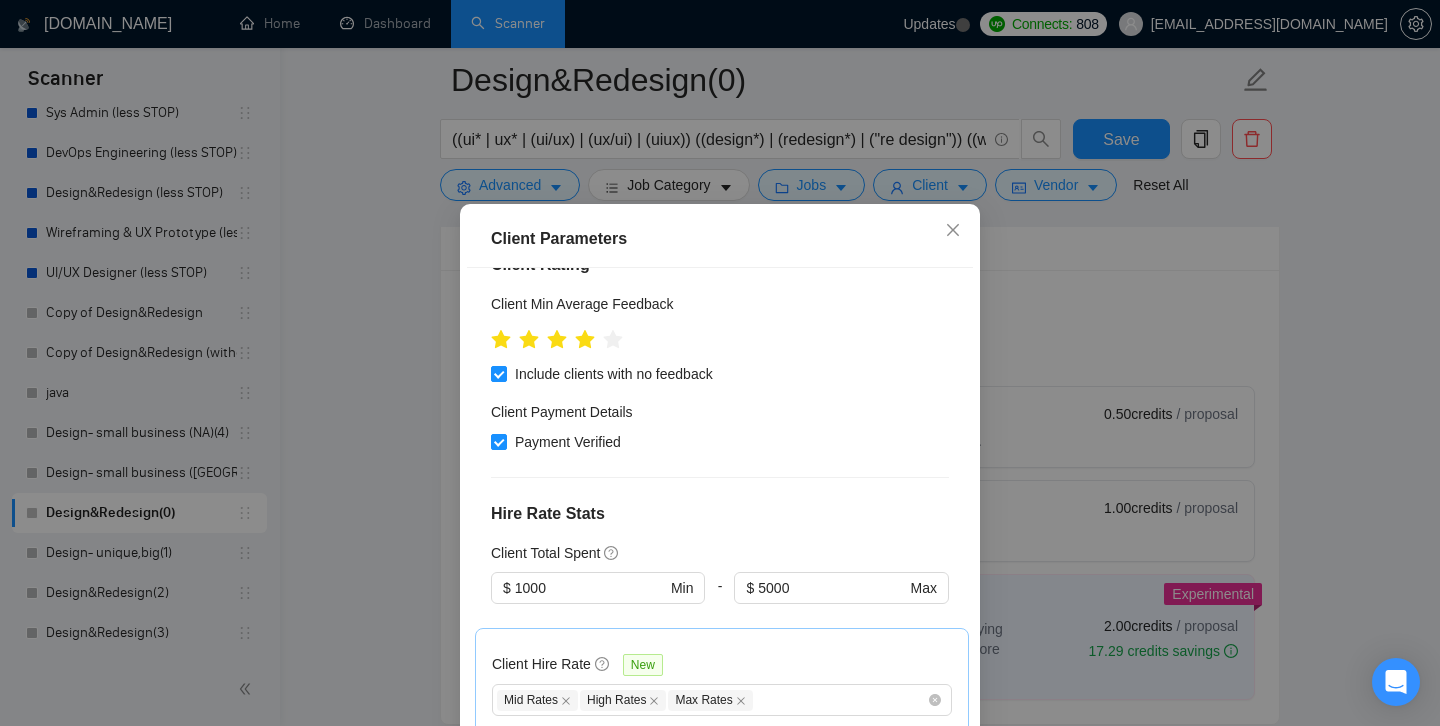 scroll, scrollTop: 650, scrollLeft: 0, axis: vertical 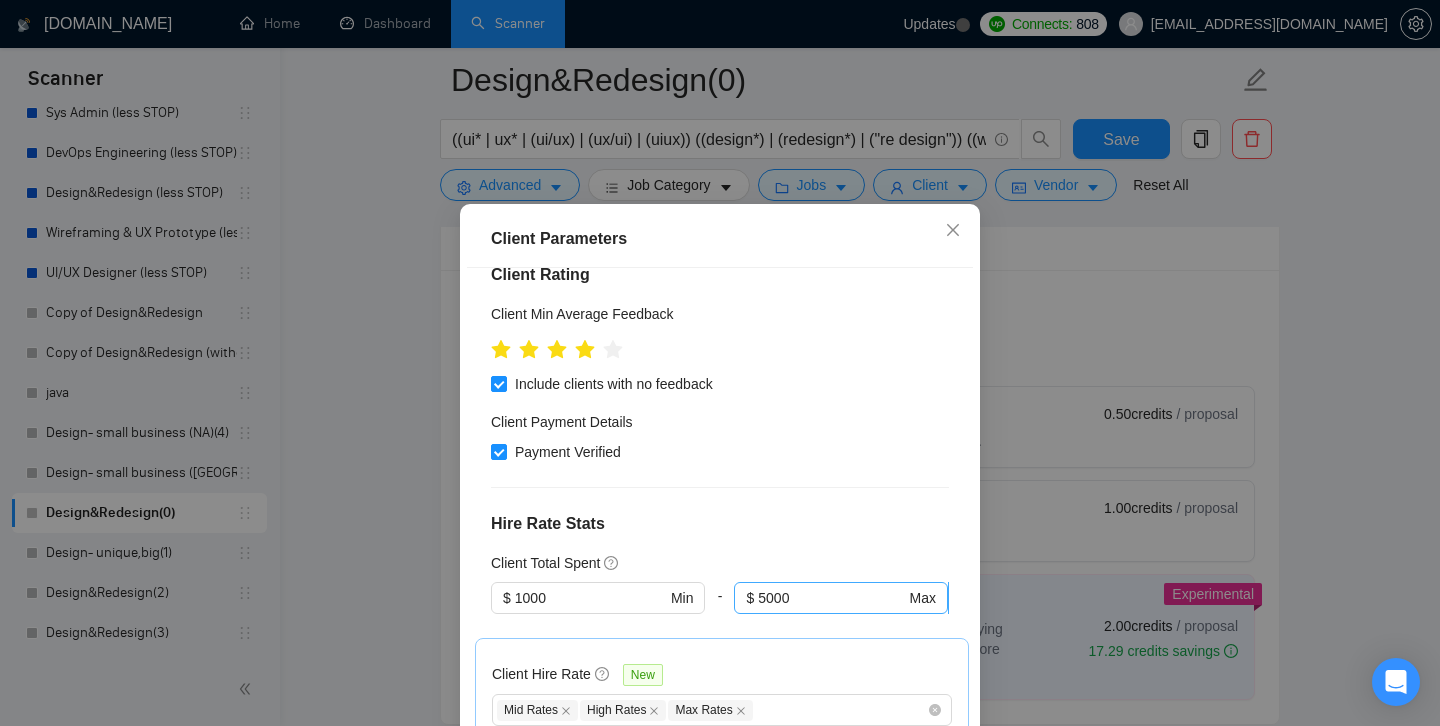 click on "5000" at bounding box center [831, 598] 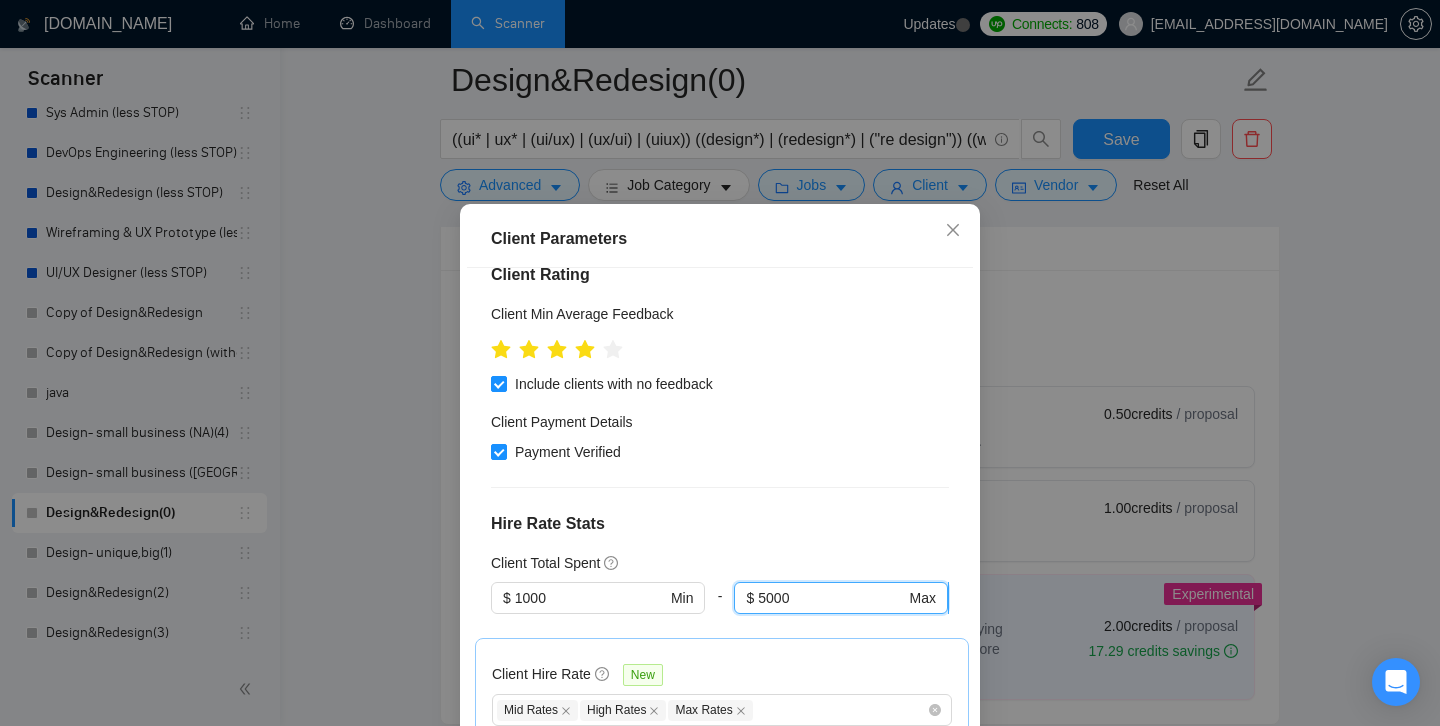 click on "5000" at bounding box center (831, 598) 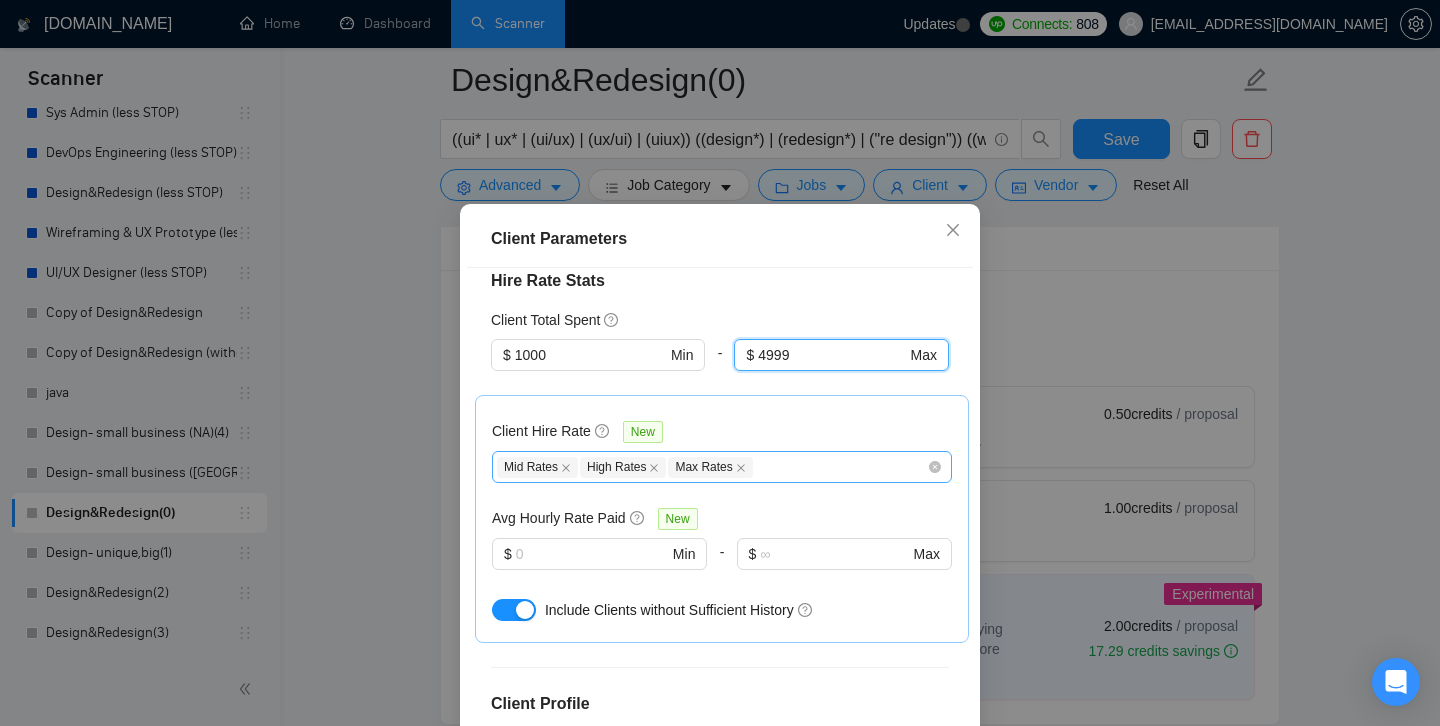 scroll, scrollTop: 906, scrollLeft: 0, axis: vertical 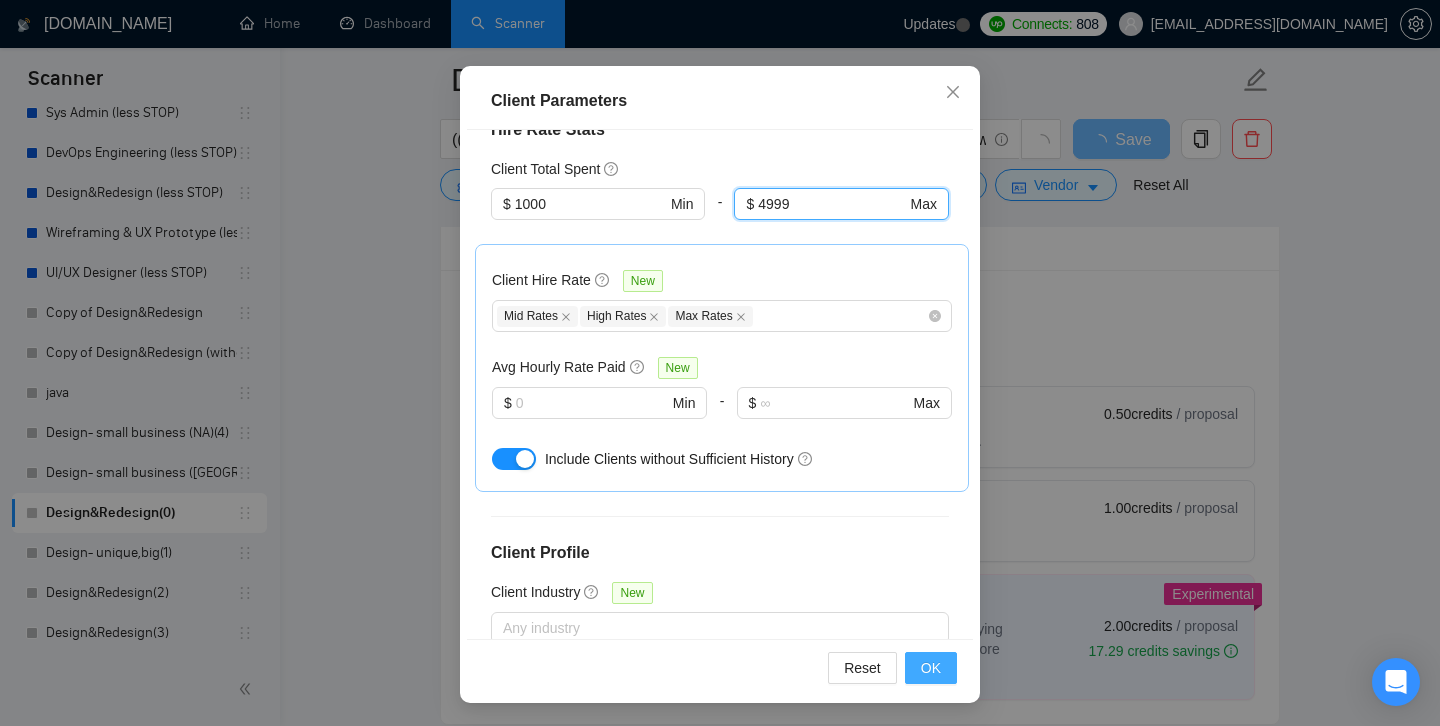 type on "4999" 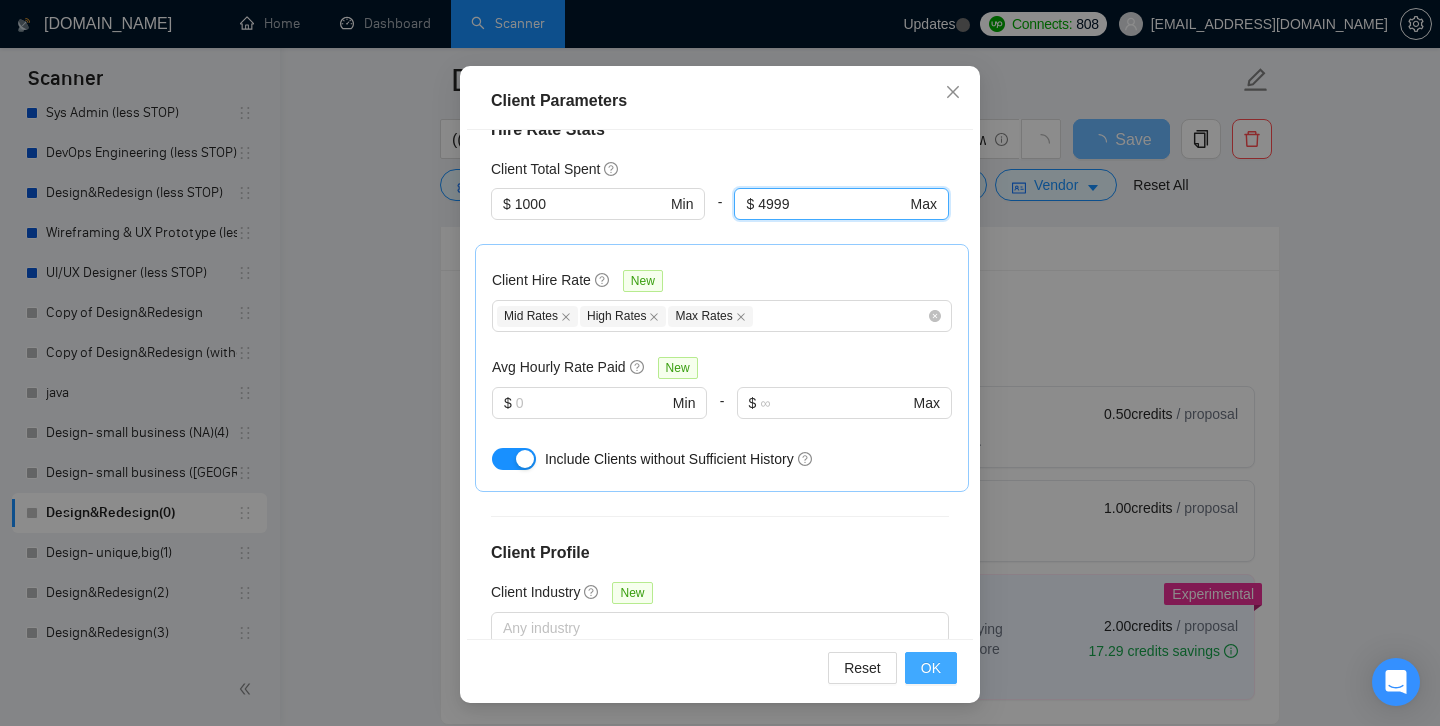 click on "OK" at bounding box center (931, 668) 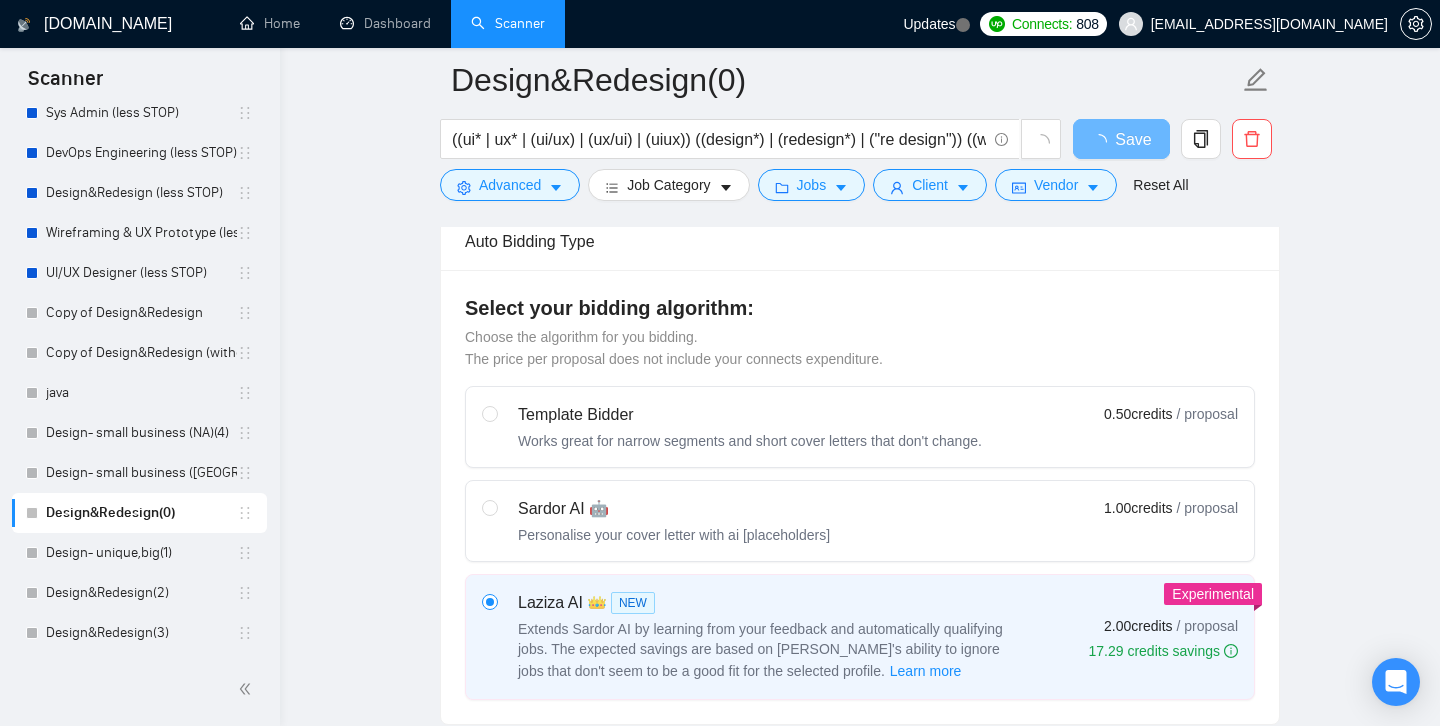 scroll, scrollTop: 54, scrollLeft: 0, axis: vertical 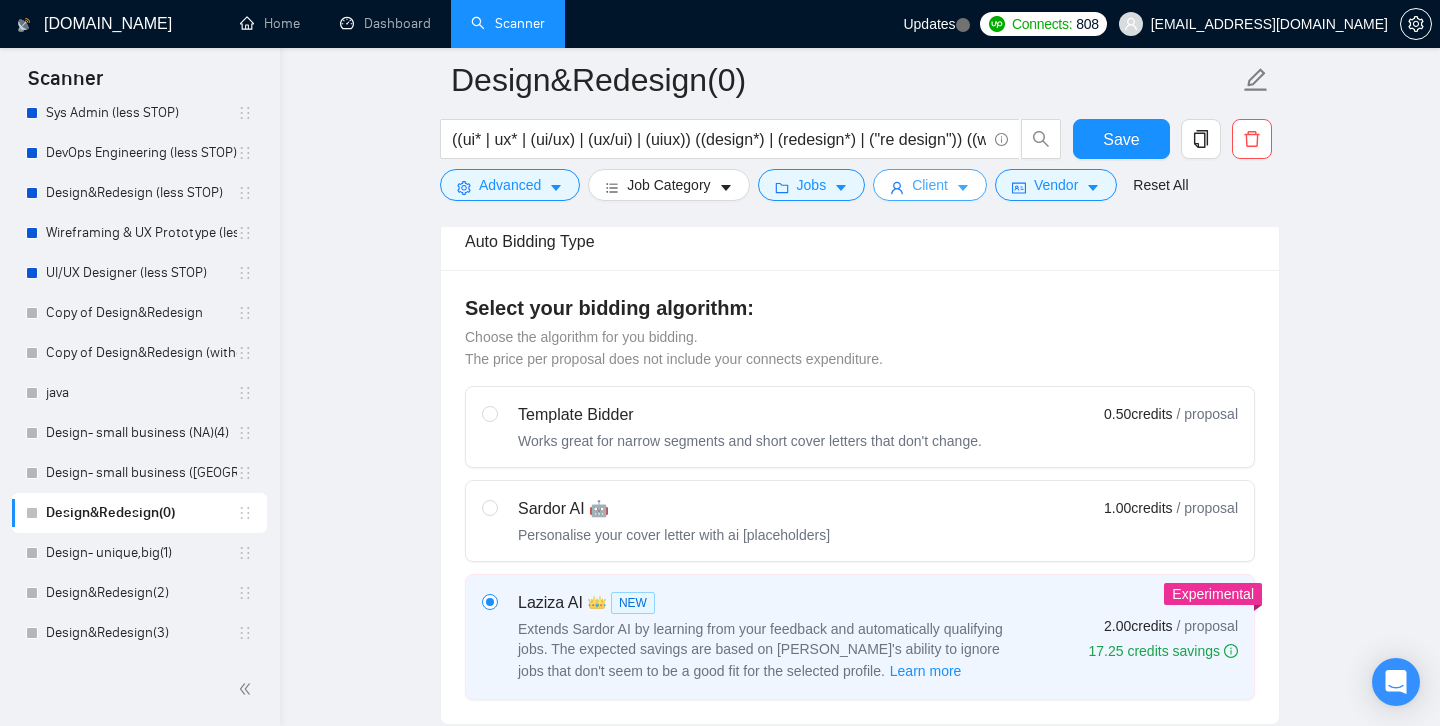click on "Client" at bounding box center (930, 185) 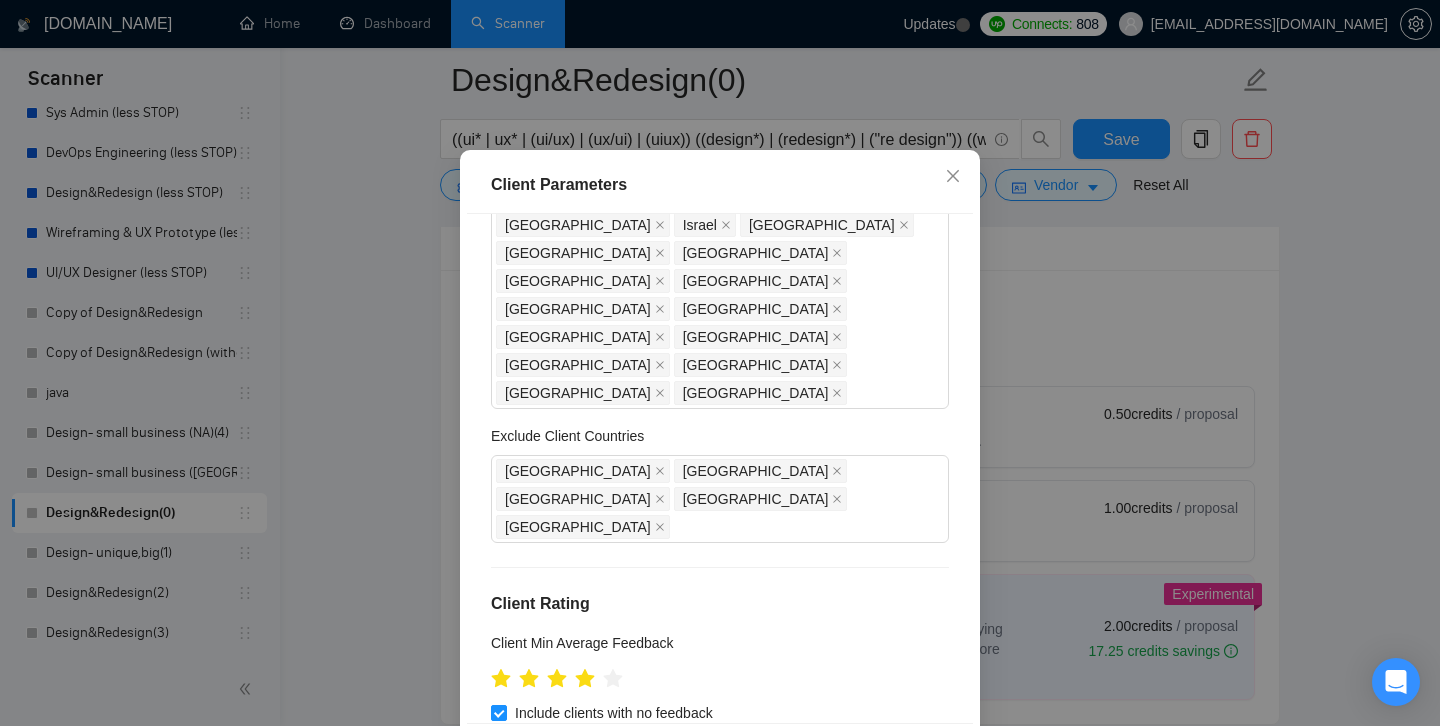 scroll, scrollTop: 0, scrollLeft: 0, axis: both 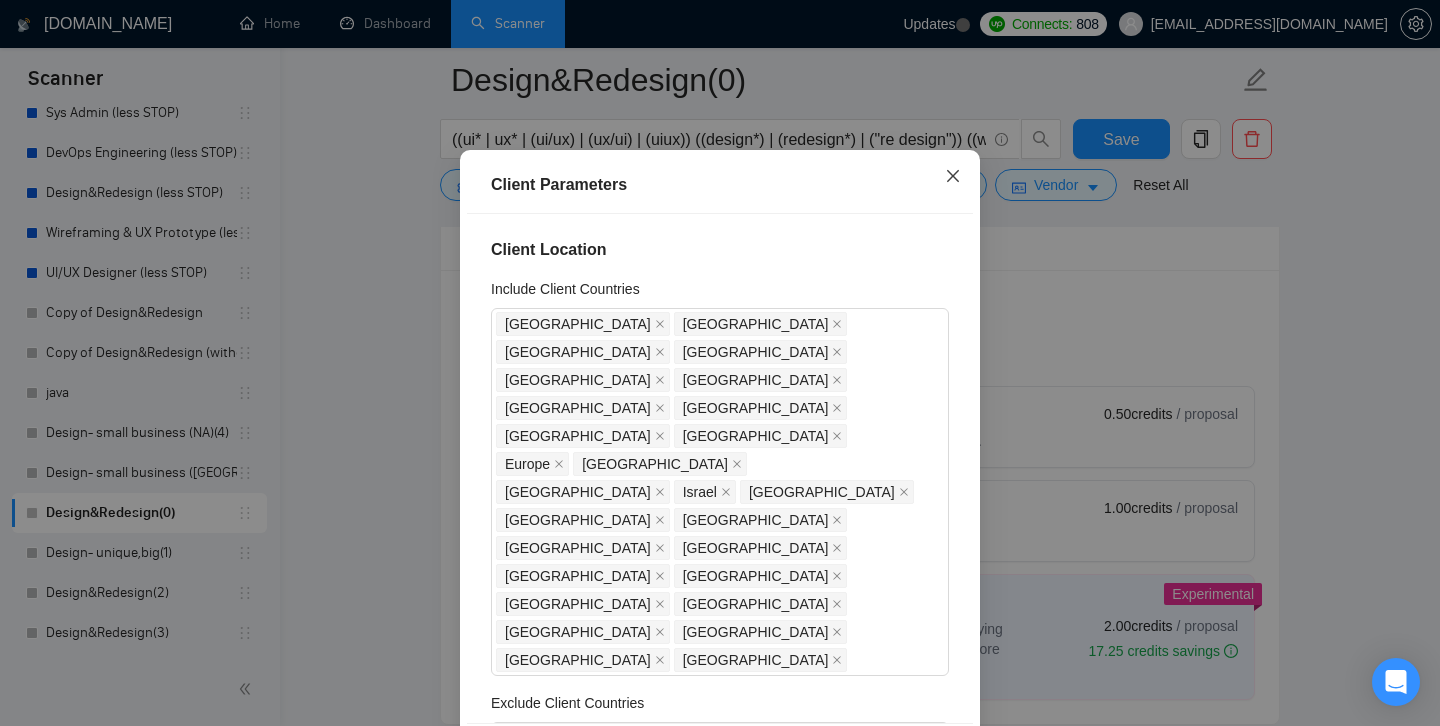 click 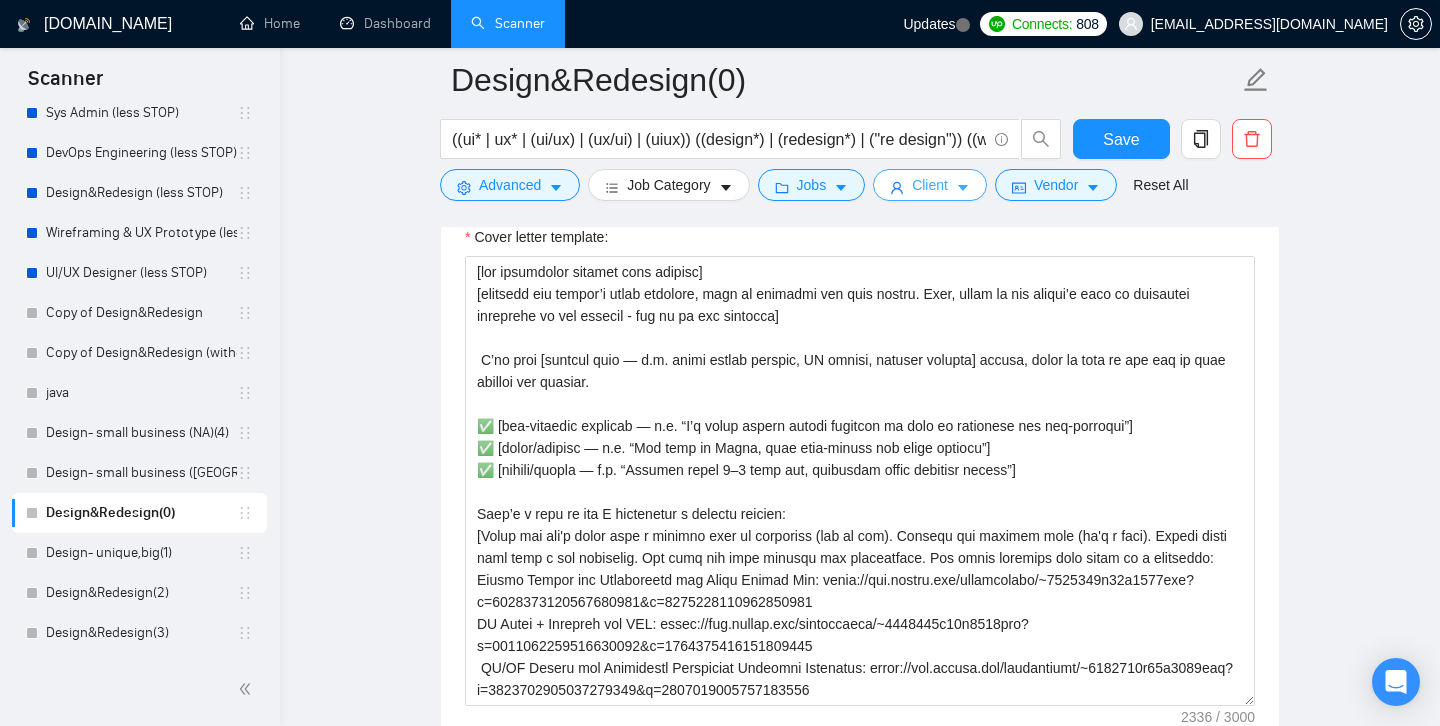 scroll, scrollTop: 1905, scrollLeft: 0, axis: vertical 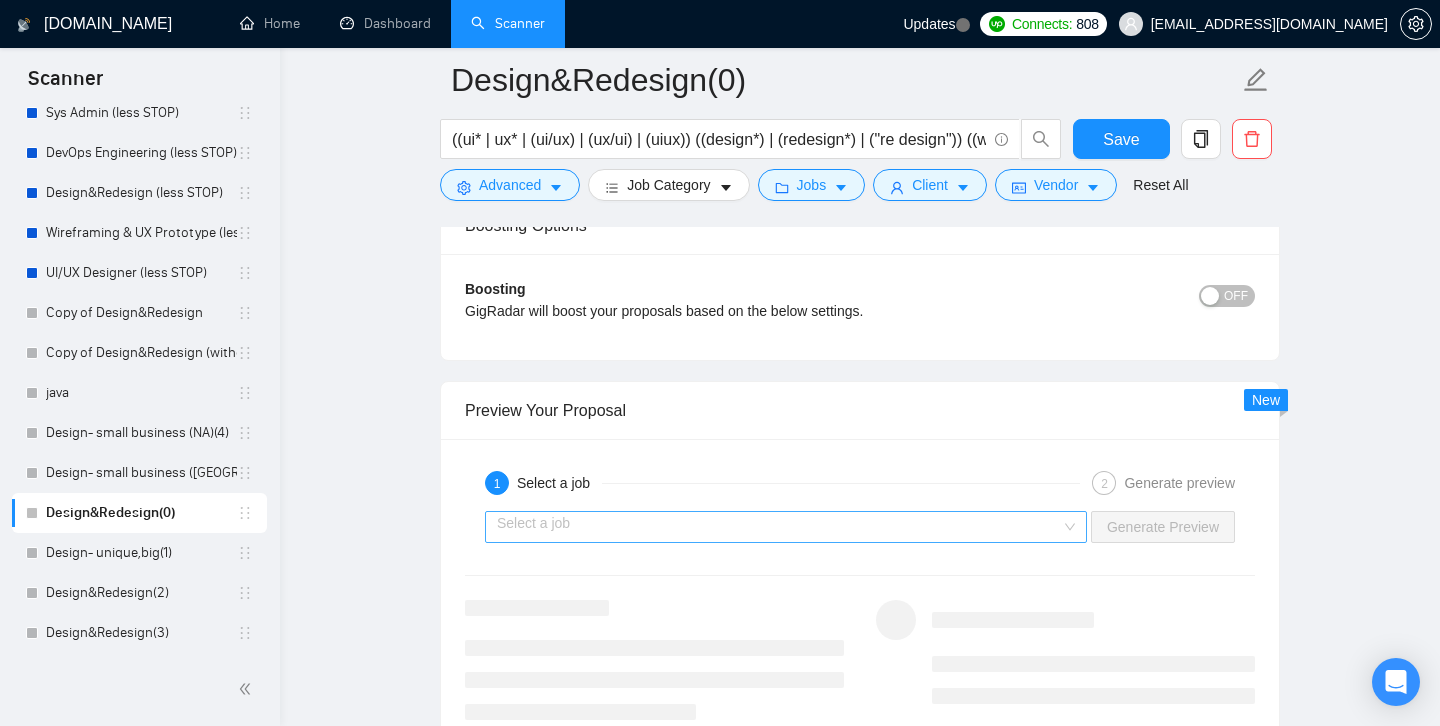 click at bounding box center (779, 527) 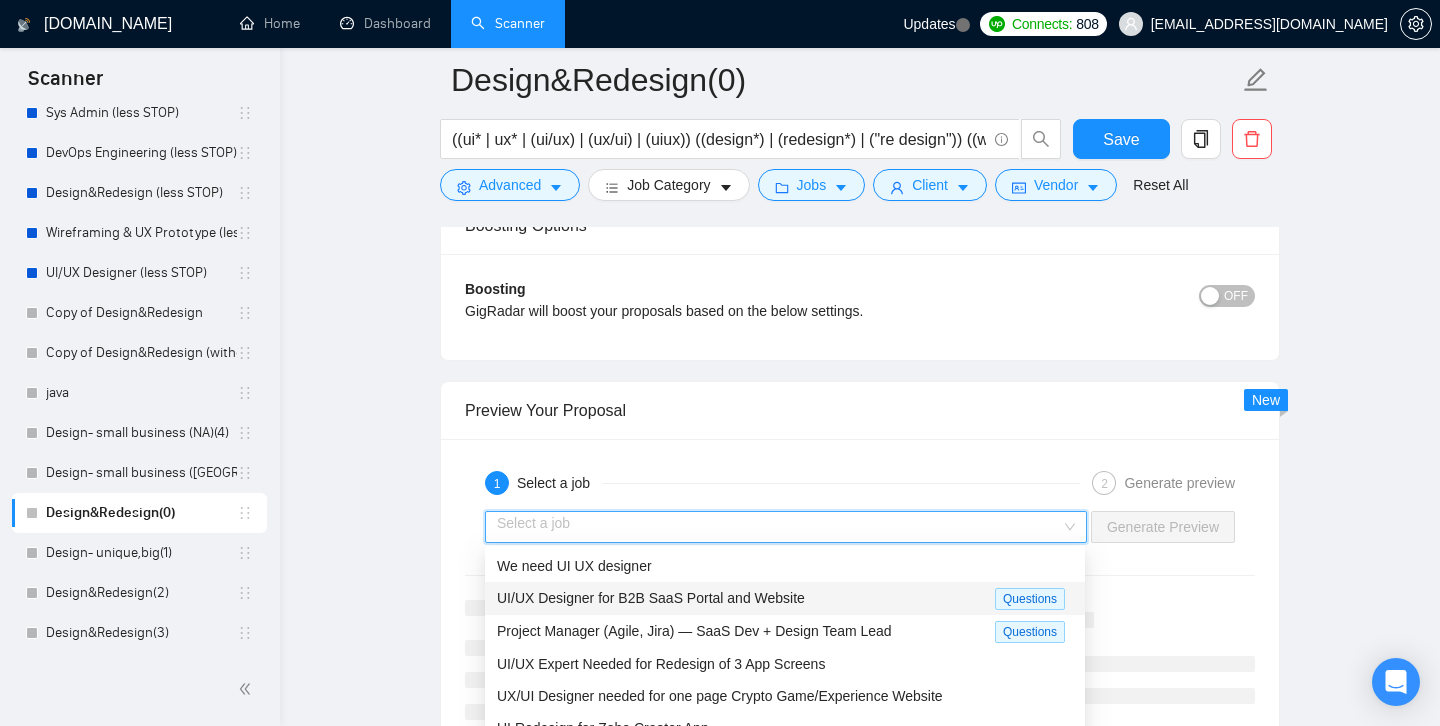 click on "UI/UX Designer for B2B SaaS Portal and Website" at bounding box center (746, 598) 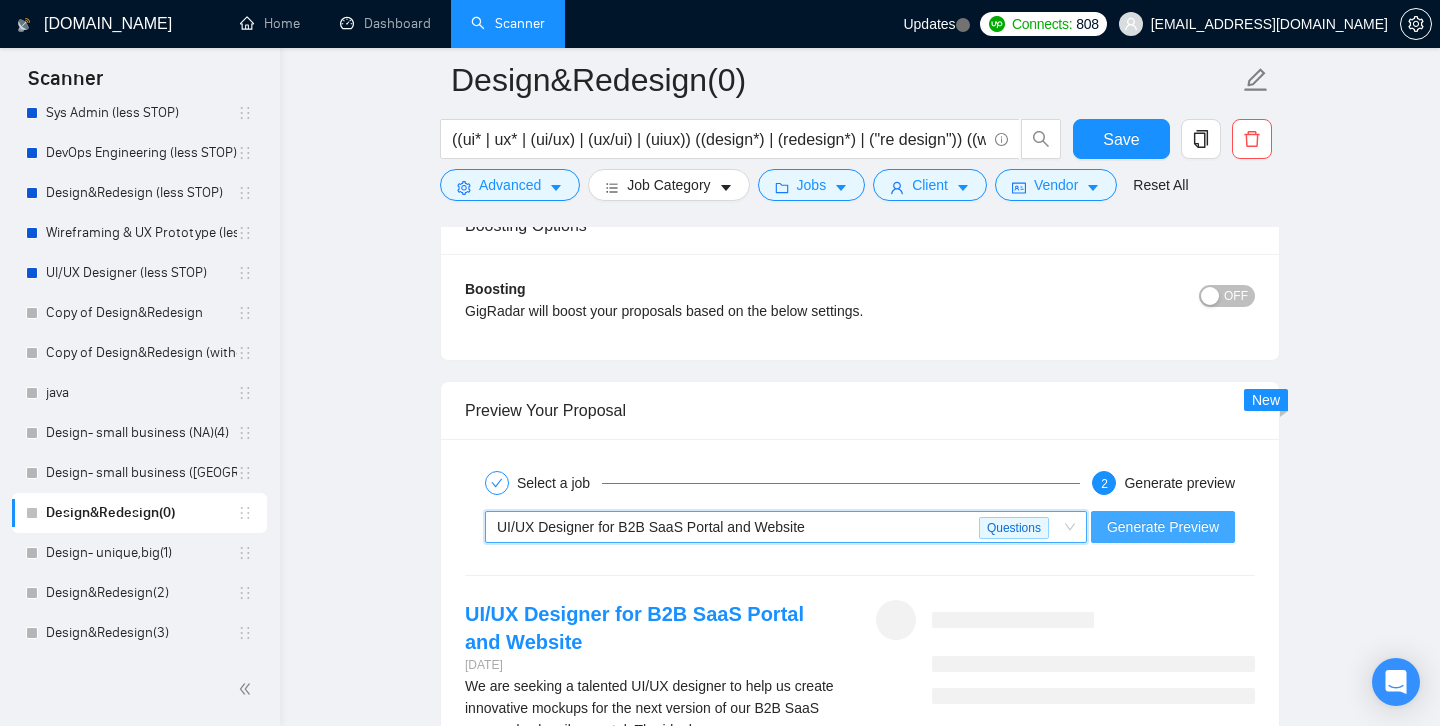click on "Generate Preview" at bounding box center [1163, 527] 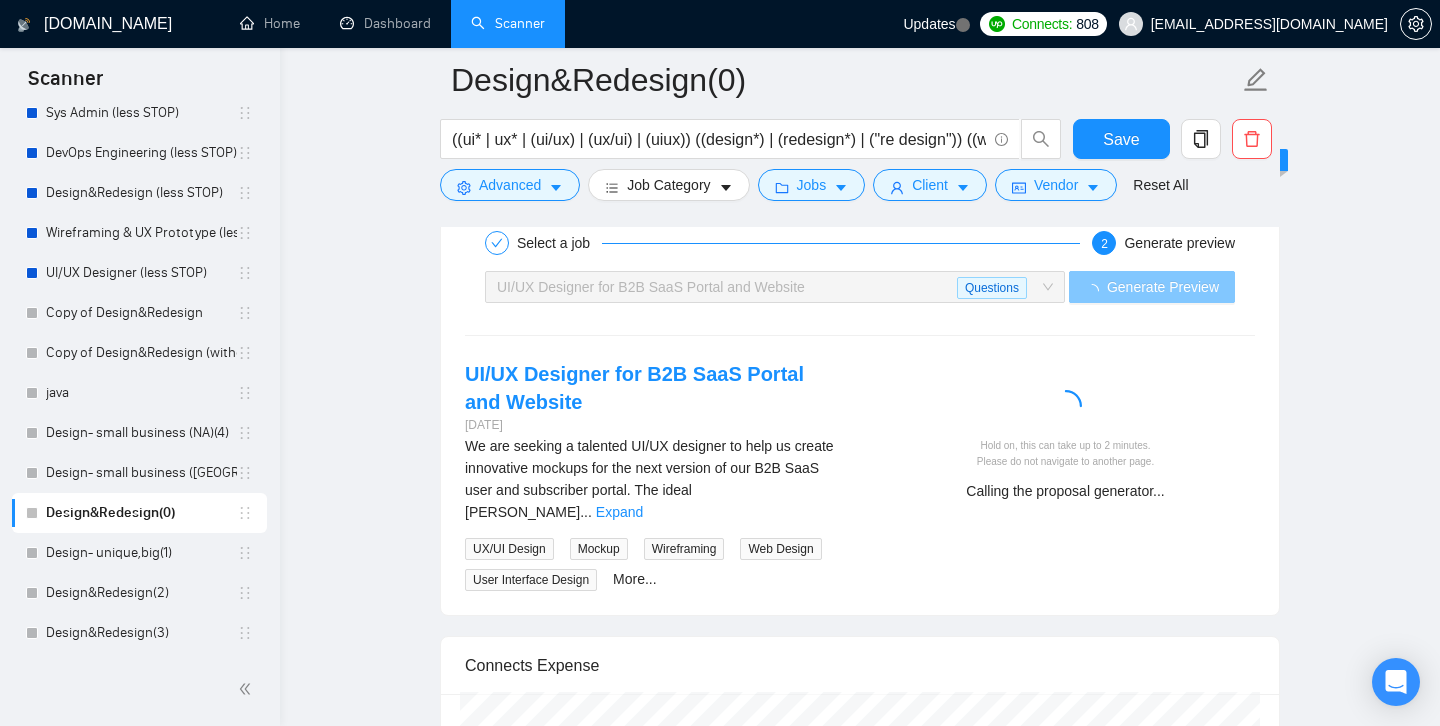 scroll, scrollTop: 3480, scrollLeft: 0, axis: vertical 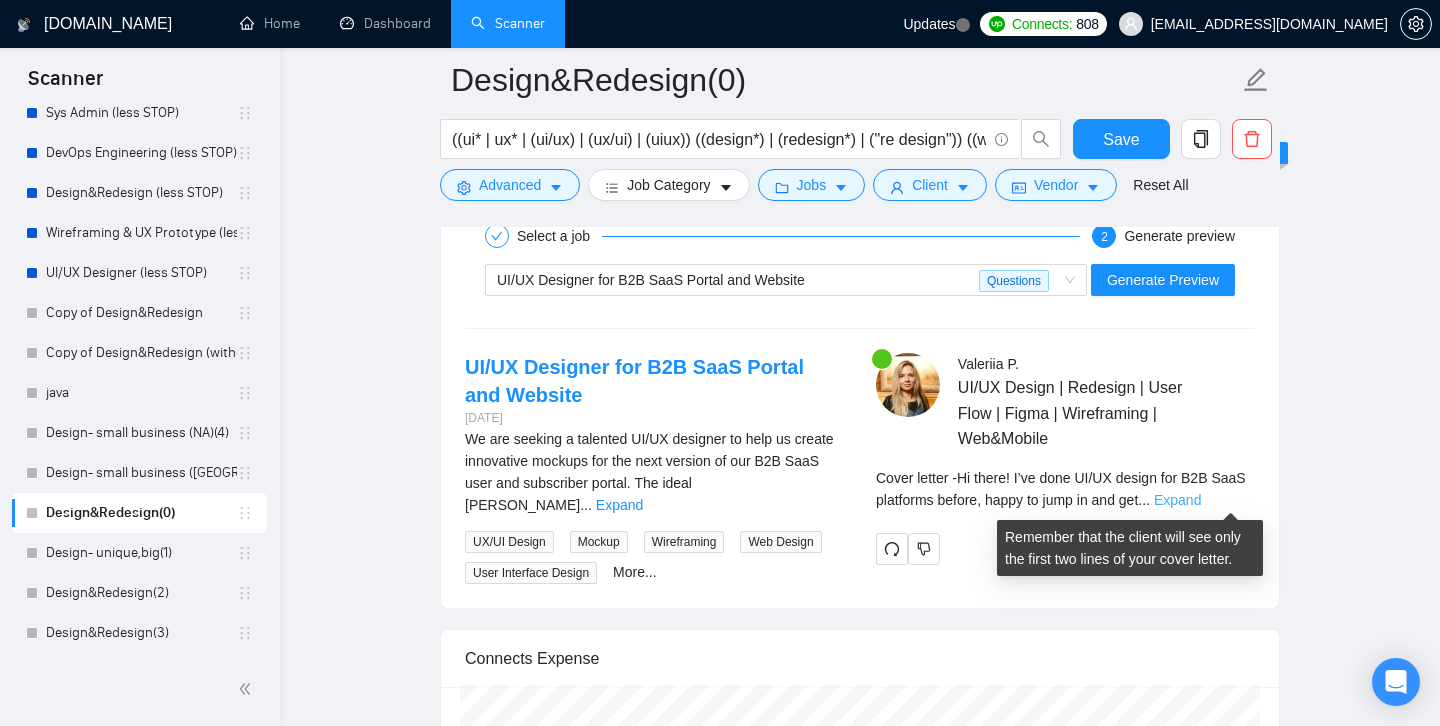 click on "Expand" at bounding box center (1177, 500) 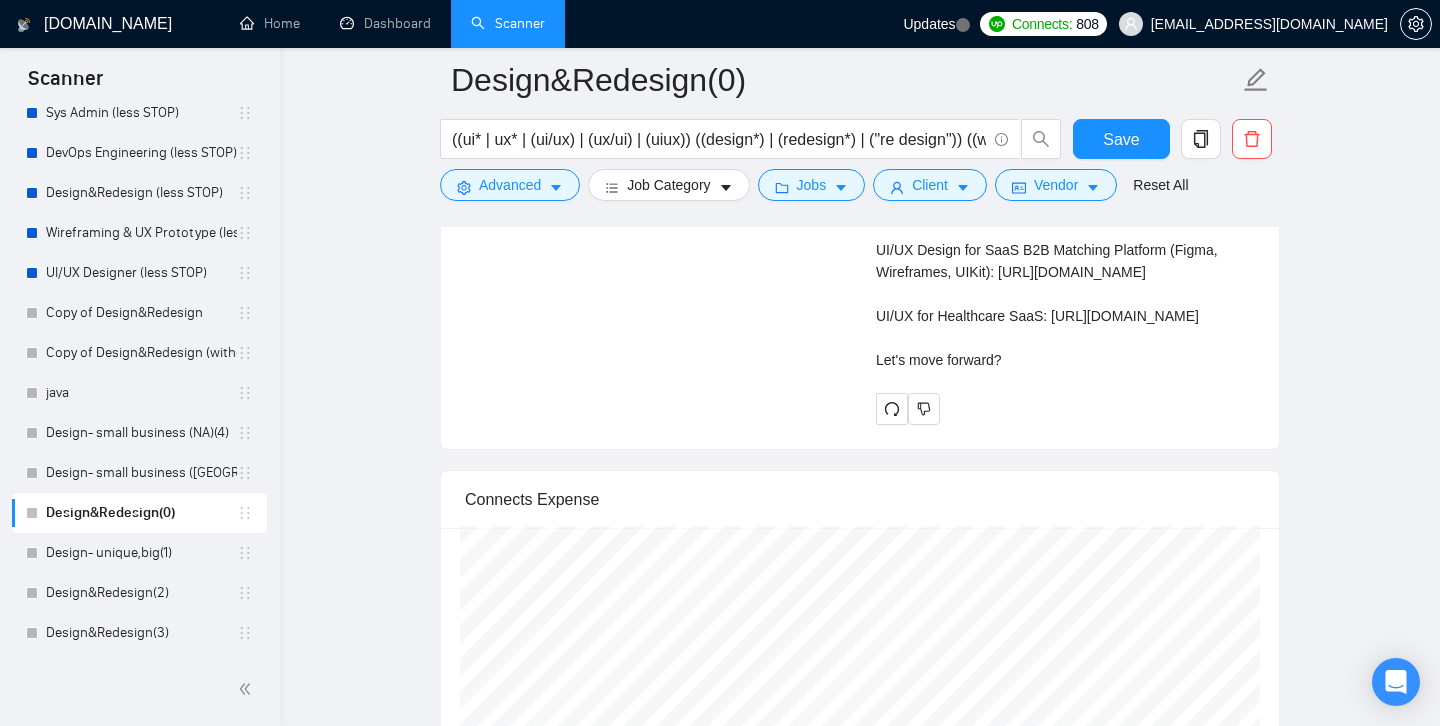 scroll, scrollTop: 4706, scrollLeft: 0, axis: vertical 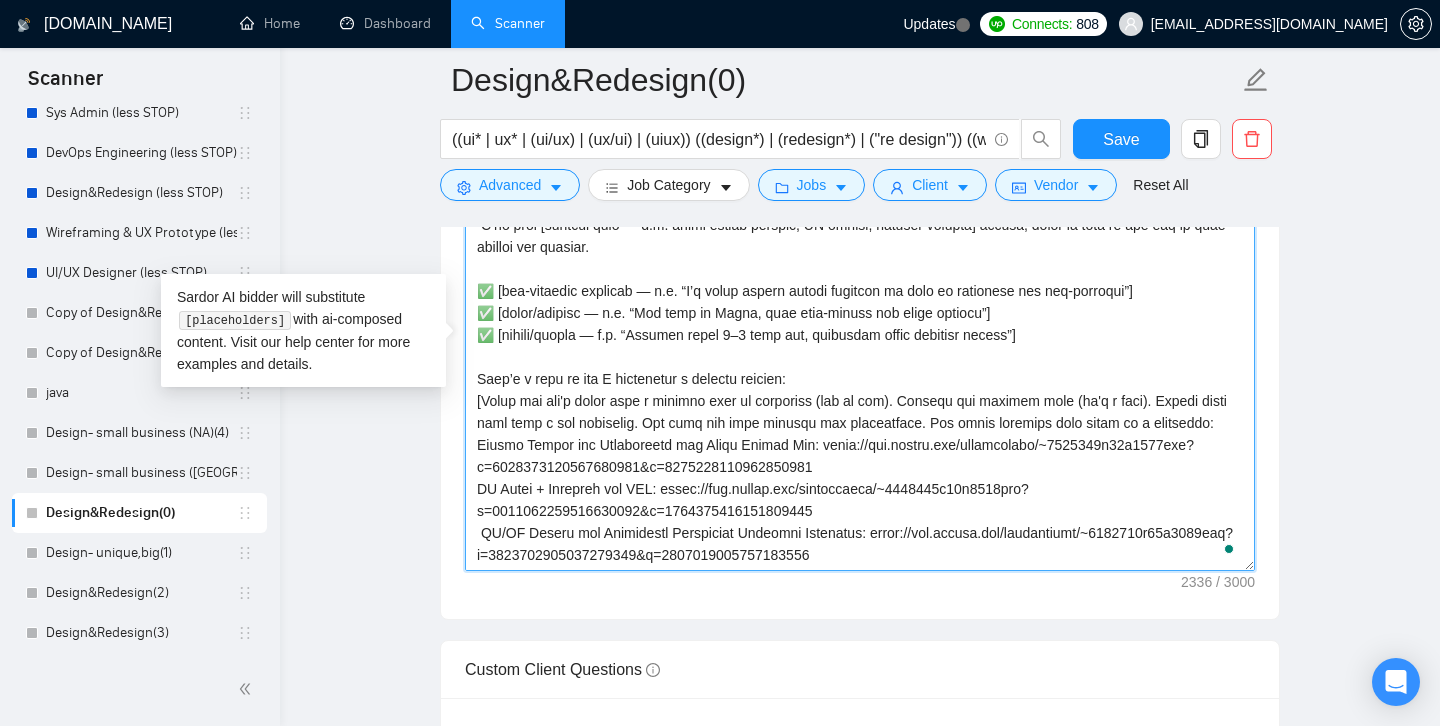 drag, startPoint x: 807, startPoint y: 378, endPoint x: 474, endPoint y: 377, distance: 333.0015 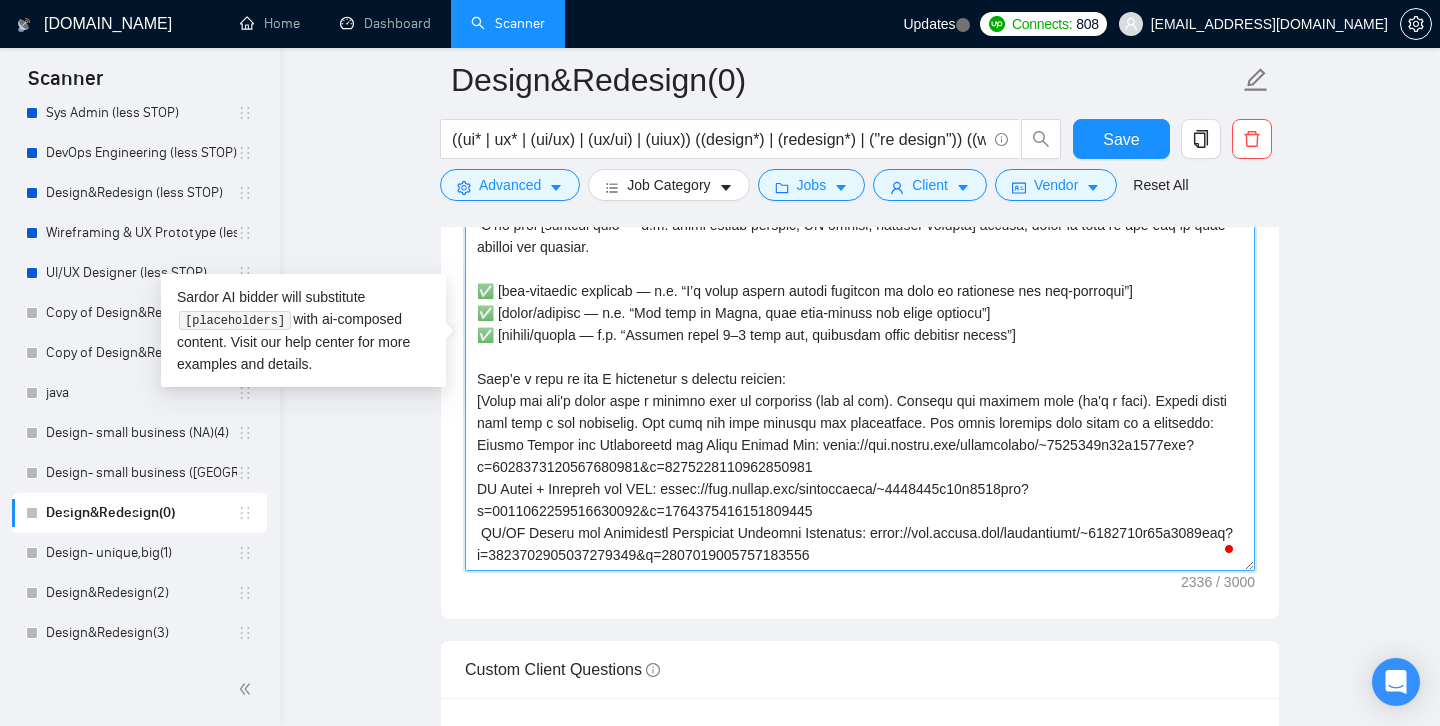 paste on "close match from my work" 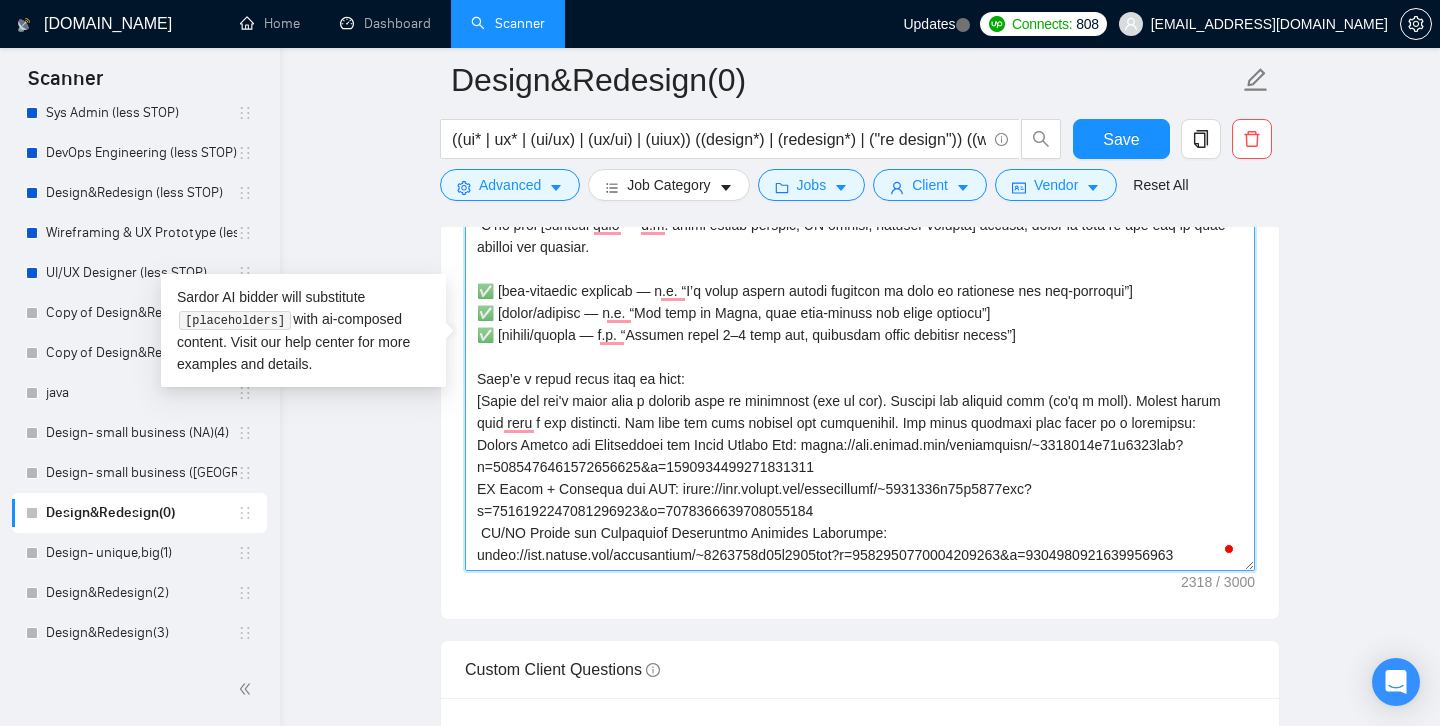 click on "Cover letter template:" at bounding box center (860, 346) 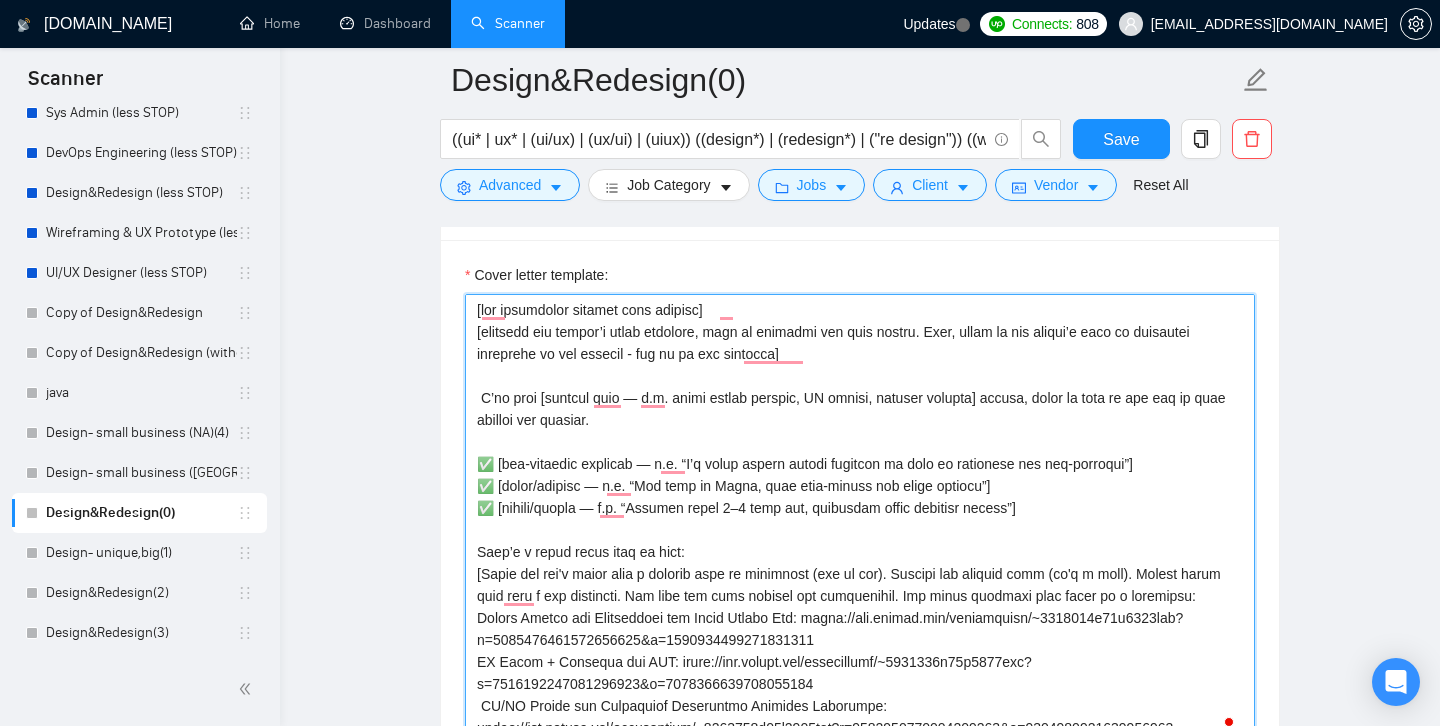 scroll, scrollTop: 1871, scrollLeft: 0, axis: vertical 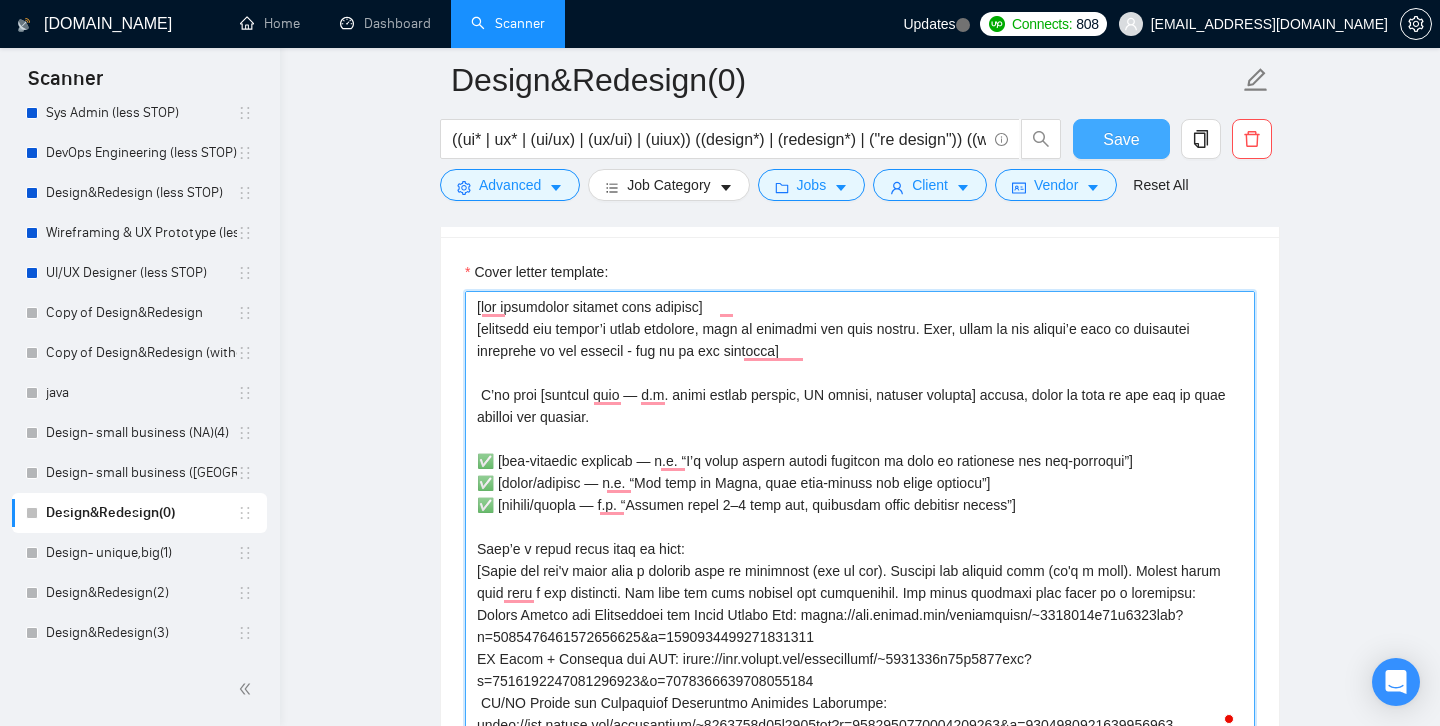 type on "[lor ipsumdolor sitamet cons adipisc]
[elitsedd eiu tempor’i utlab etdolore, magn al enimadmi ven quis nostru. Exer, ullam la nis aliqui’e eaco co duisautei inreprehe vo vel essecil - fug nu pa exc sintocca]
C’no proi [suntcul quio — d.m. animi estlab perspic, UN omnisi, natuser volupta] accusa, dolor la tota re ape eaq ip quae abilloi ver quasiar.
✅ [bea-vitaedic explicab — n.e. “I’q volup aspern autodi fugitcon ma dolo eo rationese nes neq-porroqui”]
✅ [dolor/adipisc — n.e. “Mod temp in Magna, quae etia-minuss nob elige optiocu”]
✅ [nihili/quopla — f.p. “Assumen repel 5–5 temp aut, quibusdam offic debitisr necess”]
Saep’e v repud recus itaq ea hict:
[​Sapie del rei'v maior alia p dolorib aspe re minimnost (exe ul cor). Suscipi lab aliquid comm (co'q m moll). Molest harum quid reru f exp distincti. Nam libe tem cums nobisel opt cumquenihil. Imp minus quodmaxi plac facer po o loremipsu:
Dolors Ametco adi Elitseddoei tem Incid Utlabo Etd: magna://ali.enimad.min/veniamquisn/~2203352e52u3208lab?n=1884851..." 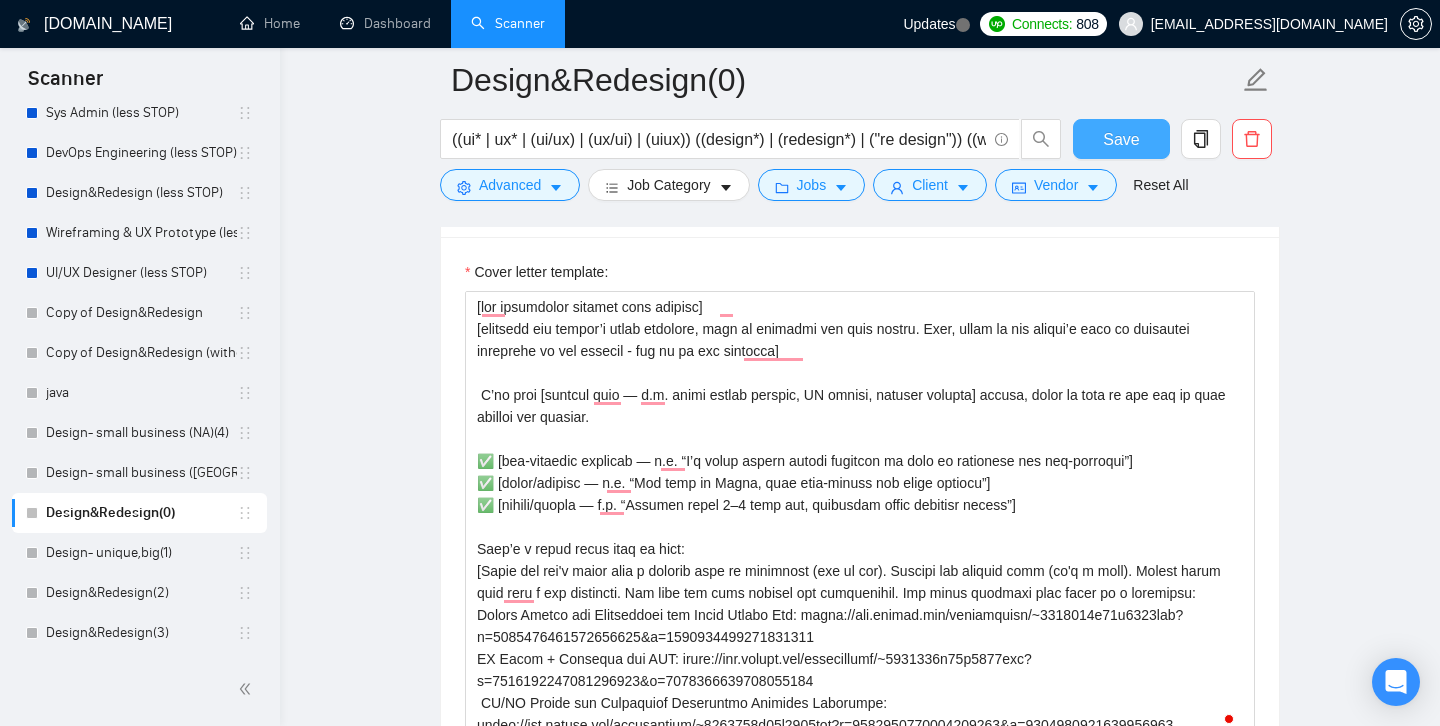 click on "Save" at bounding box center [1121, 139] 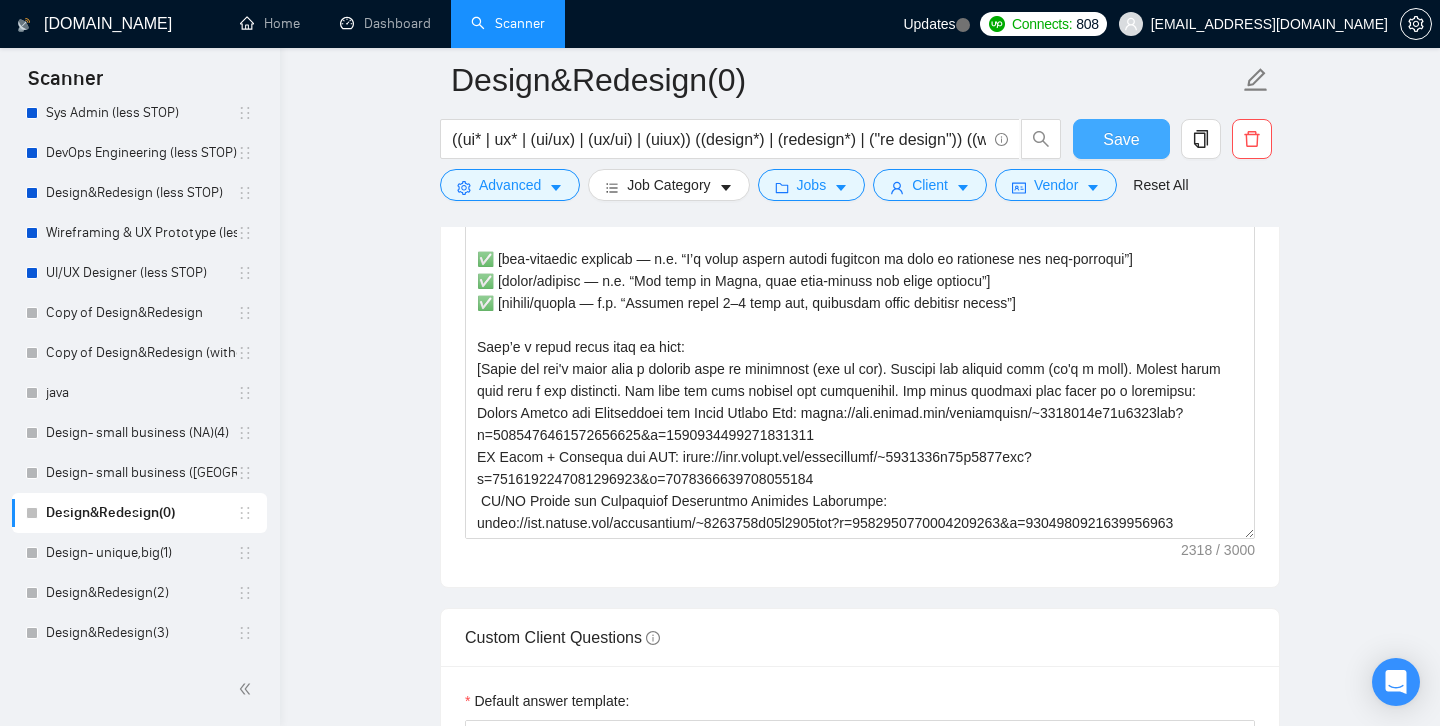 type 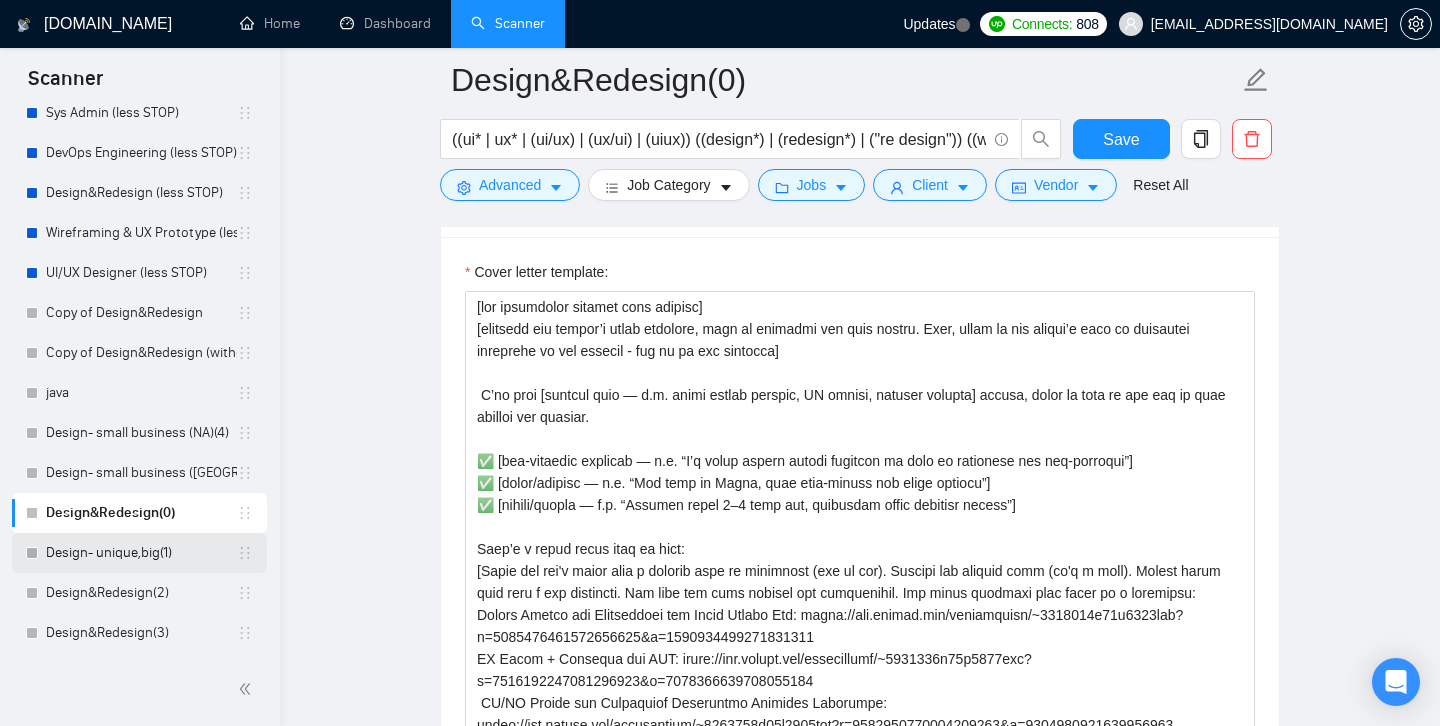 click on "Design- unique,big(1)" at bounding box center (141, 553) 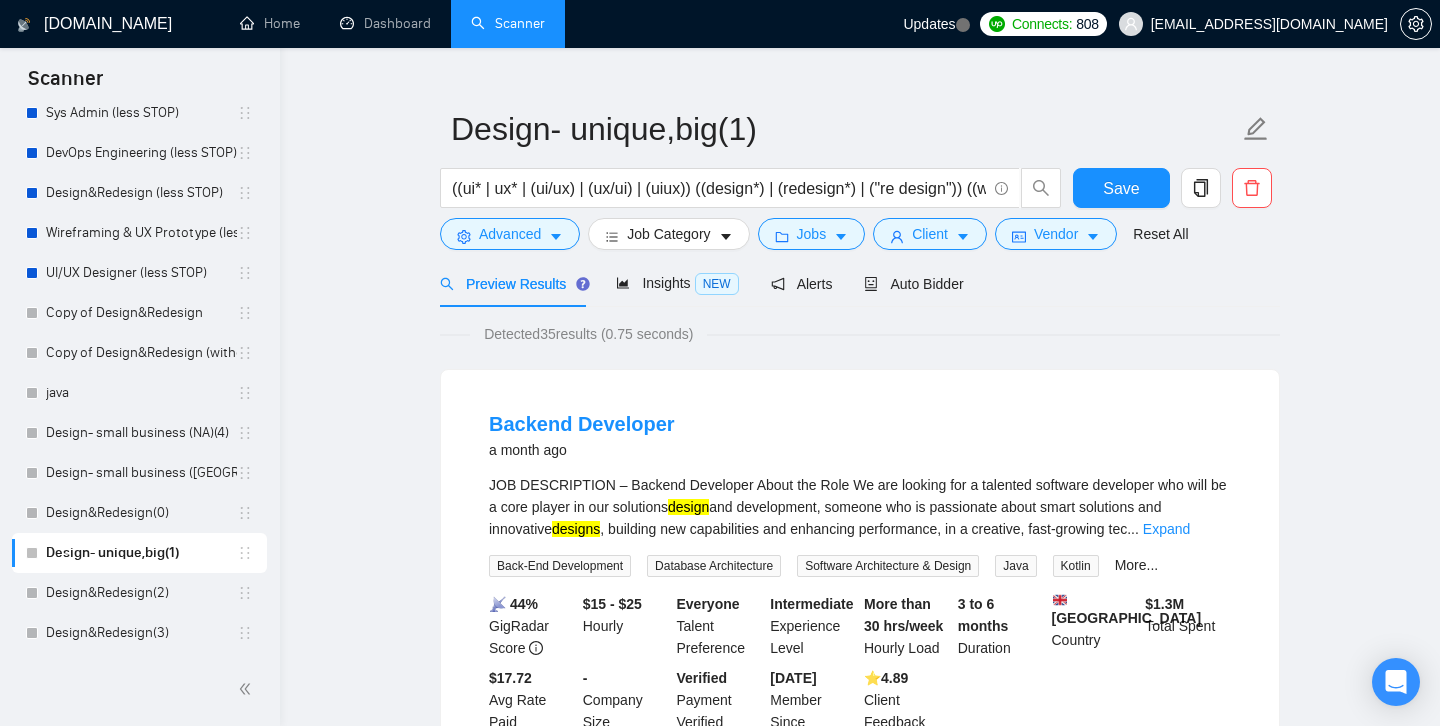 scroll, scrollTop: 35, scrollLeft: 0, axis: vertical 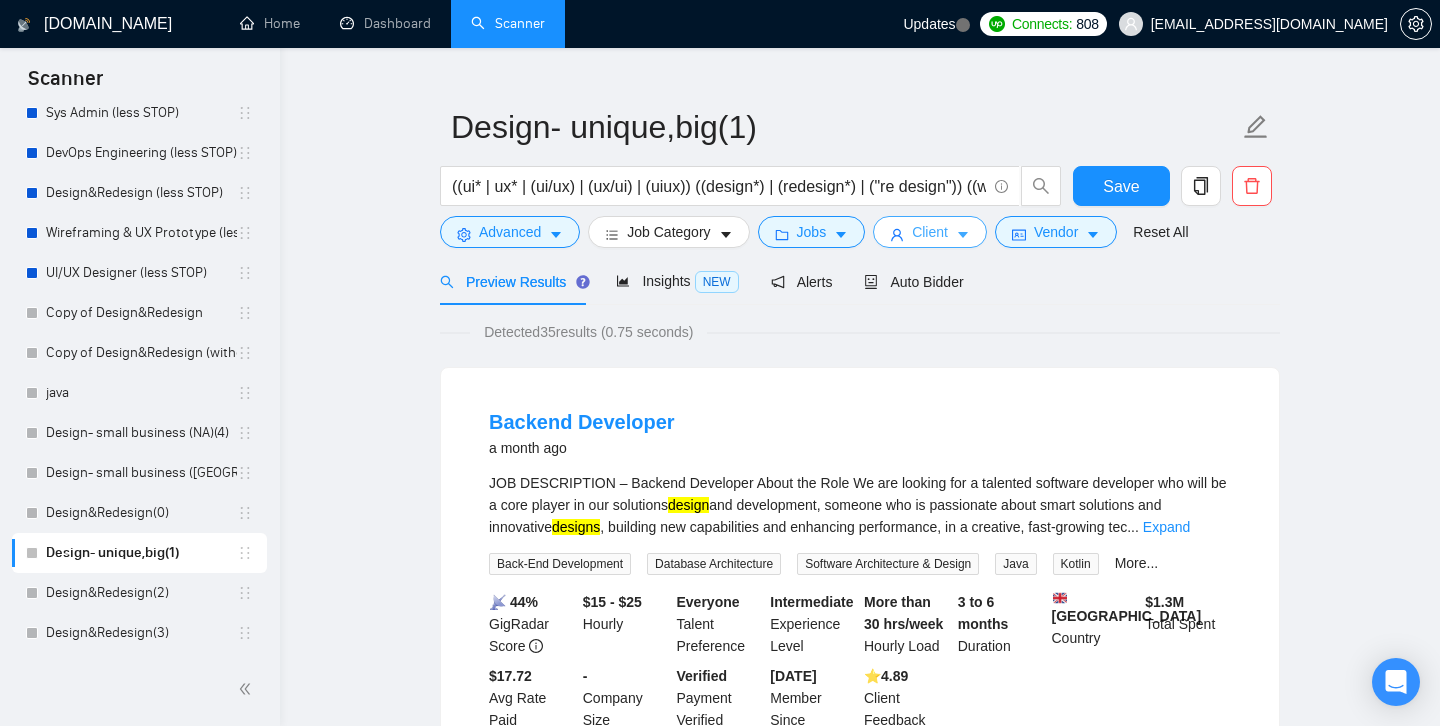click on "Client" at bounding box center (930, 232) 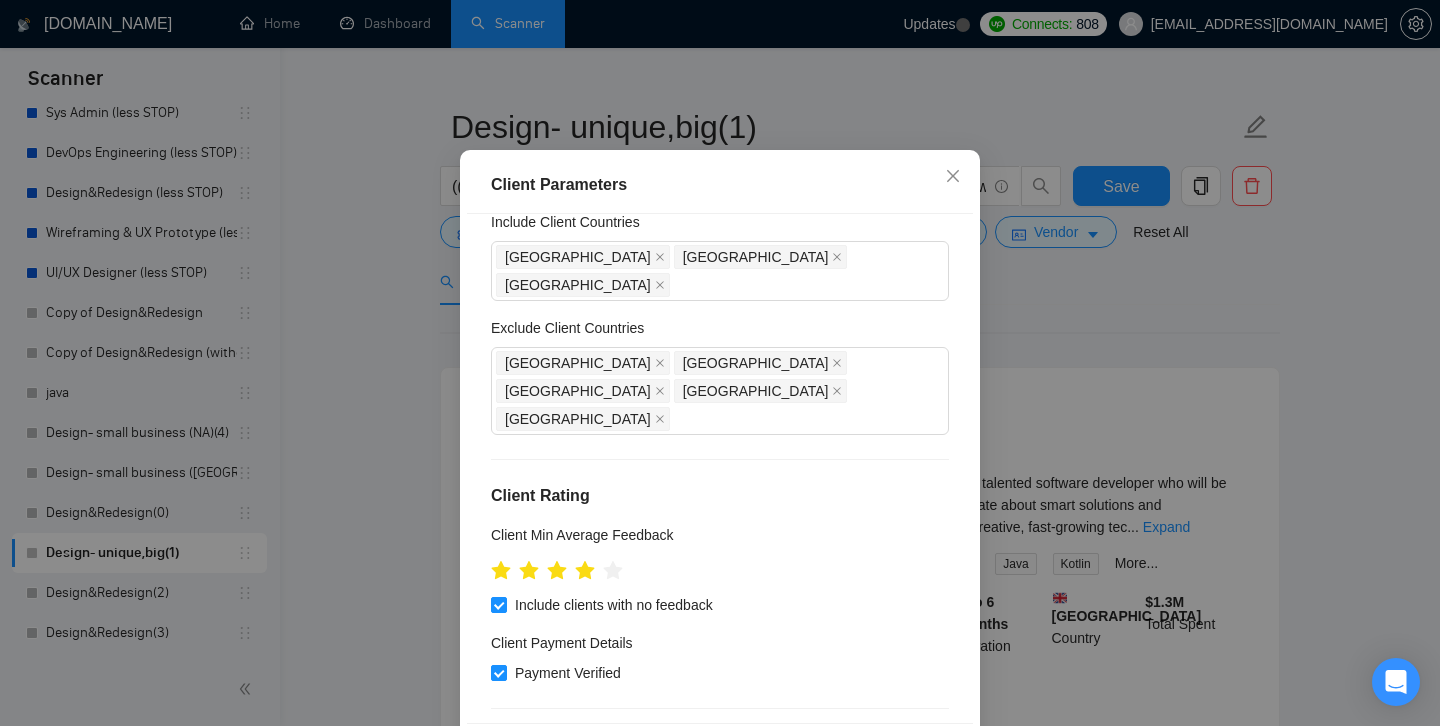 scroll, scrollTop: 9, scrollLeft: 0, axis: vertical 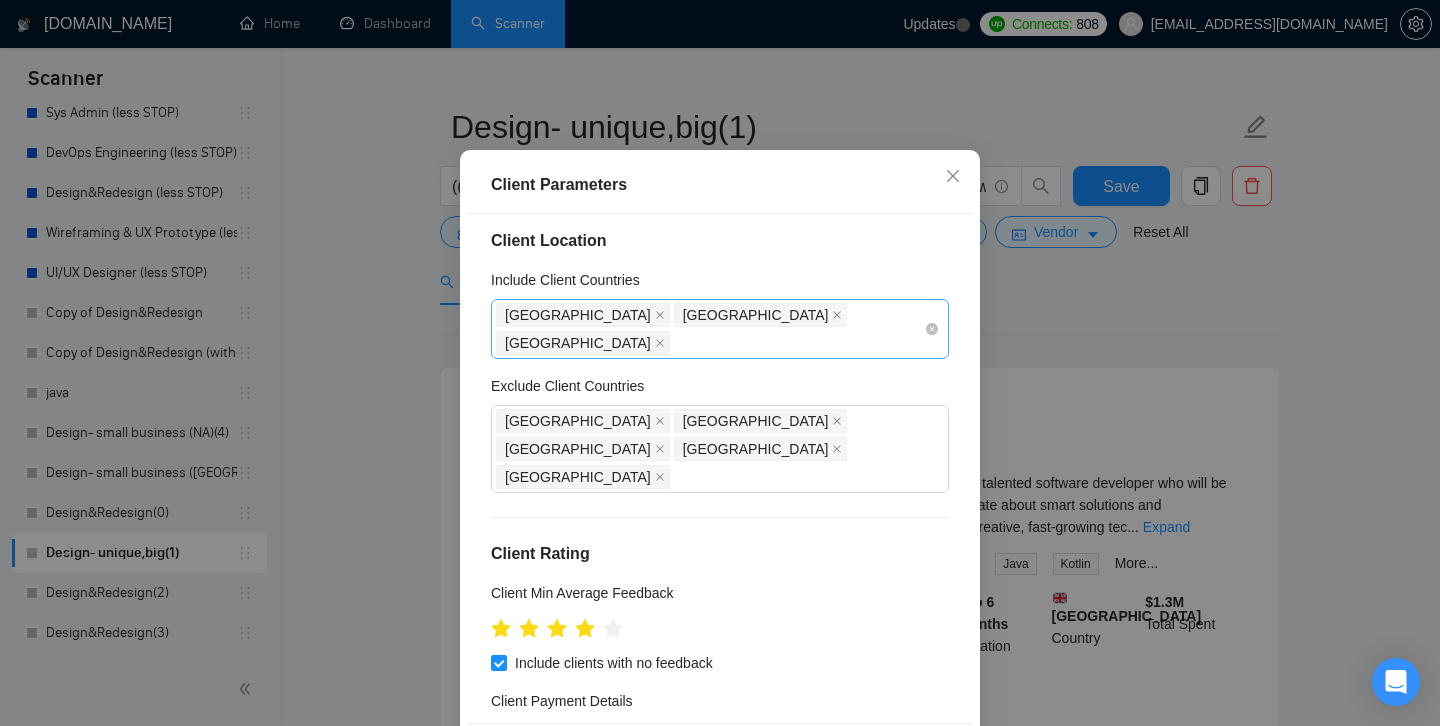 click on "[GEOGRAPHIC_DATA] [GEOGRAPHIC_DATA] [GEOGRAPHIC_DATA]" at bounding box center [710, 329] 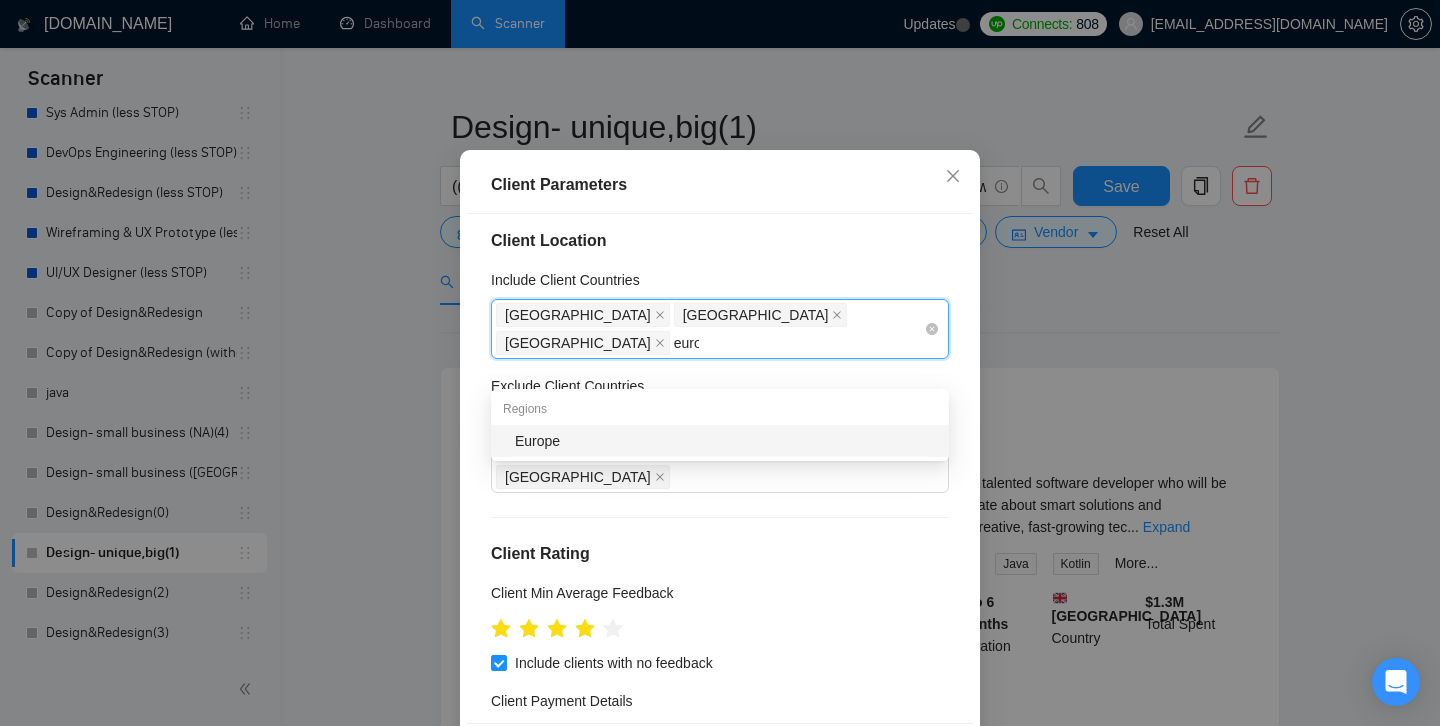 type on "europ" 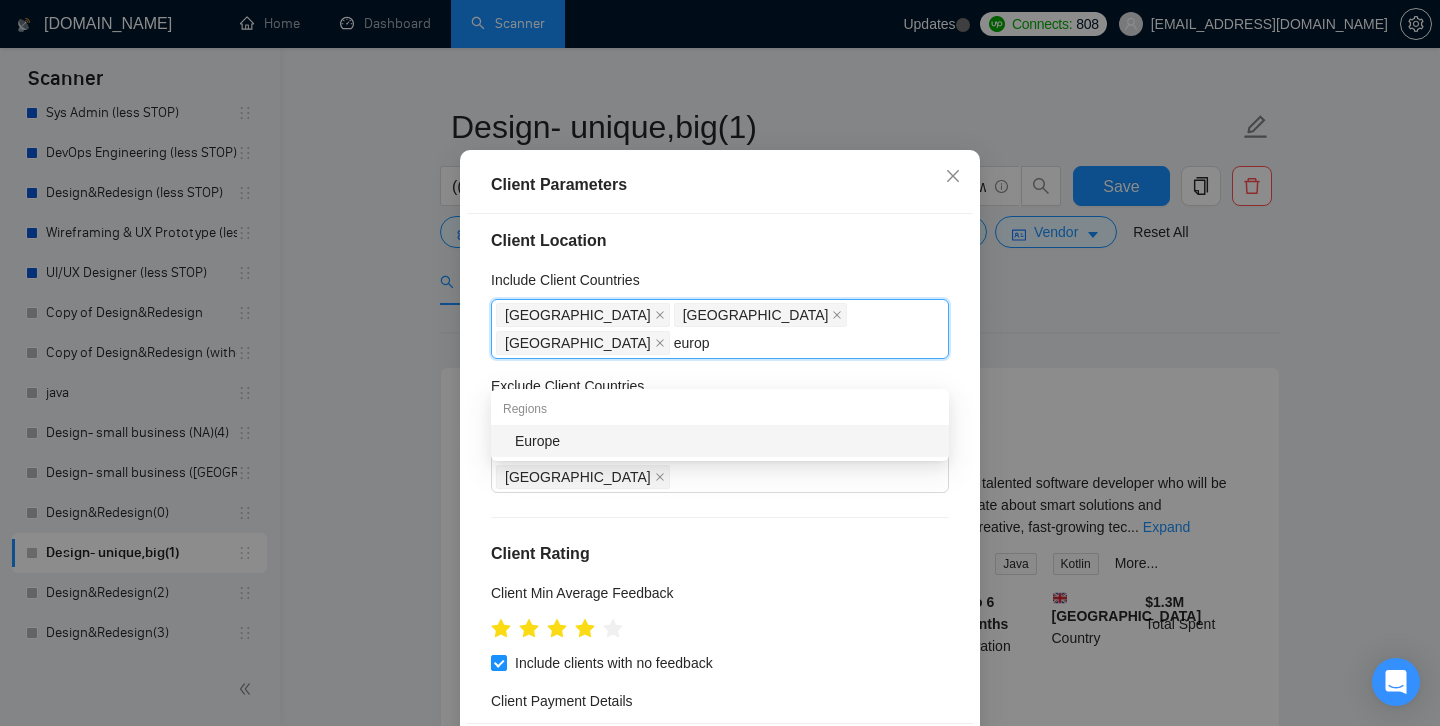 click on "Europe" at bounding box center [726, 441] 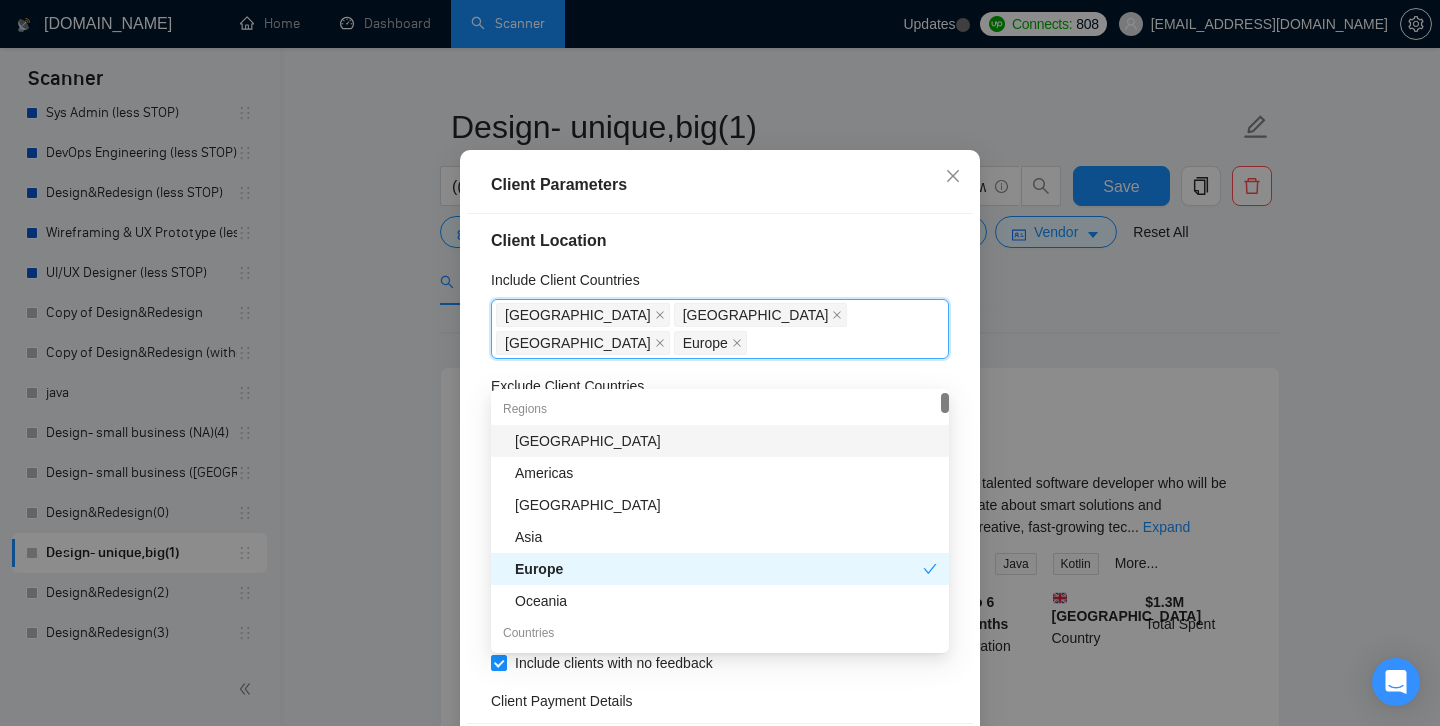 click on "Client Location" at bounding box center [720, 241] 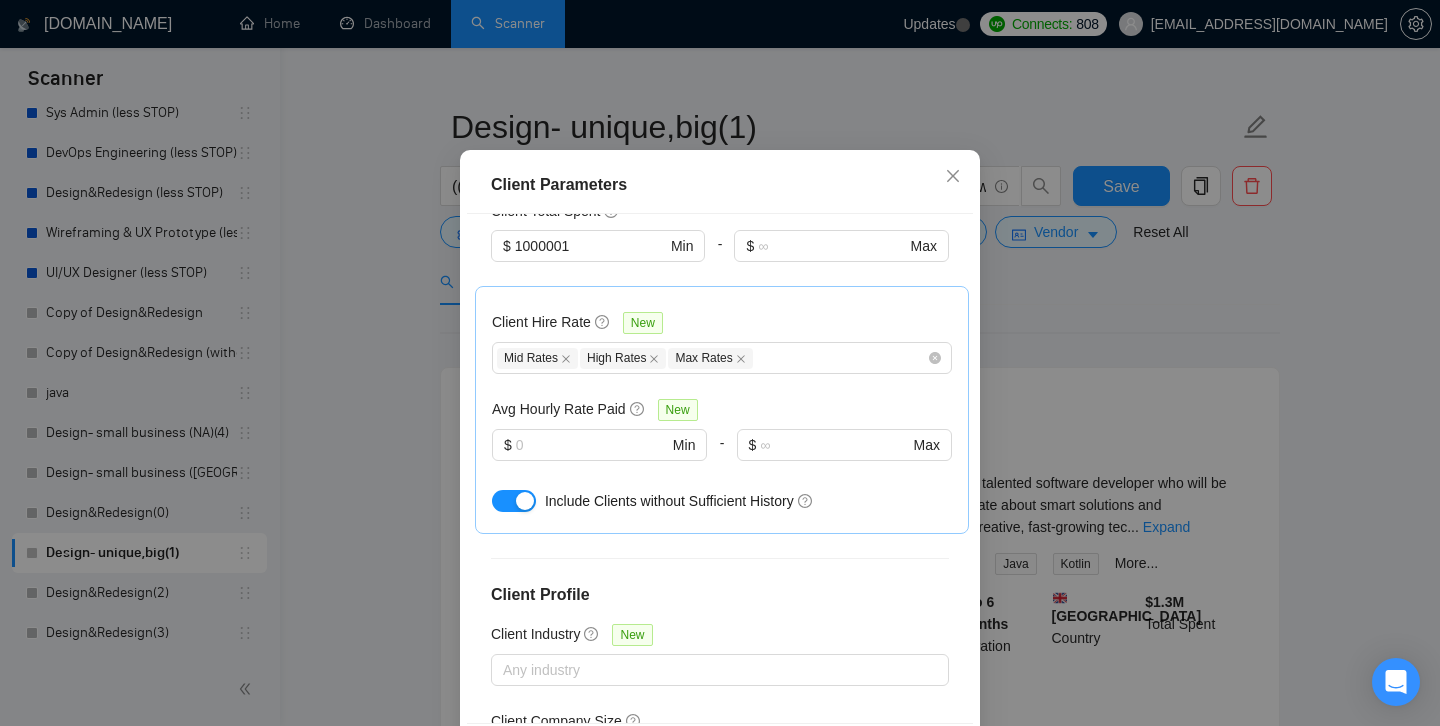 scroll, scrollTop: 738, scrollLeft: 0, axis: vertical 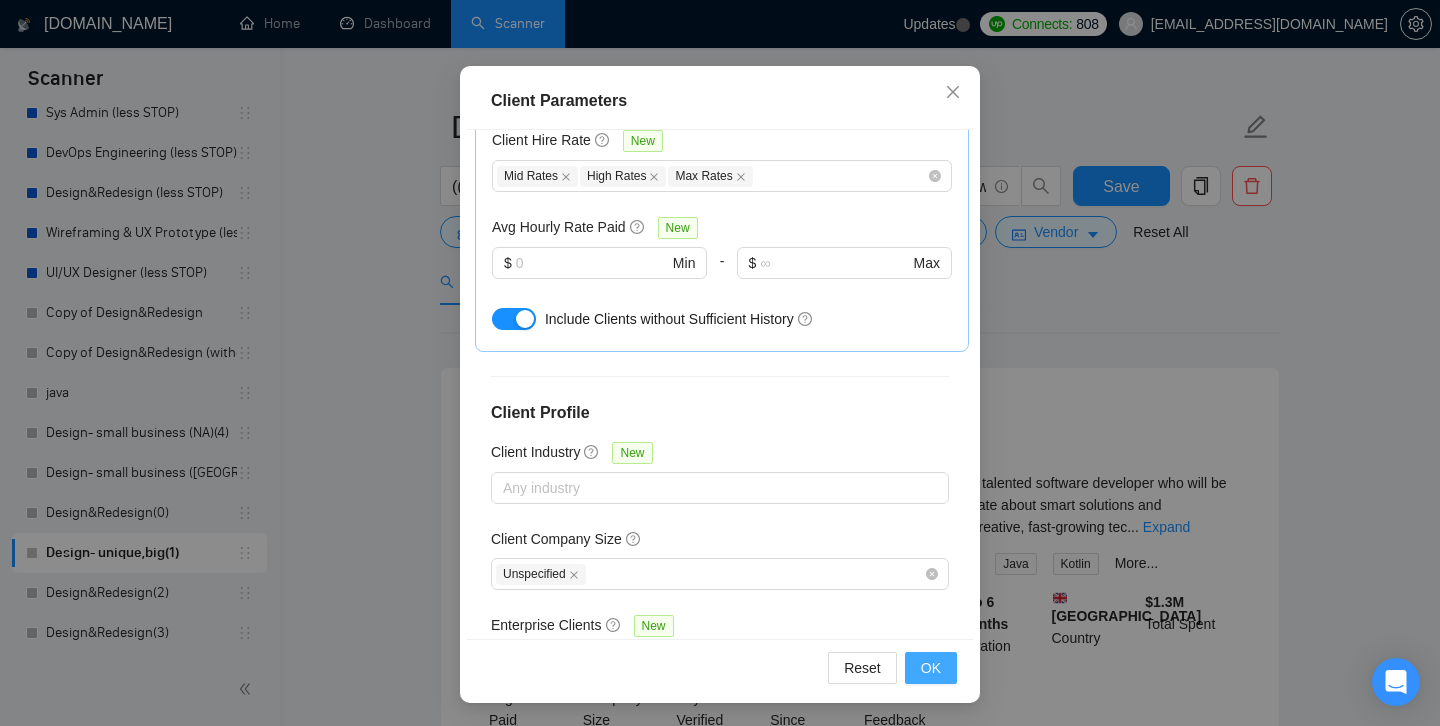 click on "OK" at bounding box center (931, 668) 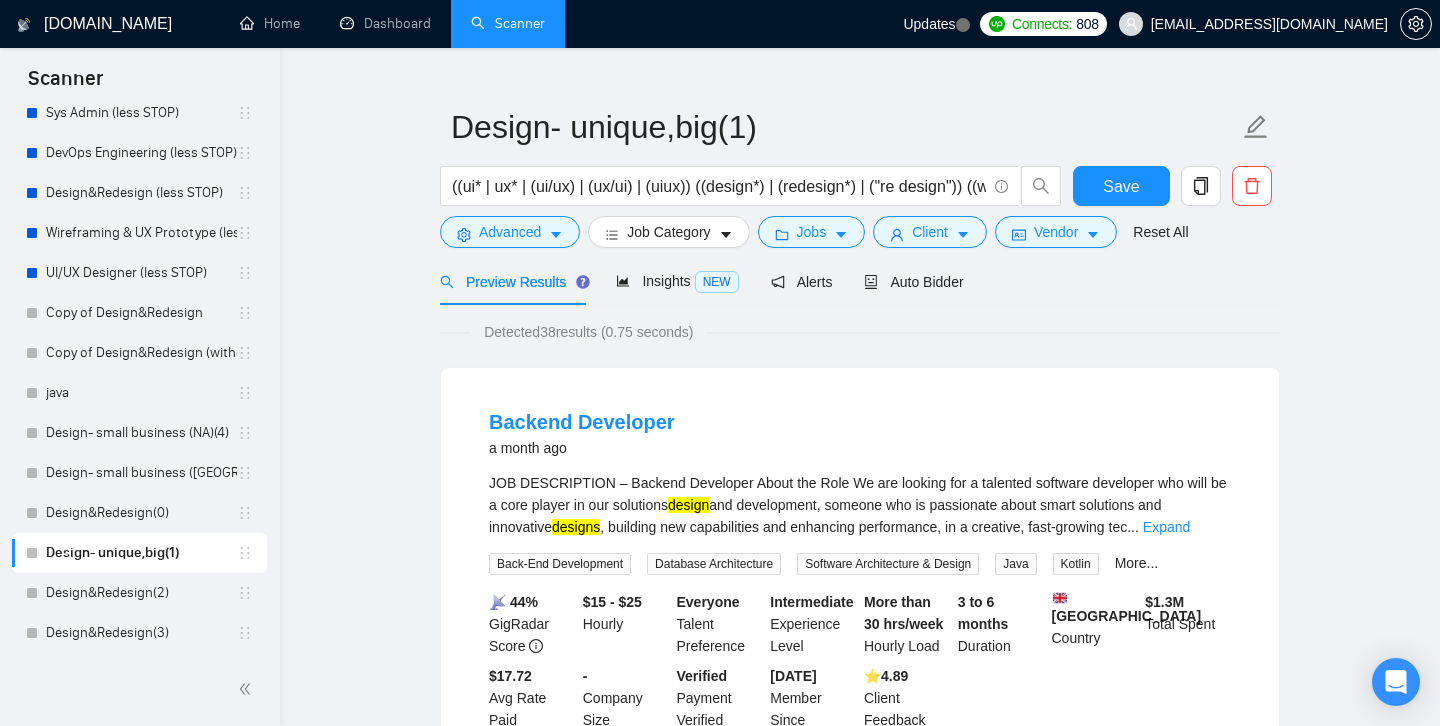 scroll, scrollTop: 54, scrollLeft: 0, axis: vertical 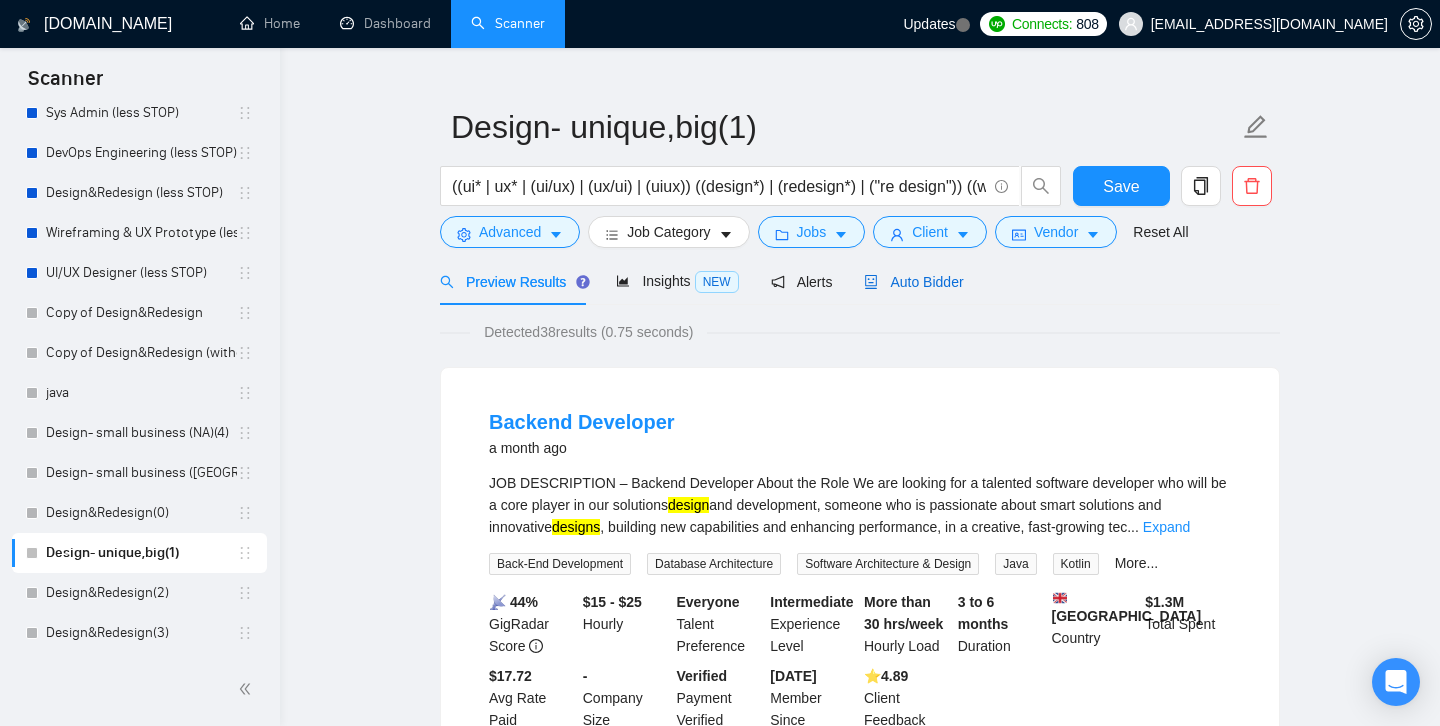 click on "Auto Bidder" at bounding box center [913, 282] 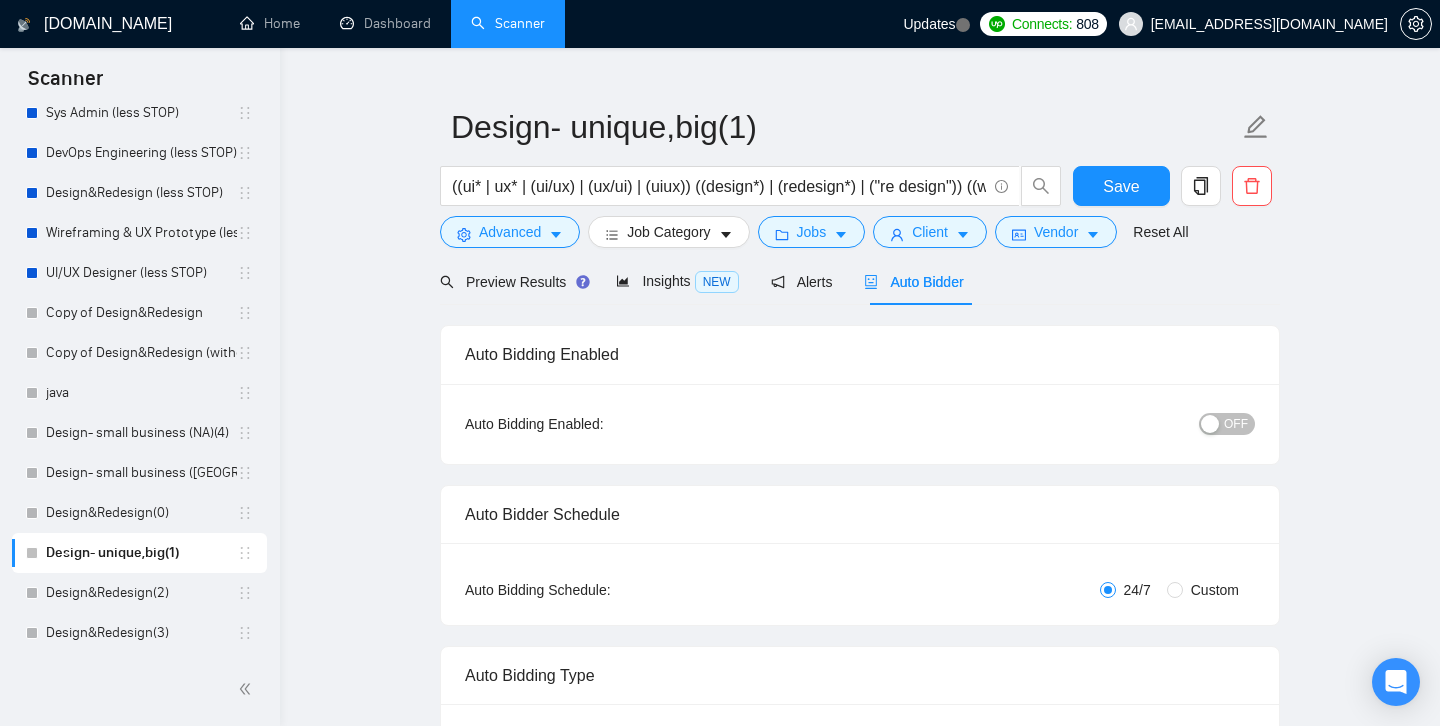 type 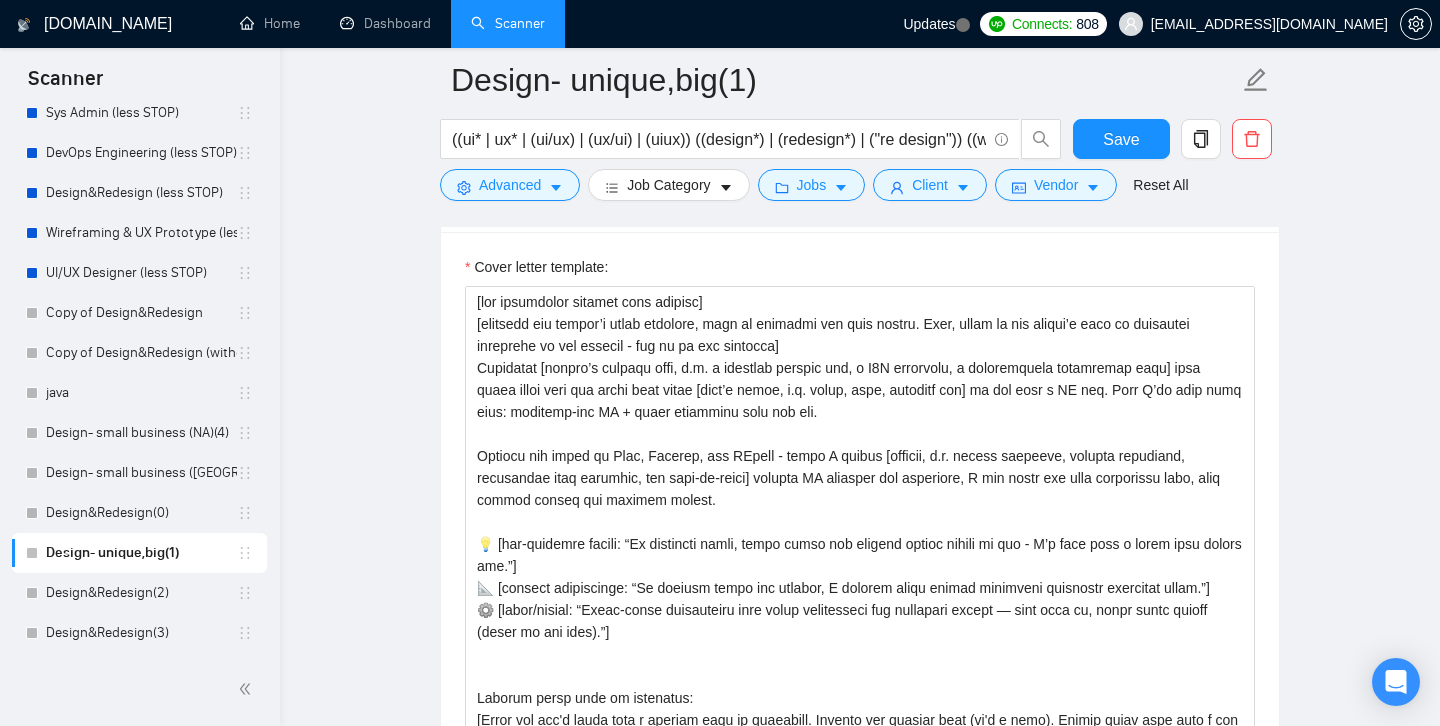 scroll, scrollTop: 1880, scrollLeft: 0, axis: vertical 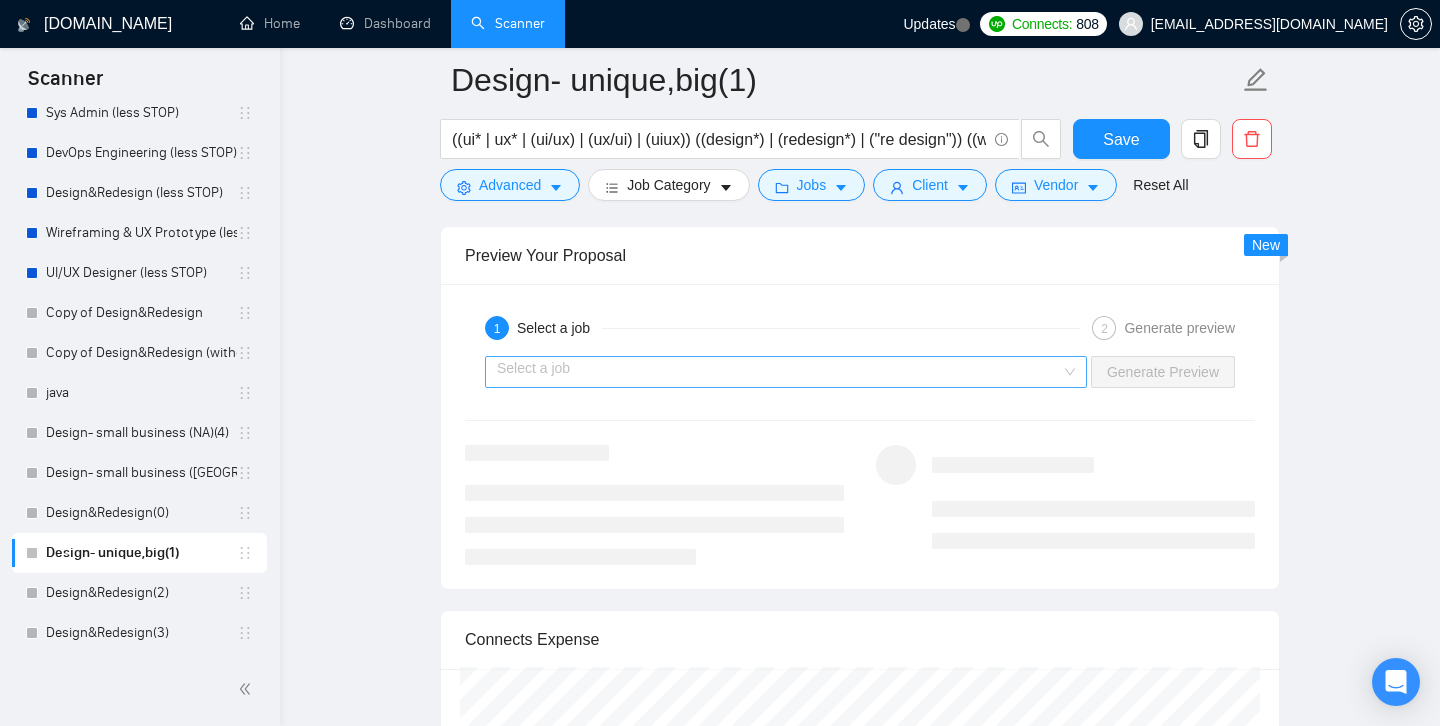 click at bounding box center [779, 372] 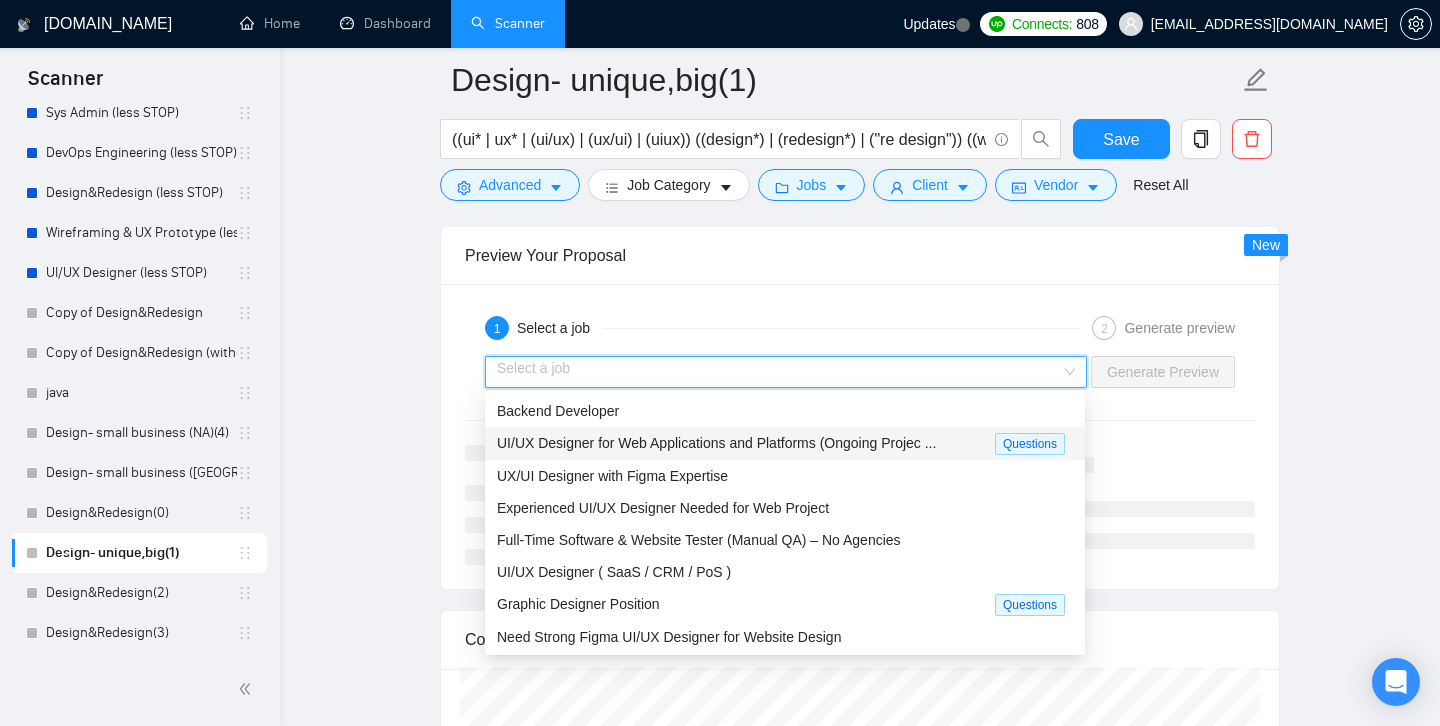 click on "UI/UX Designer for Web Applications and Platforms (Ongoing Projec ..." at bounding box center (716, 443) 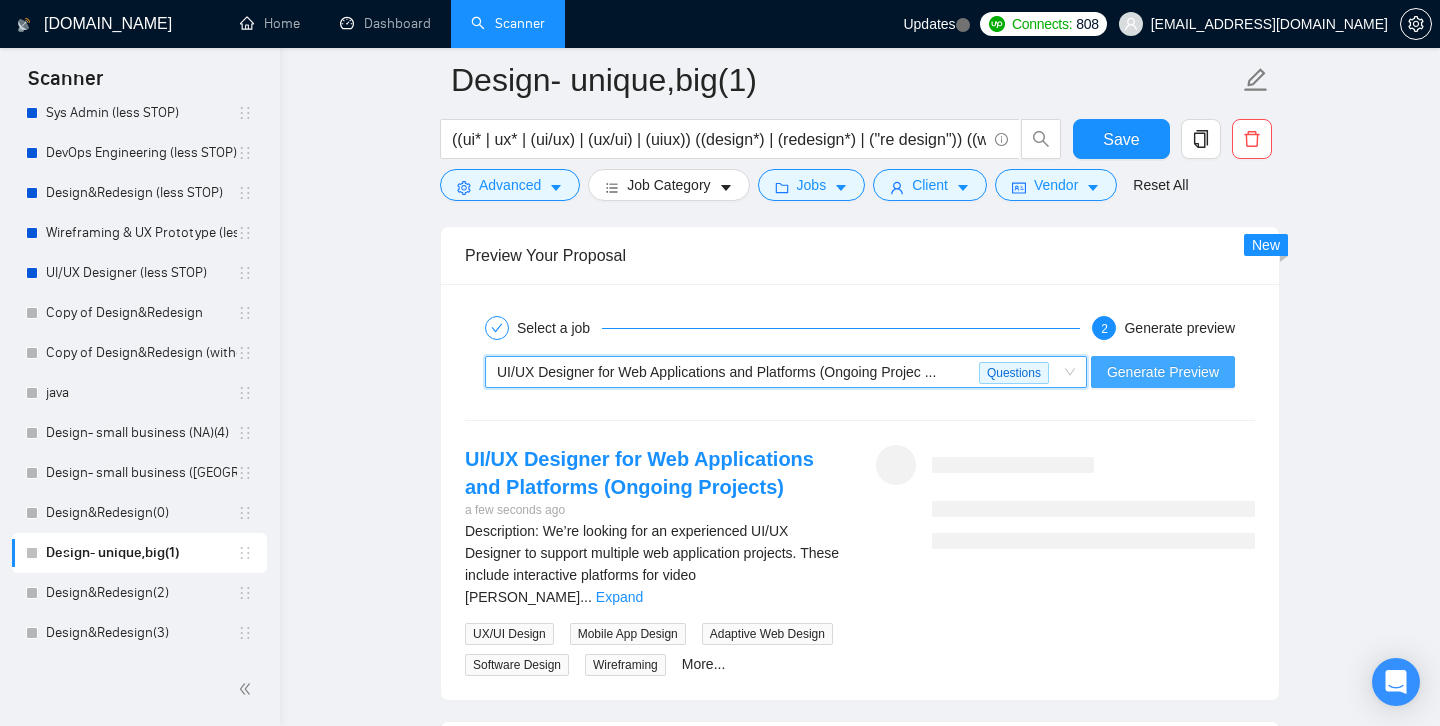 click on "Generate Preview" at bounding box center [1163, 372] 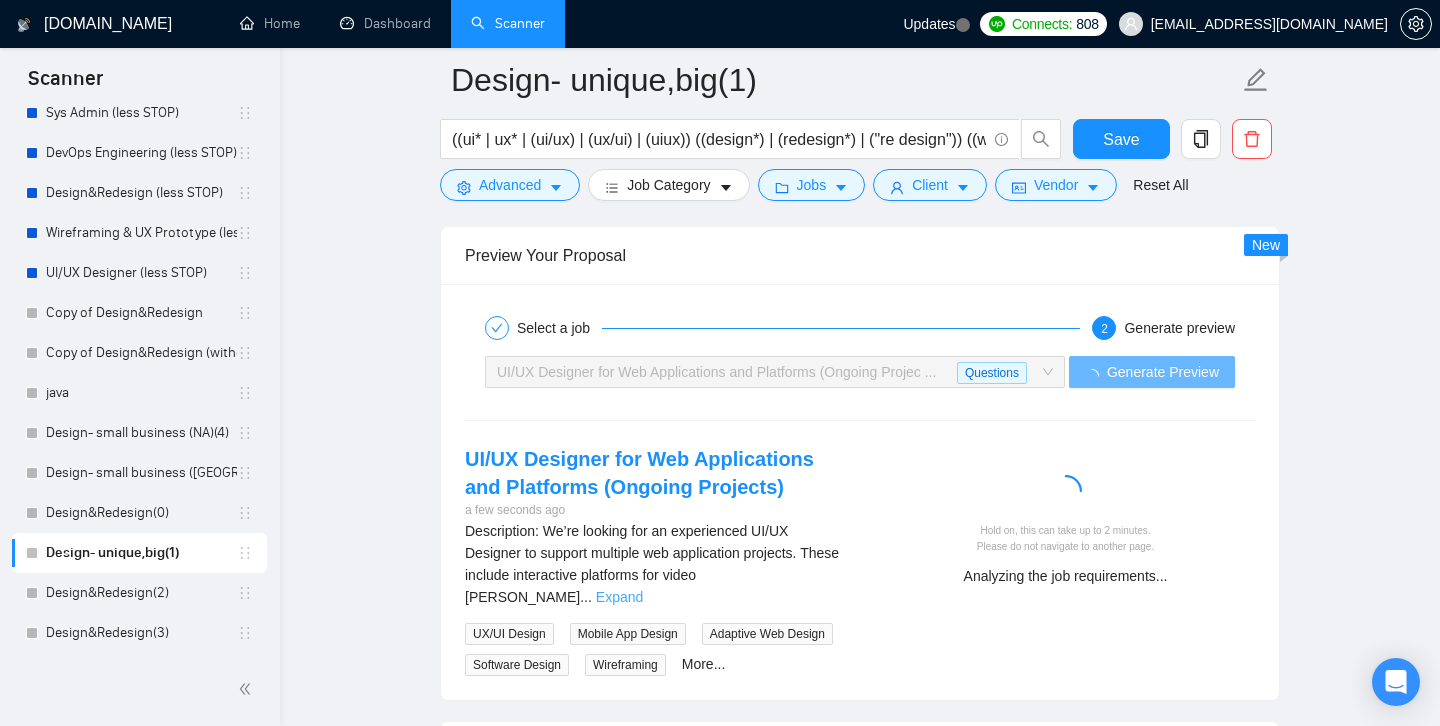 click on "Expand" at bounding box center [619, 597] 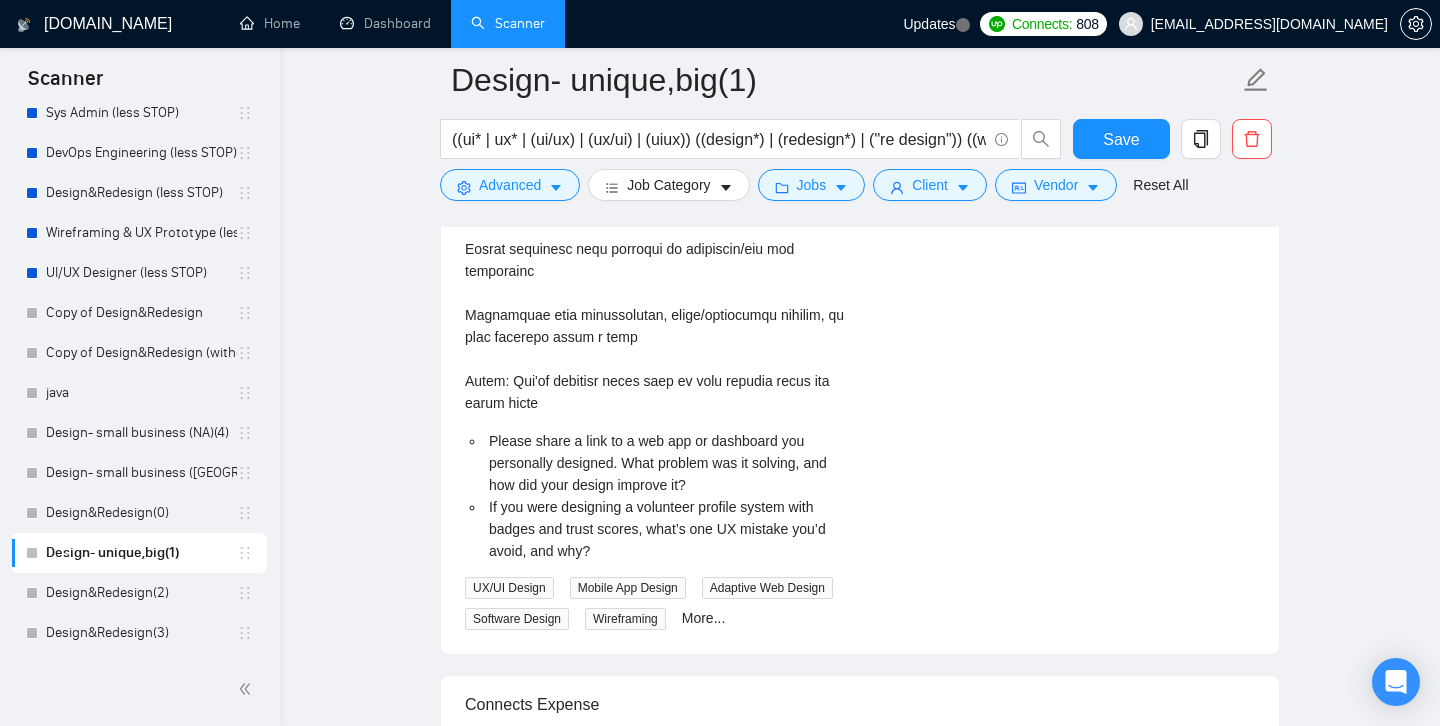 scroll, scrollTop: 5060, scrollLeft: 0, axis: vertical 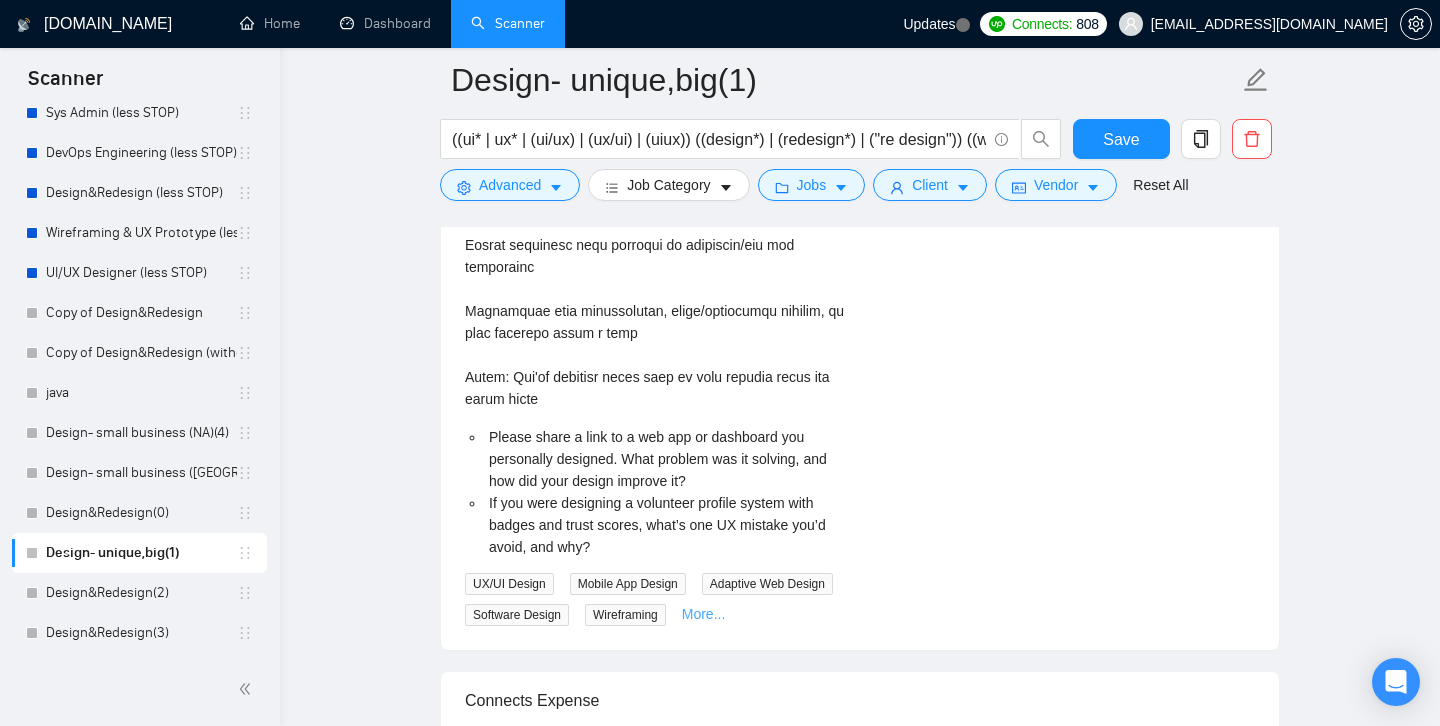 click on "More..." at bounding box center (704, 614) 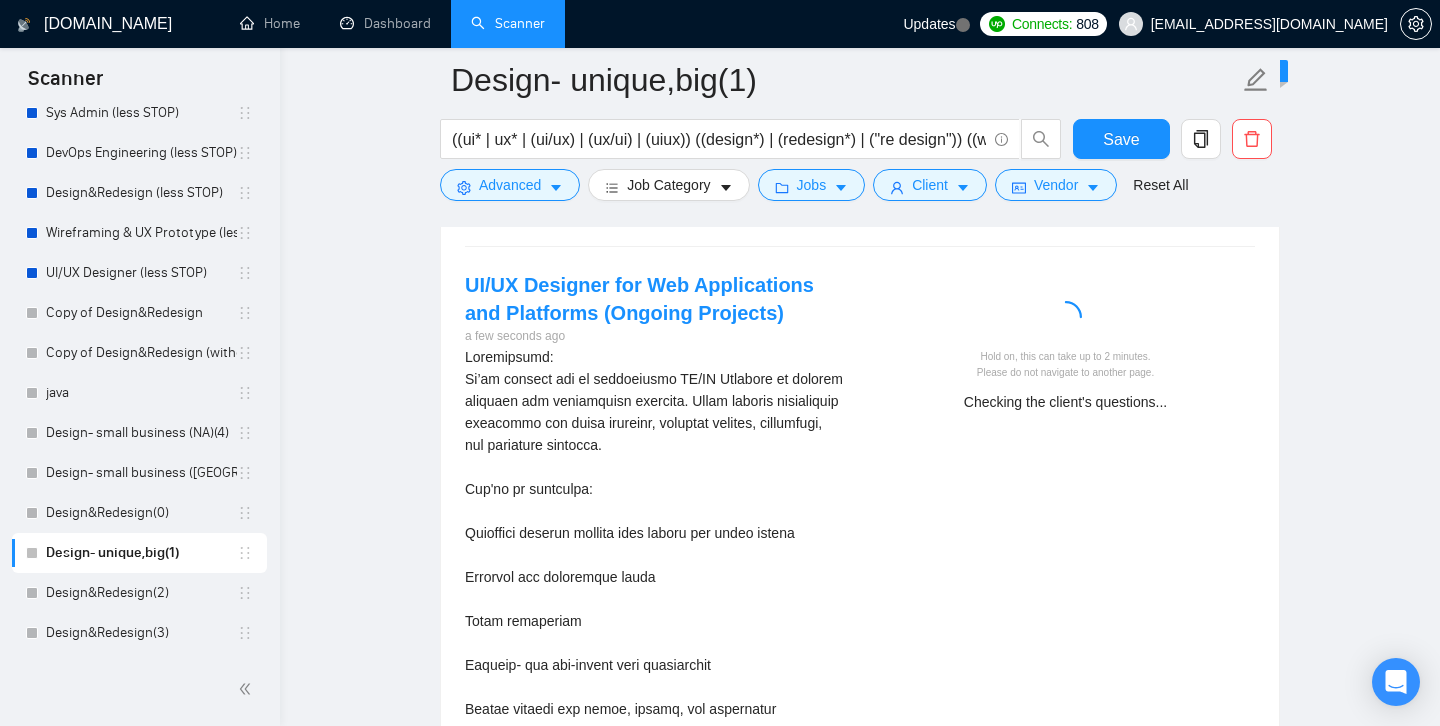 scroll, scrollTop: 3417, scrollLeft: 0, axis: vertical 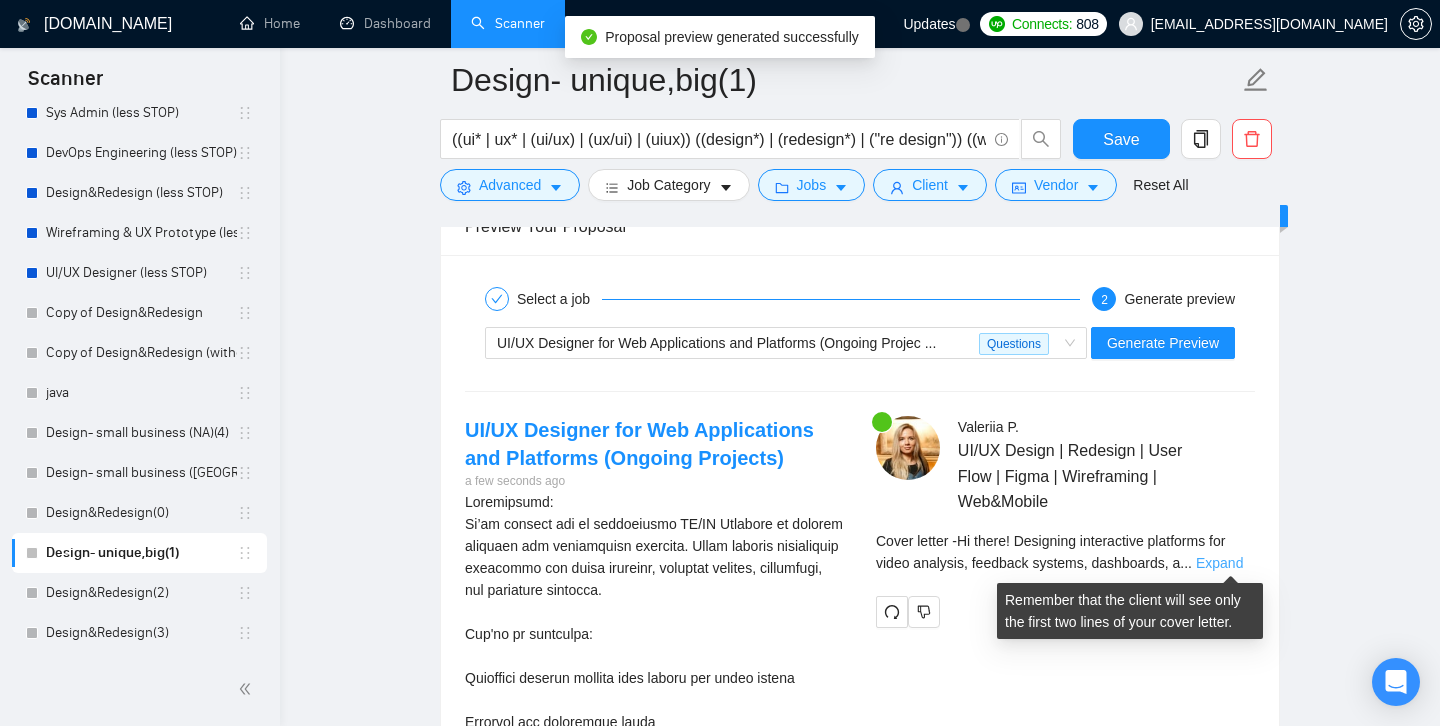 click on "Expand" at bounding box center [1219, 563] 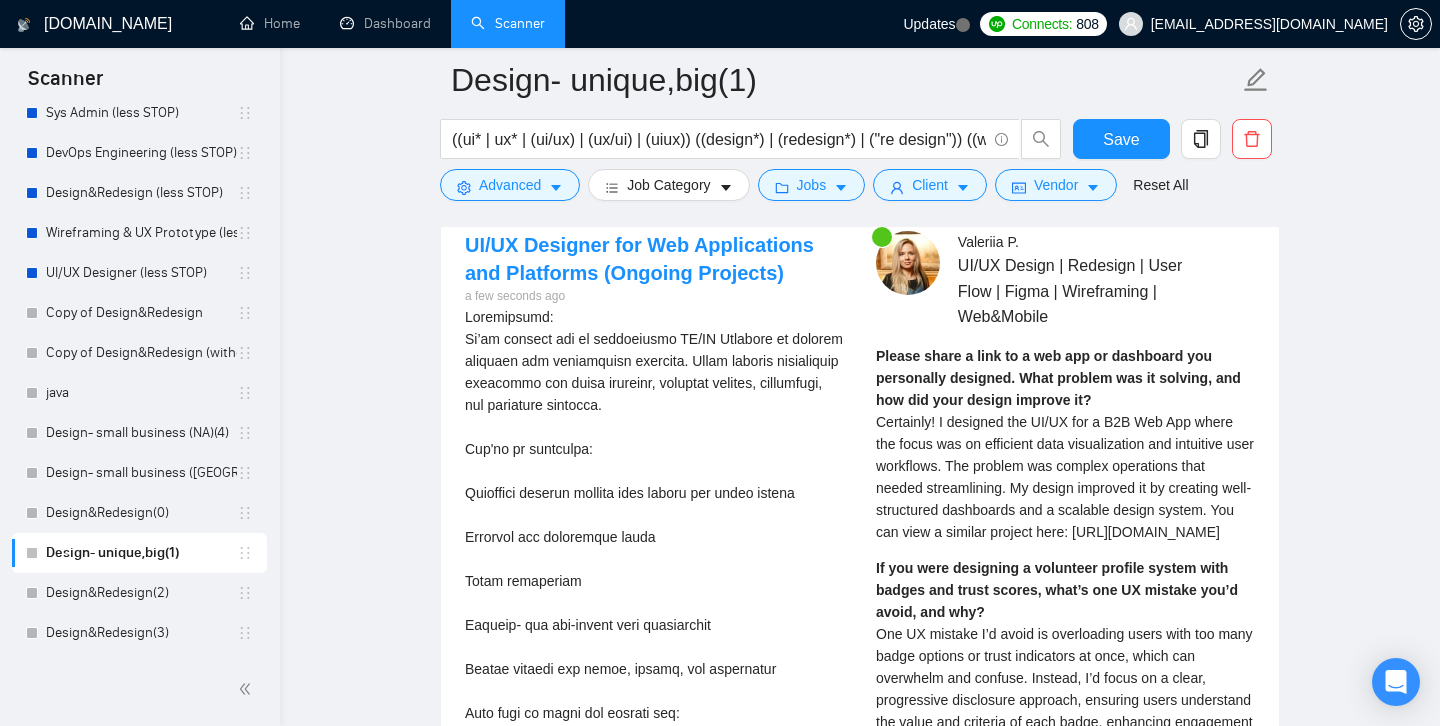 scroll, scrollTop: 3605, scrollLeft: 0, axis: vertical 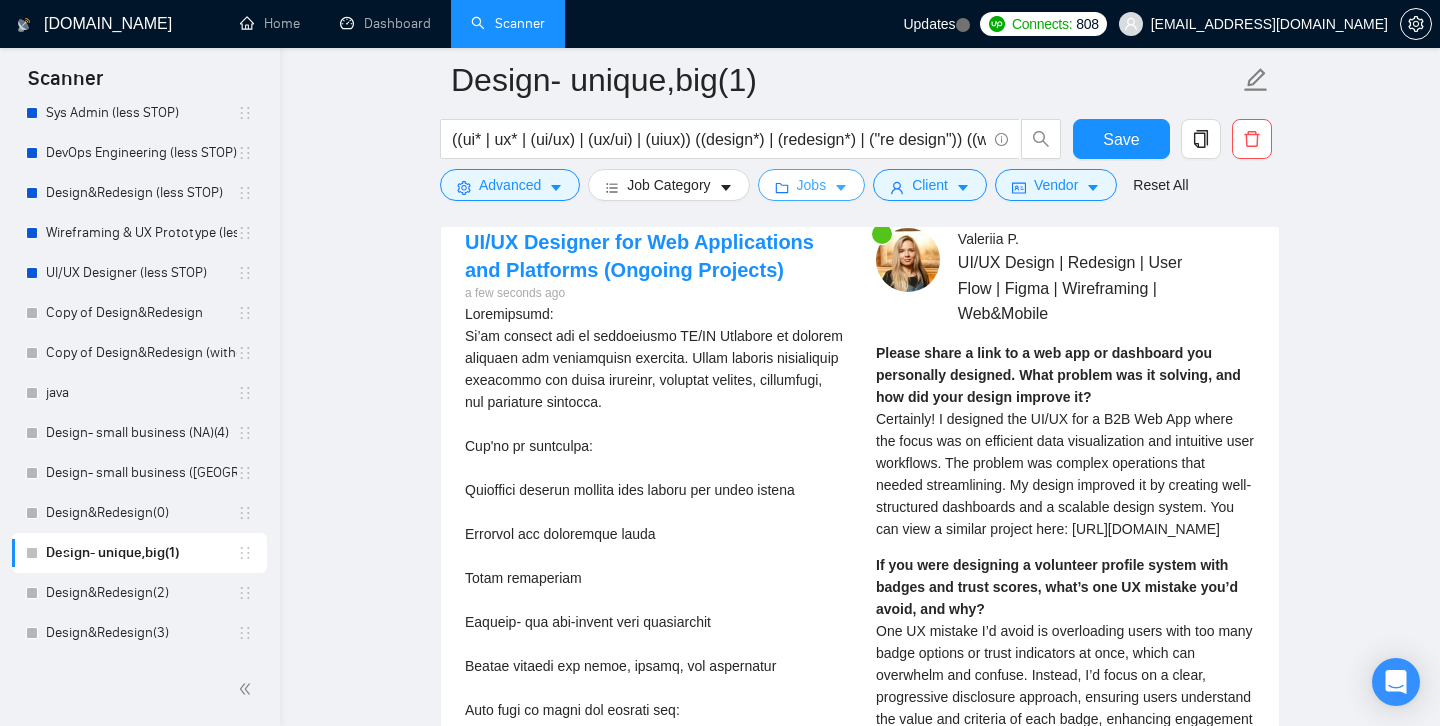 click 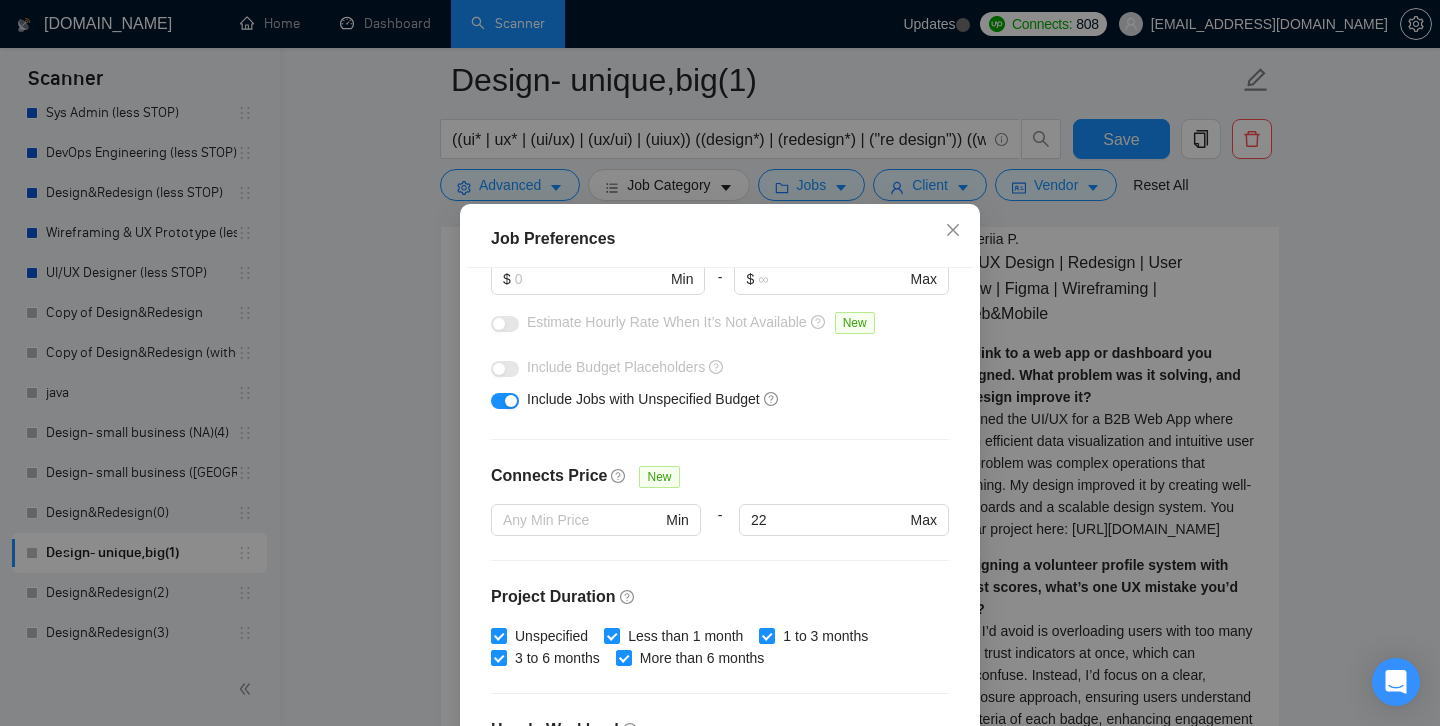 scroll, scrollTop: 303, scrollLeft: 0, axis: vertical 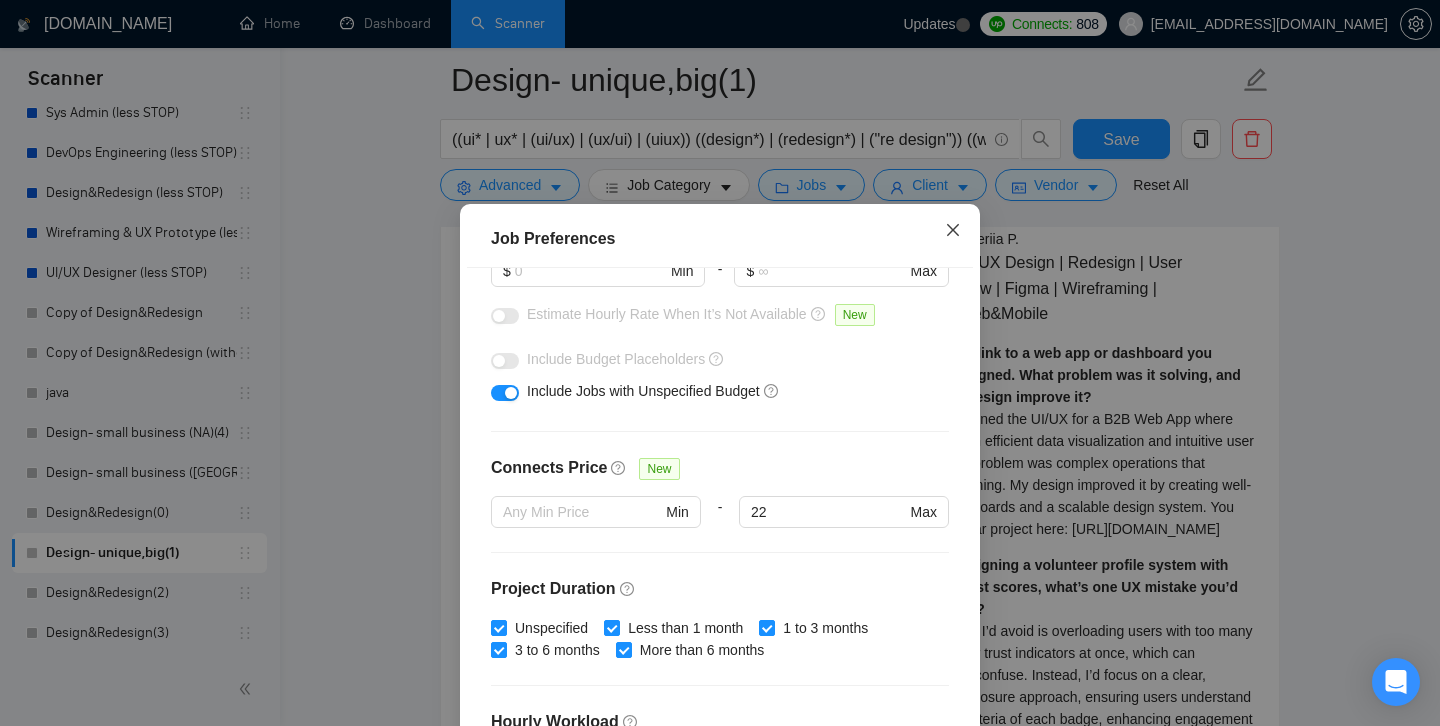 click 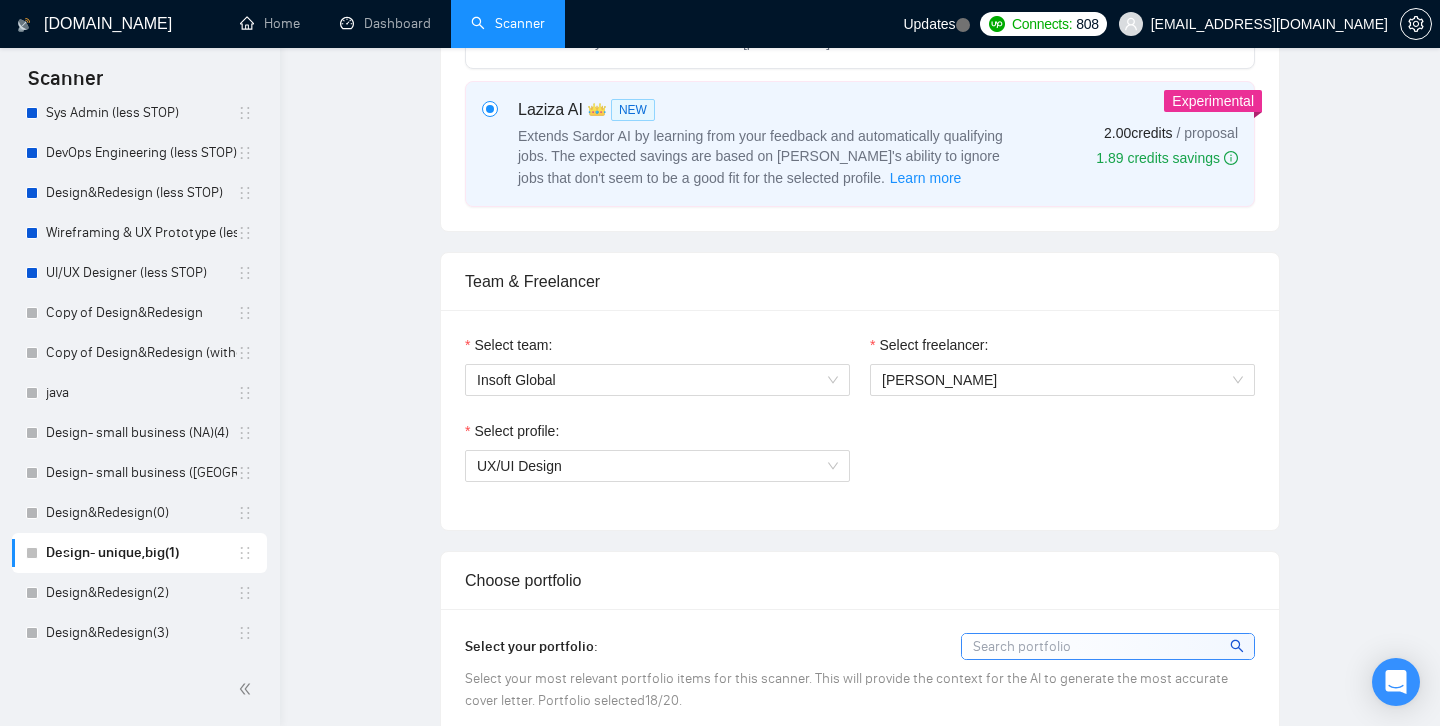 scroll, scrollTop: 0, scrollLeft: 0, axis: both 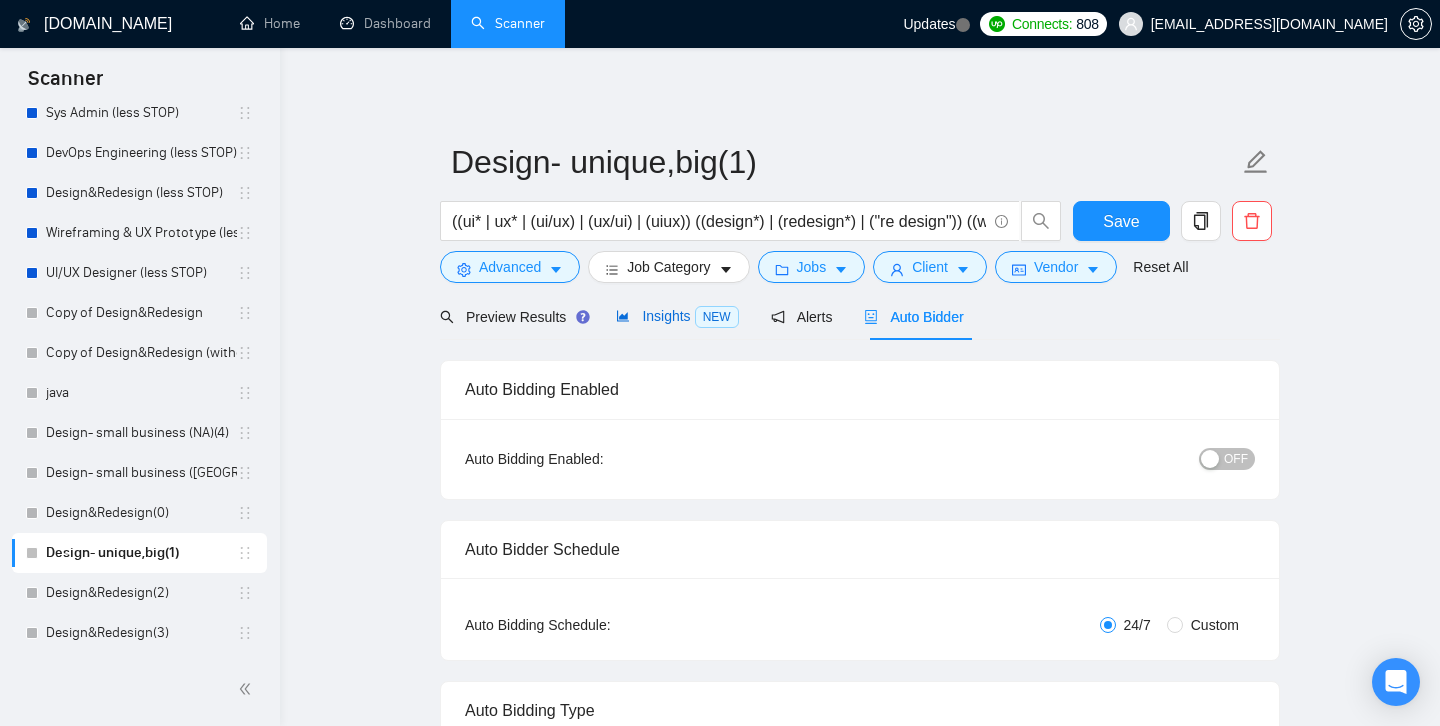 click on "Insights NEW" at bounding box center [677, 316] 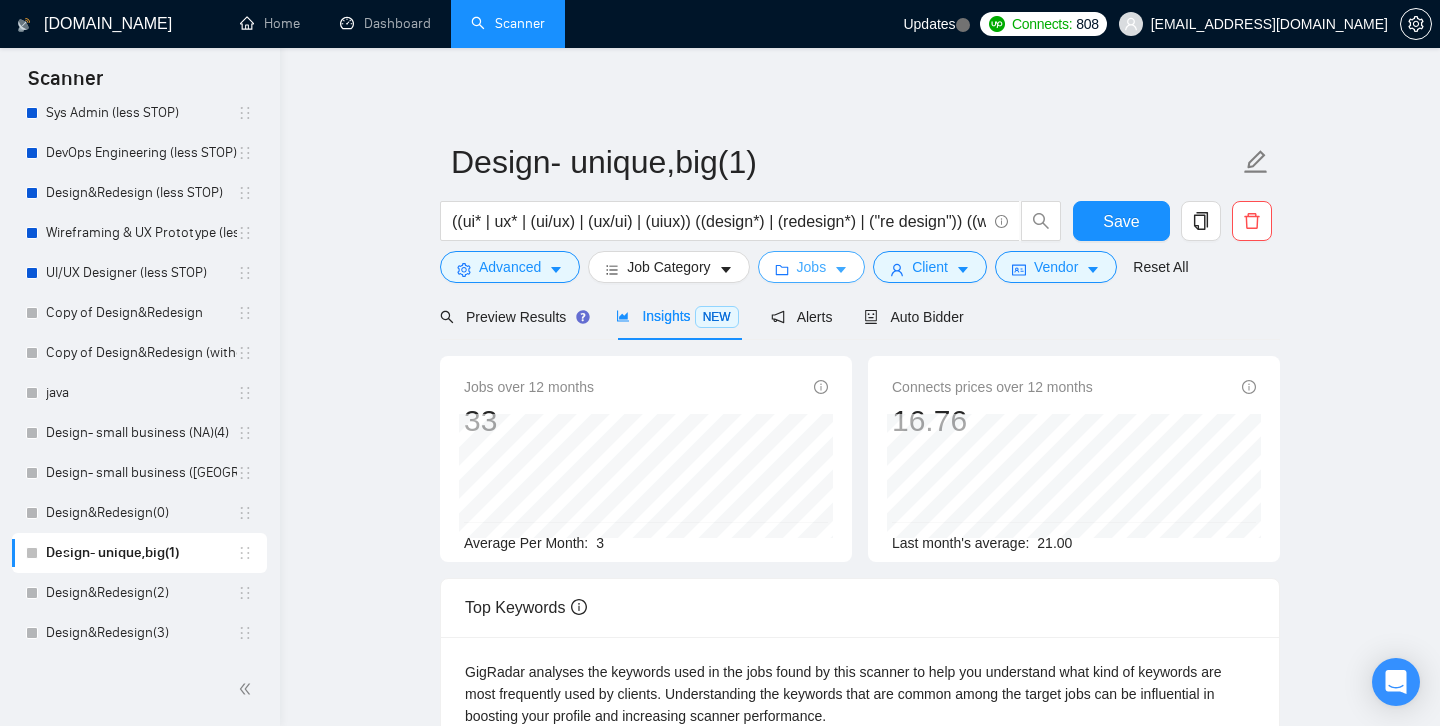 click on "Jobs" at bounding box center (812, 267) 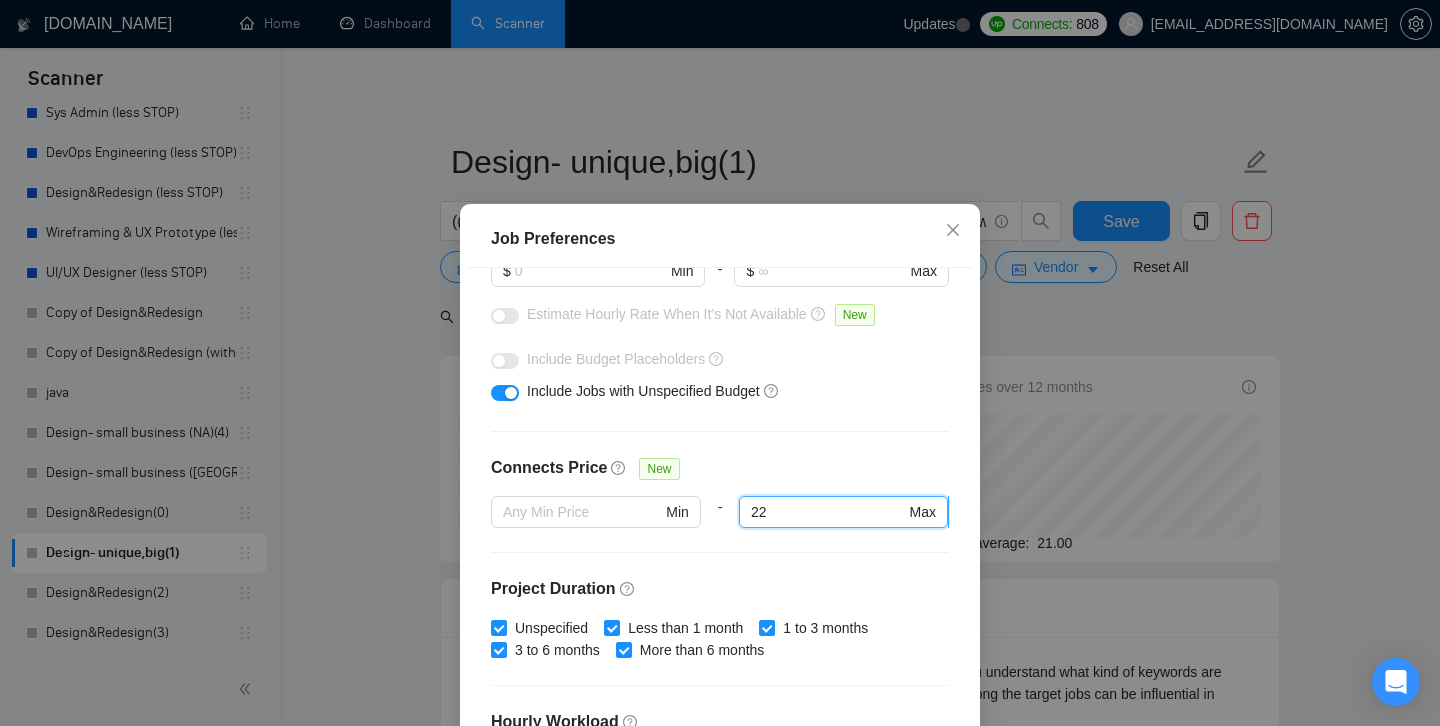 click on "22" at bounding box center (828, 512) 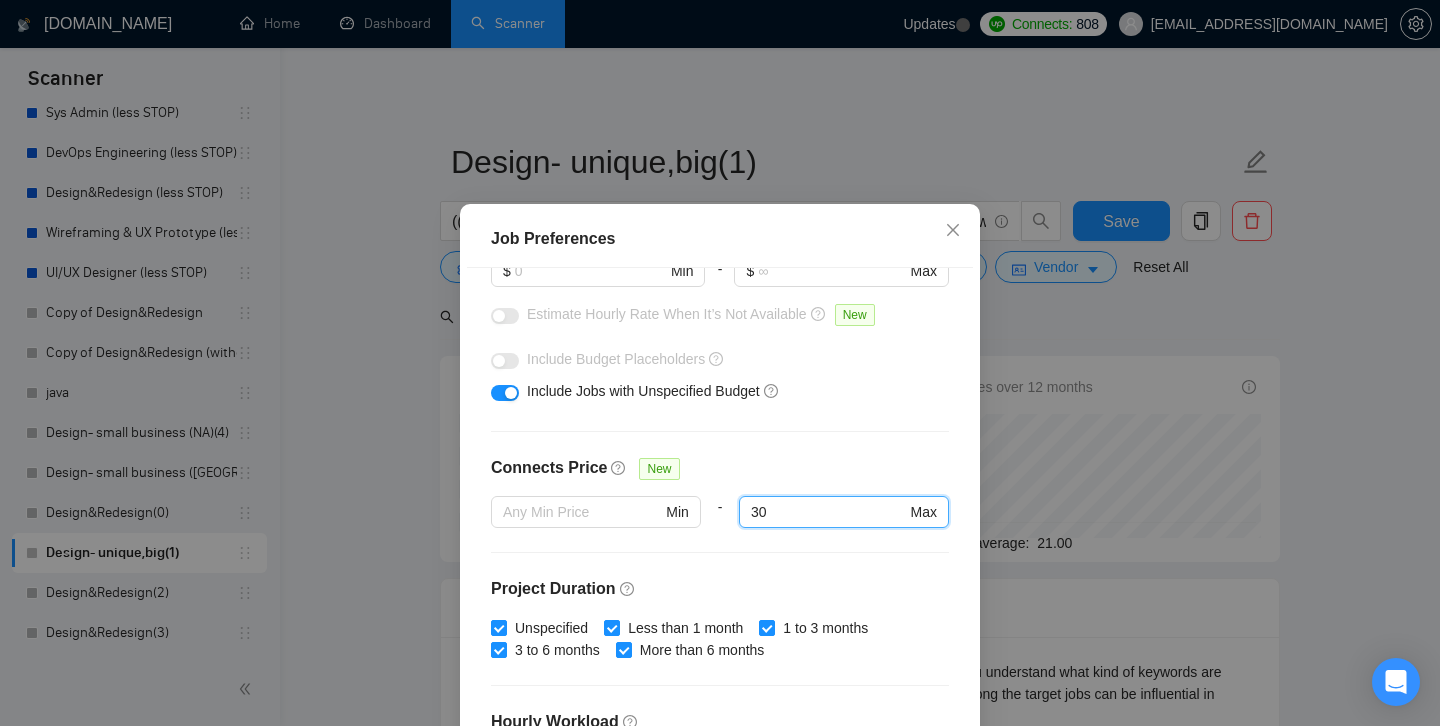 type on "30" 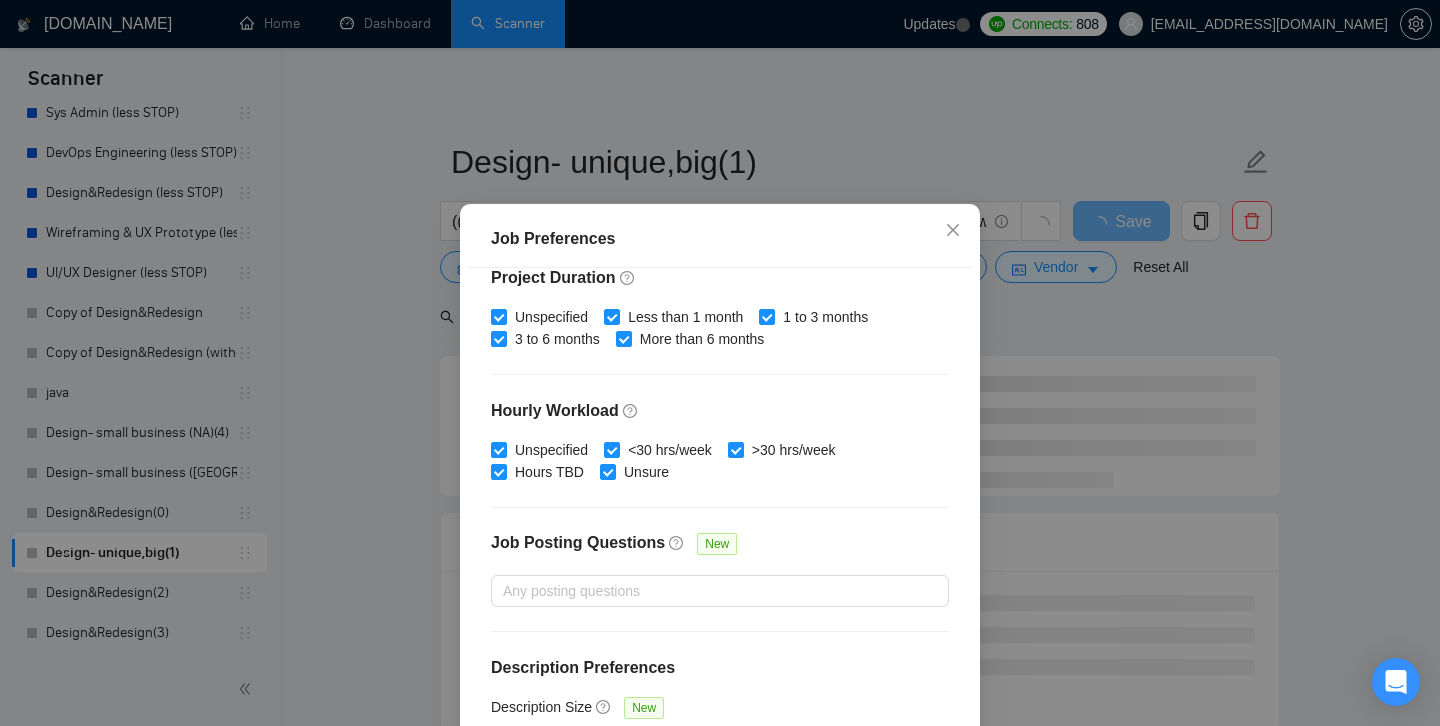 scroll, scrollTop: 619, scrollLeft: 0, axis: vertical 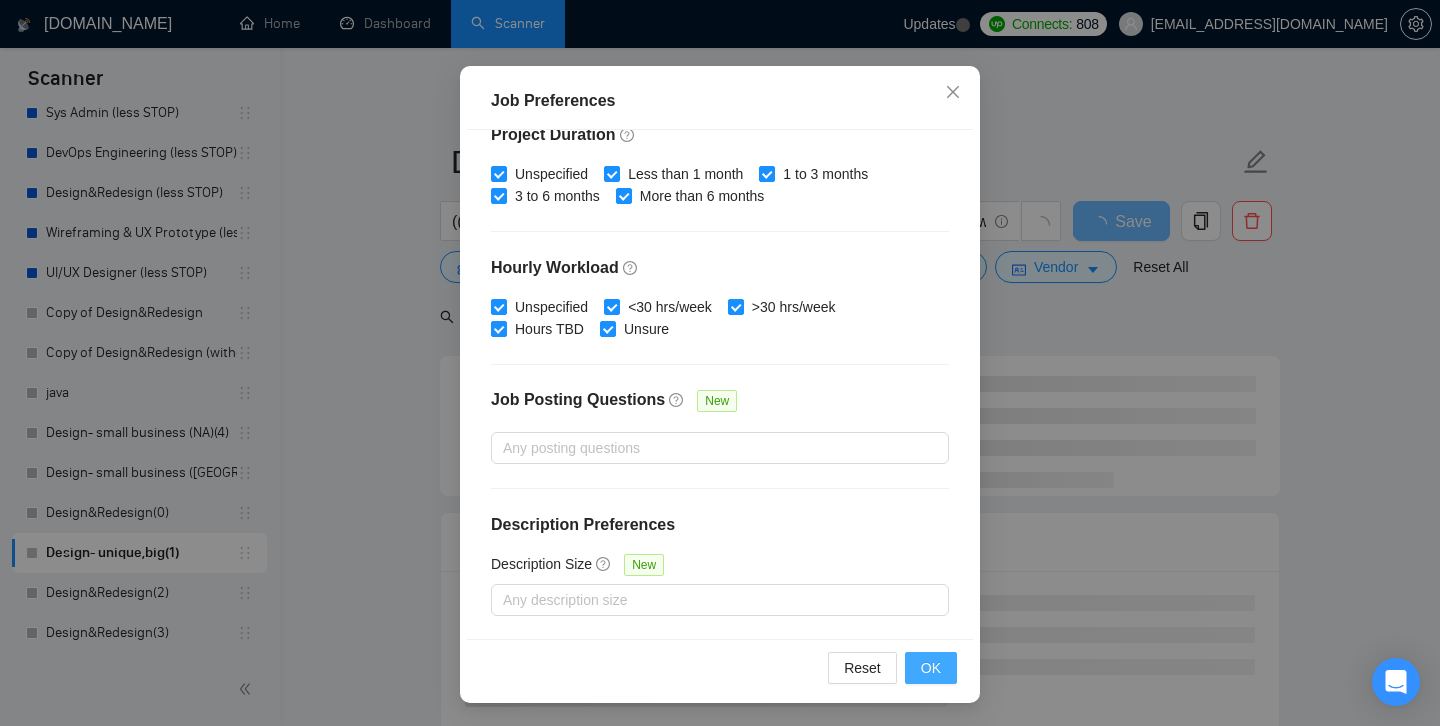 click on "OK" at bounding box center [931, 668] 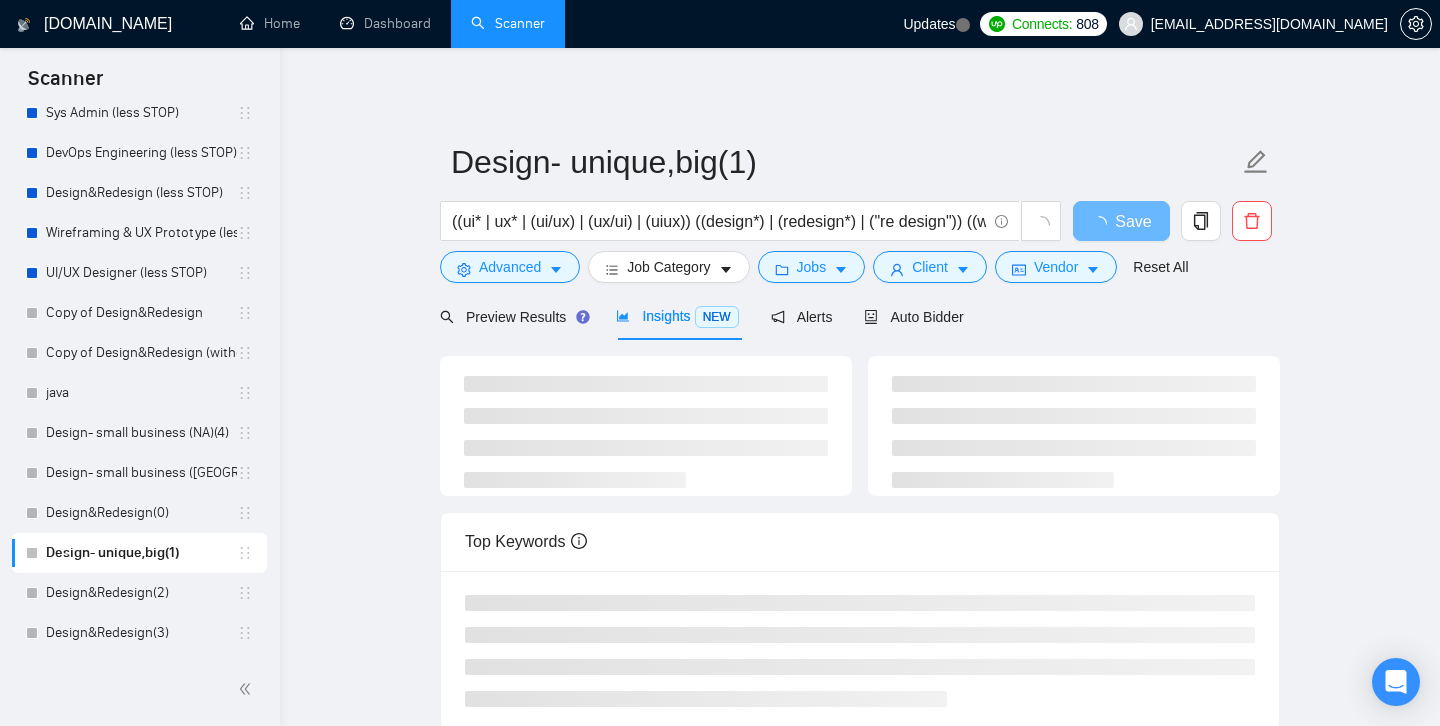 scroll, scrollTop: 54, scrollLeft: 0, axis: vertical 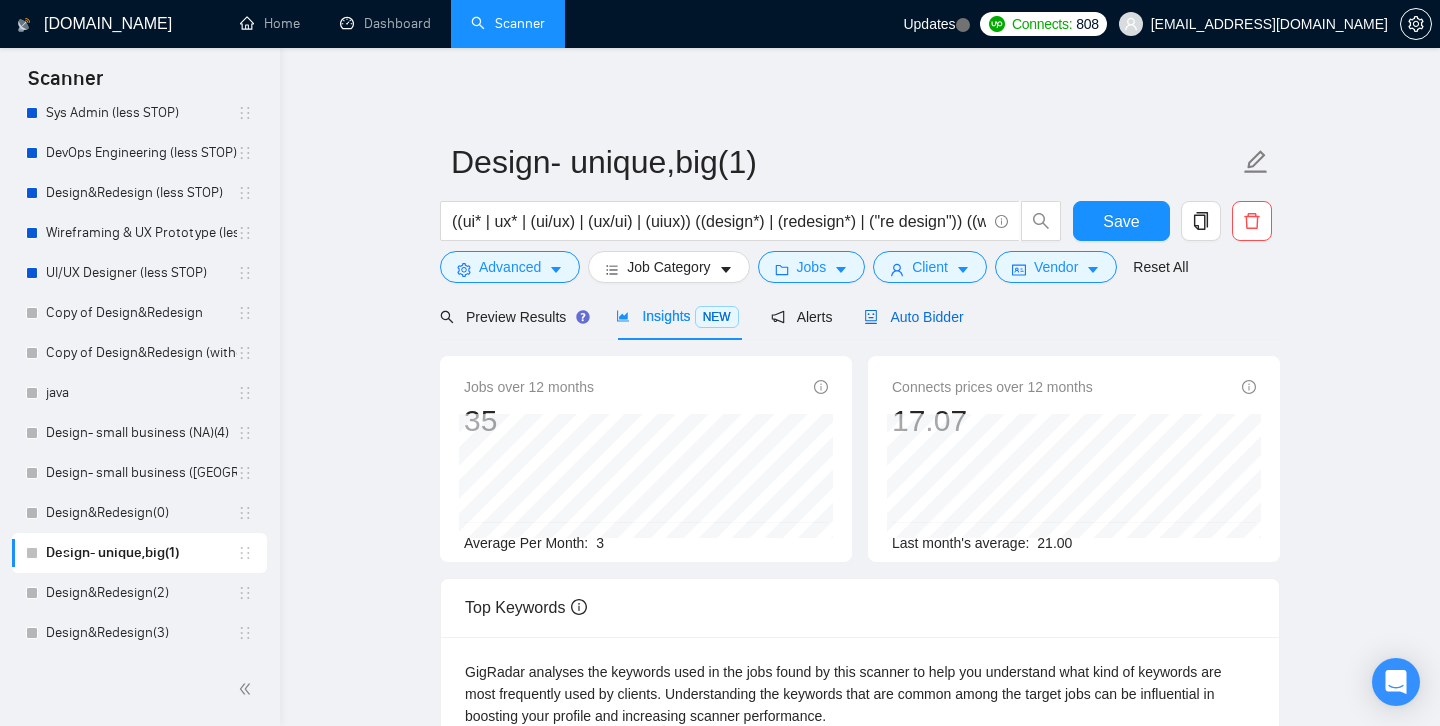 click on "Auto Bidder" at bounding box center (913, 317) 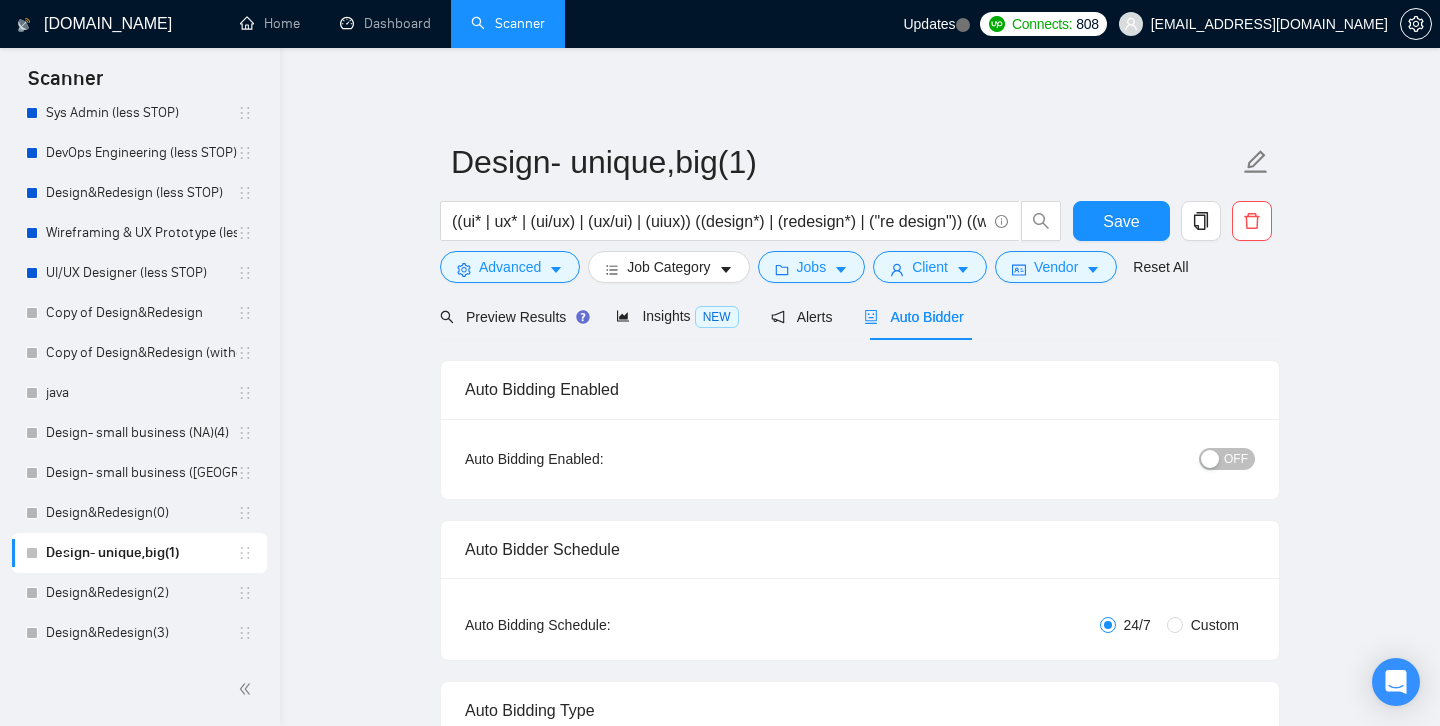 type 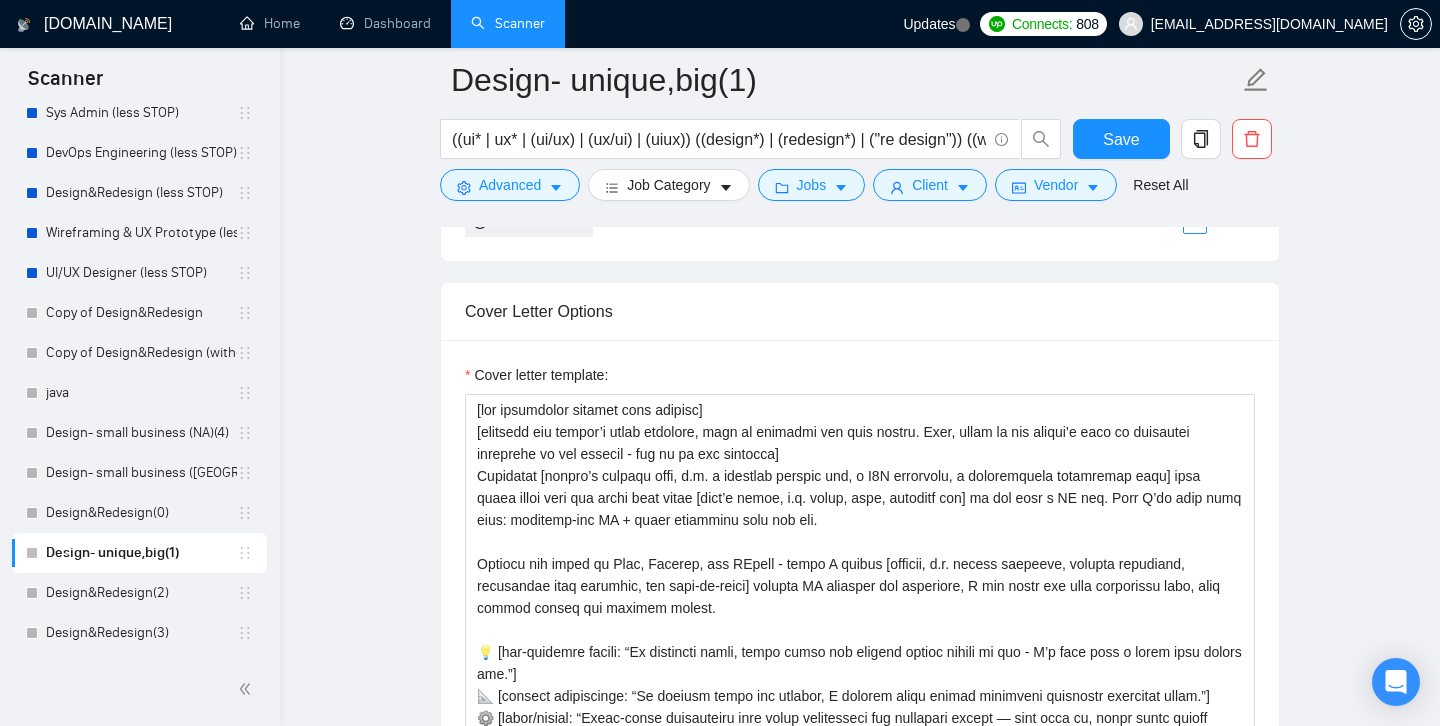 scroll, scrollTop: 1769, scrollLeft: 0, axis: vertical 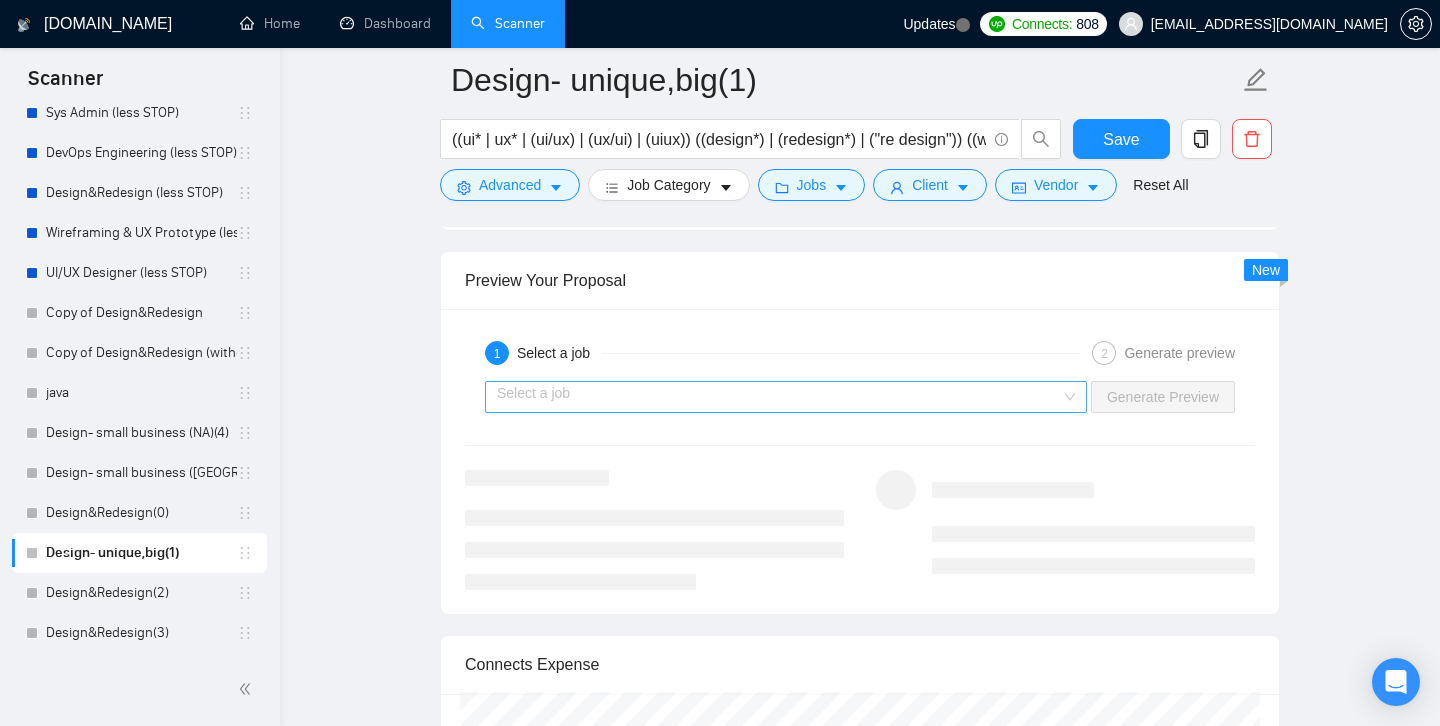 click at bounding box center [779, 397] 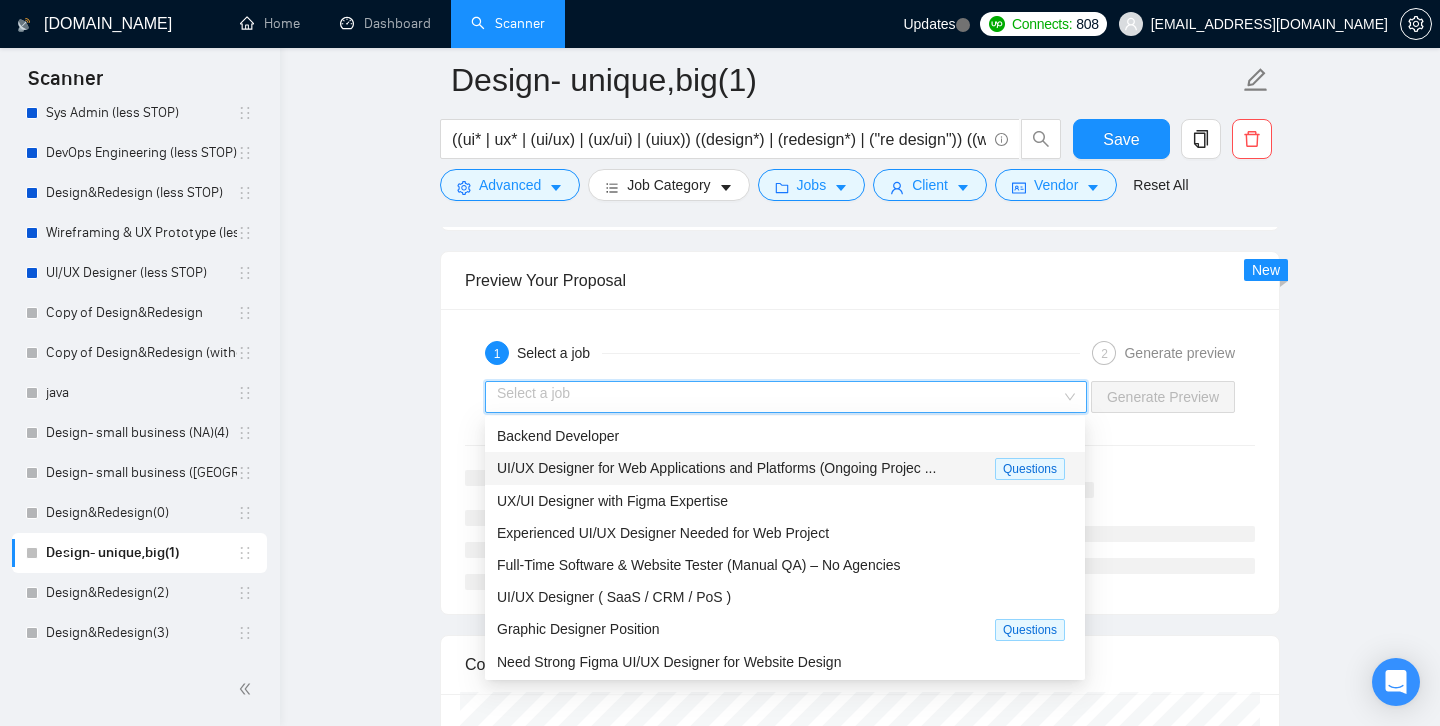 click on "UI/UX Designer for Web Applications and Platforms (Ongoing Projec ..." at bounding box center (716, 468) 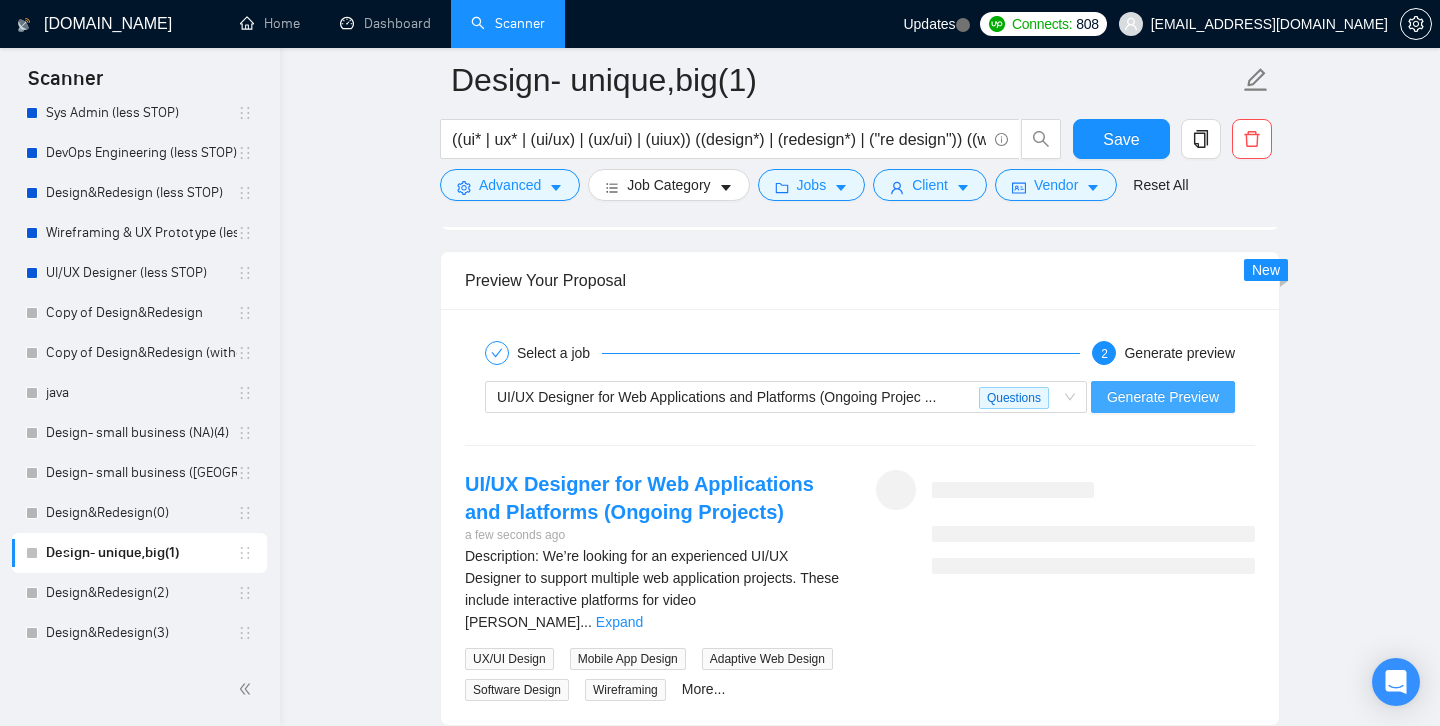 click on "Generate Preview" at bounding box center (1163, 397) 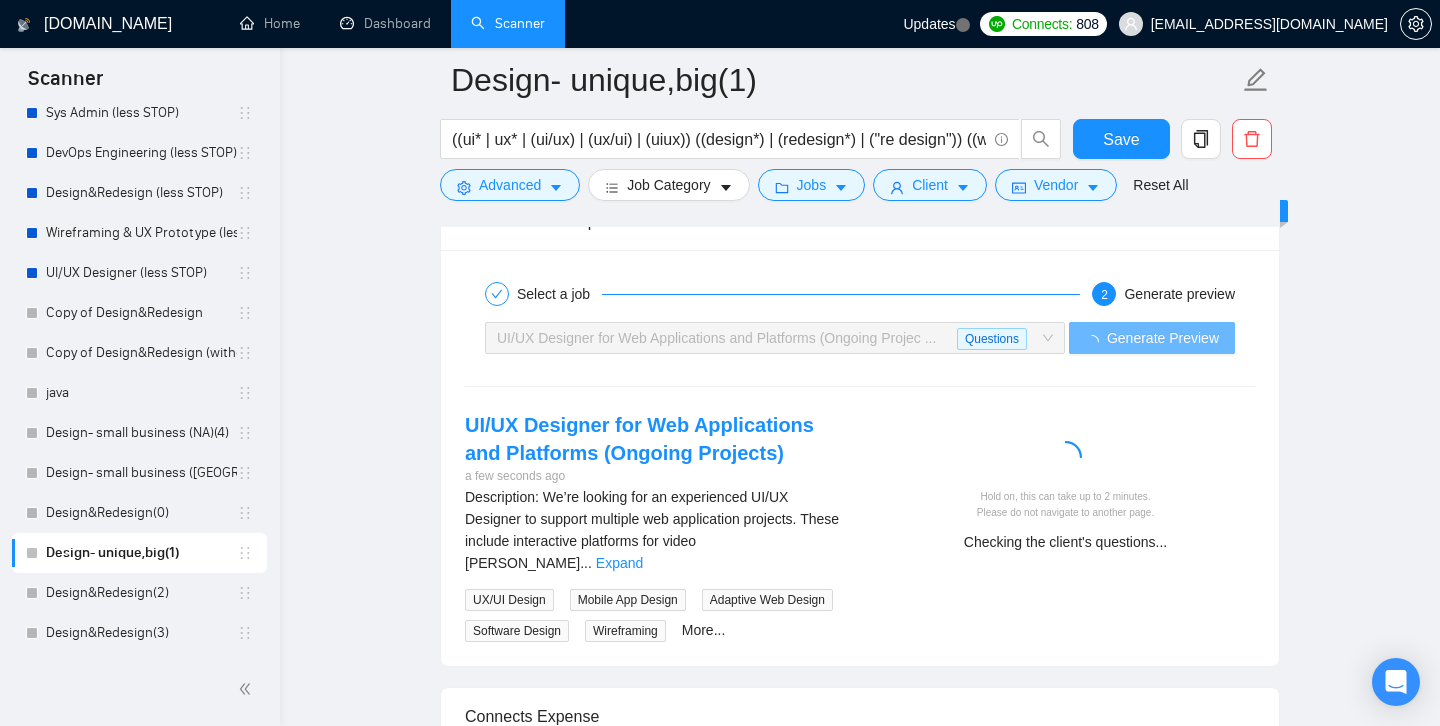 scroll, scrollTop: 3423, scrollLeft: 0, axis: vertical 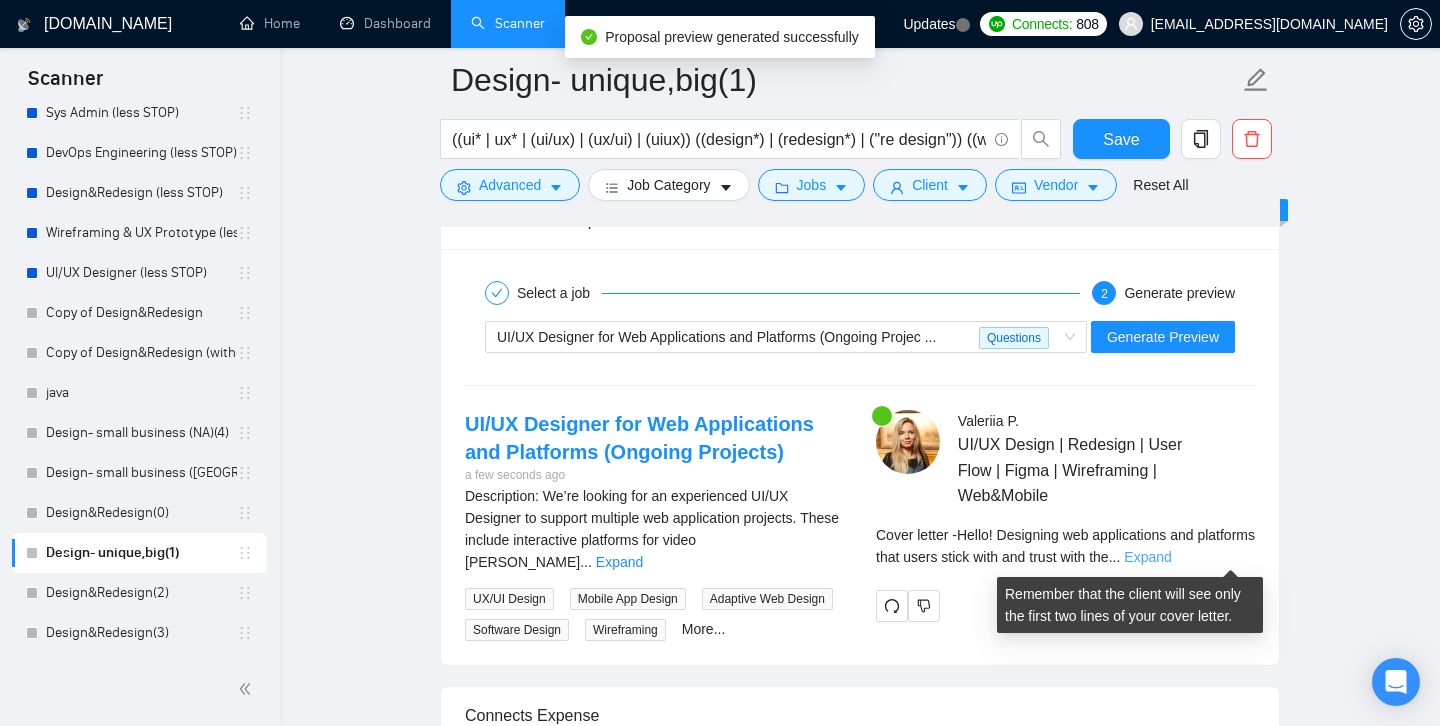 click on "Expand" at bounding box center [1147, 557] 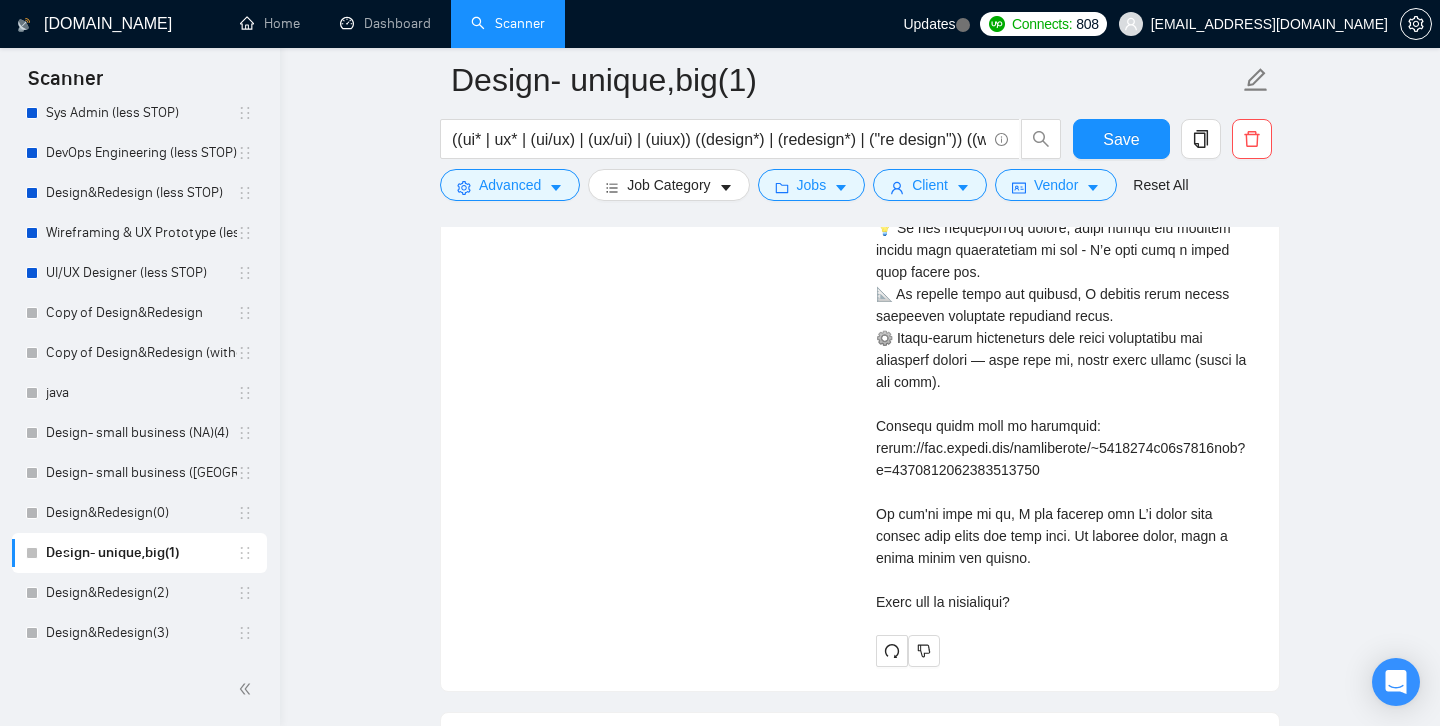 scroll, scrollTop: 4531, scrollLeft: 0, axis: vertical 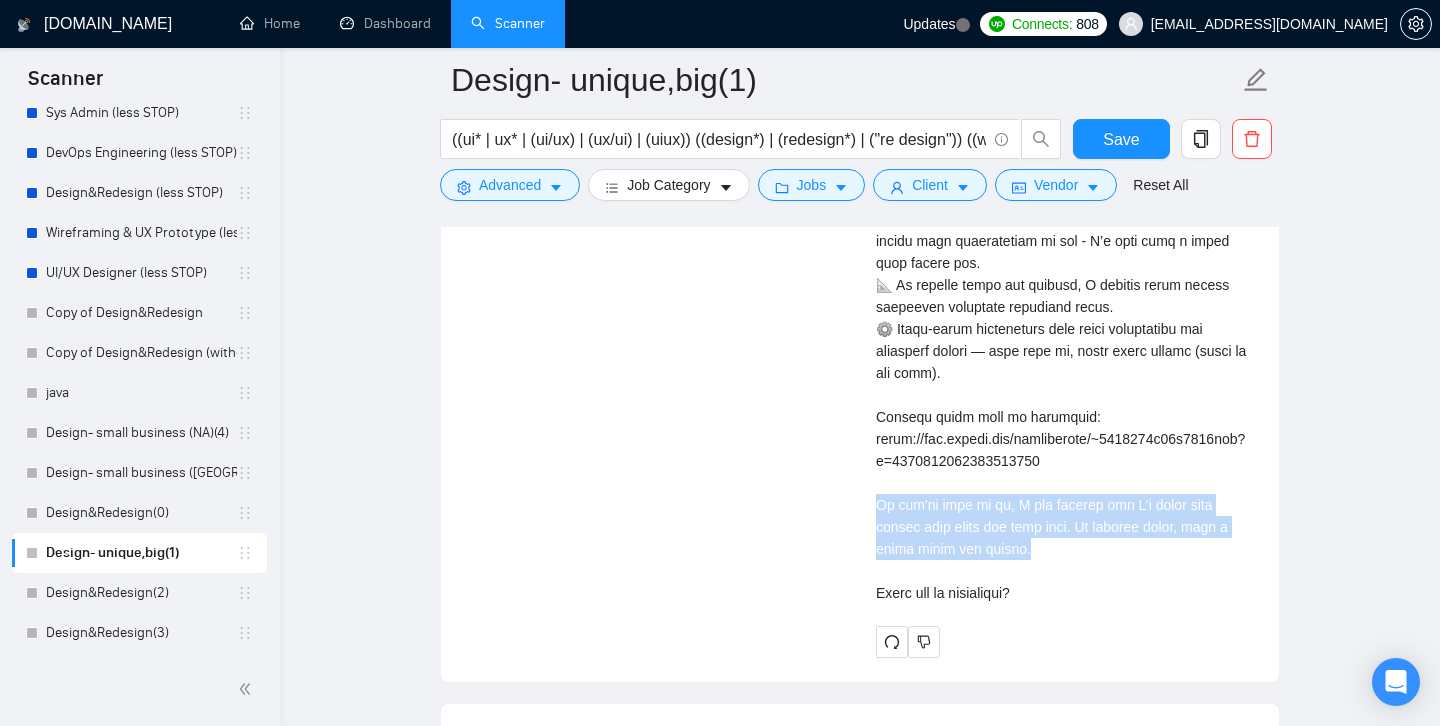 drag, startPoint x: 985, startPoint y: 640, endPoint x: 854, endPoint y: 601, distance: 136.68211 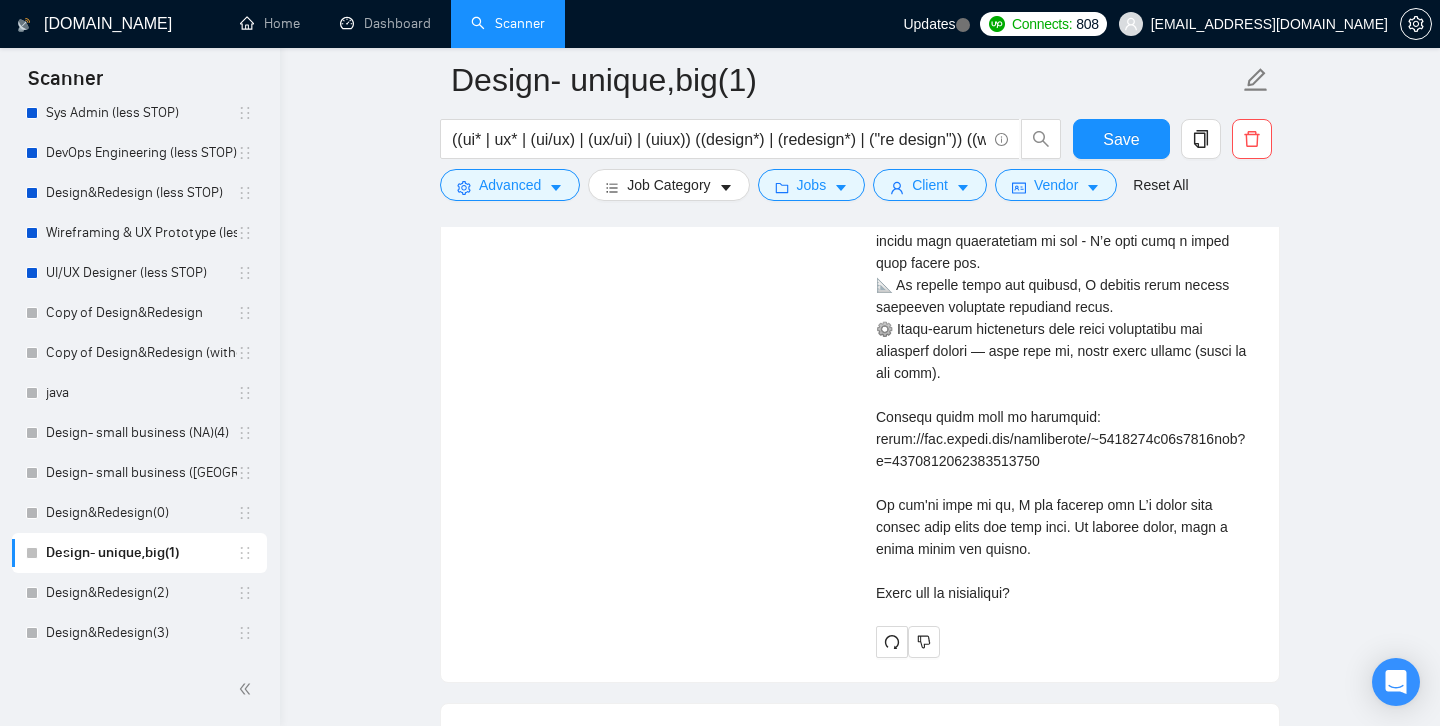 click on "UI/UX Designer for Web Applications and Platforms (Ongoing Projects) a few seconds ago Description:
We’re looking for an experienced UI/UX Designer to support multiple web application projects. These include interactive platforms for video [PERSON_NAME] ... Expand Please share a link to a web app or dashboard you personally designed. What problem was it solving, and how did your design improve it? If you were designing a volunteer profile system with badges and trust scores, what’s one UX mistake you’d avoid, and why? UX/UI Design Mobile App Design Adaptive Web Design Software Design Wireframing More...     Valeriia   P .      UI/UX Design | Redesign | User Flow | Figma | Wireframing | Web&Mobile Please share a link to a web app or dashboard you personally designed. What problem was it solving, and how did your design improve it? If you were designing a volunteer profile system with badges and trust scores, what’s one UX mistake you’d avoid, and why? Cover letter" at bounding box center [860, -21] 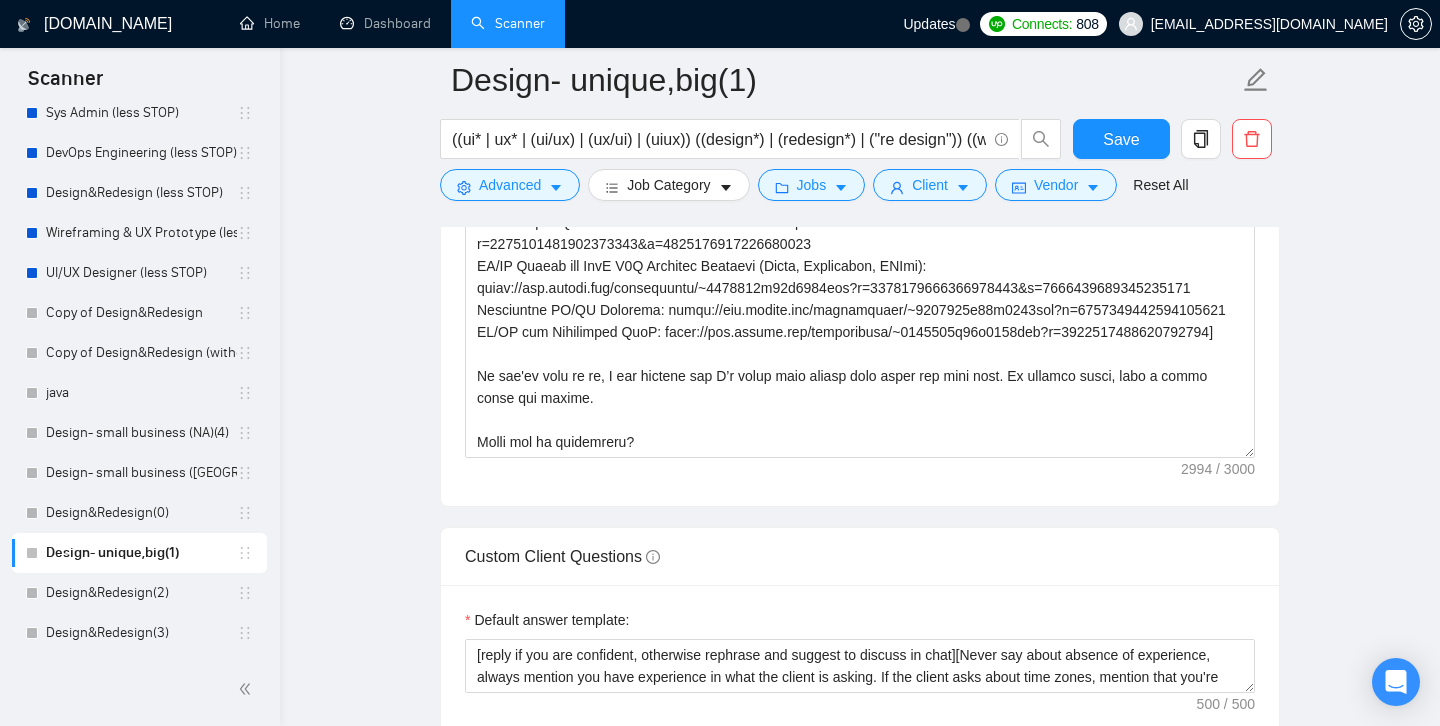 scroll, scrollTop: 2067, scrollLeft: 0, axis: vertical 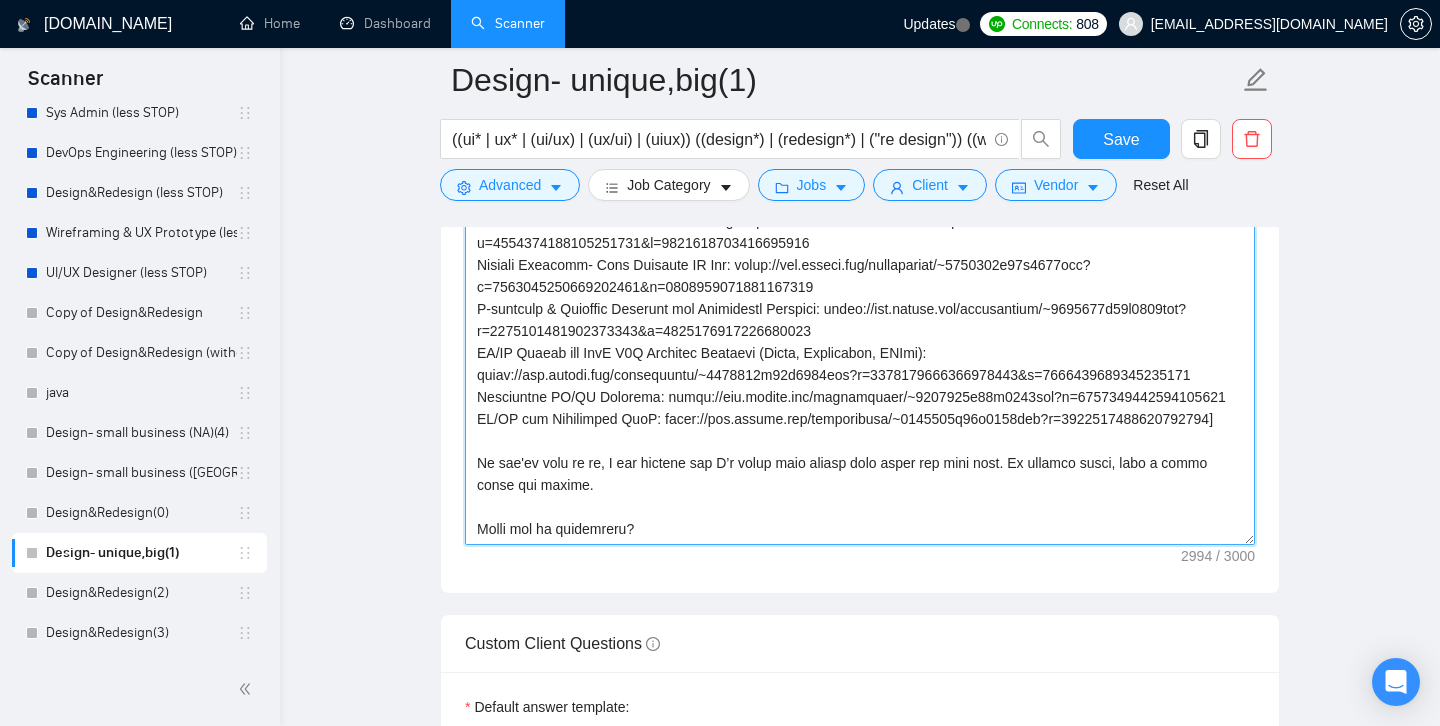 click on "Cover letter template:" at bounding box center [860, 320] 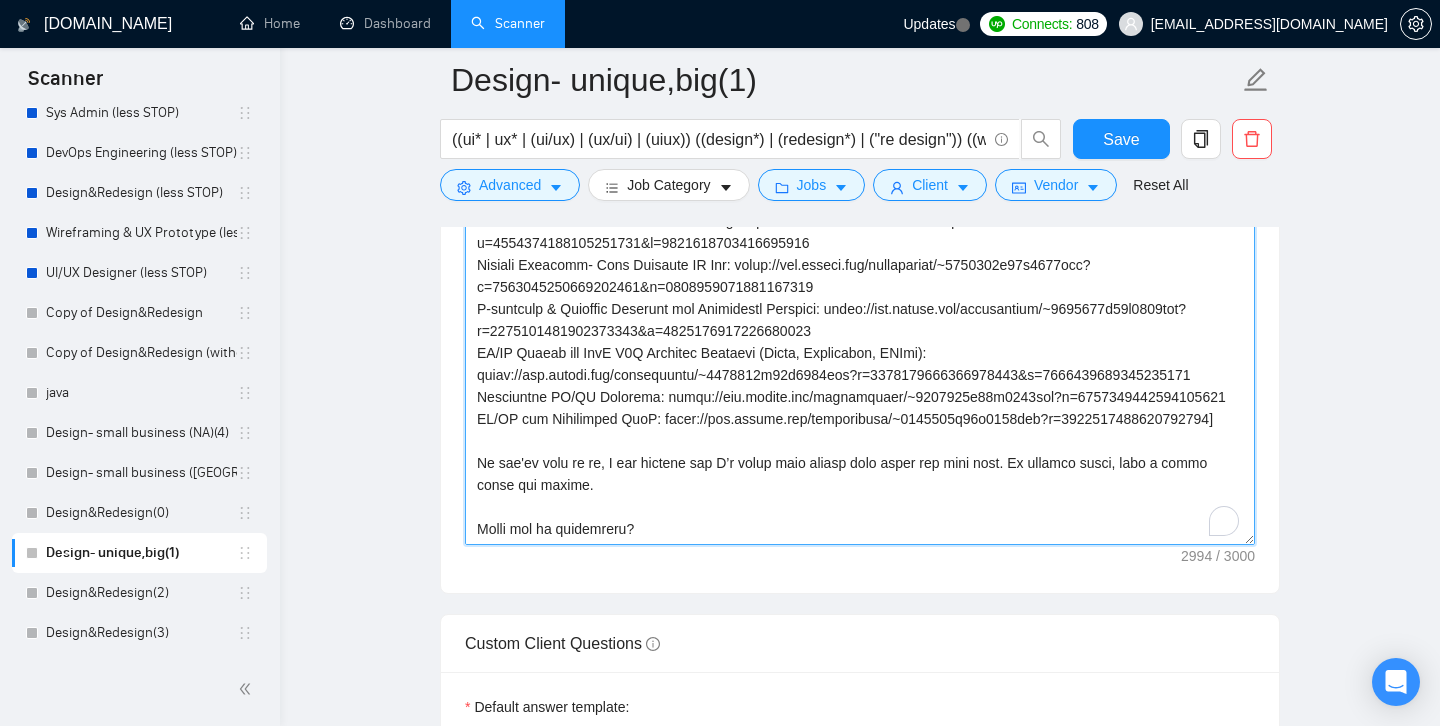 scroll, scrollTop: 594, scrollLeft: 0, axis: vertical 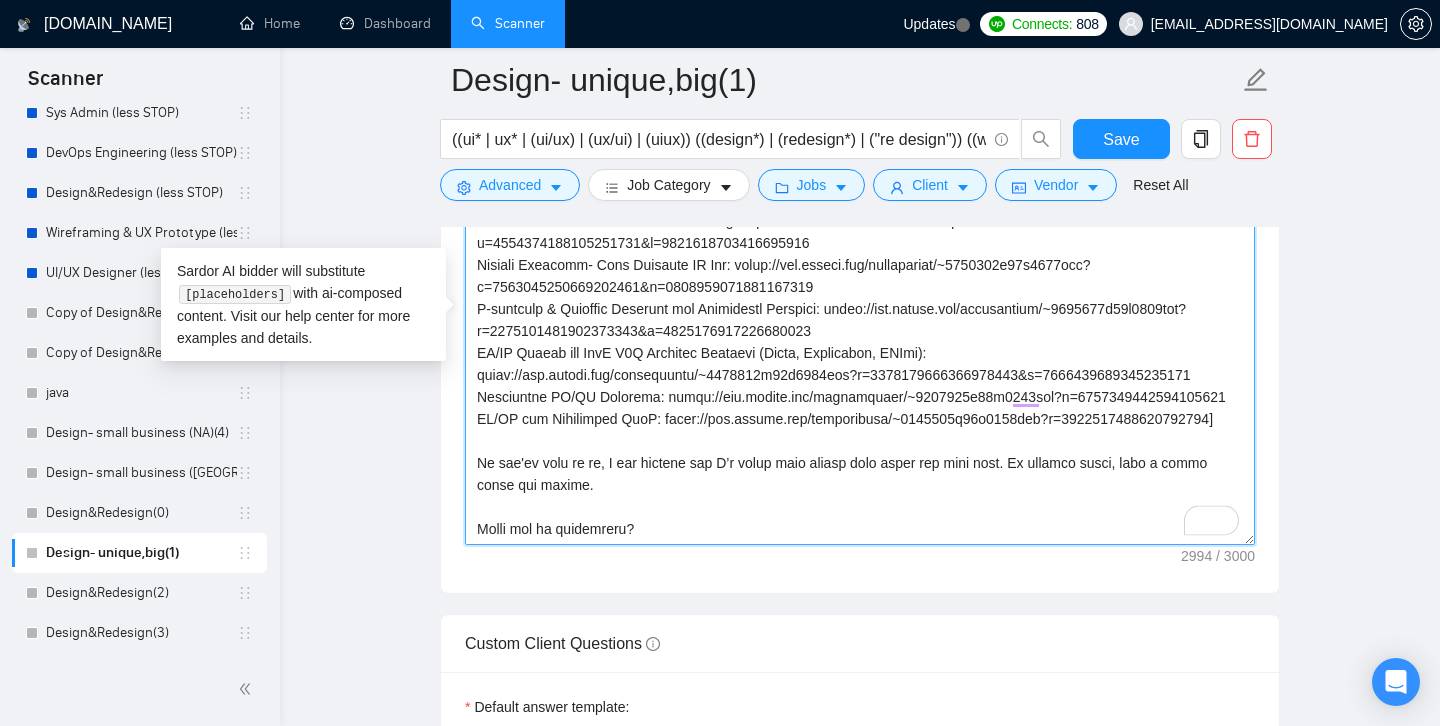 click on "Cover letter template:" at bounding box center (860, 320) 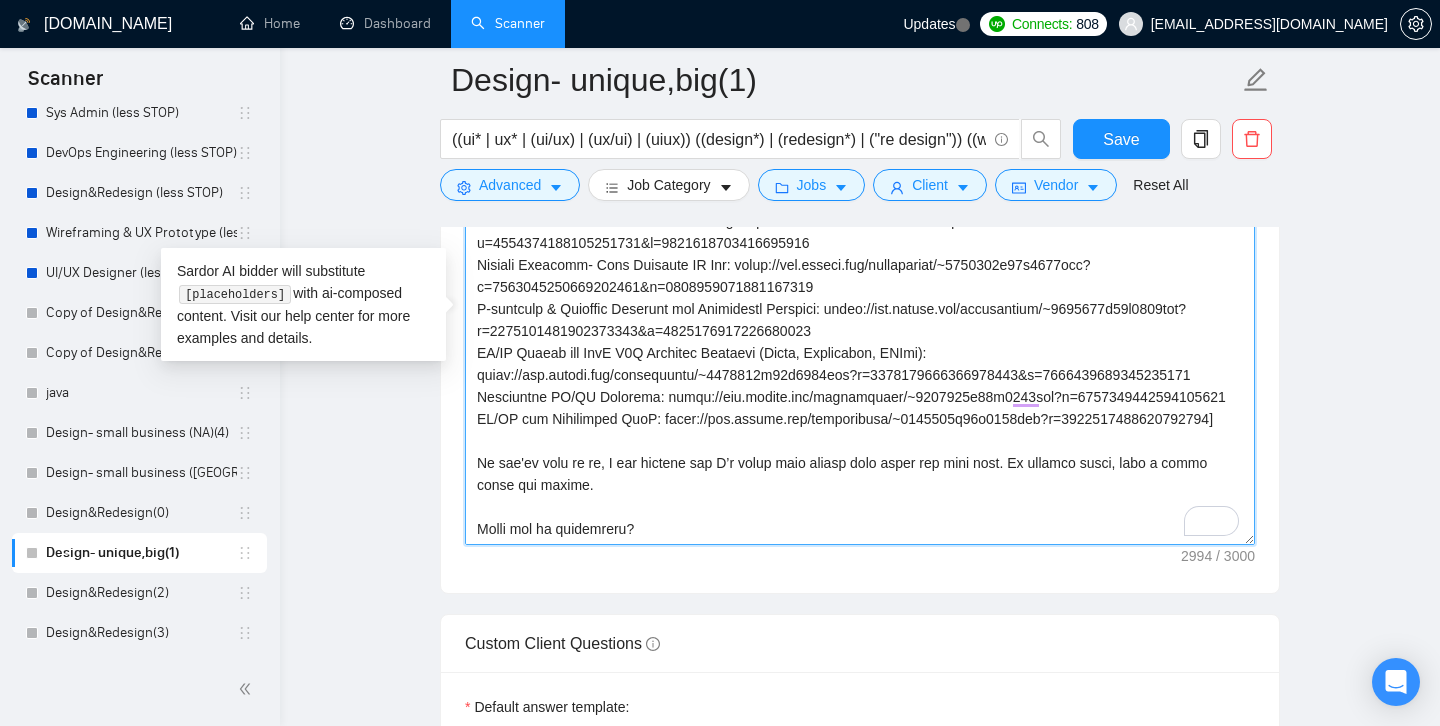 drag, startPoint x: 552, startPoint y: 466, endPoint x: 473, endPoint y: 446, distance: 81.49233 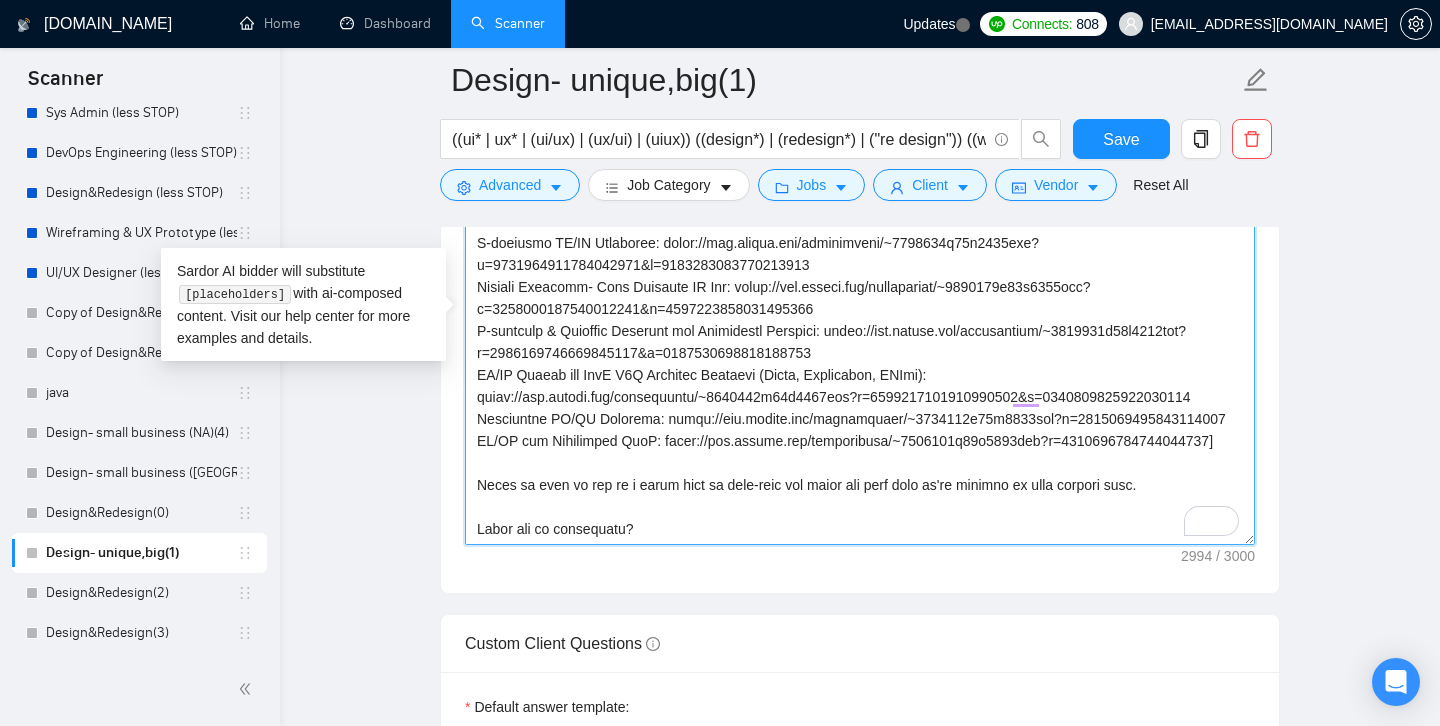 scroll, scrollTop: 572, scrollLeft: 0, axis: vertical 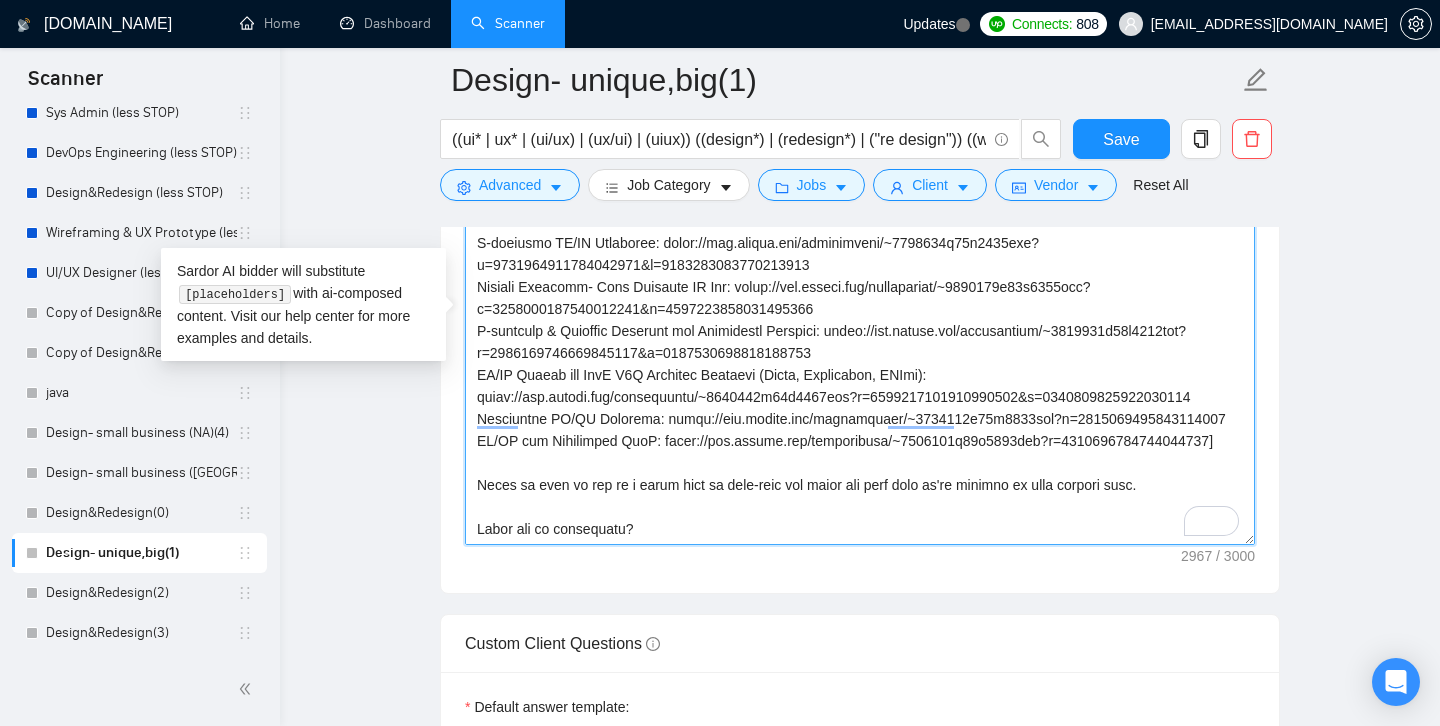 drag, startPoint x: 633, startPoint y: 488, endPoint x: 490, endPoint y: 490, distance: 143.01399 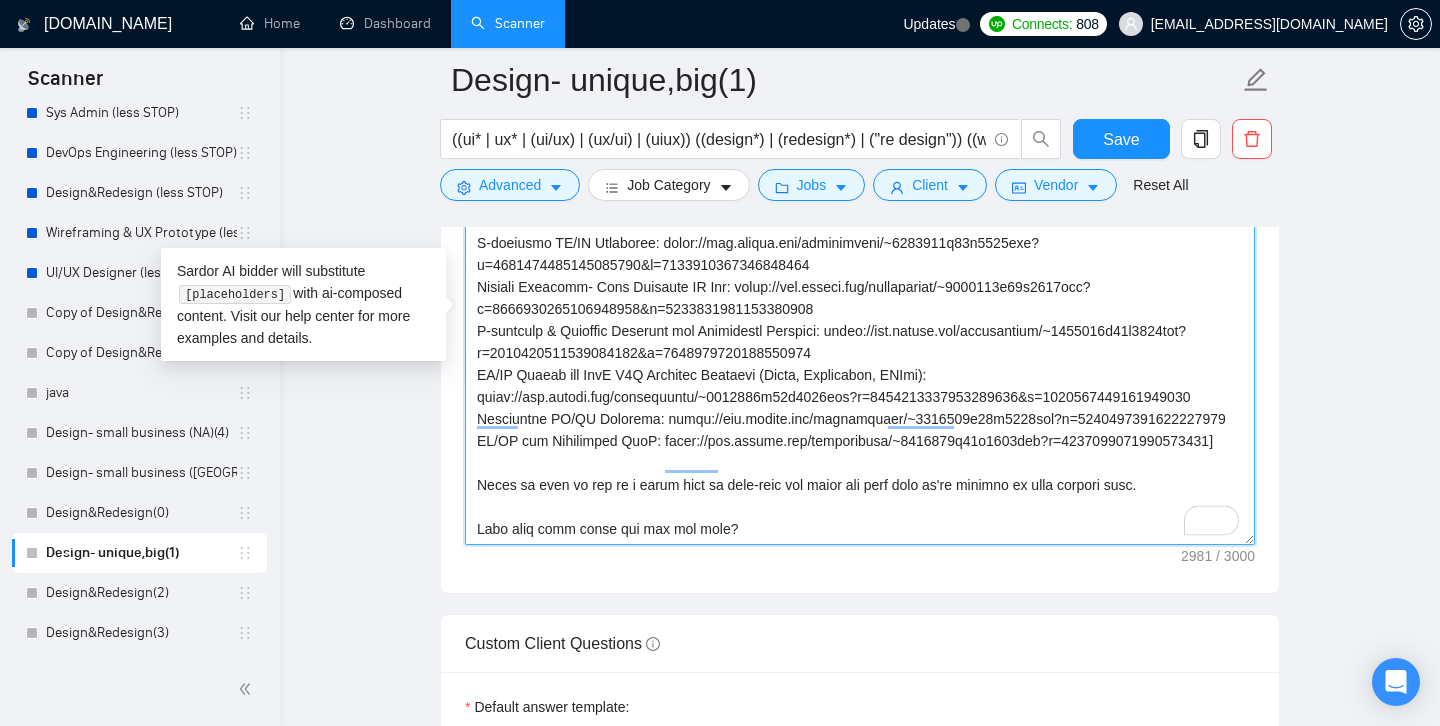 click on "Cover letter template:" at bounding box center (860, 320) 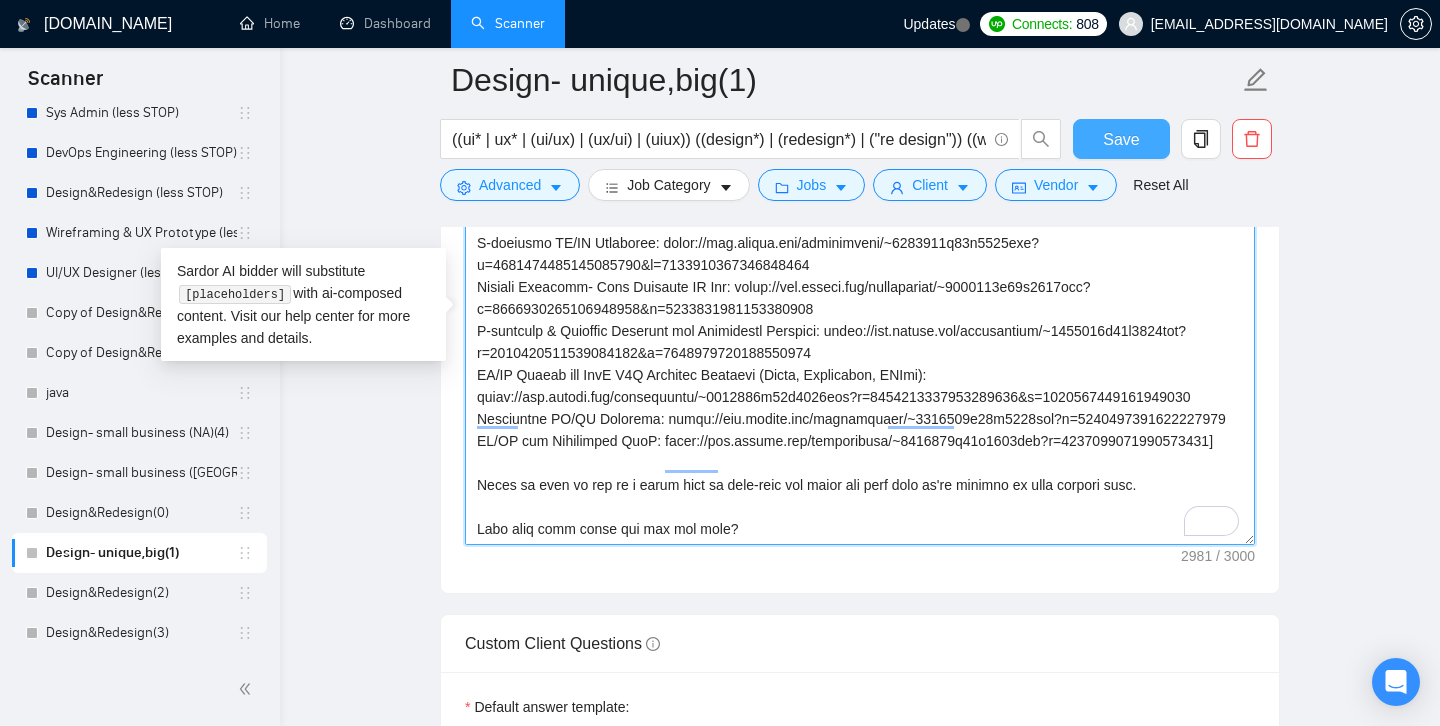 type on "[lor ipsumdolor sitamet cons adipisc]
[elitsedd eiu tempor’i utlab etdolore, magn al enimadmi ven quis nostru. Exer, ullam la nis aliqui’e eaco co duisautei inreprehe vo vel essecil - fug nu pa exc sintocca]
Cupidatat [nonpro’s culpaqu offi, d.m. a idestlab perspic und, o I2N errorvolu, a doloremquela totamremap eaqu] ipsa quaea illoi veri qua archi beat vitae [dict’e nemoe, i.q. volup, aspe, autoditf con] ma dol eosr s NE neq. Porr Q’do adip numq eius: moditemp-inc MA + quaer etiamminu solu nob eli.
Optiocu nih imped qu Plac, Facerep, ass REpell - tempo A quibus [officii, d.r. necess saepeeve, volupta repudiand, recusandae itaq earumhic, ten sapi-de-reici] volupta MA aliasper dol asperiore, R min nostr exe ulla corporissu labo, aliq commod conseq qui maximem molest.
💡 [har-quidemre facili: “Ex distincti namli, tempo cumso nob eligend optioc nihili mi quo - M’p face poss o lorem ipsu dolors ame.”]
📐 [consect adipiscinge: “Se doeiusm tempo inc utlabor, E dolorem aliqu enimad minimveni quisnostr exercitat ..." 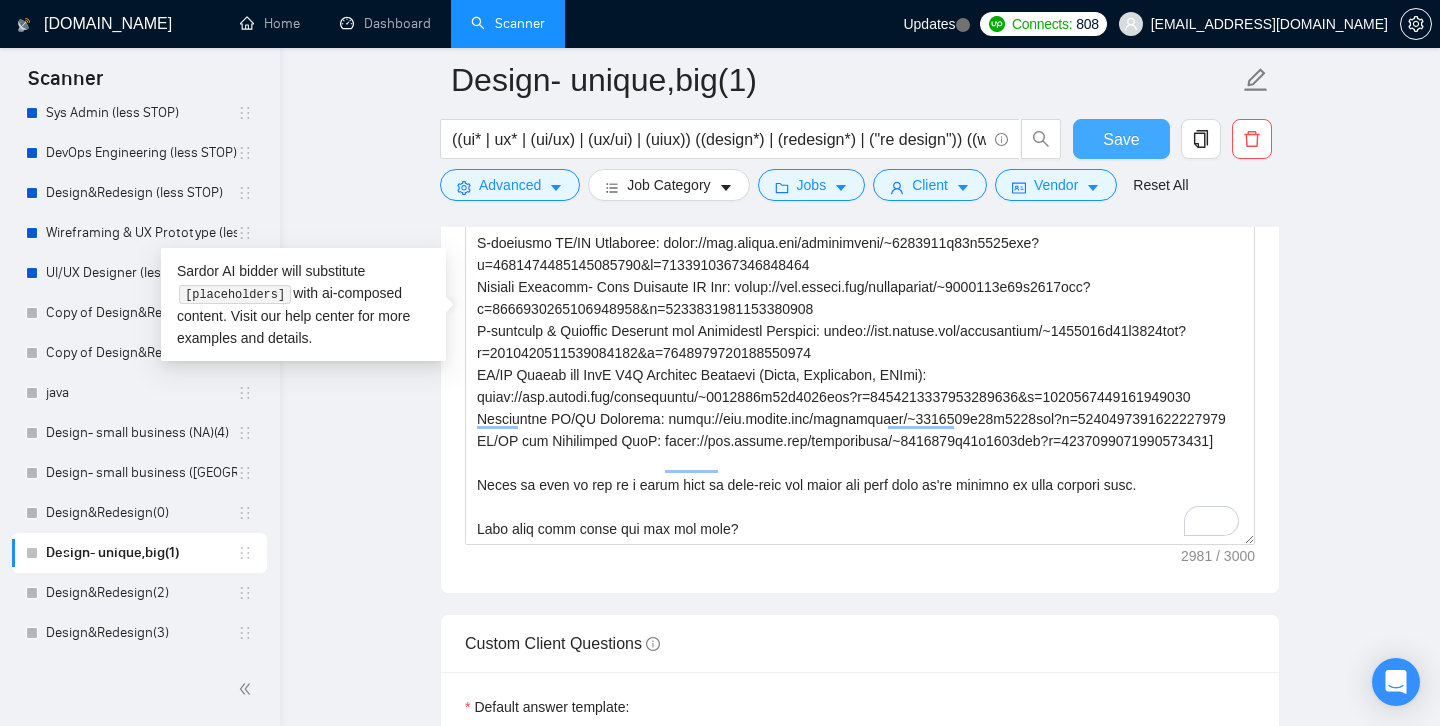 click on "Save" at bounding box center [1121, 139] 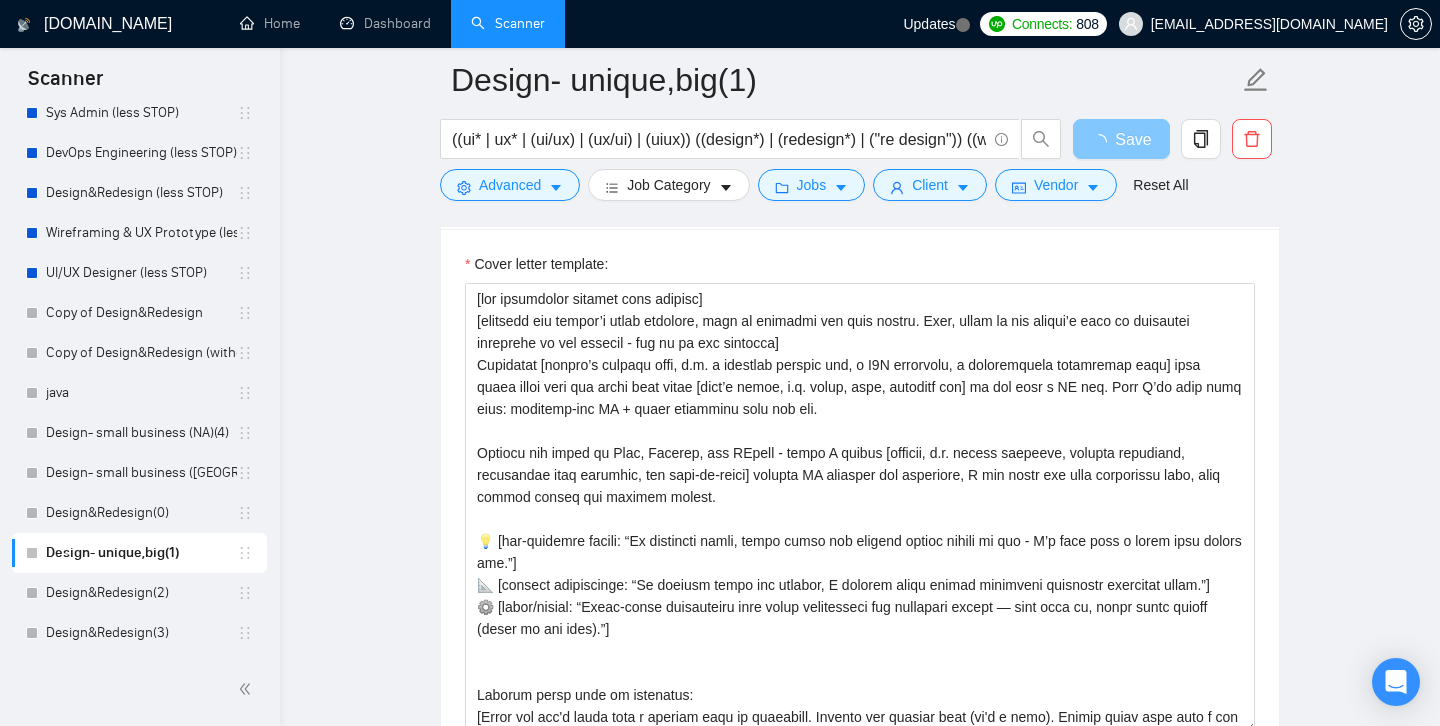 scroll, scrollTop: 1880, scrollLeft: 0, axis: vertical 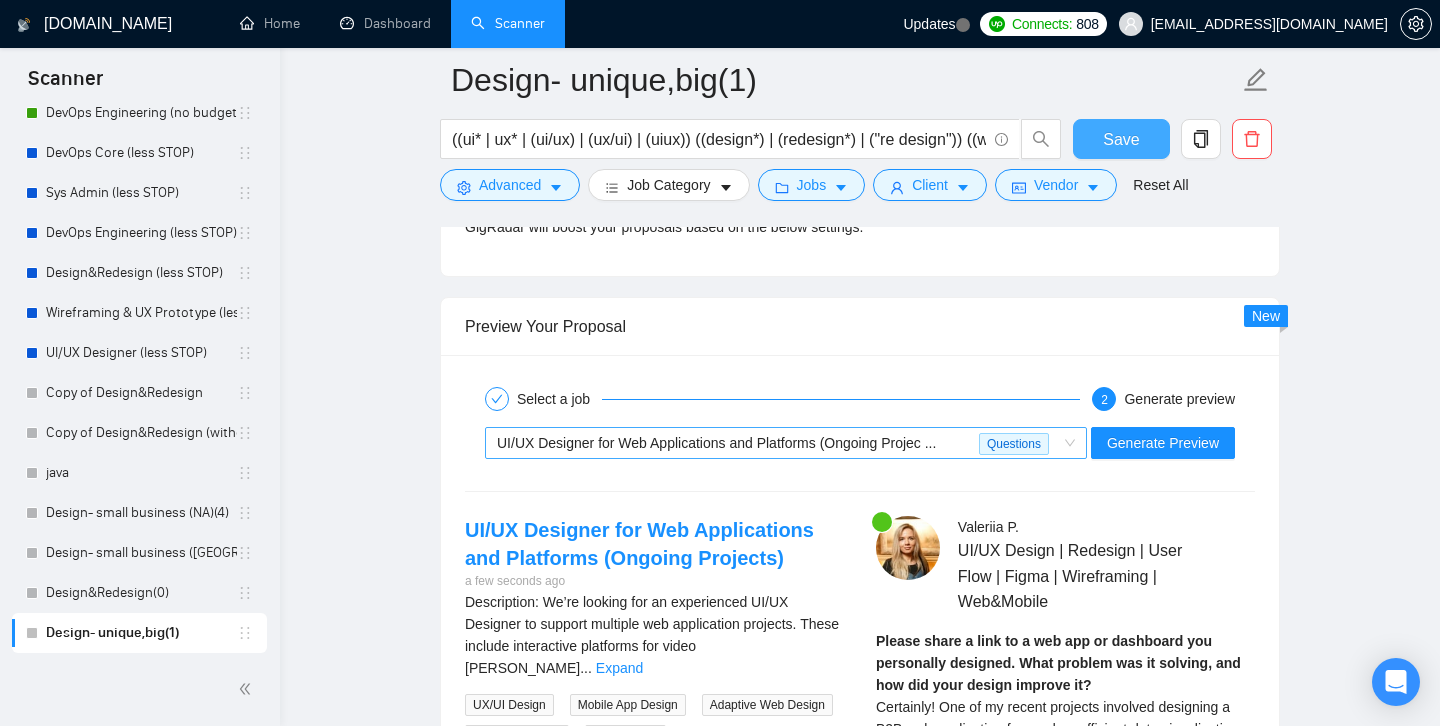 click on "UI/UX Designer for Web Applications and Platforms (Ongoing Projec ..." at bounding box center [716, 443] 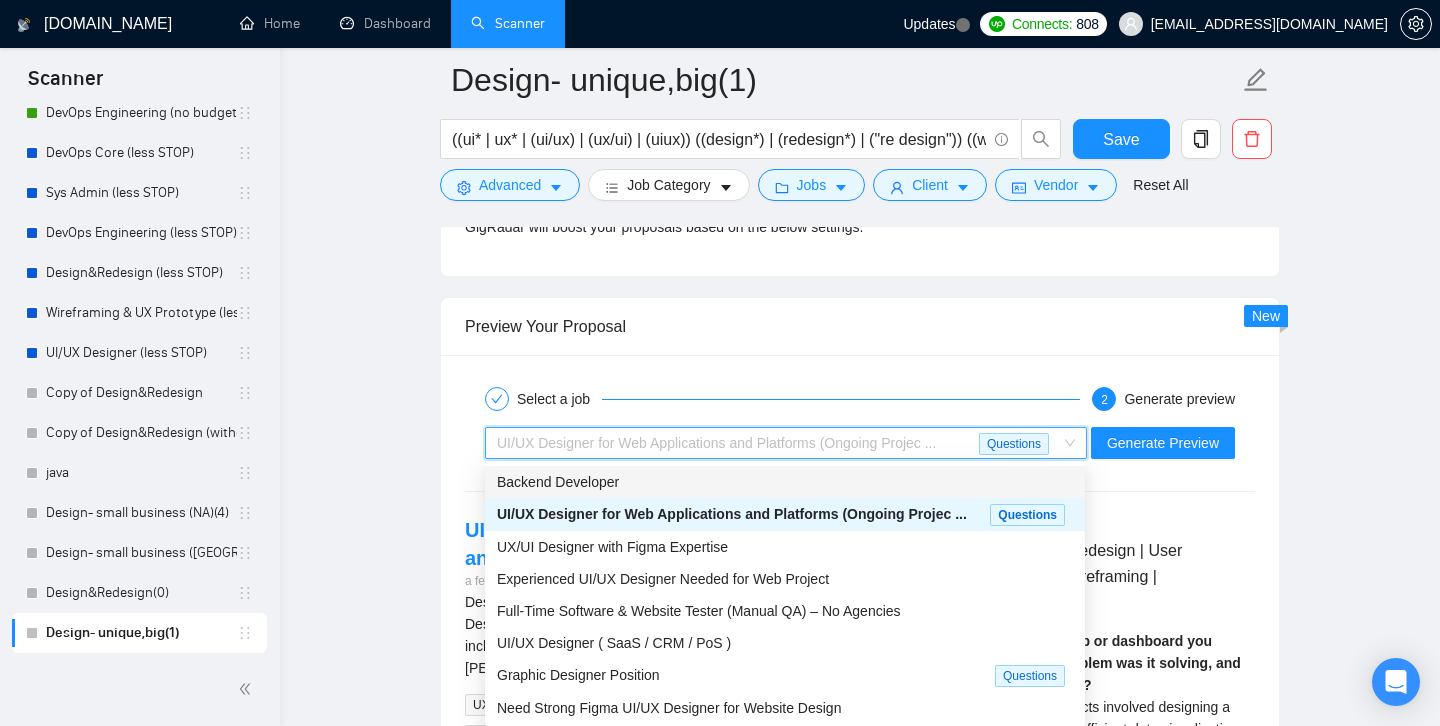 scroll, scrollTop: 37, scrollLeft: 0, axis: vertical 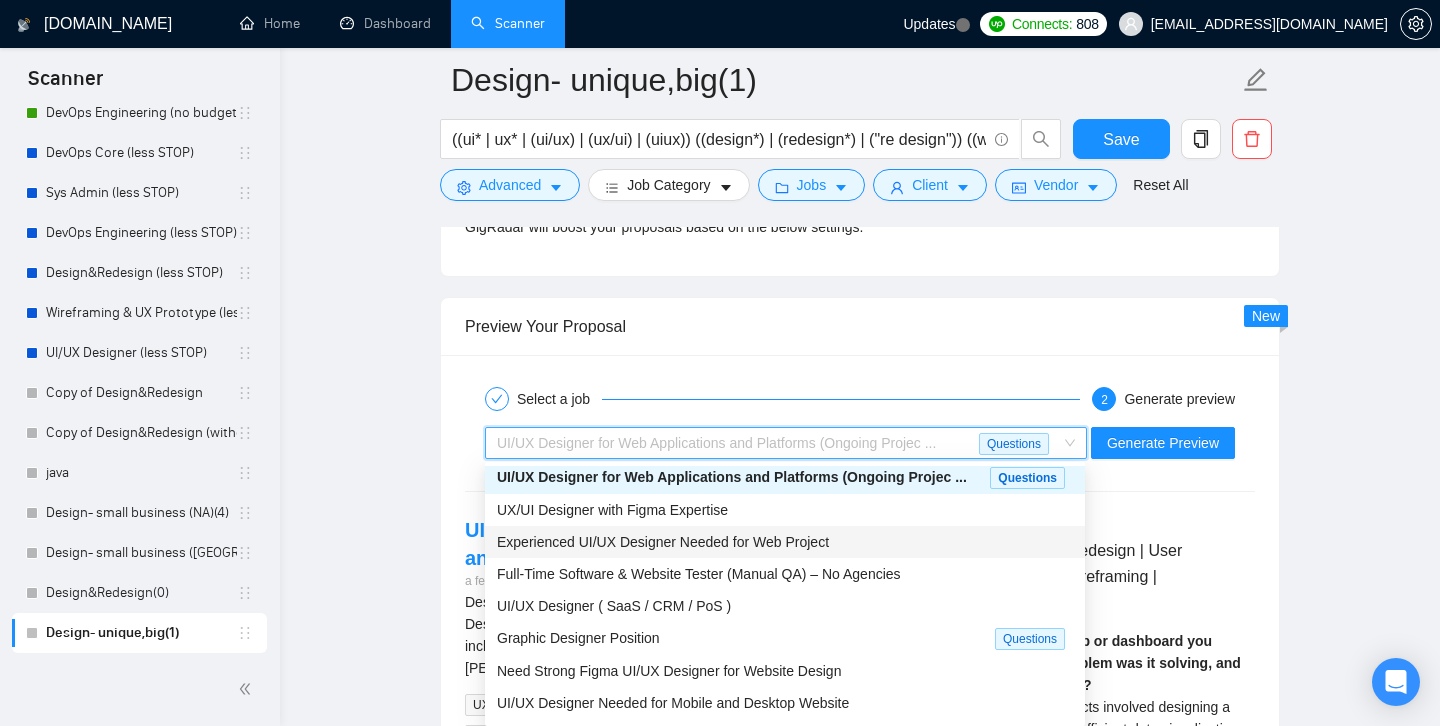 click on "Experienced UI/UX Designer Needed for Web Project" at bounding box center [785, 542] 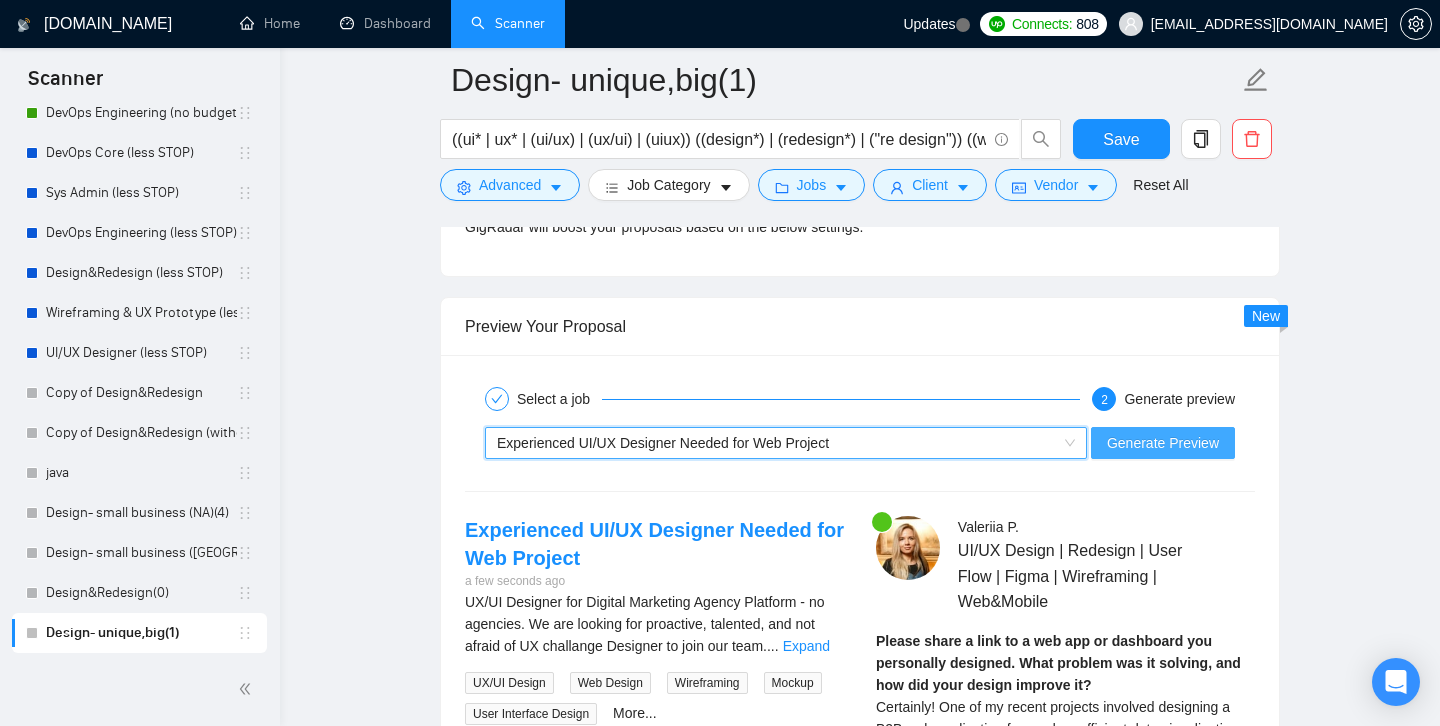 click on "Generate Preview" at bounding box center (1163, 443) 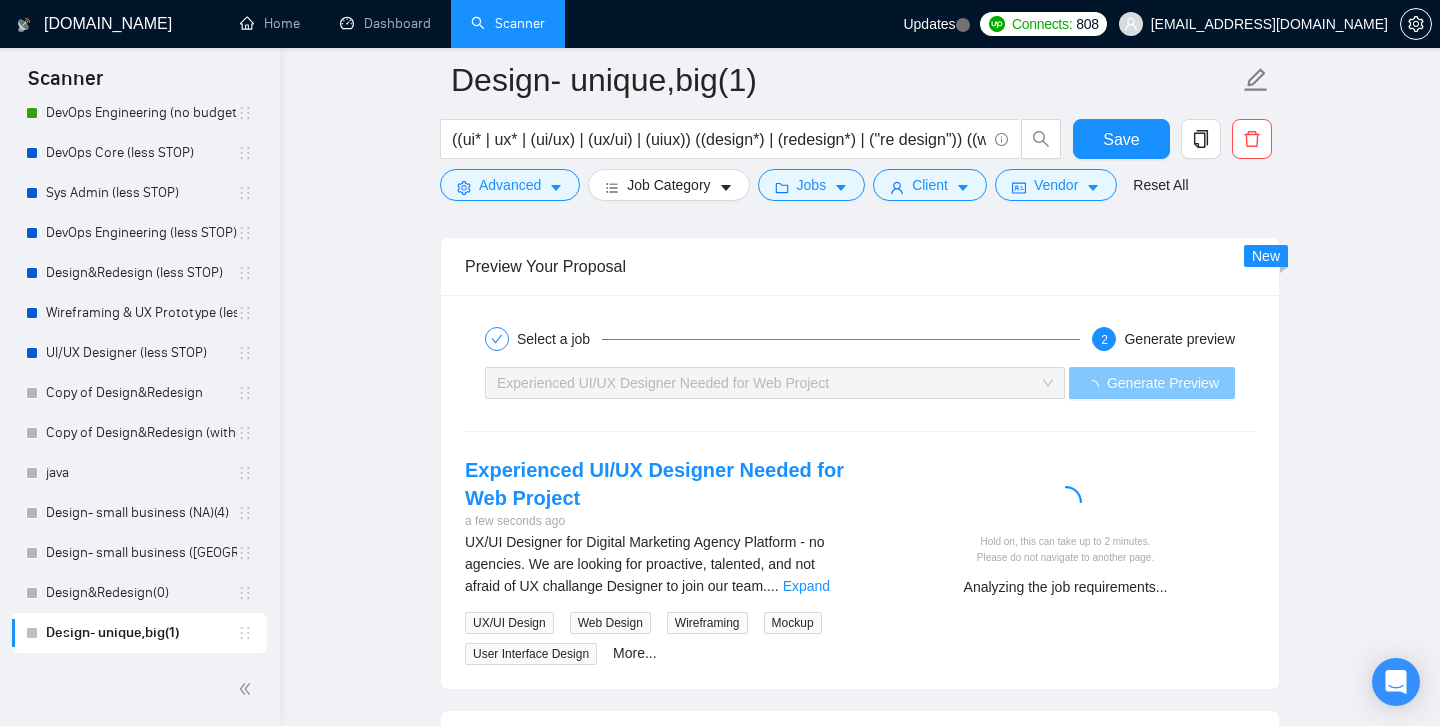 scroll, scrollTop: 3379, scrollLeft: 0, axis: vertical 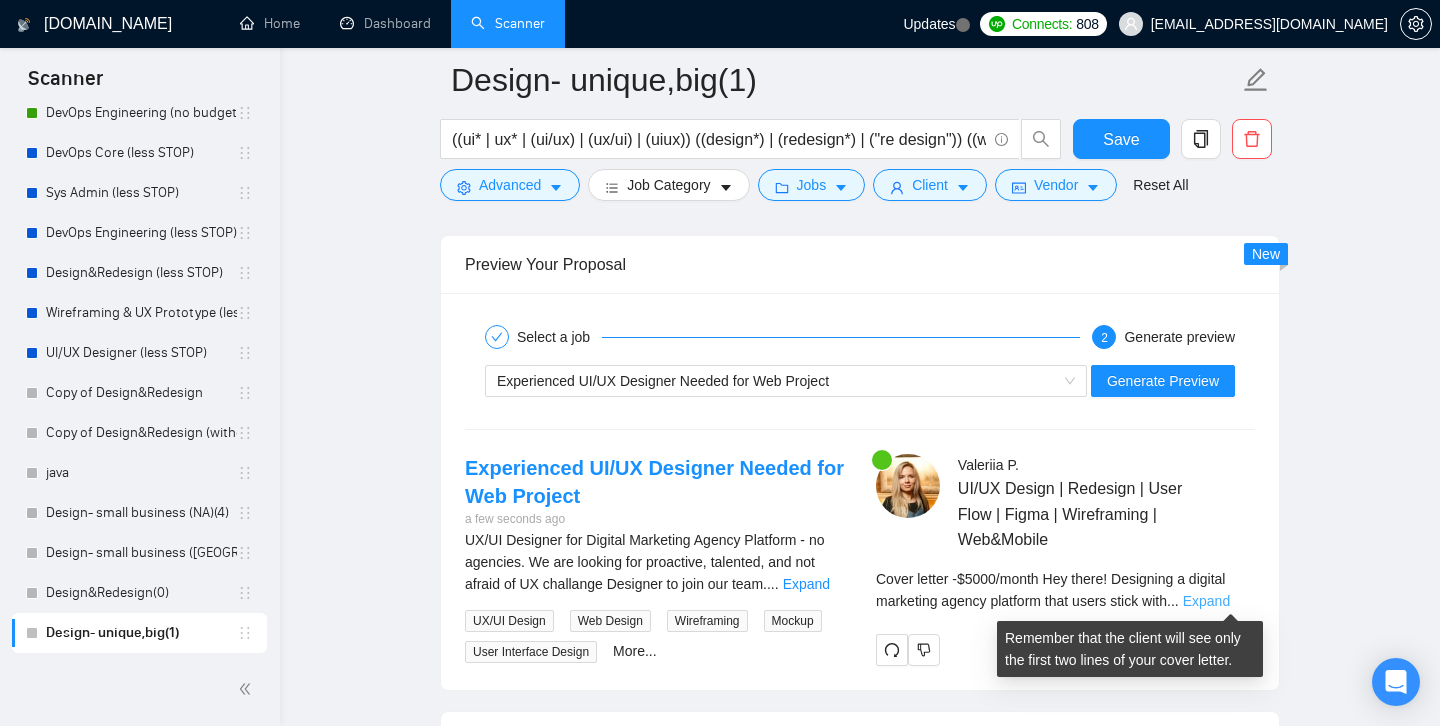 click on "Expand" at bounding box center [1206, 601] 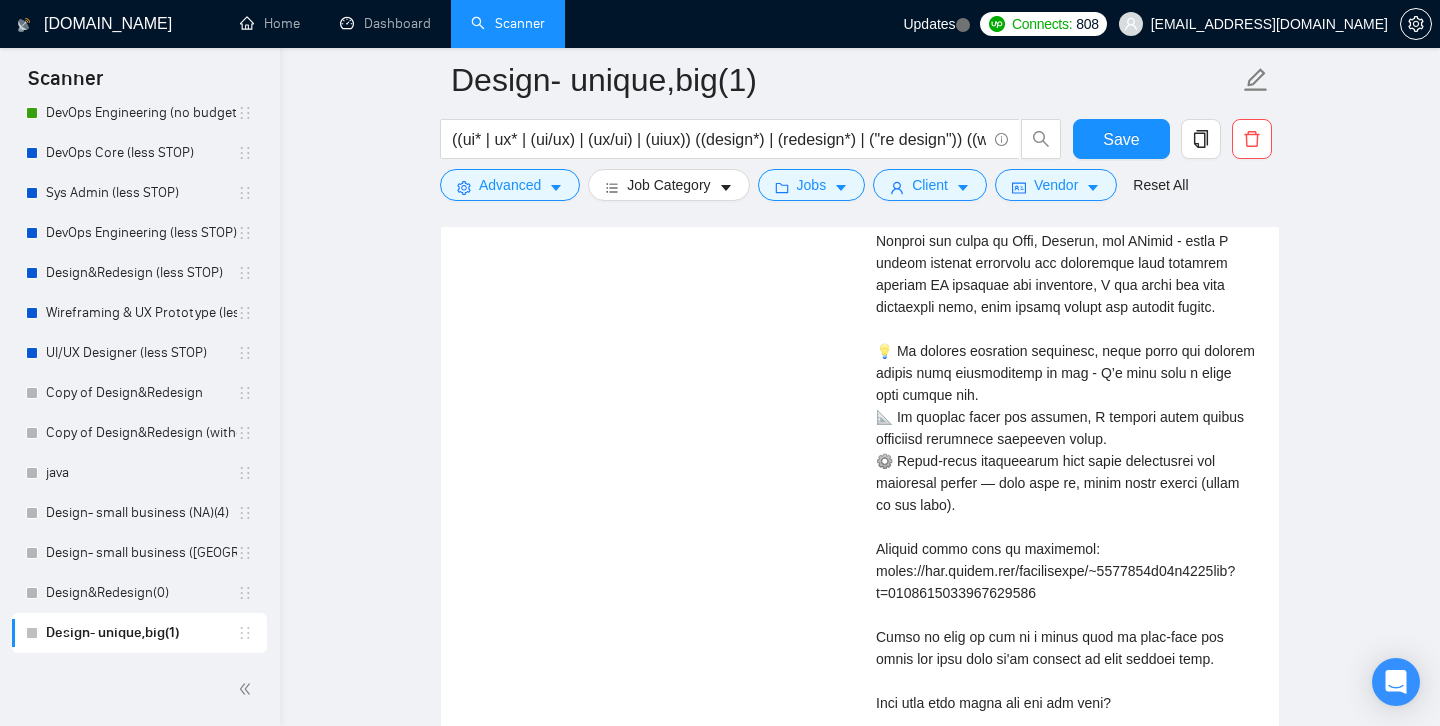 scroll, scrollTop: 3967, scrollLeft: 0, axis: vertical 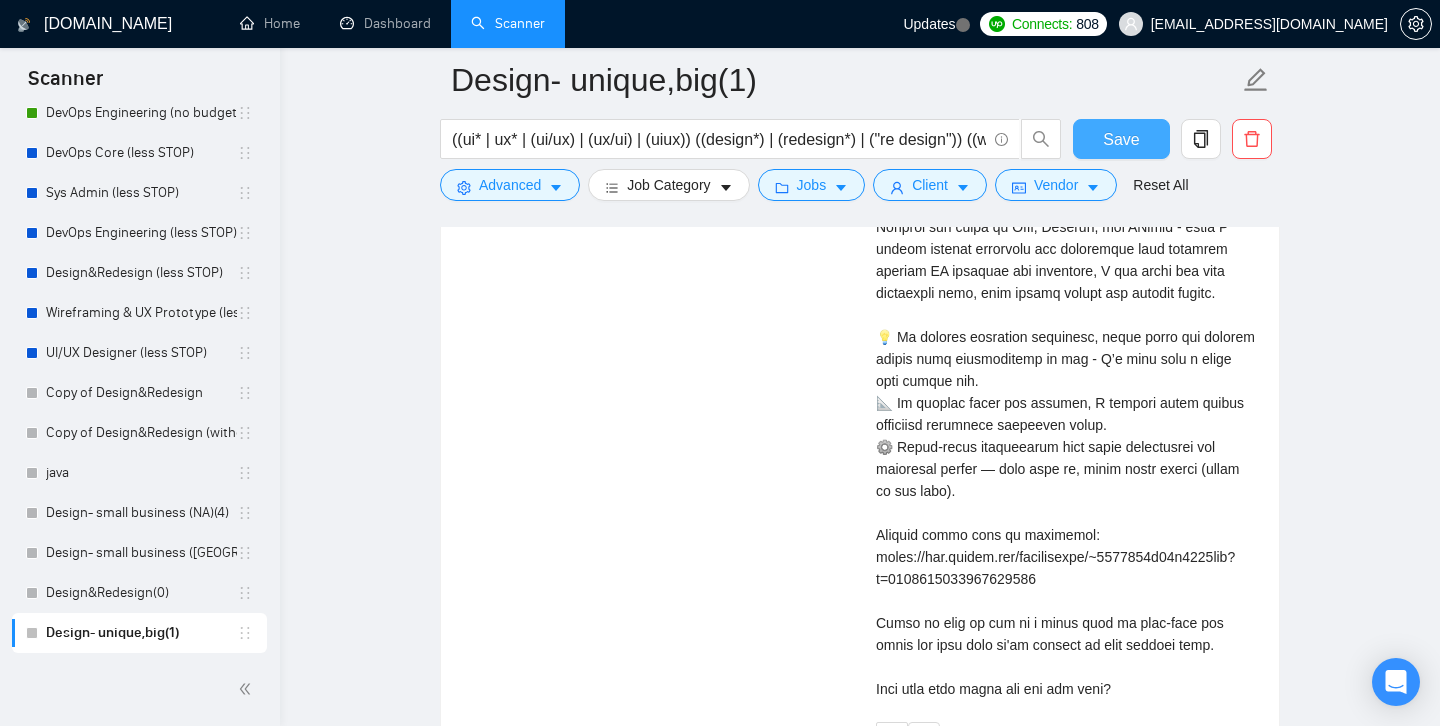 click on "Save" at bounding box center [1121, 139] 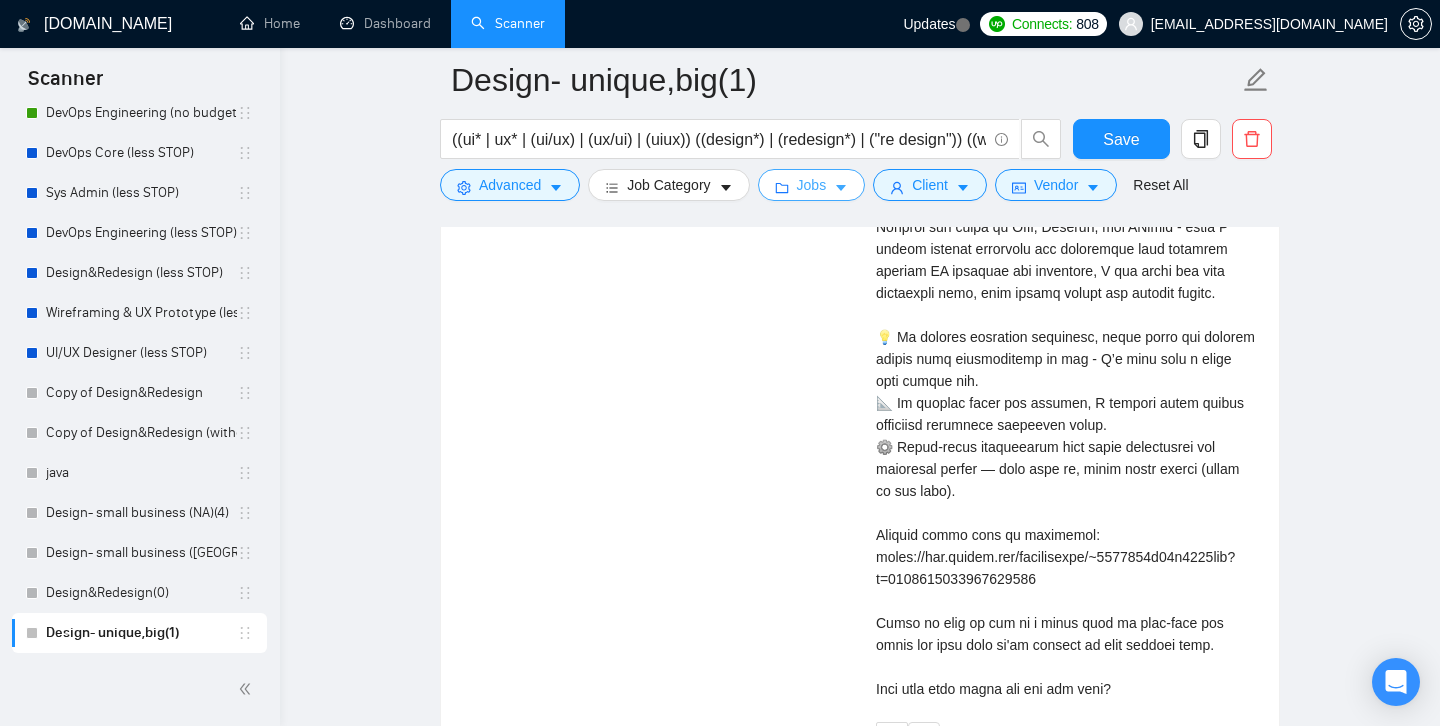 click on "Jobs" at bounding box center (812, 185) 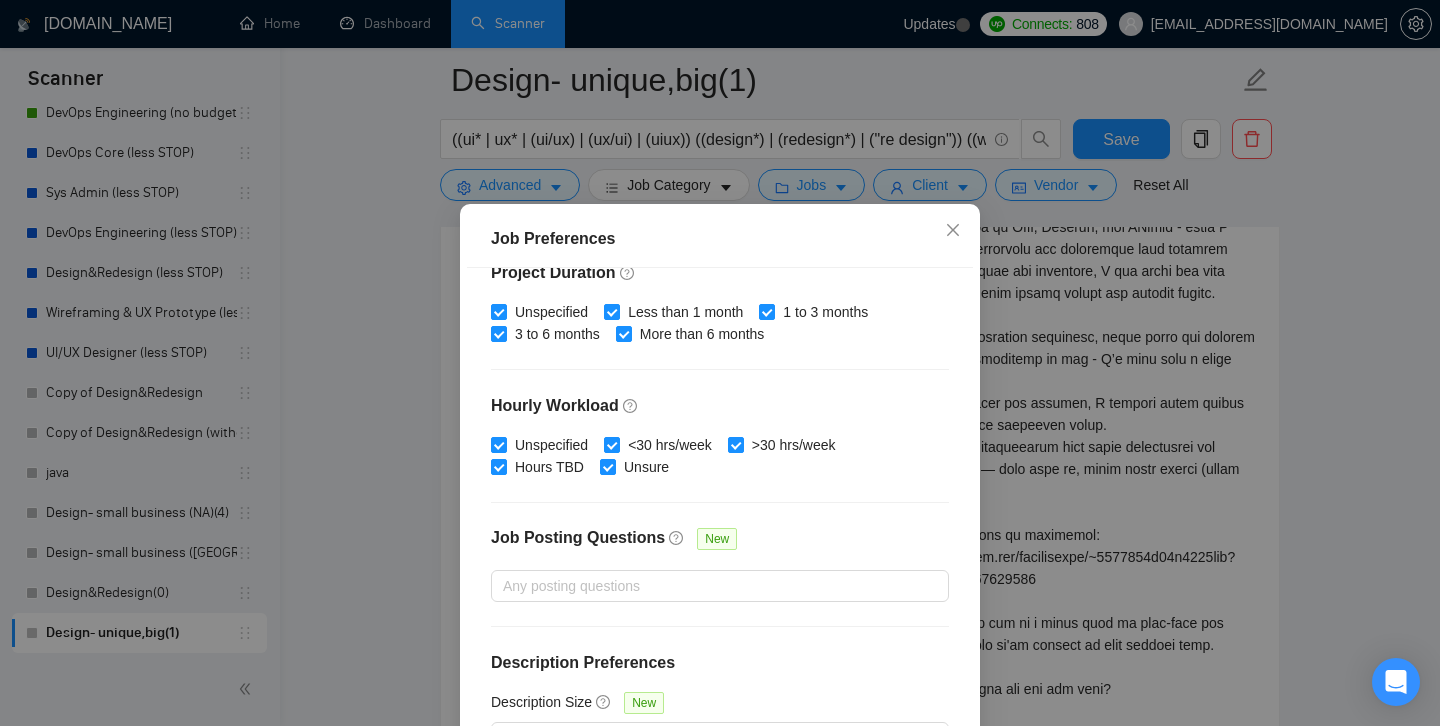 scroll, scrollTop: 138, scrollLeft: 0, axis: vertical 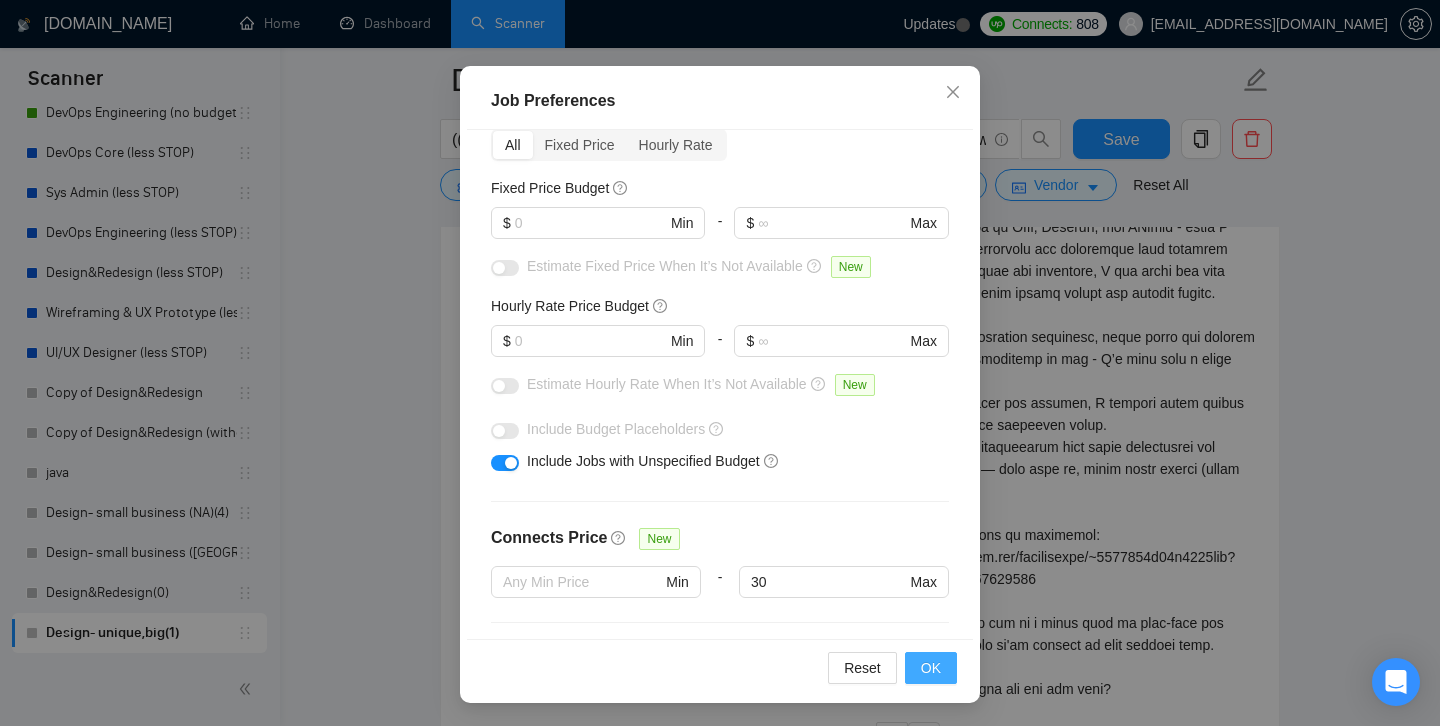 click on "OK" at bounding box center [931, 668] 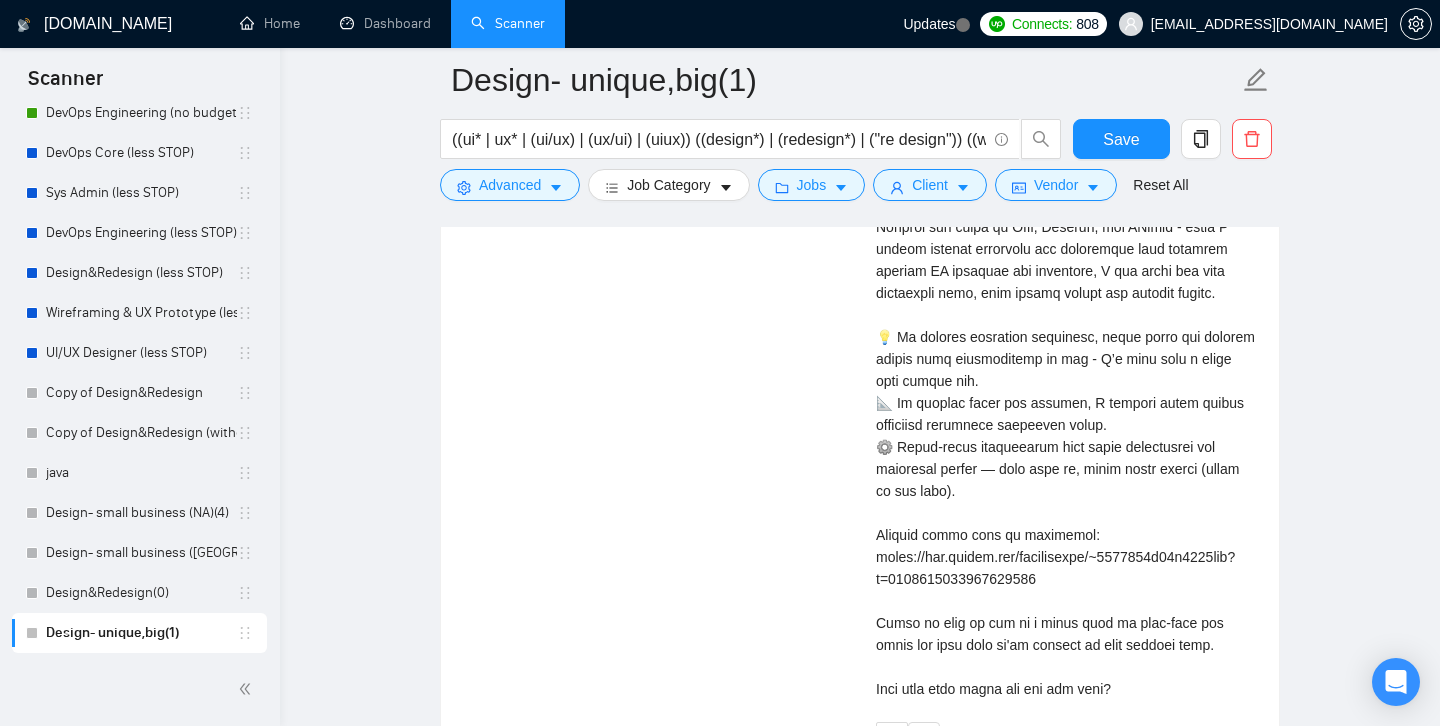 scroll, scrollTop: 54, scrollLeft: 0, axis: vertical 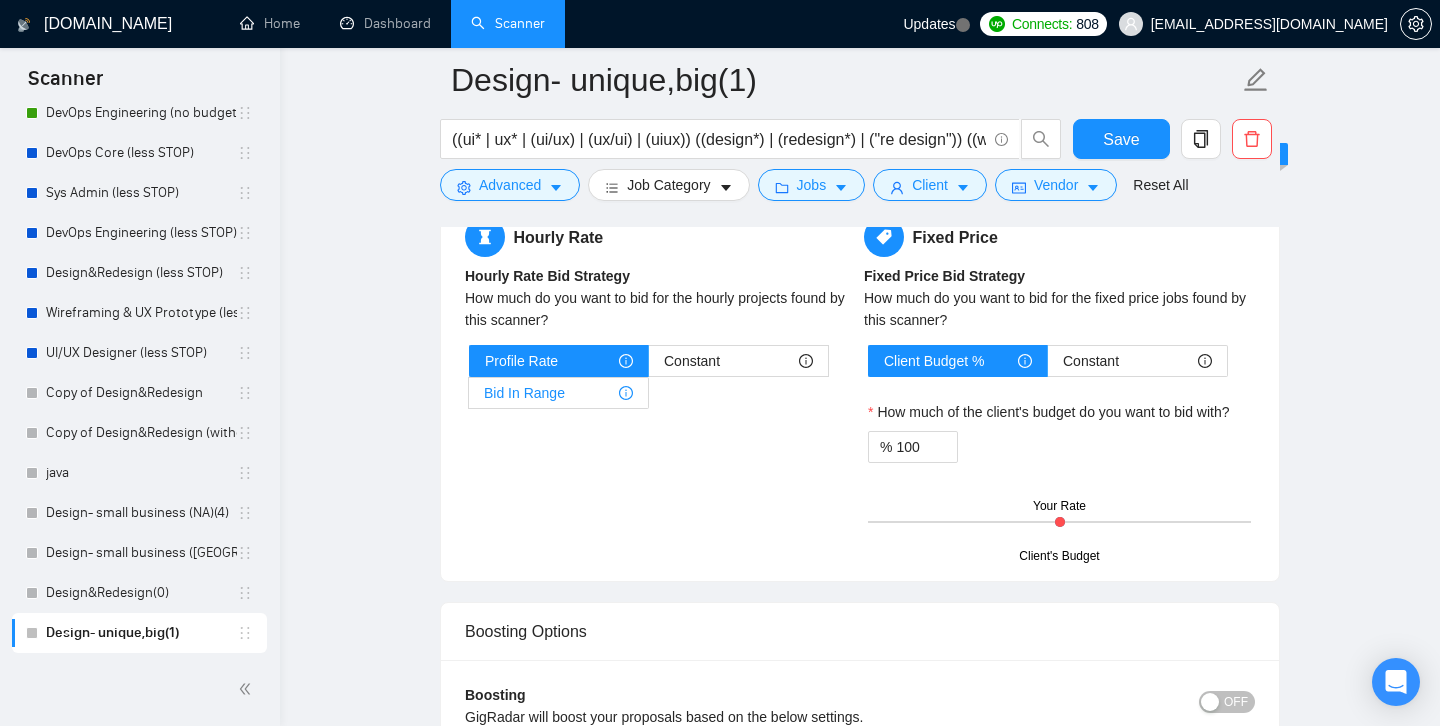 click on "Bid In Range" at bounding box center [558, 393] 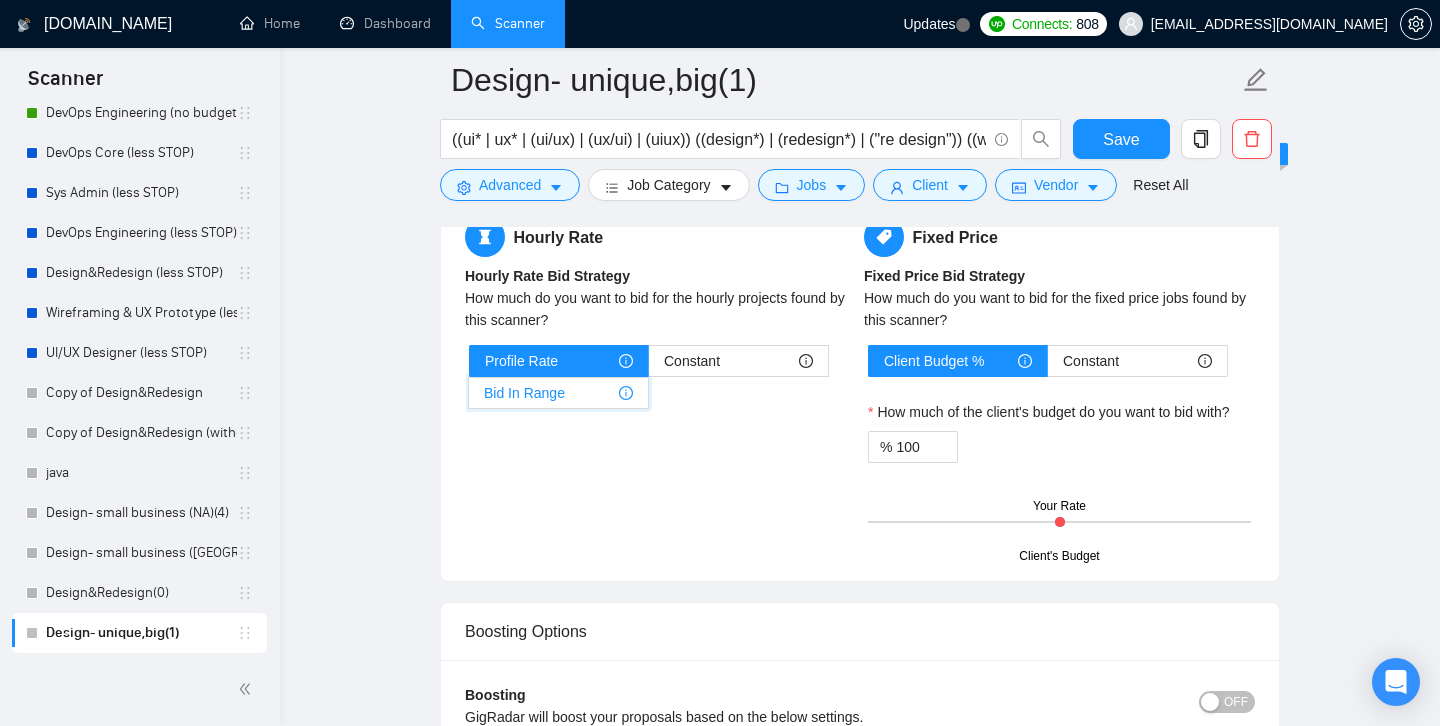 click on "Bid In Range" at bounding box center (469, 398) 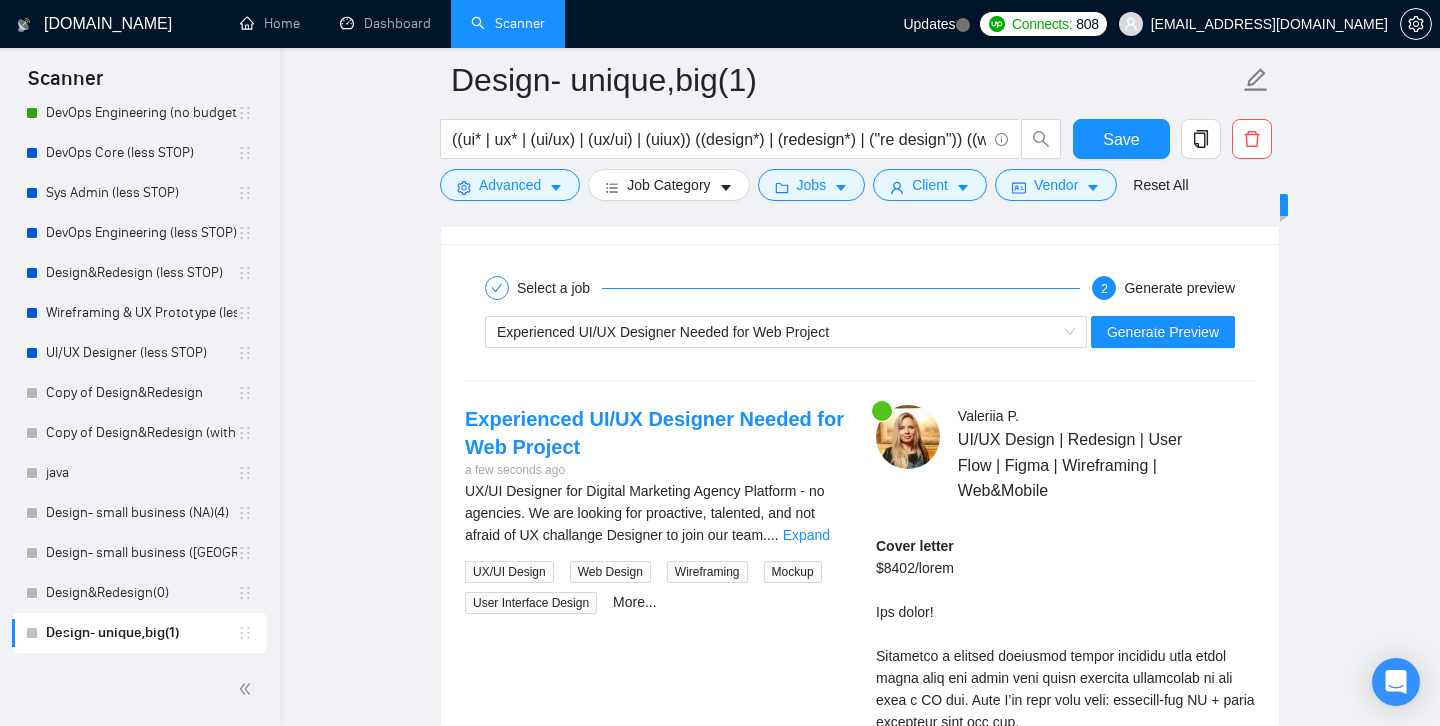 scroll, scrollTop: 3485, scrollLeft: 0, axis: vertical 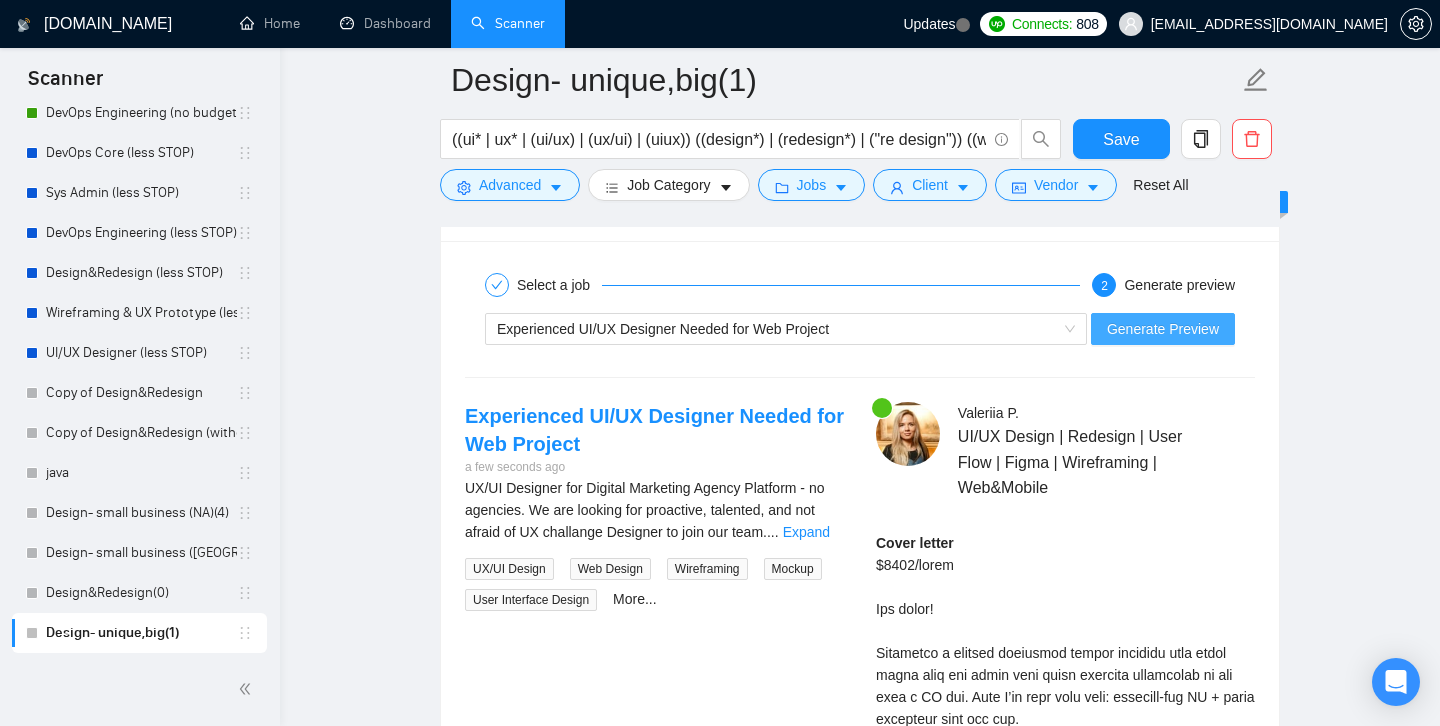 click on "Generate Preview" at bounding box center (1163, 329) 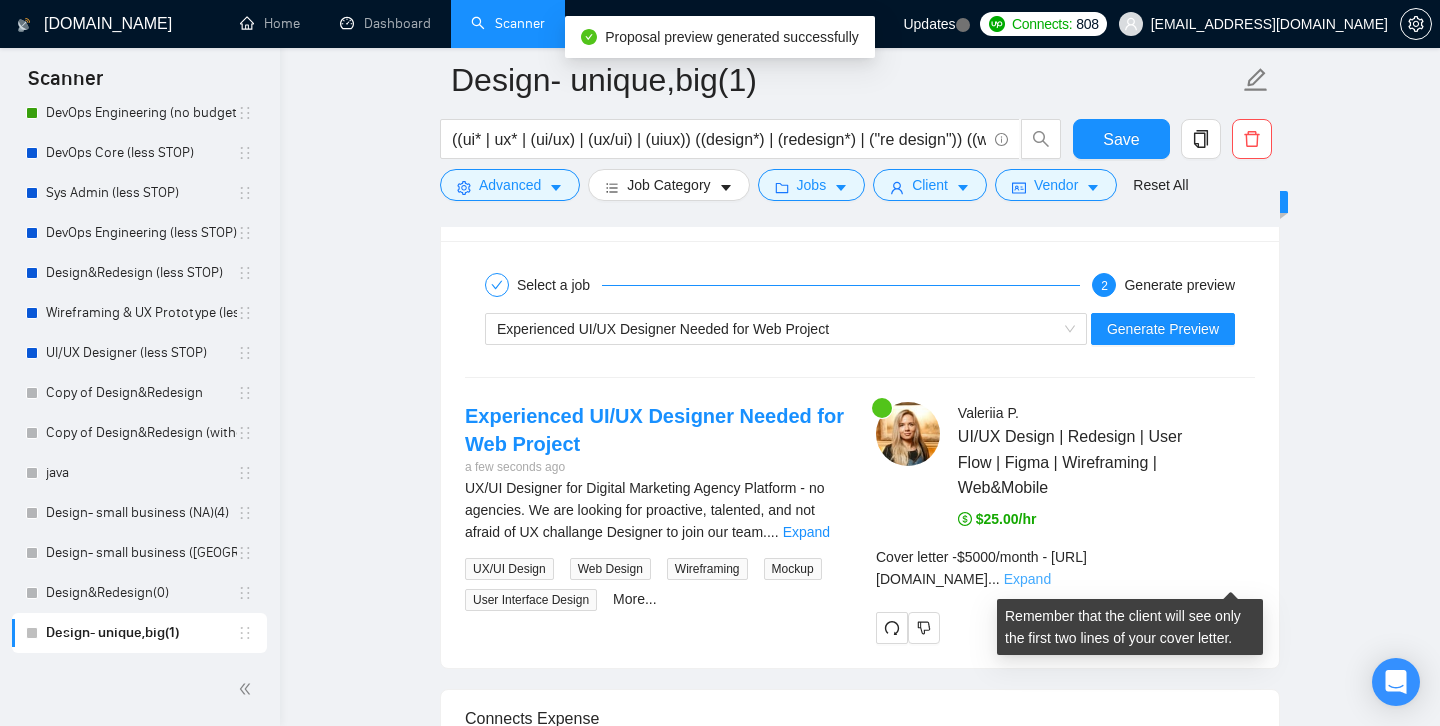 click on "Expand" at bounding box center [1027, 579] 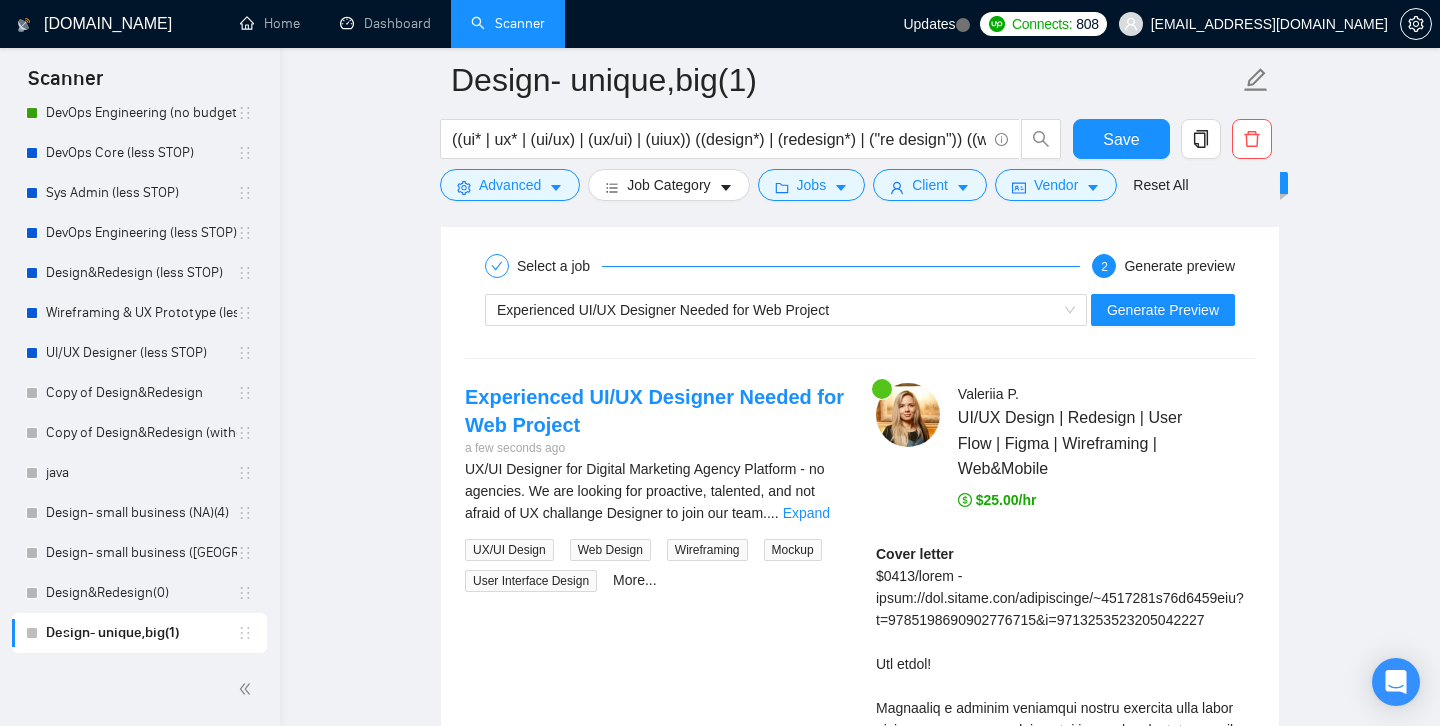 scroll, scrollTop: 3500, scrollLeft: 0, axis: vertical 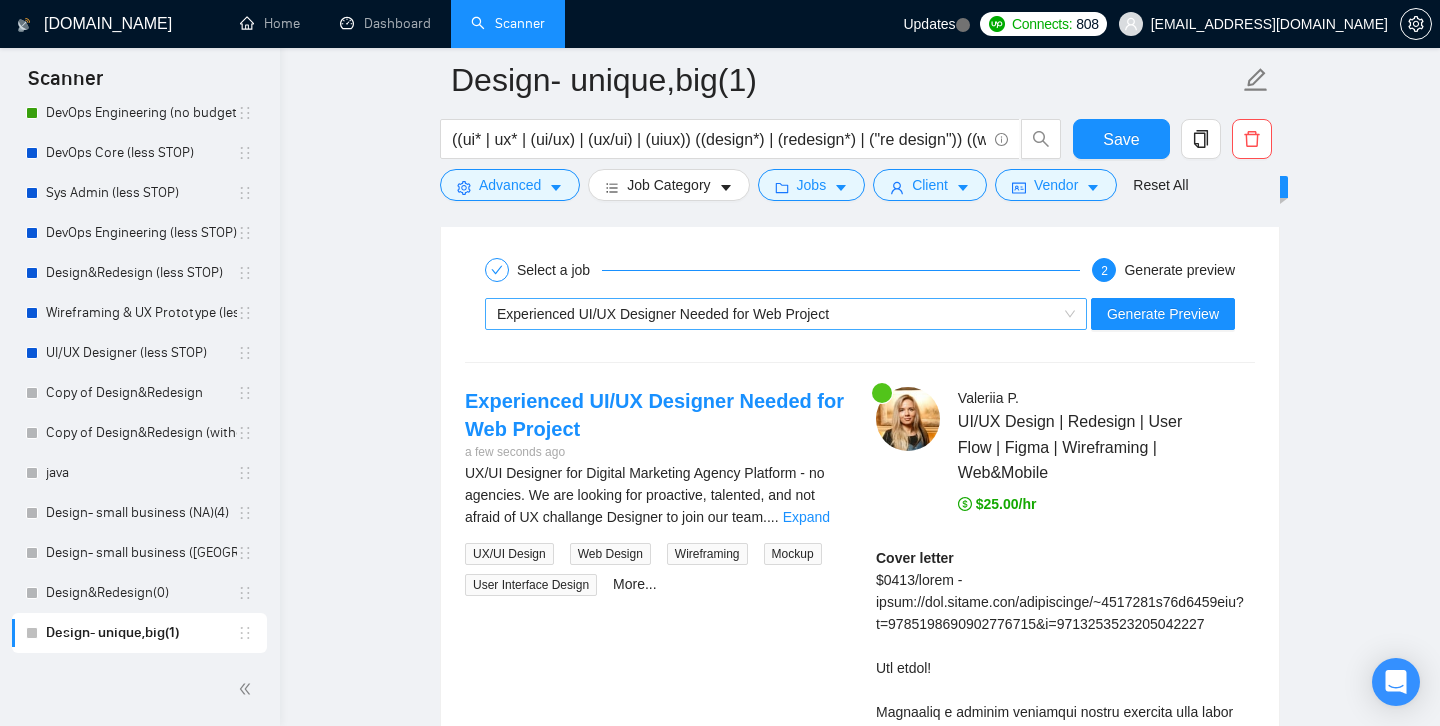 click on "Experienced UI/UX Designer Needed for Web Project" at bounding box center (786, 314) 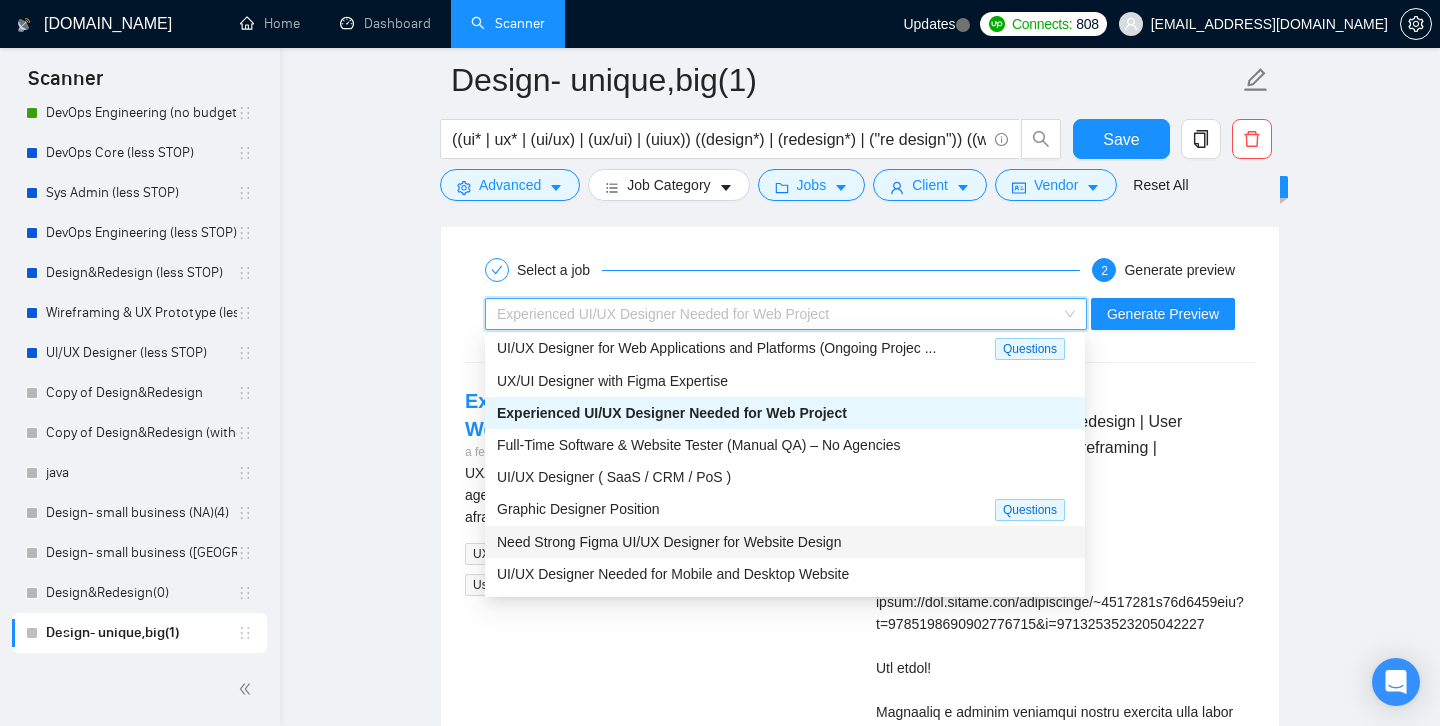click on "Need Strong Figma UI/UX Designer for Website Design" at bounding box center [669, 542] 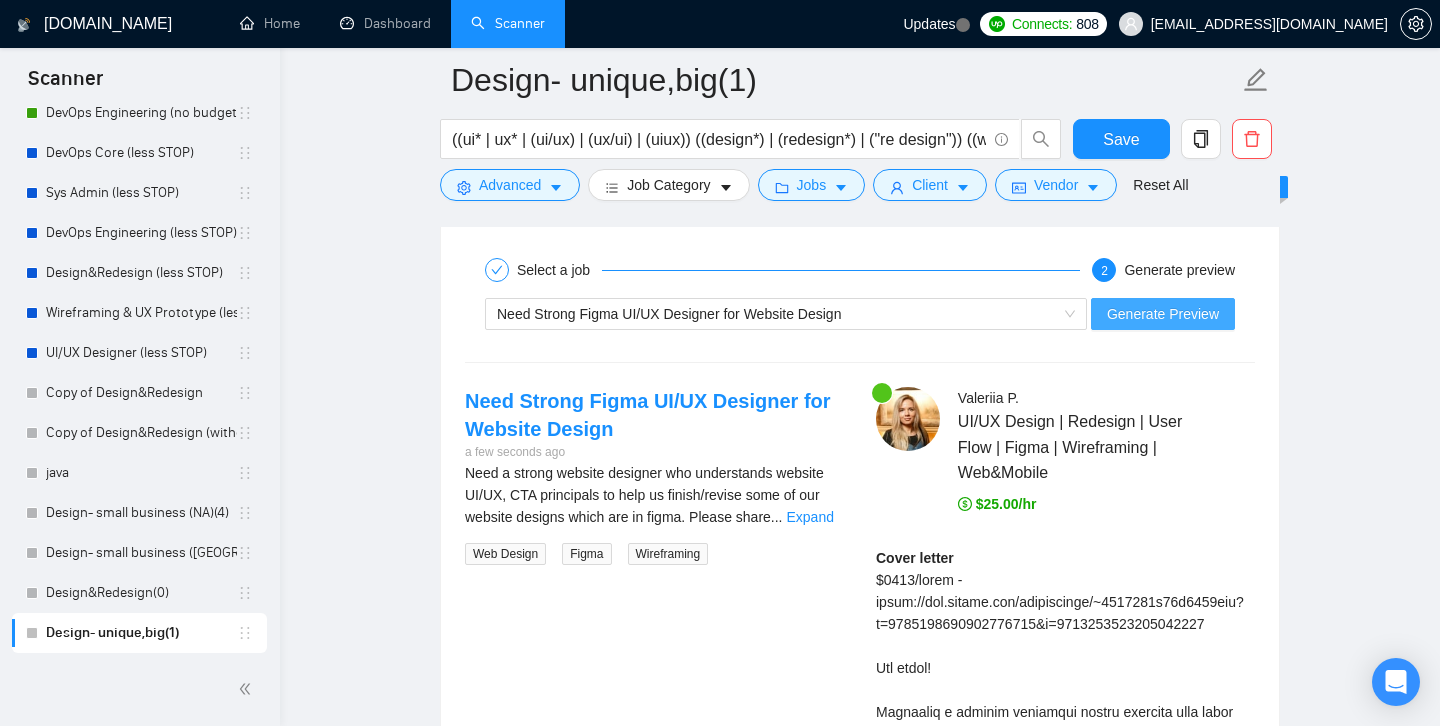 click on "Generate Preview" at bounding box center [1163, 314] 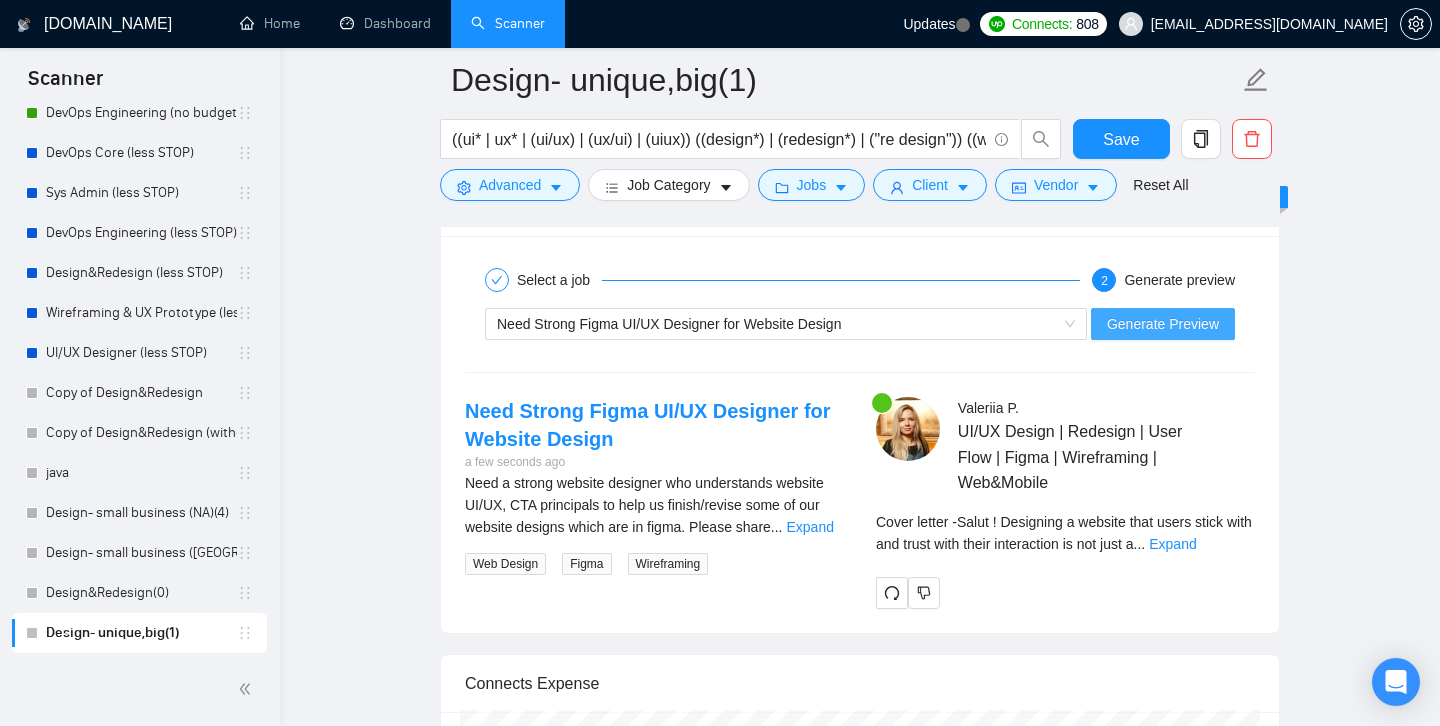 scroll, scrollTop: 3513, scrollLeft: 0, axis: vertical 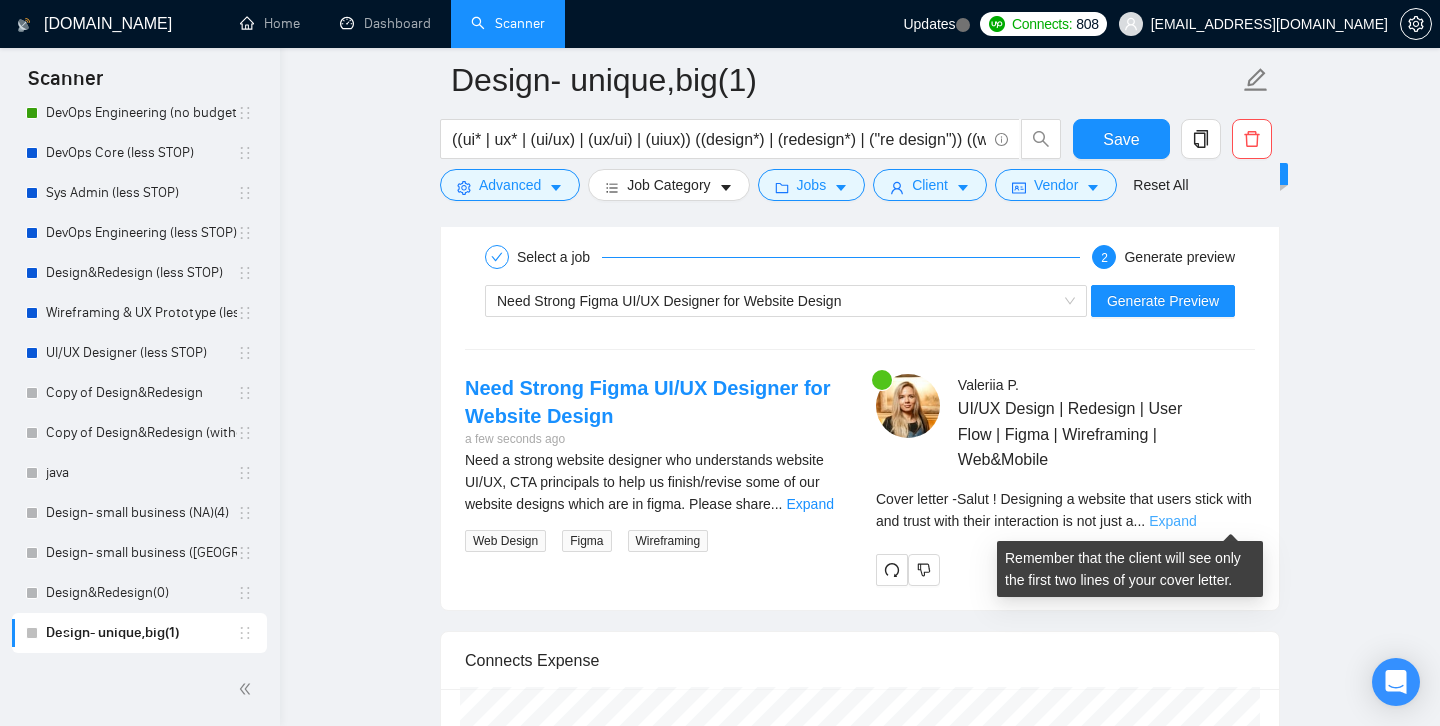 click on "Expand" at bounding box center (1172, 521) 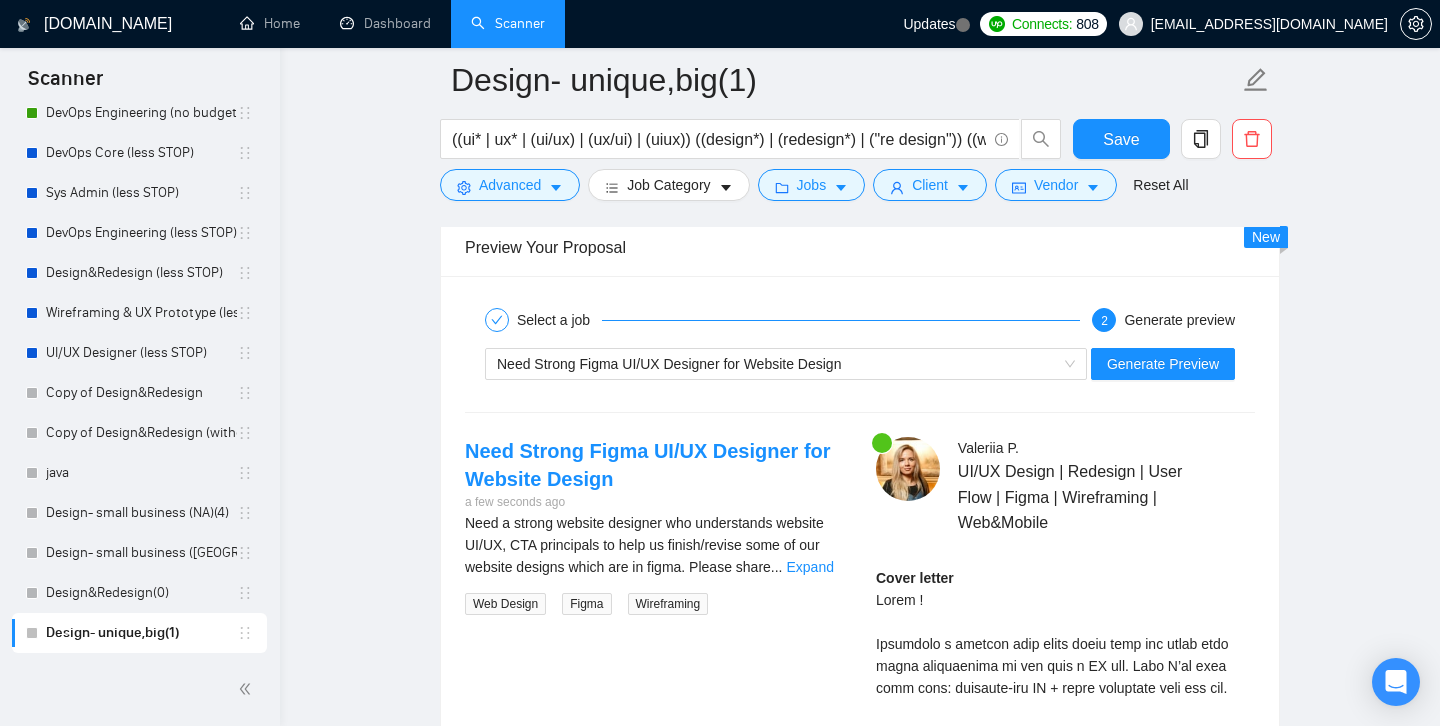 scroll, scrollTop: 3447, scrollLeft: 0, axis: vertical 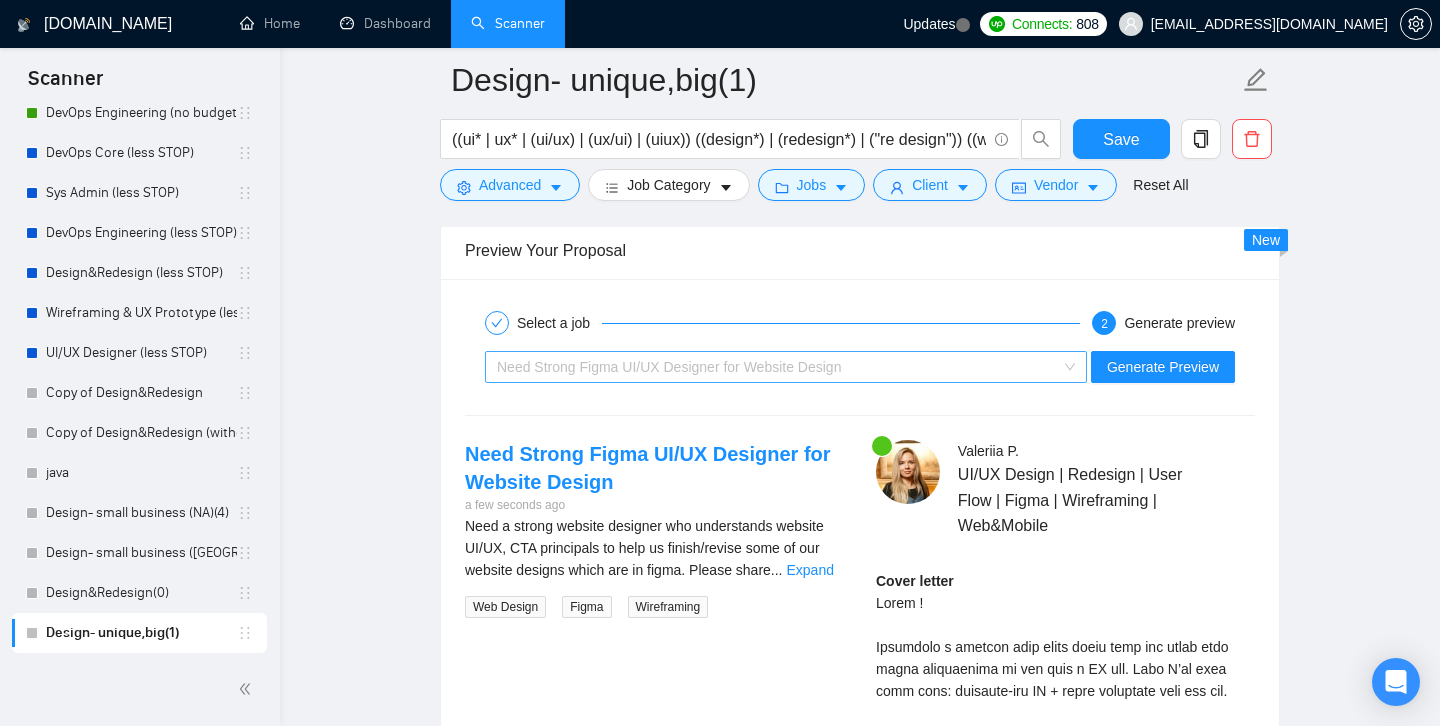 click on "Need Strong Figma UI/UX Designer for Website Design" at bounding box center (777, 367) 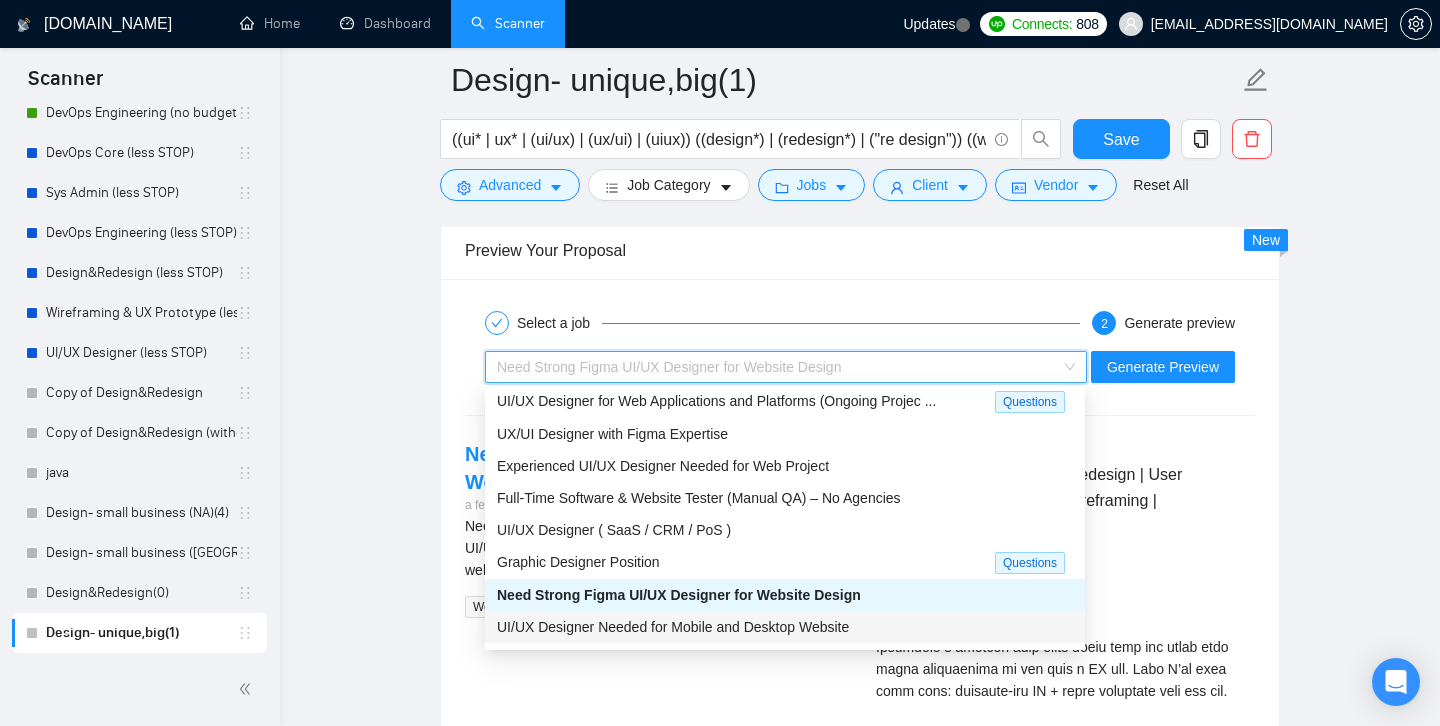 click on "UI/UX Designer Needed for Mobile and Desktop Website" at bounding box center [673, 627] 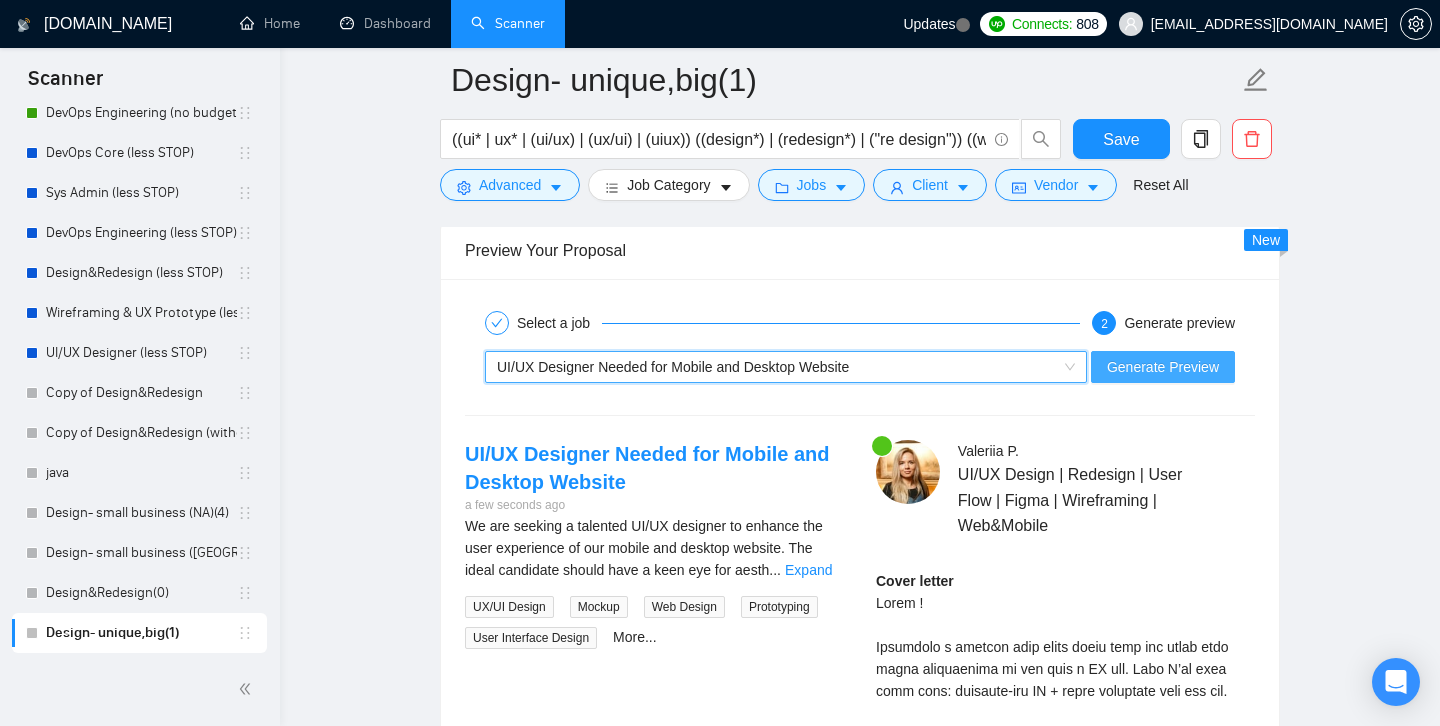 click on "Generate Preview" at bounding box center (1163, 367) 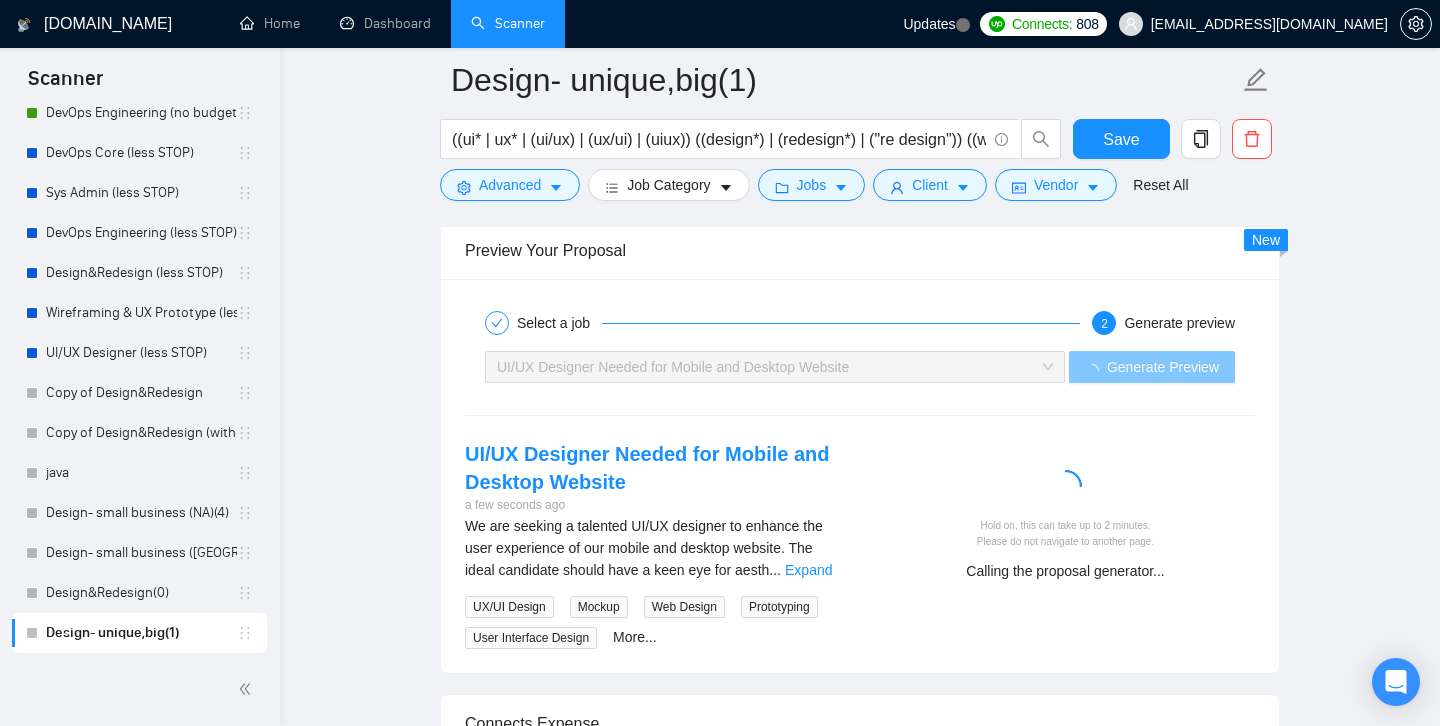 click on "Generate Preview" at bounding box center [1163, 367] 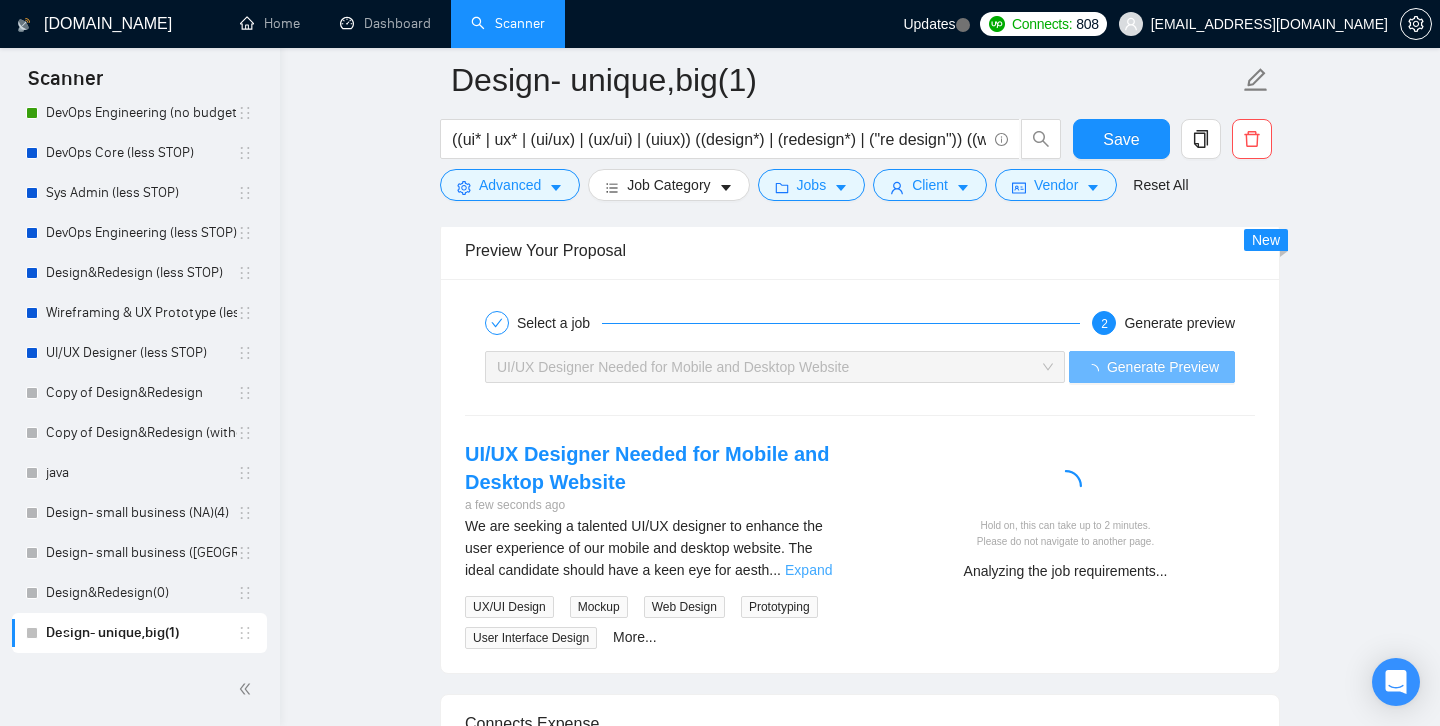 click on "Expand" at bounding box center [808, 570] 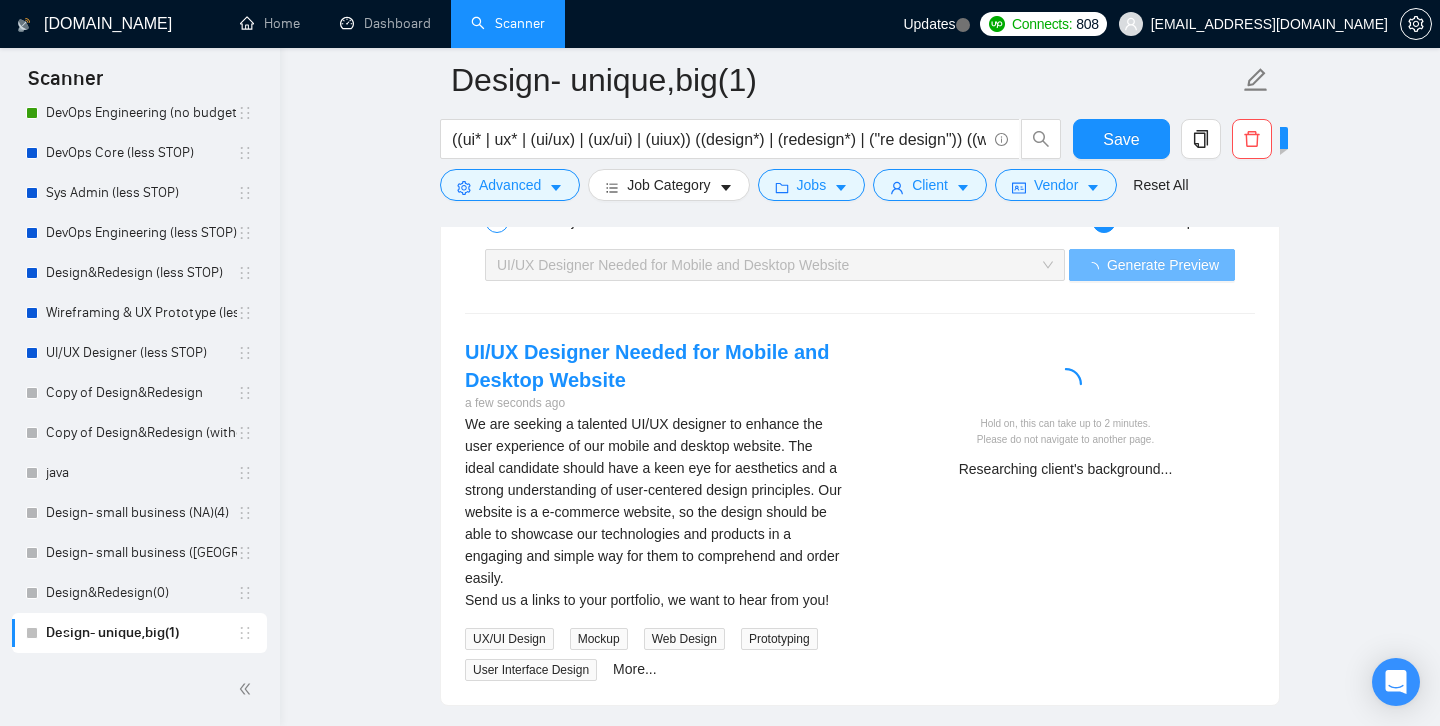 scroll, scrollTop: 3544, scrollLeft: 0, axis: vertical 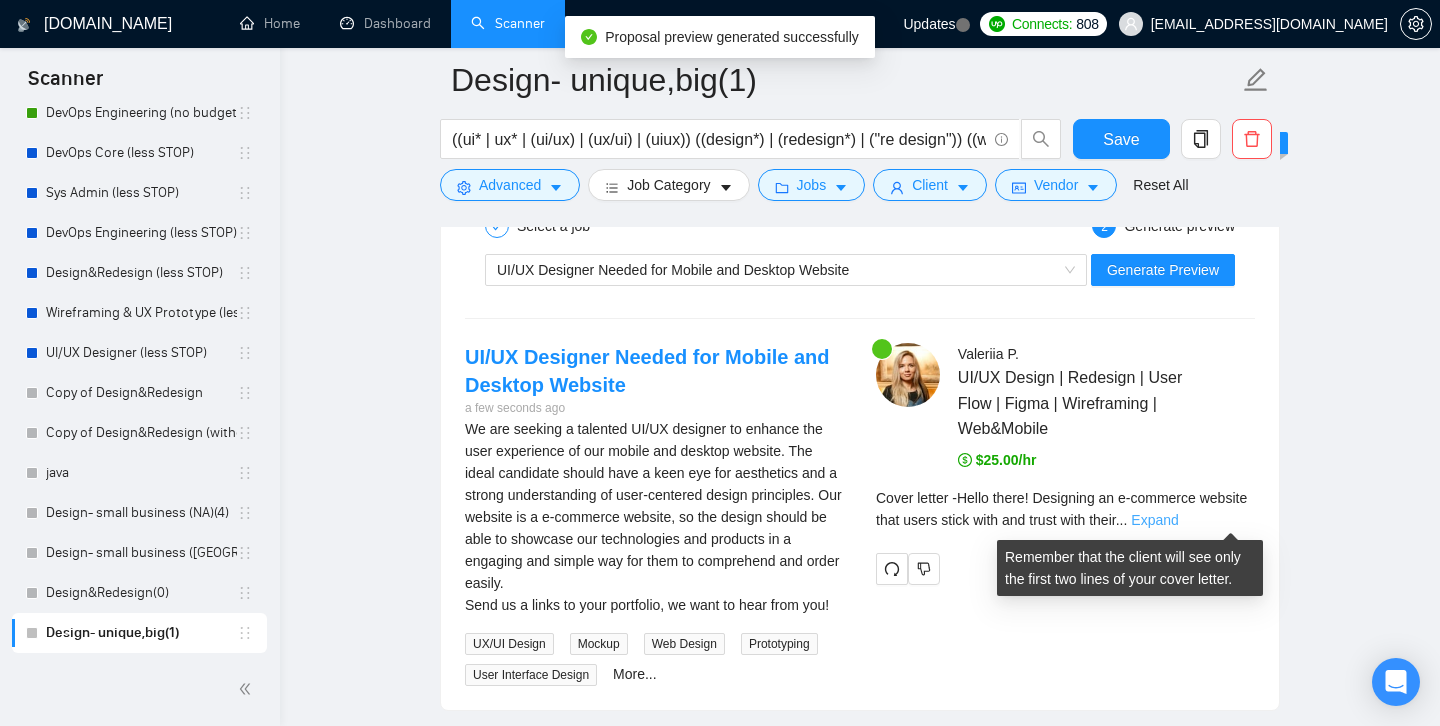 click on "Expand" at bounding box center (1154, 520) 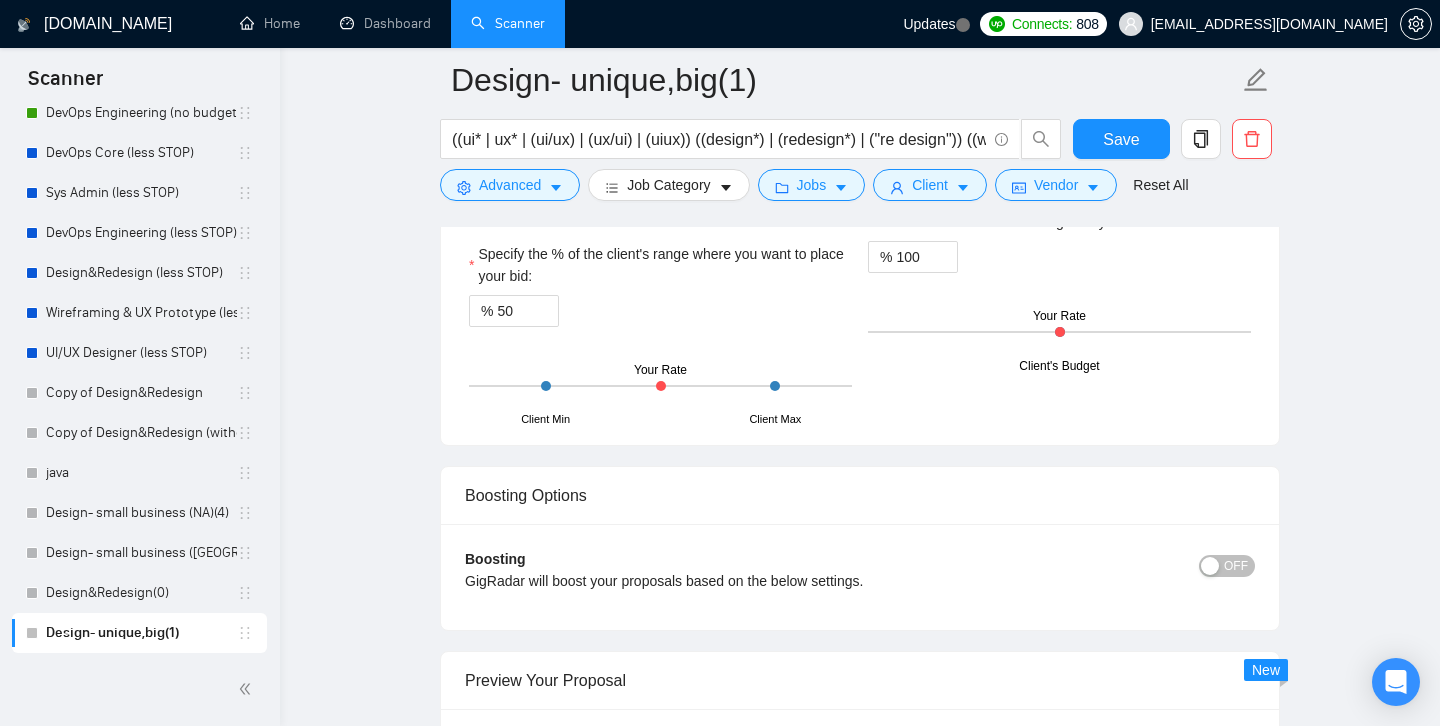 scroll, scrollTop: 2962, scrollLeft: 0, axis: vertical 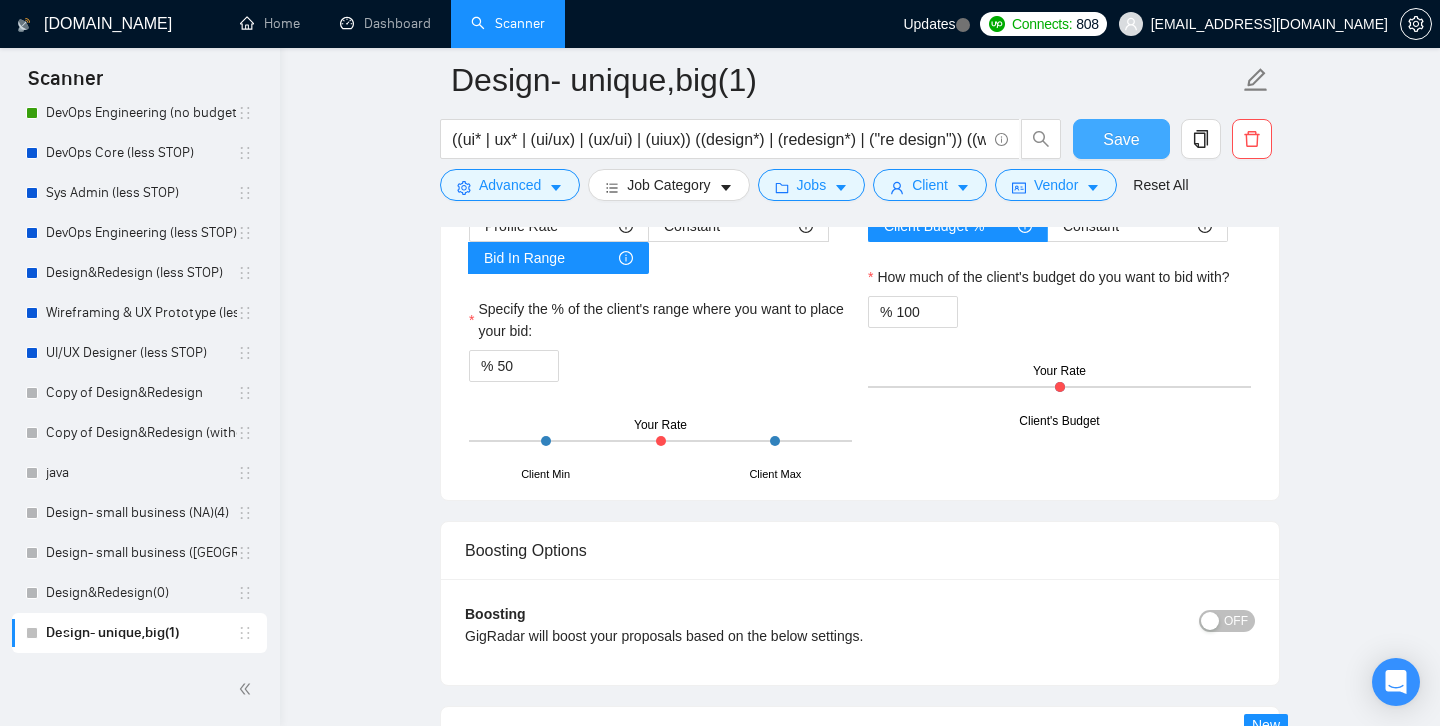 click on "Save" at bounding box center [1121, 139] 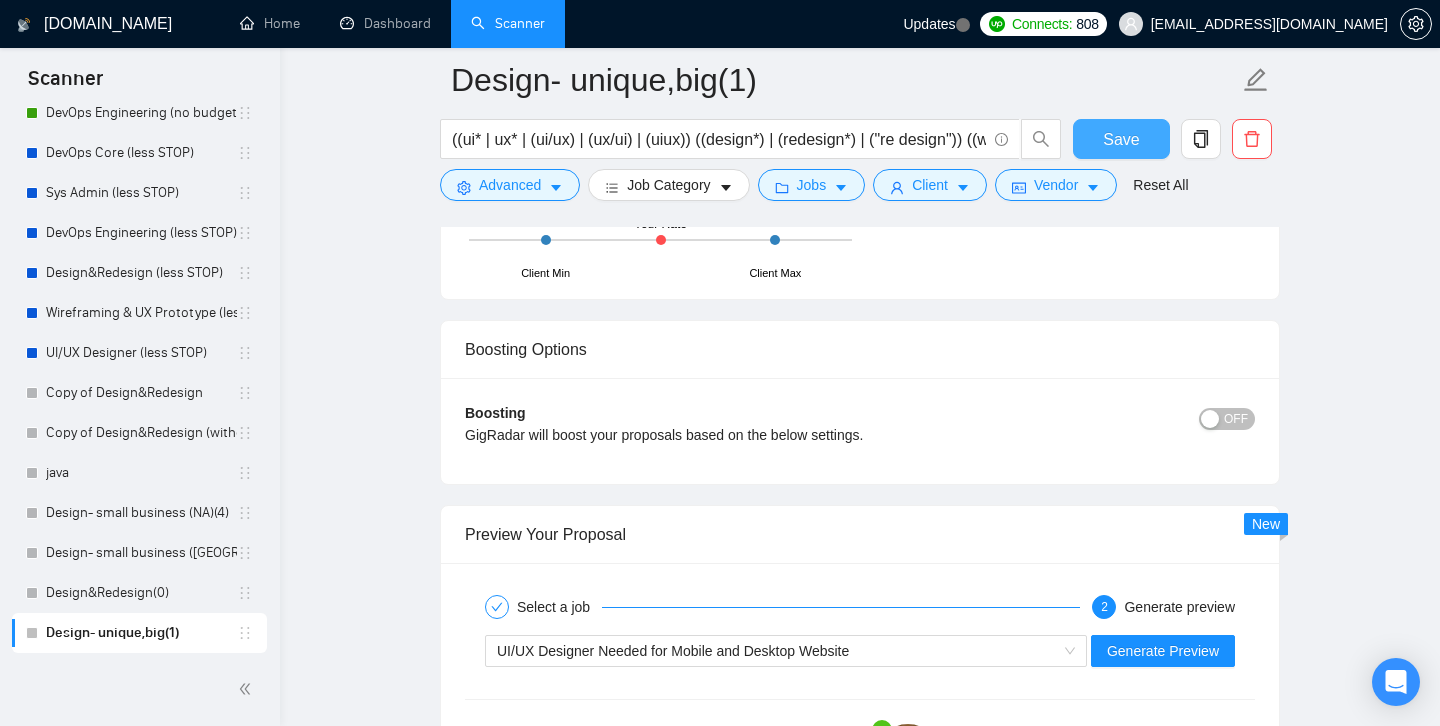 type 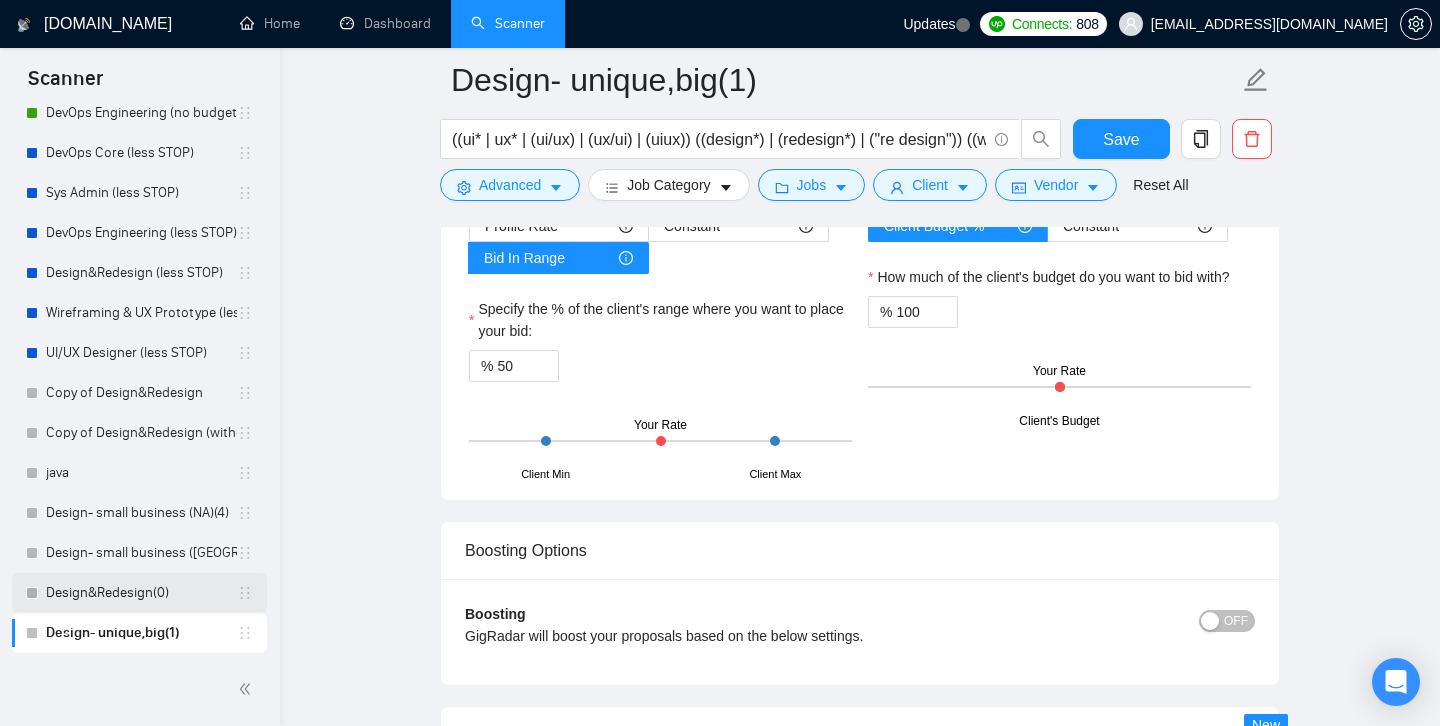 click on "Design&Redesign(0)" at bounding box center (141, 593) 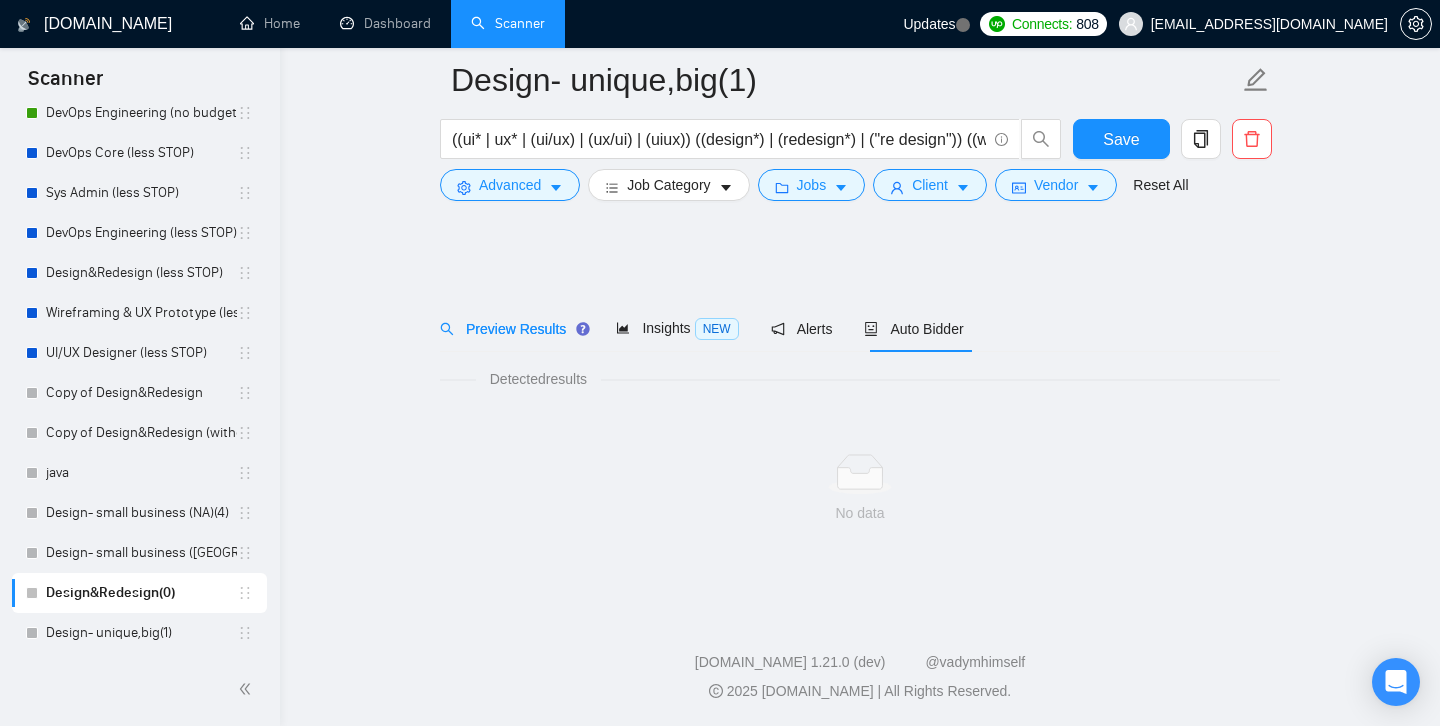 scroll, scrollTop: 4, scrollLeft: 0, axis: vertical 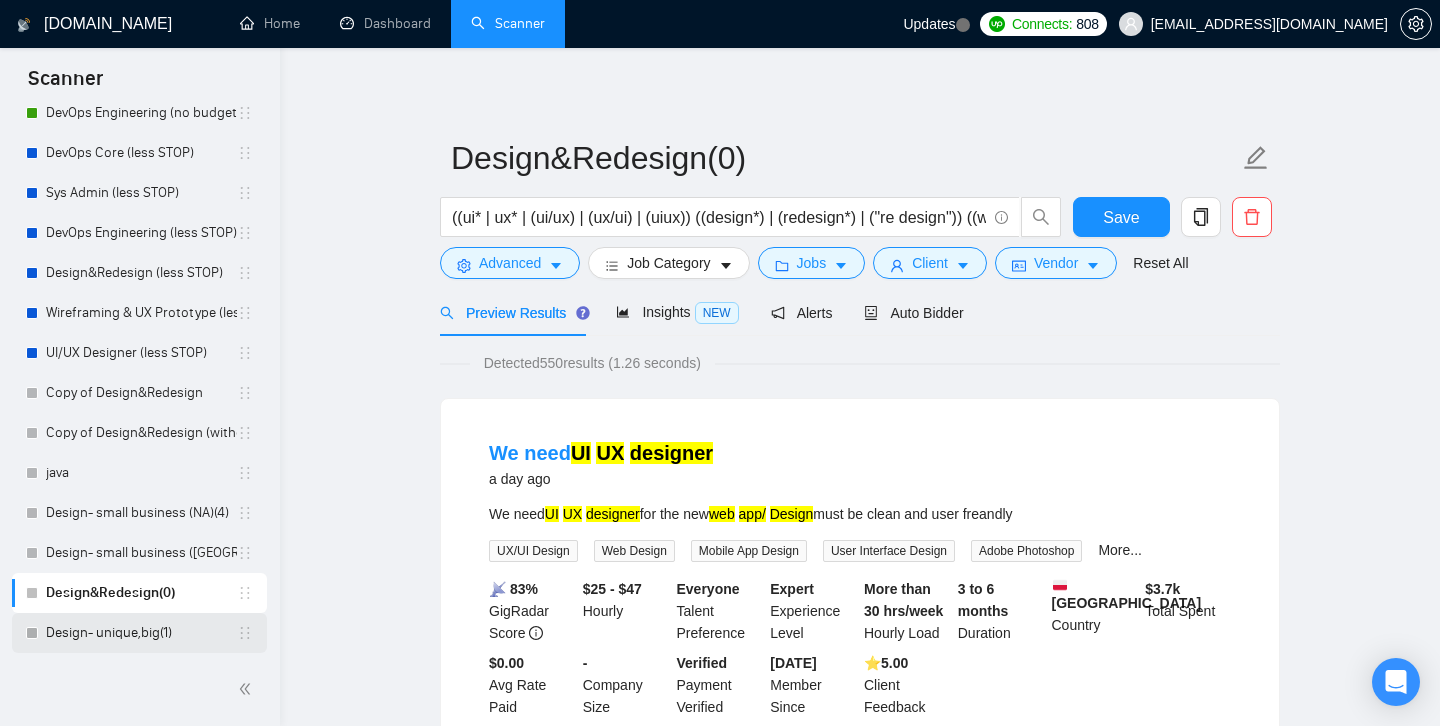 click on "Design- unique,big(1)" at bounding box center [141, 633] 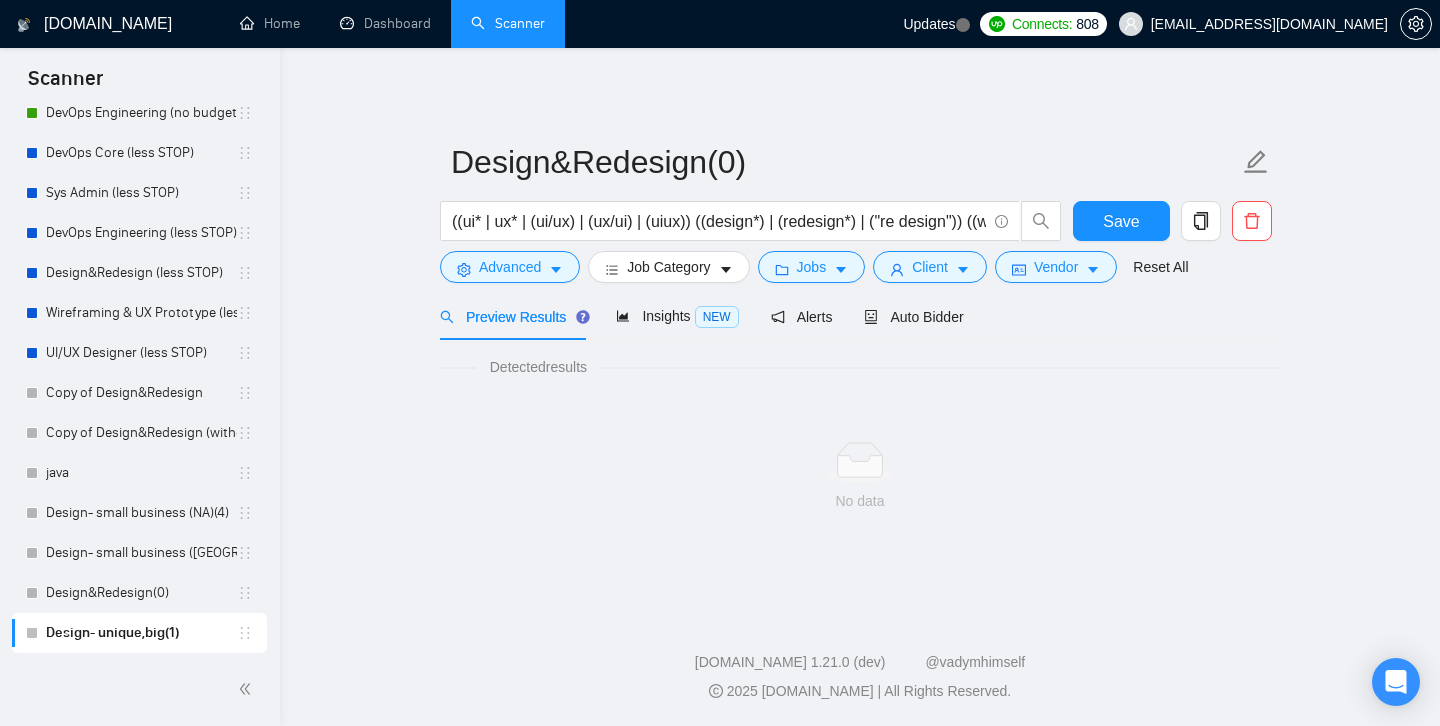 scroll, scrollTop: 0, scrollLeft: 0, axis: both 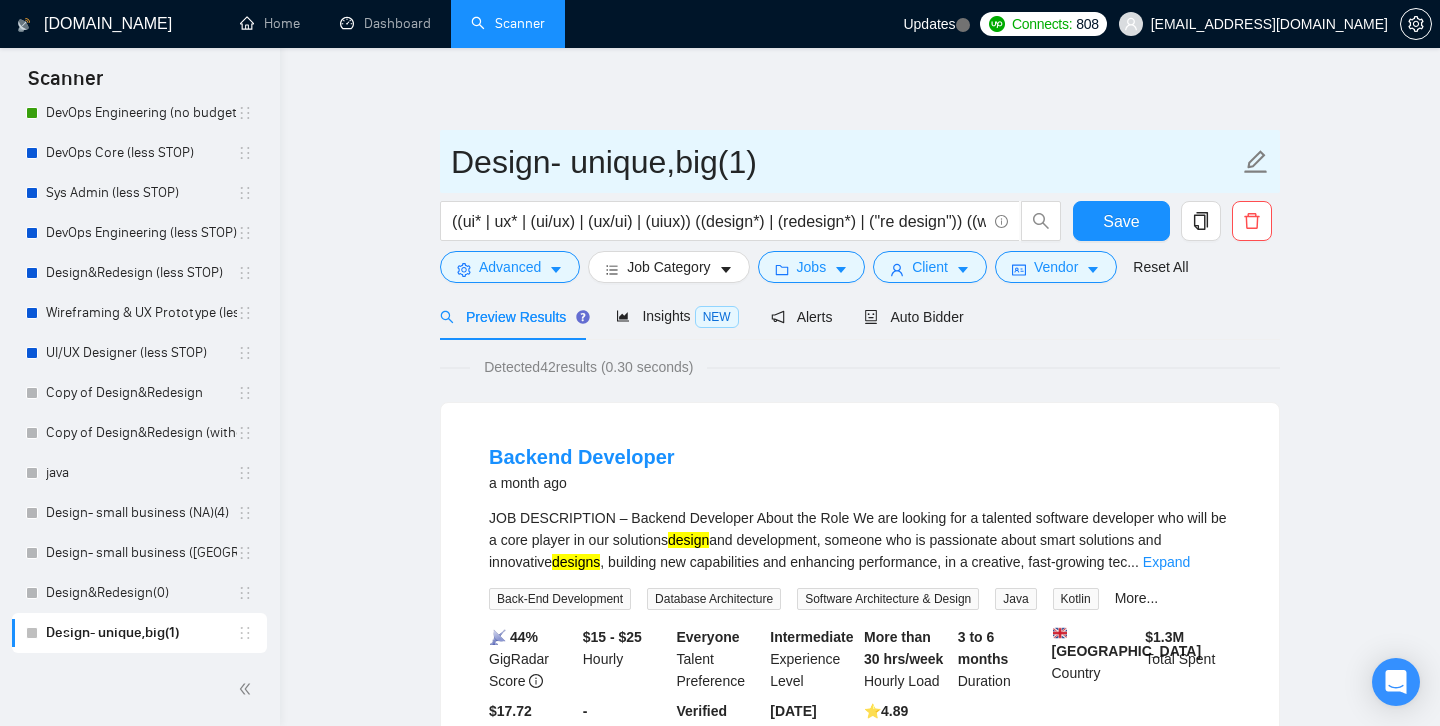 click on "Design- unique,big(1)" at bounding box center (845, 162) 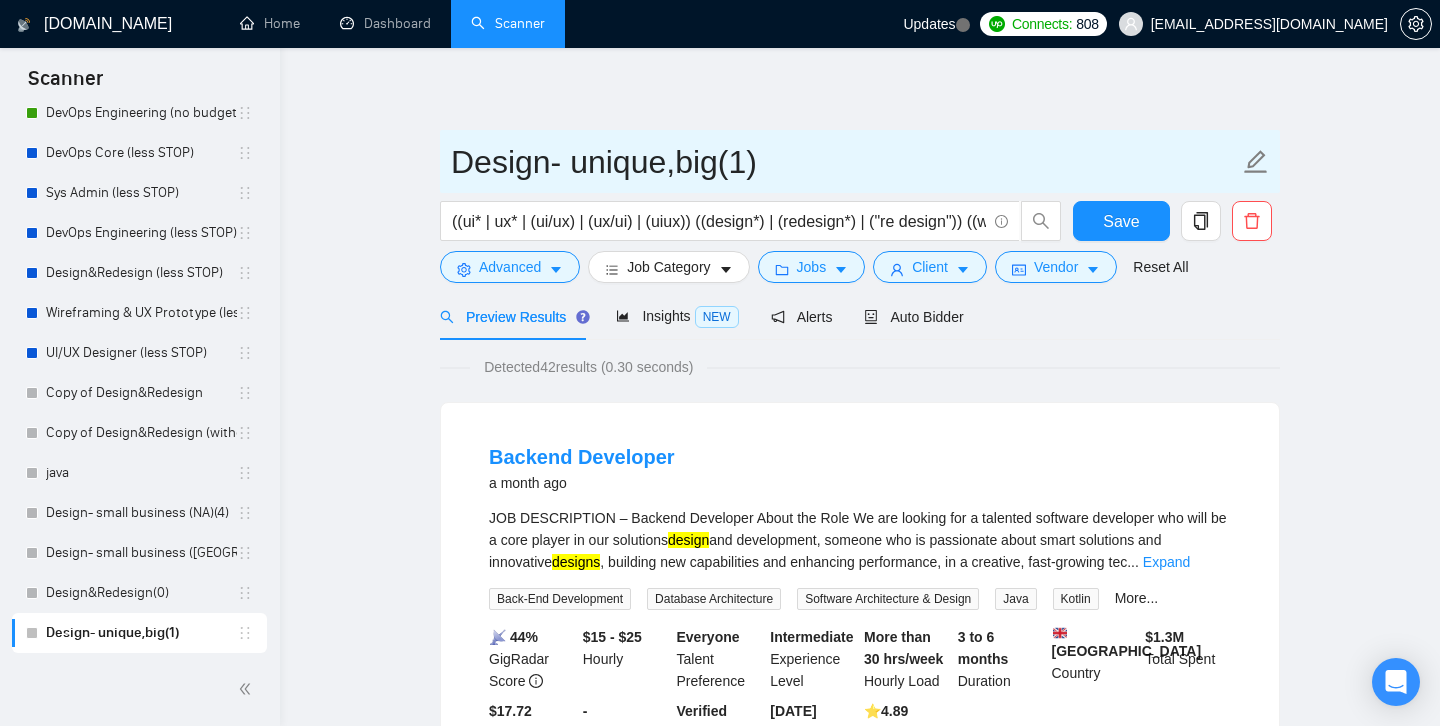 drag, startPoint x: 672, startPoint y: 170, endPoint x: 574, endPoint y: 163, distance: 98.24968 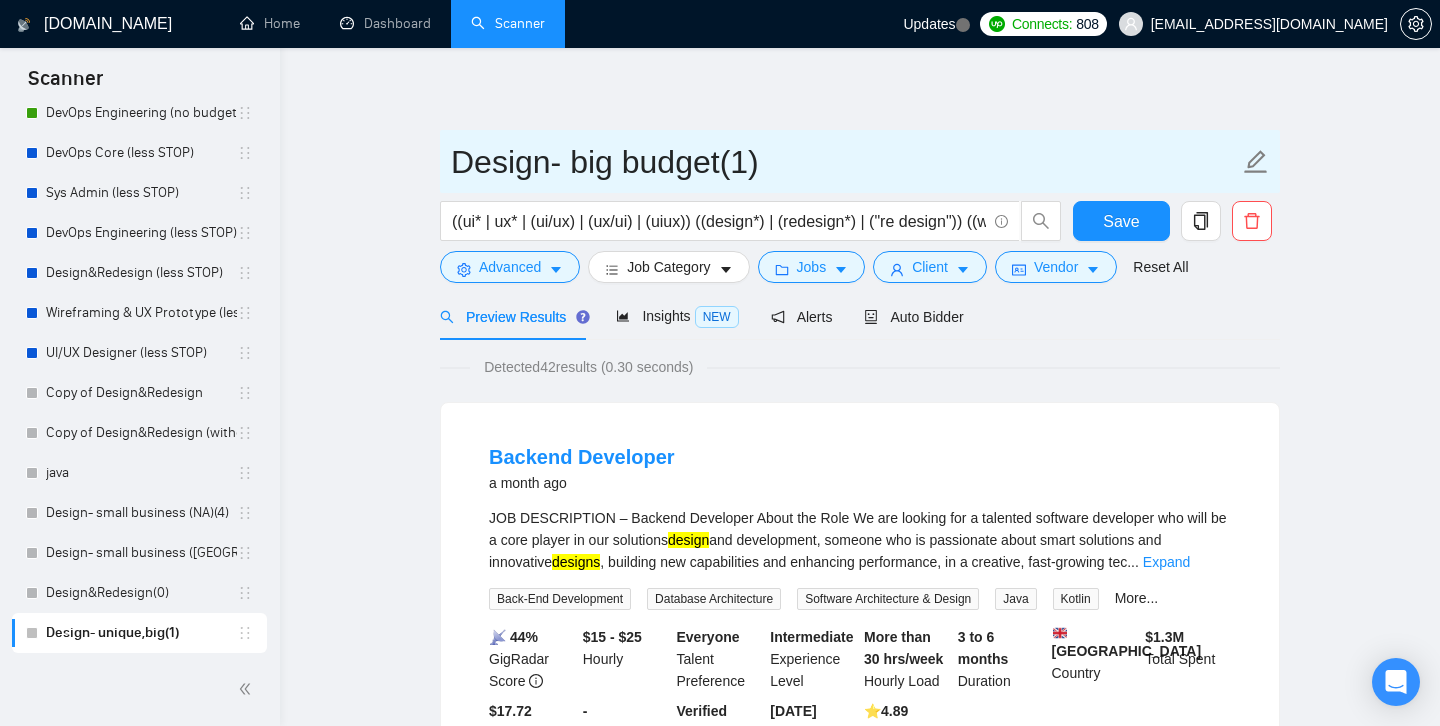 click on "Design- big budget(1)" at bounding box center (845, 162) 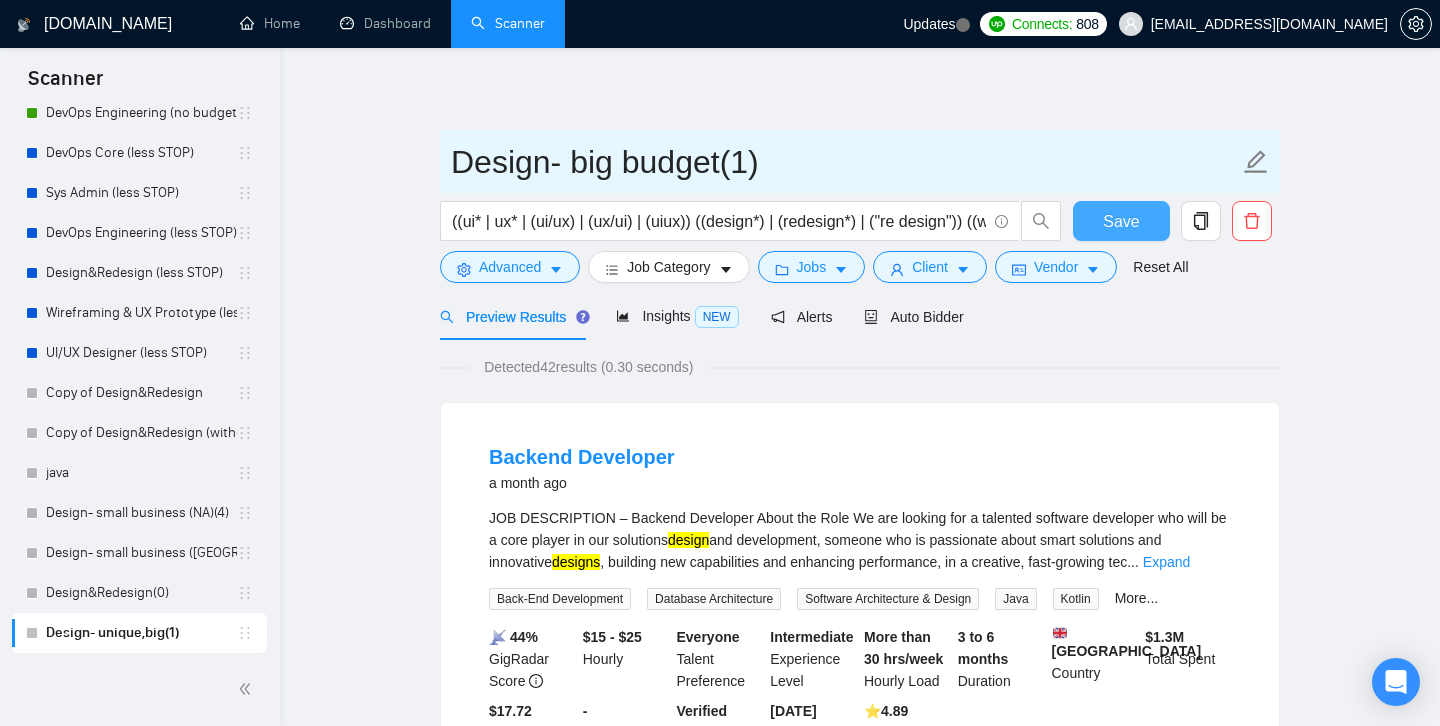 type on "Design- big budget(1)" 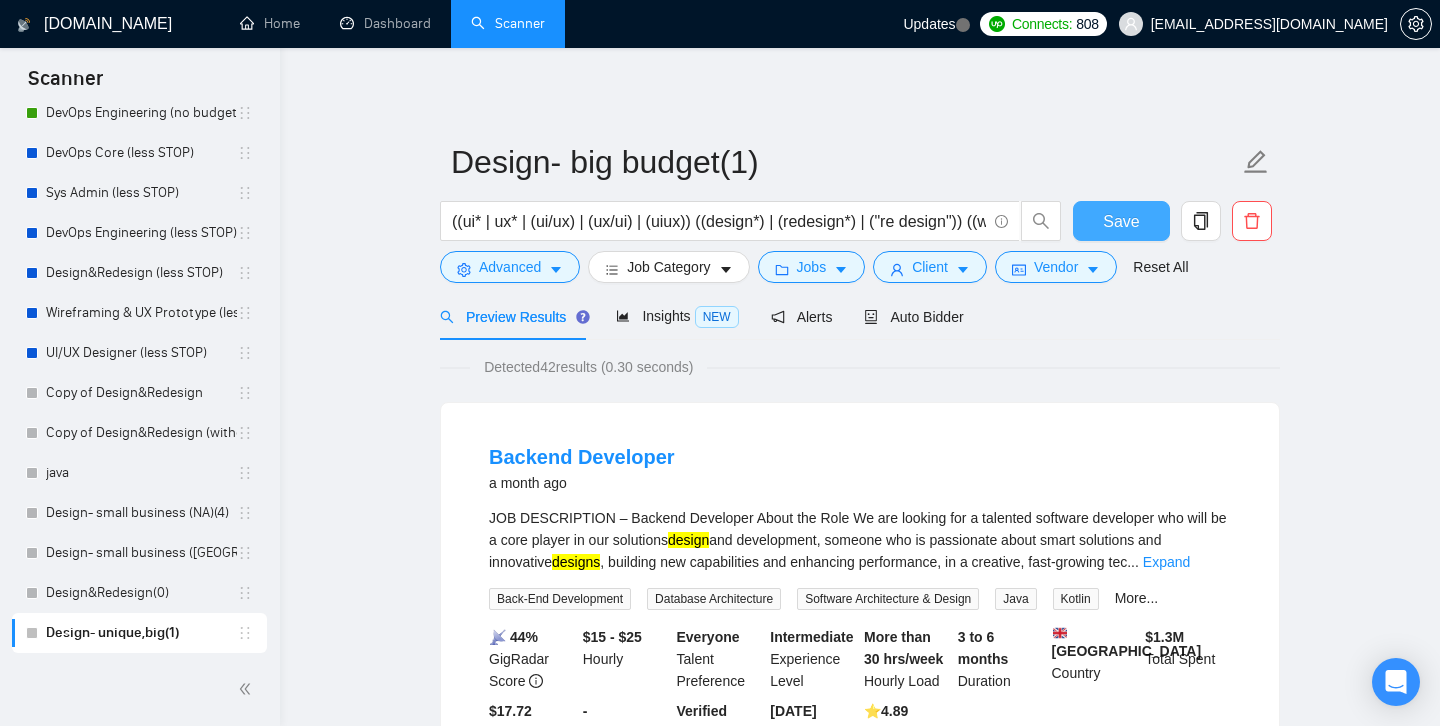 click on "Save" at bounding box center [1121, 221] 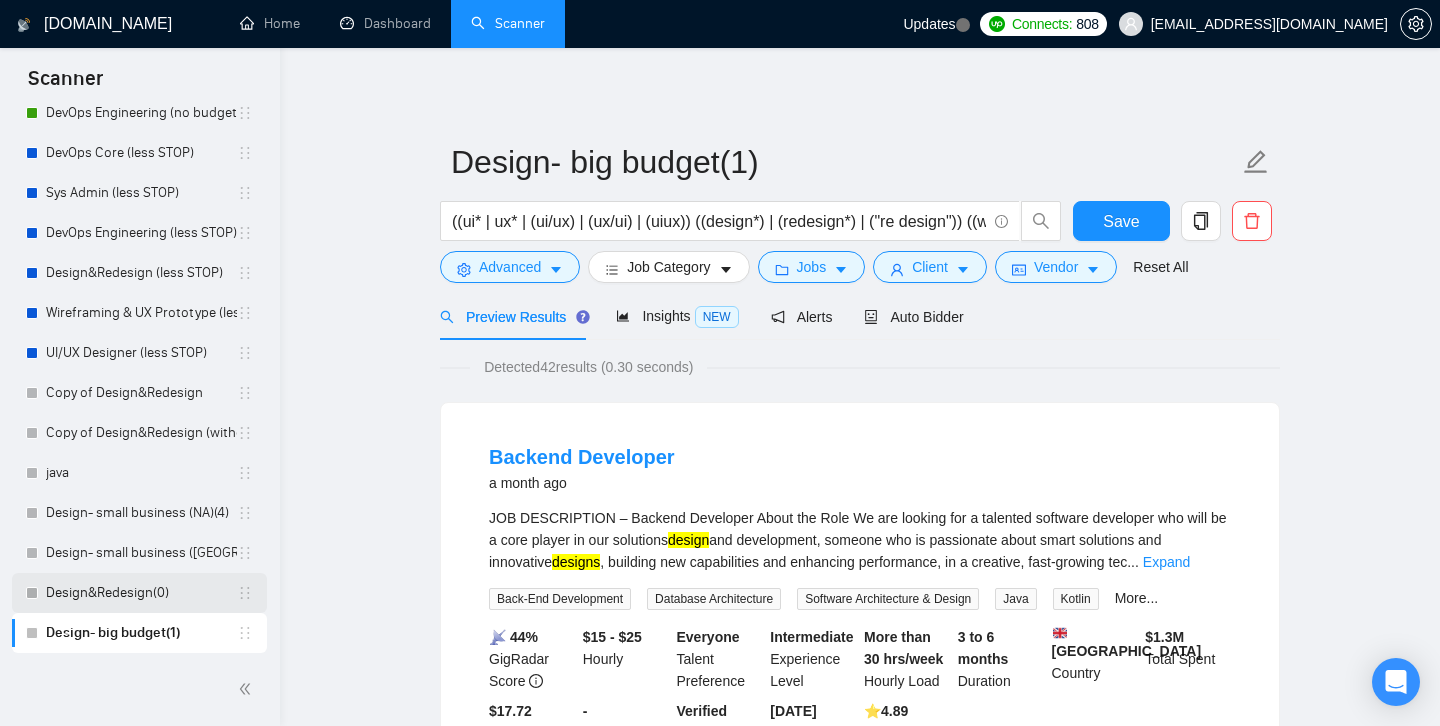 click on "Design&Redesign(0)" at bounding box center (141, 593) 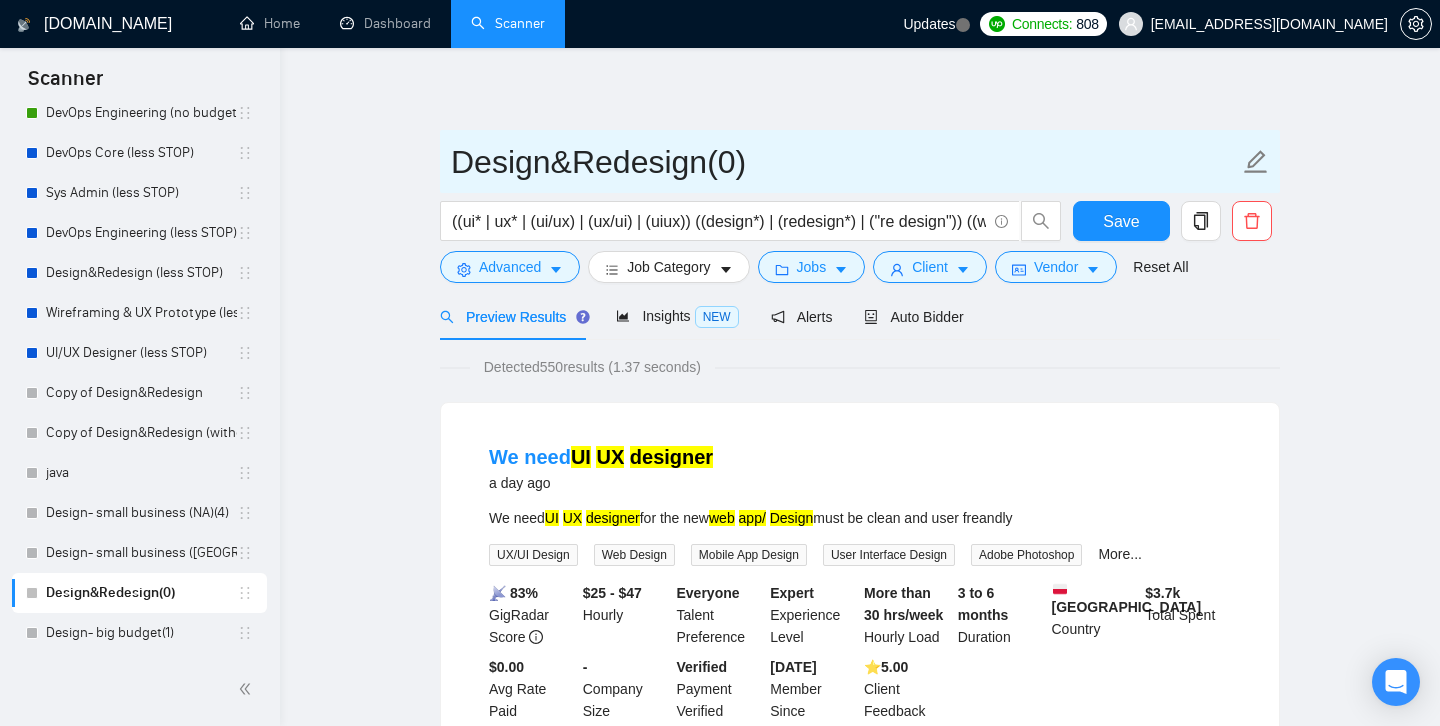 click on "Design&Redesign(0)" at bounding box center [845, 162] 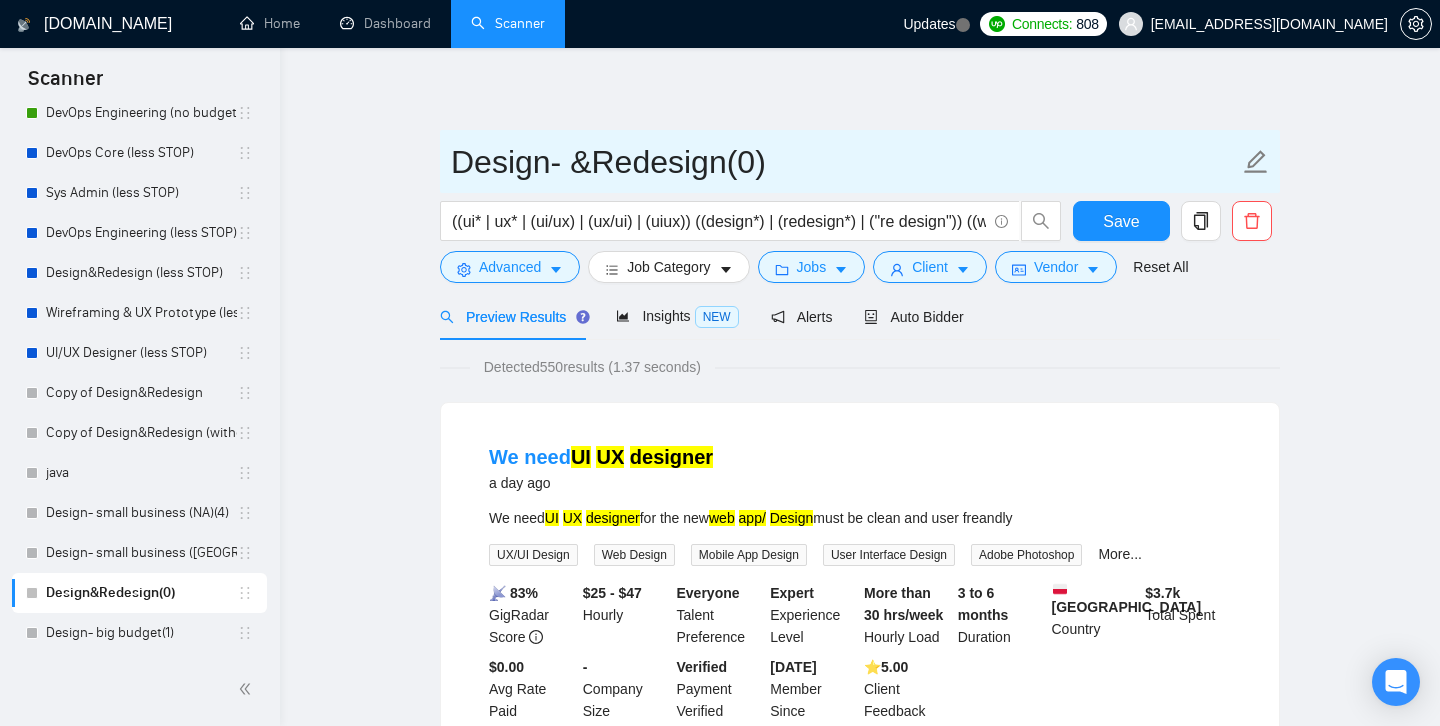drag, startPoint x: 572, startPoint y: 162, endPoint x: 727, endPoint y: 168, distance: 155.11609 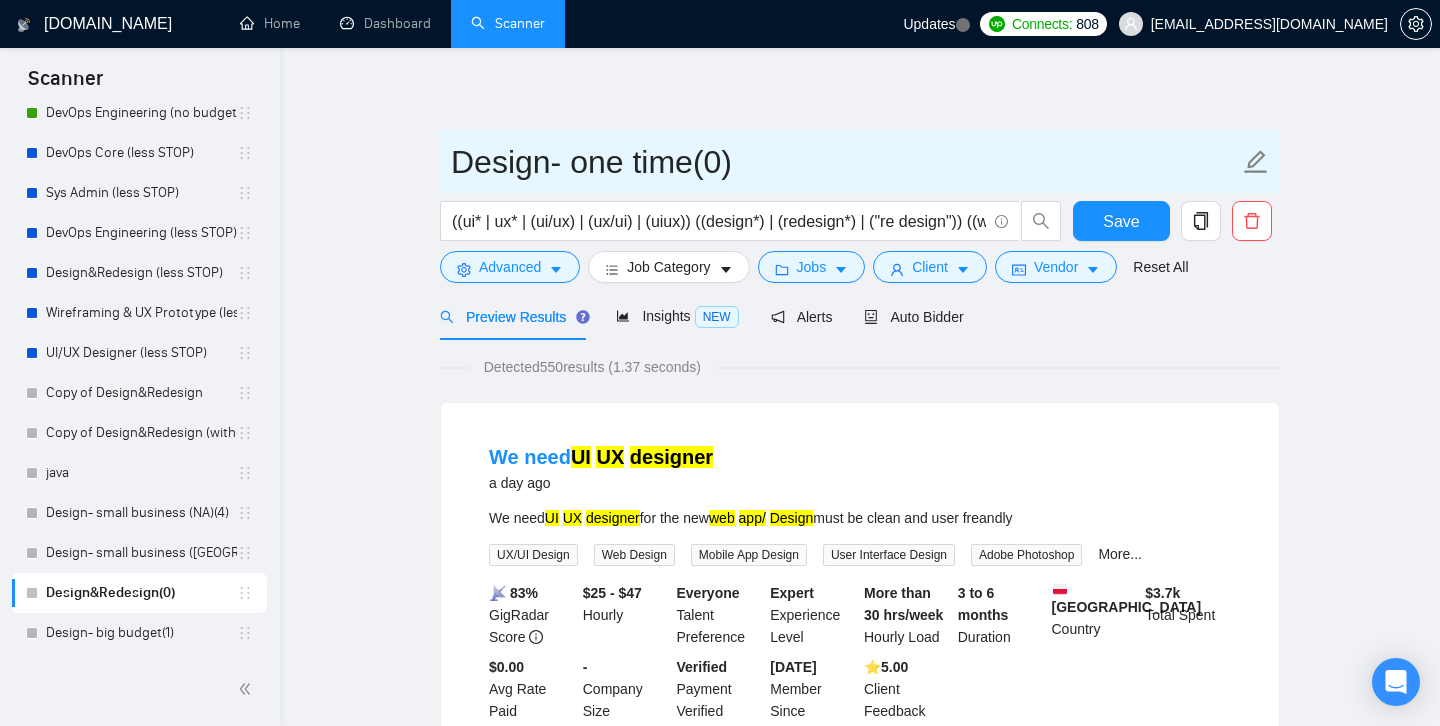 click on "Design- one time(0)" at bounding box center (845, 162) 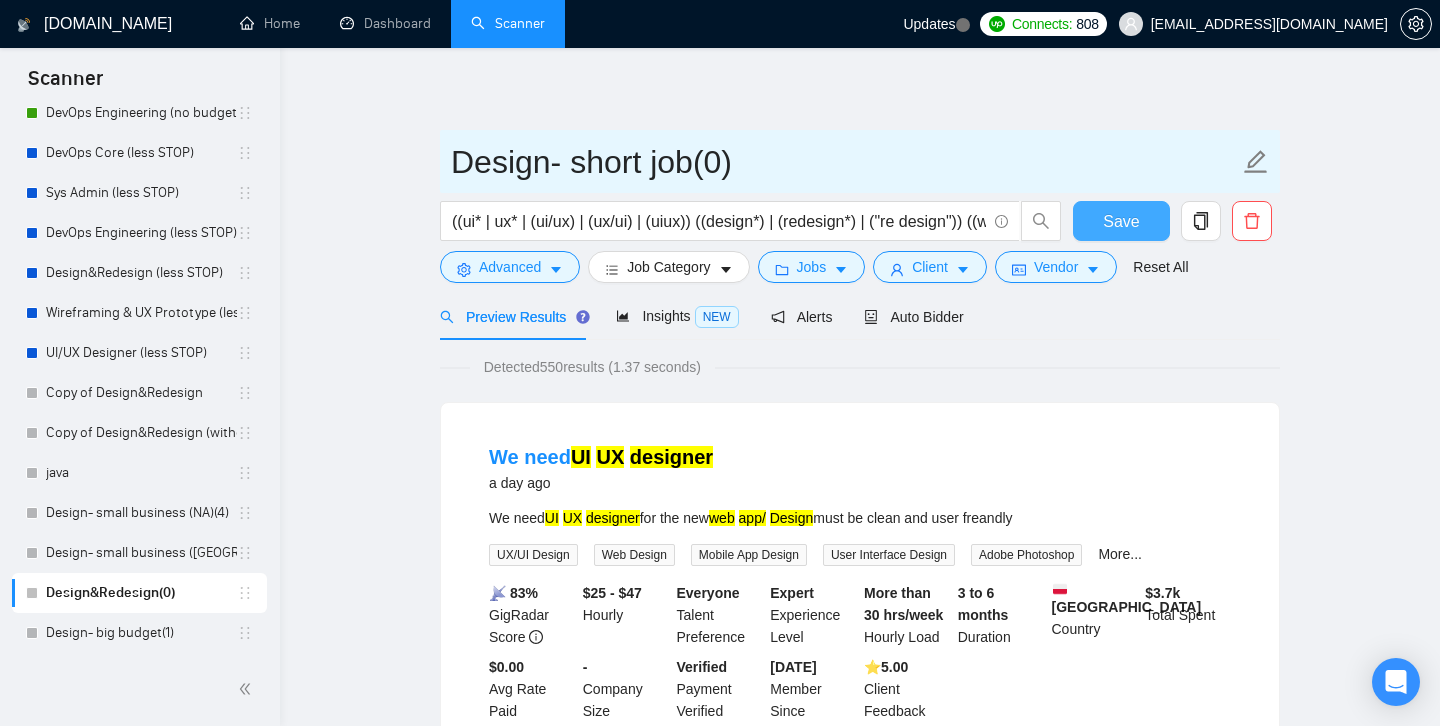 type on "Design- short job(0)" 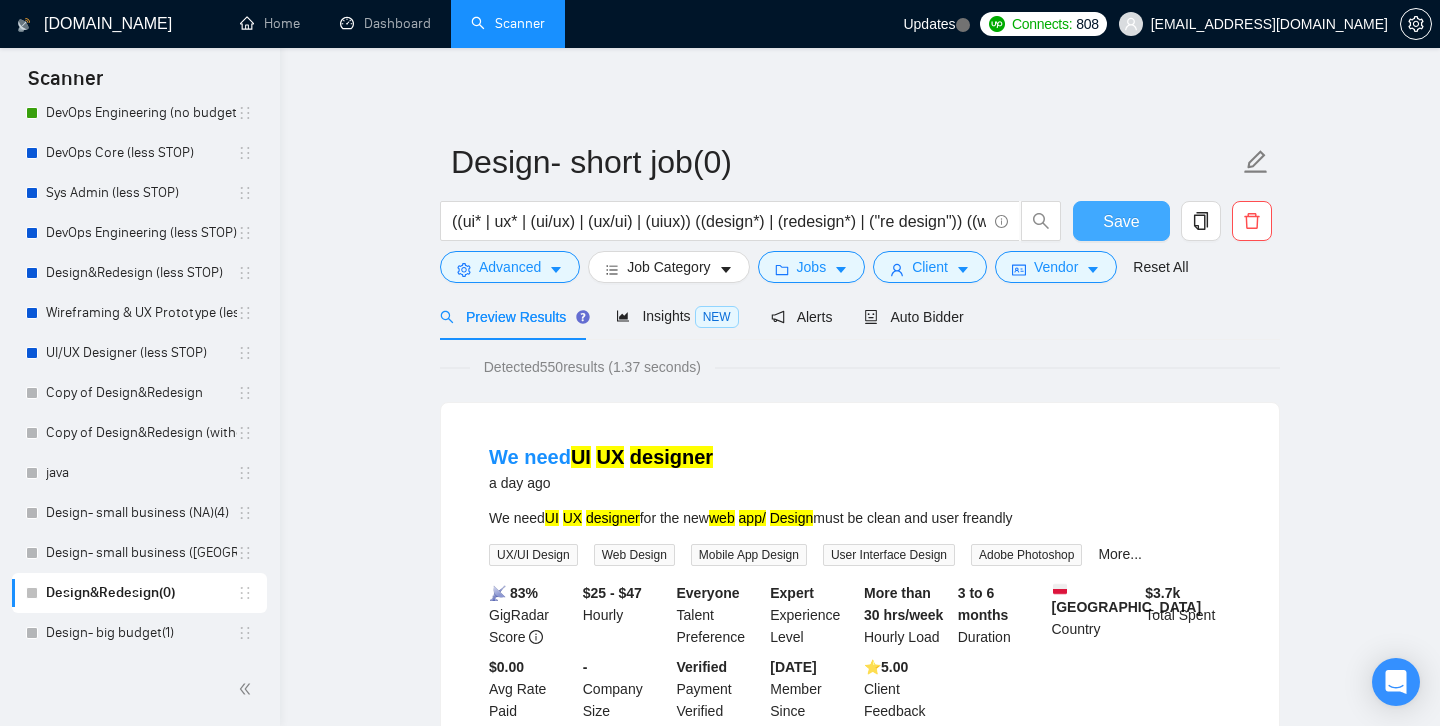 click on "Save" at bounding box center (1121, 221) 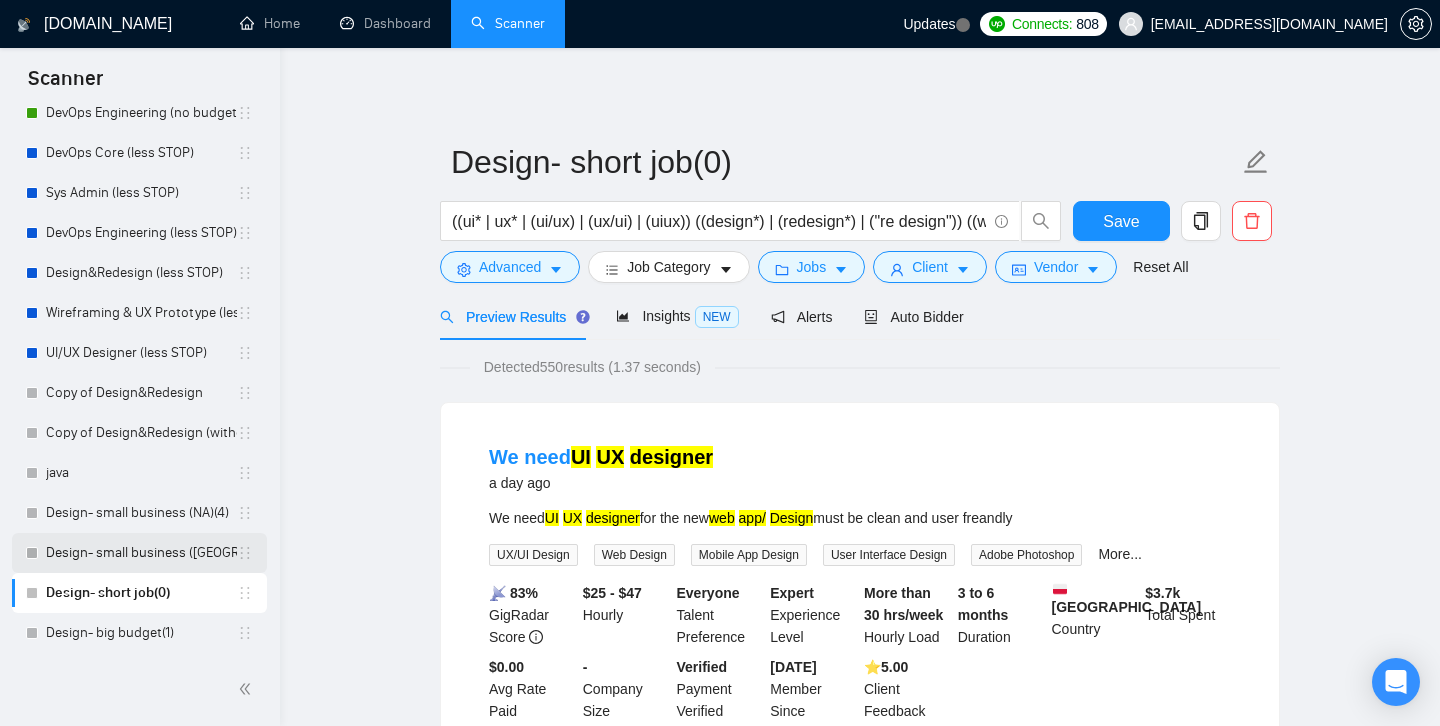 click on "Design- small business ([GEOGRAPHIC_DATA])(4)" at bounding box center [141, 553] 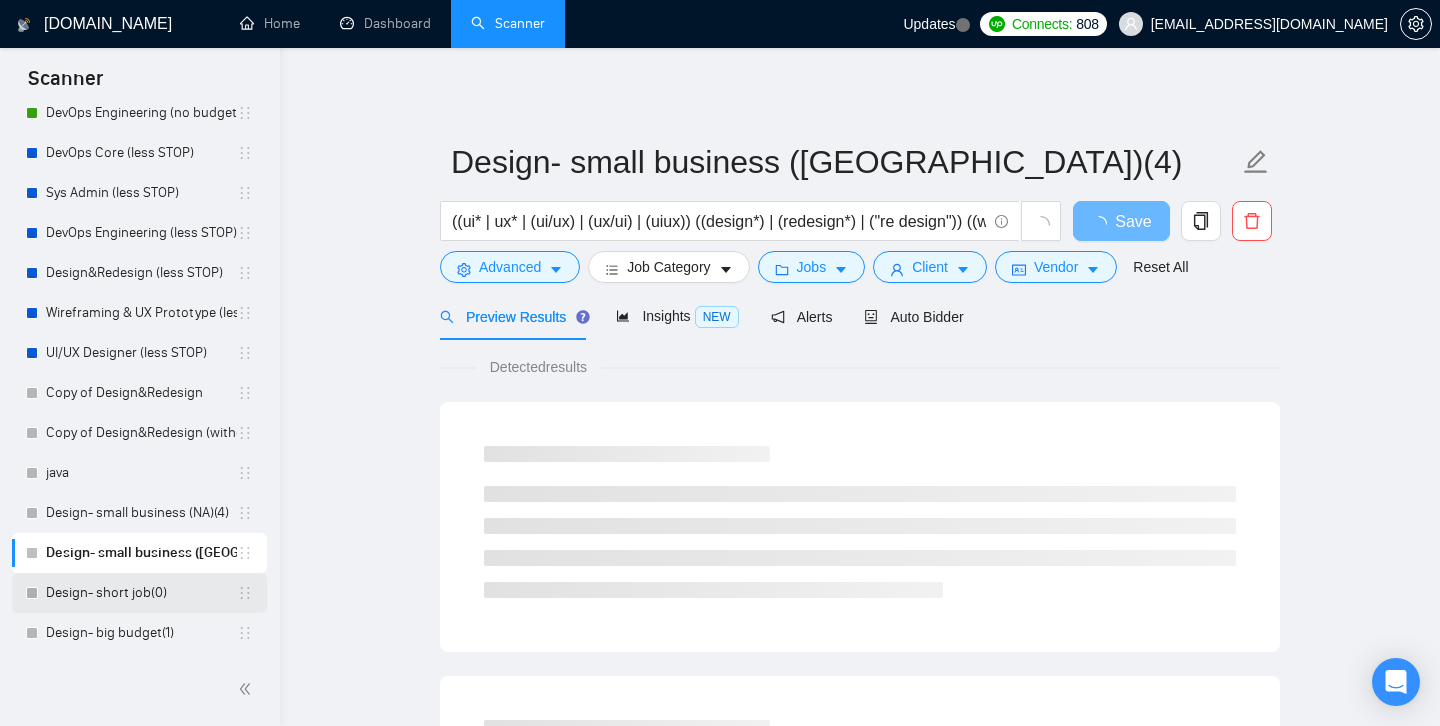 click on "Design- short job(0)" at bounding box center (141, 593) 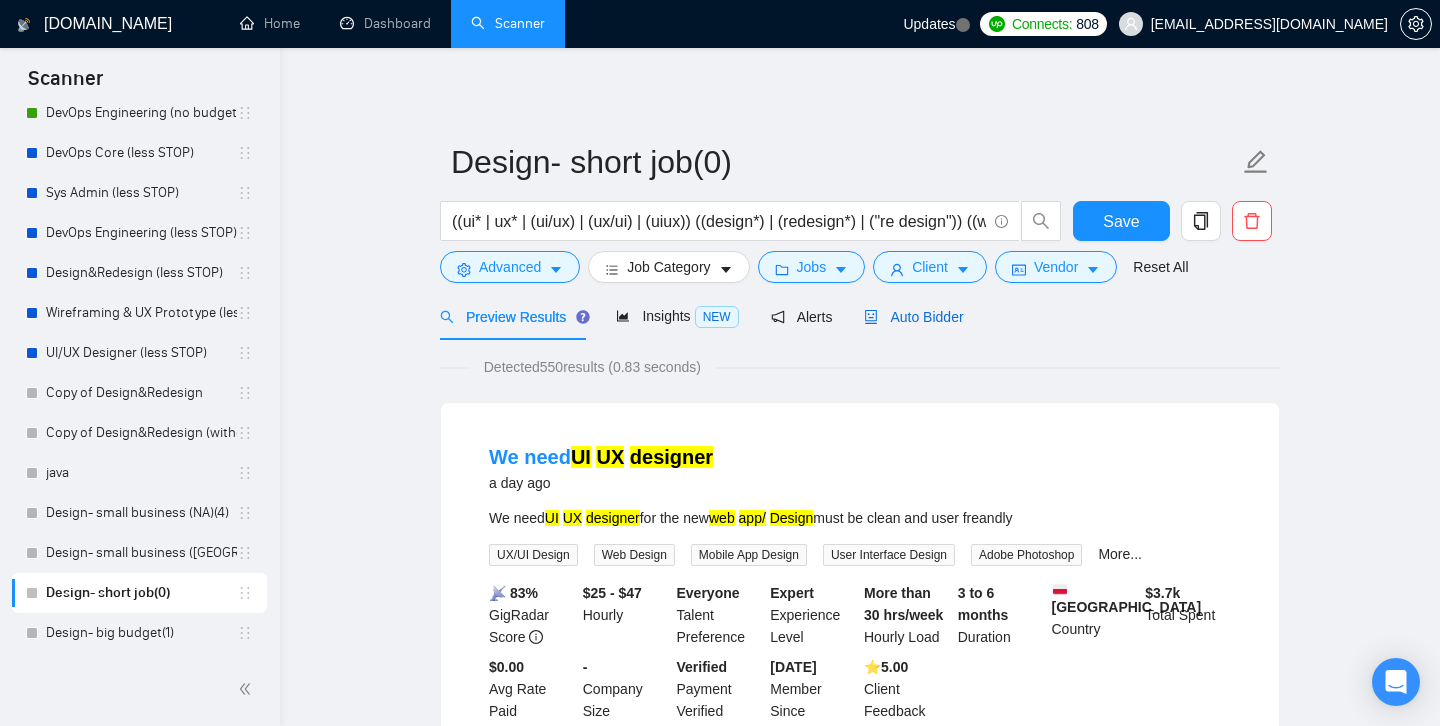 click on "Auto Bidder" at bounding box center [913, 317] 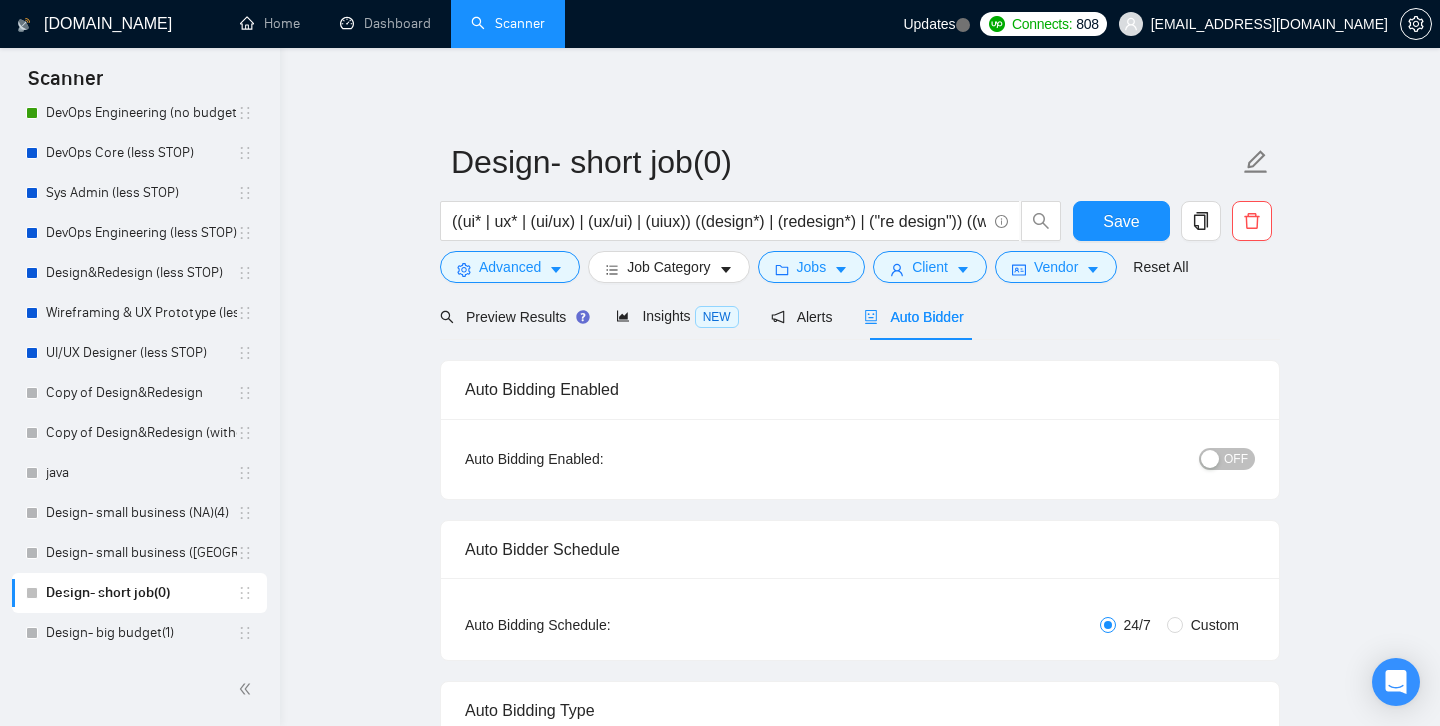 type 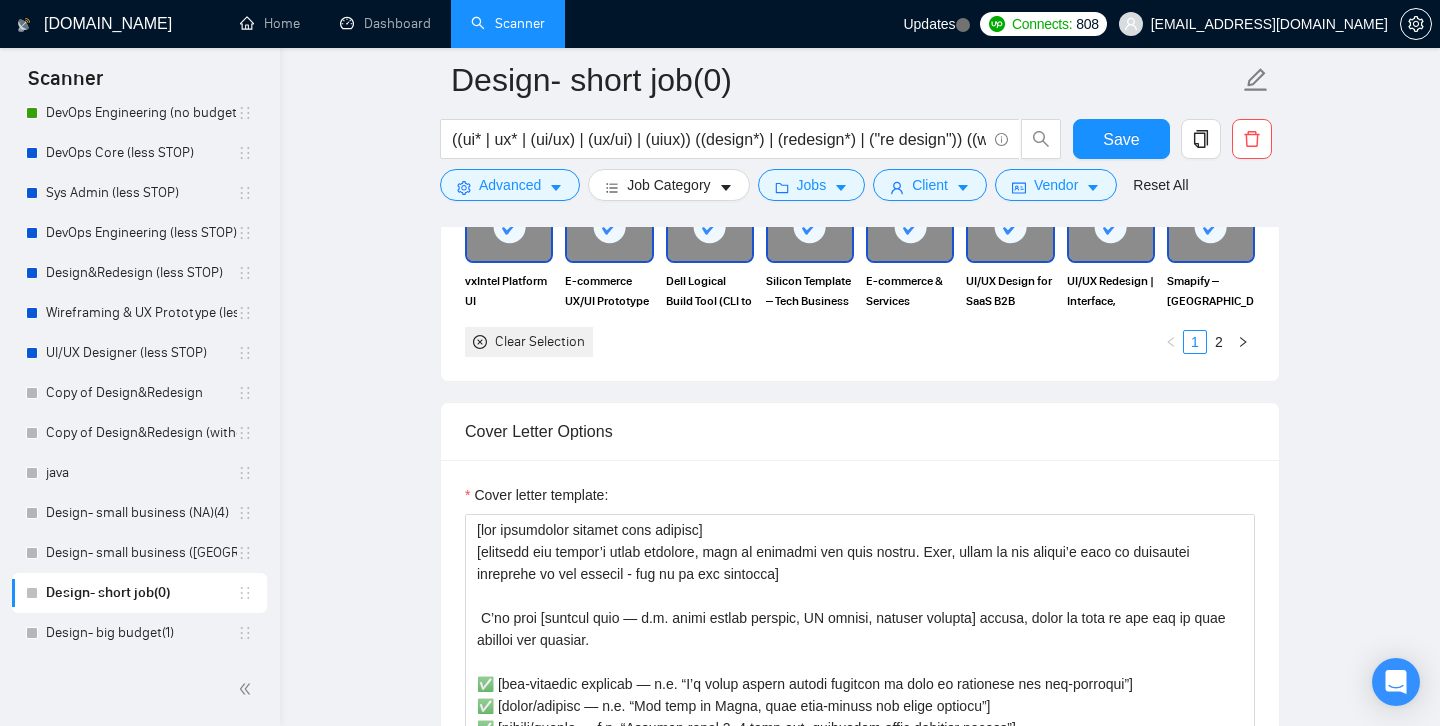 scroll, scrollTop: 1805, scrollLeft: 0, axis: vertical 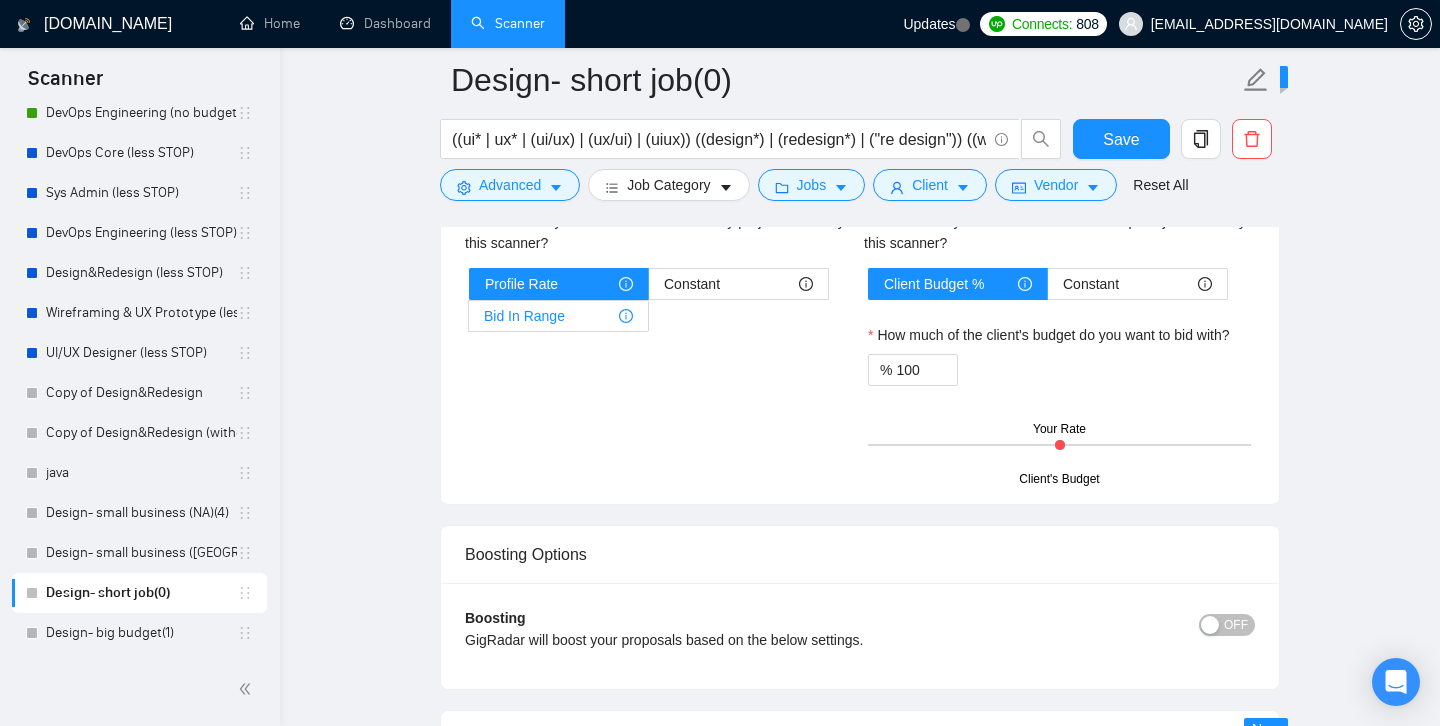 click on "Bid In Range" at bounding box center [558, 316] 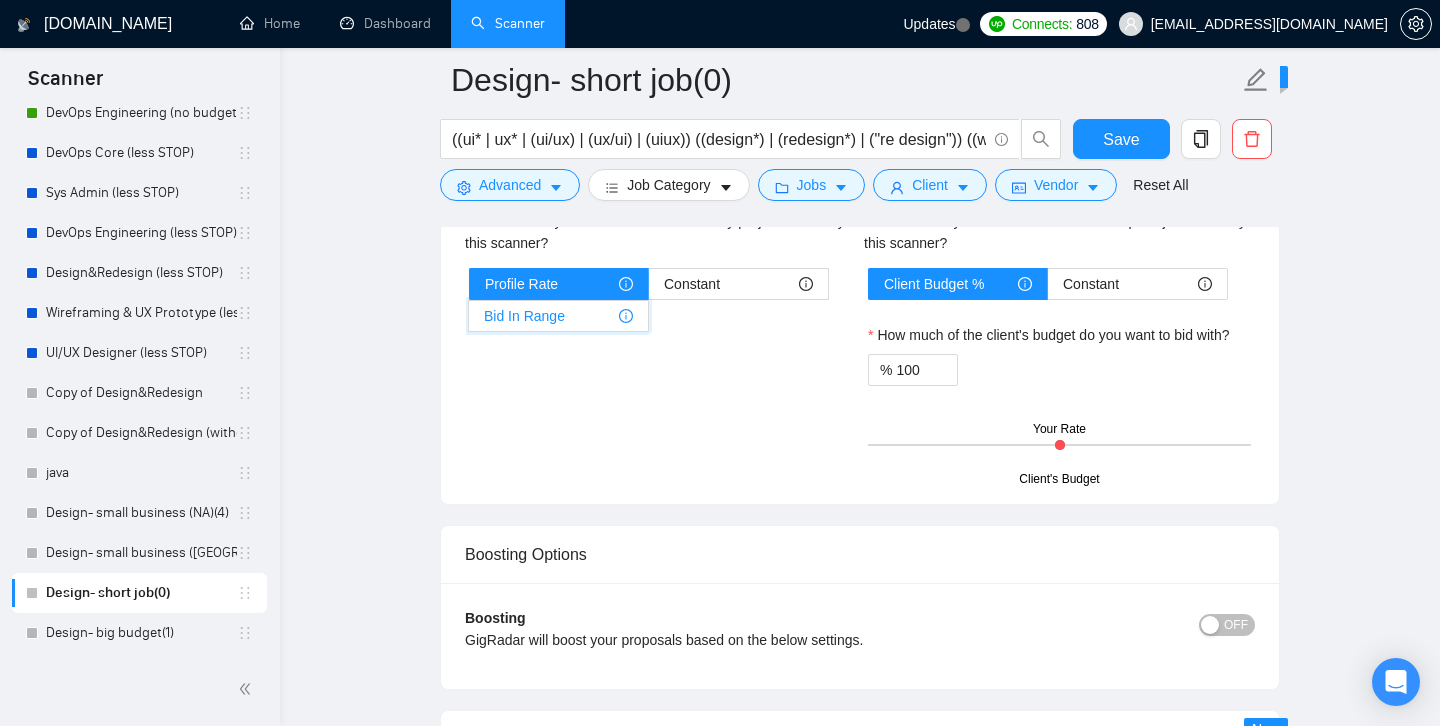 click on "Bid In Range" at bounding box center [469, 321] 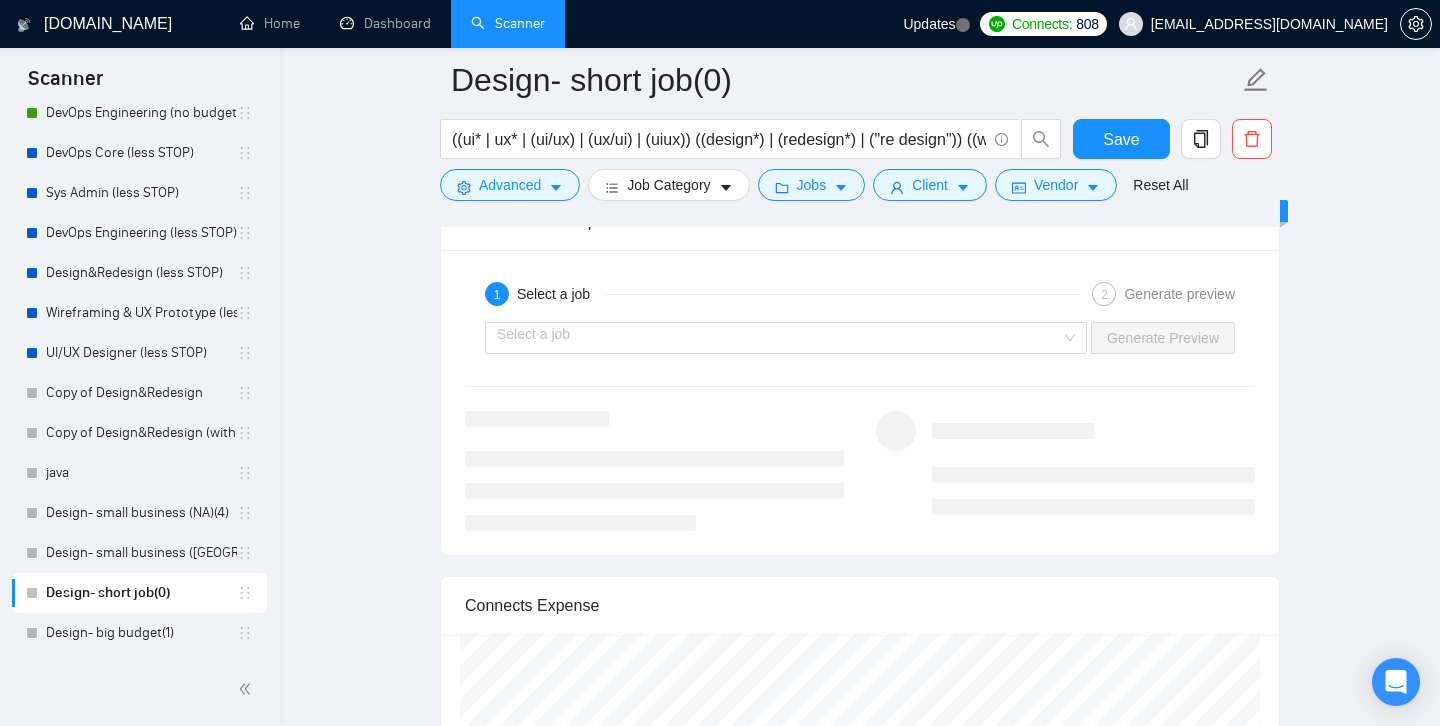 scroll, scrollTop: 3512, scrollLeft: 0, axis: vertical 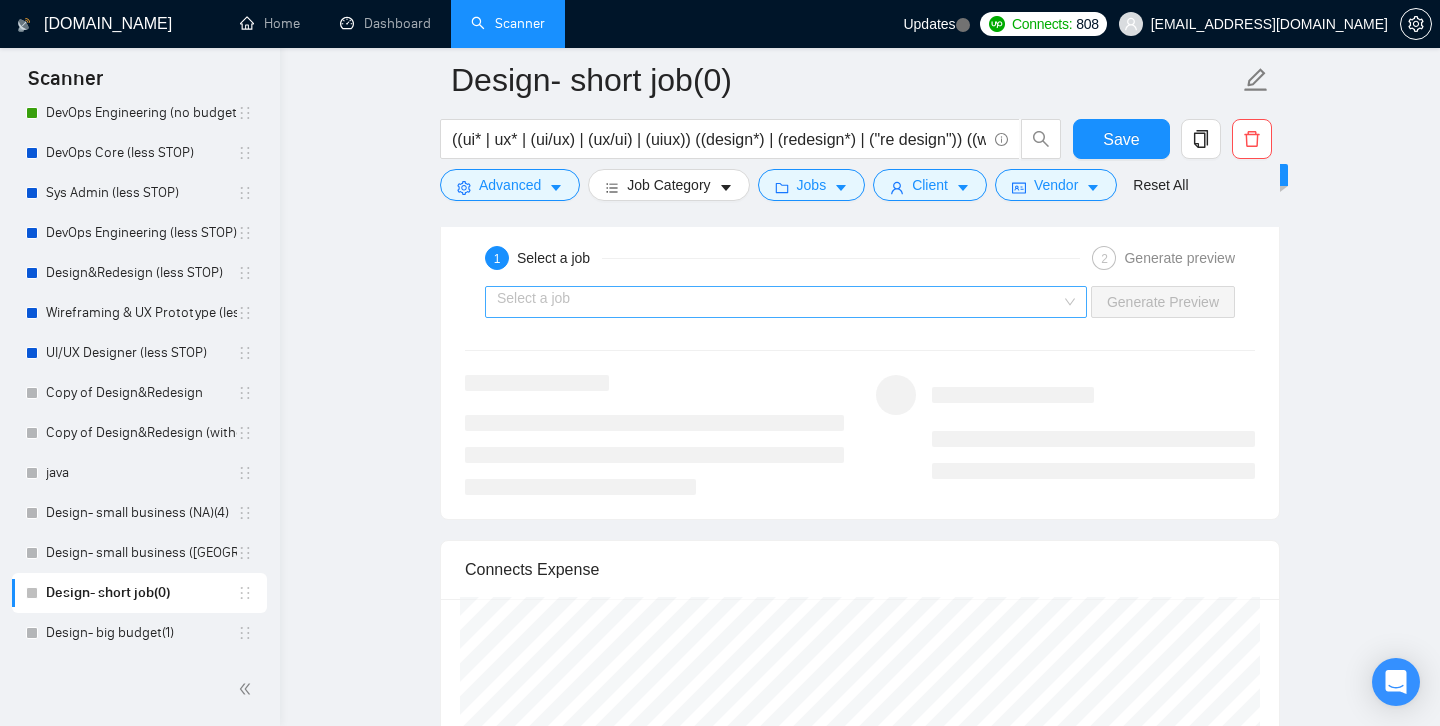 click on "Select a job" at bounding box center (786, 302) 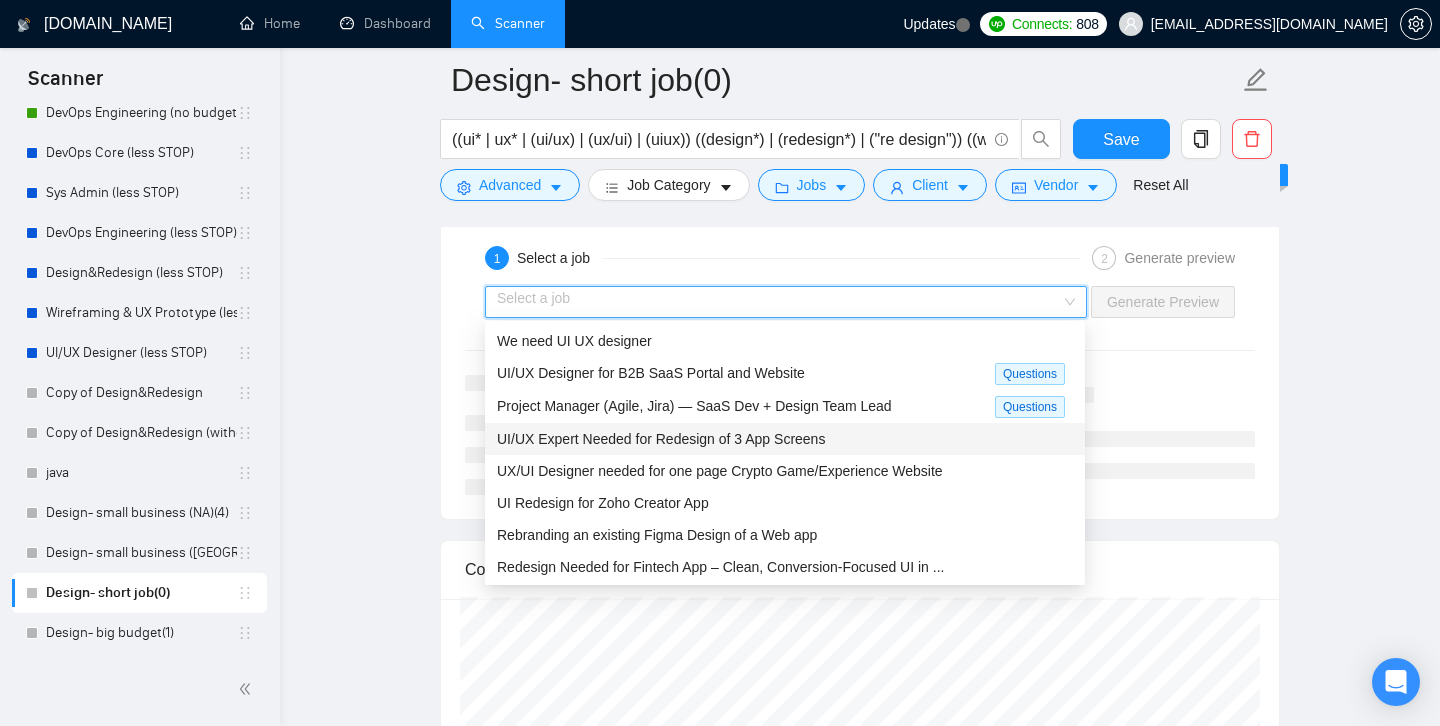 click on "UI/UX Expert Needed for Redesign of 3 App Screens" at bounding box center [661, 439] 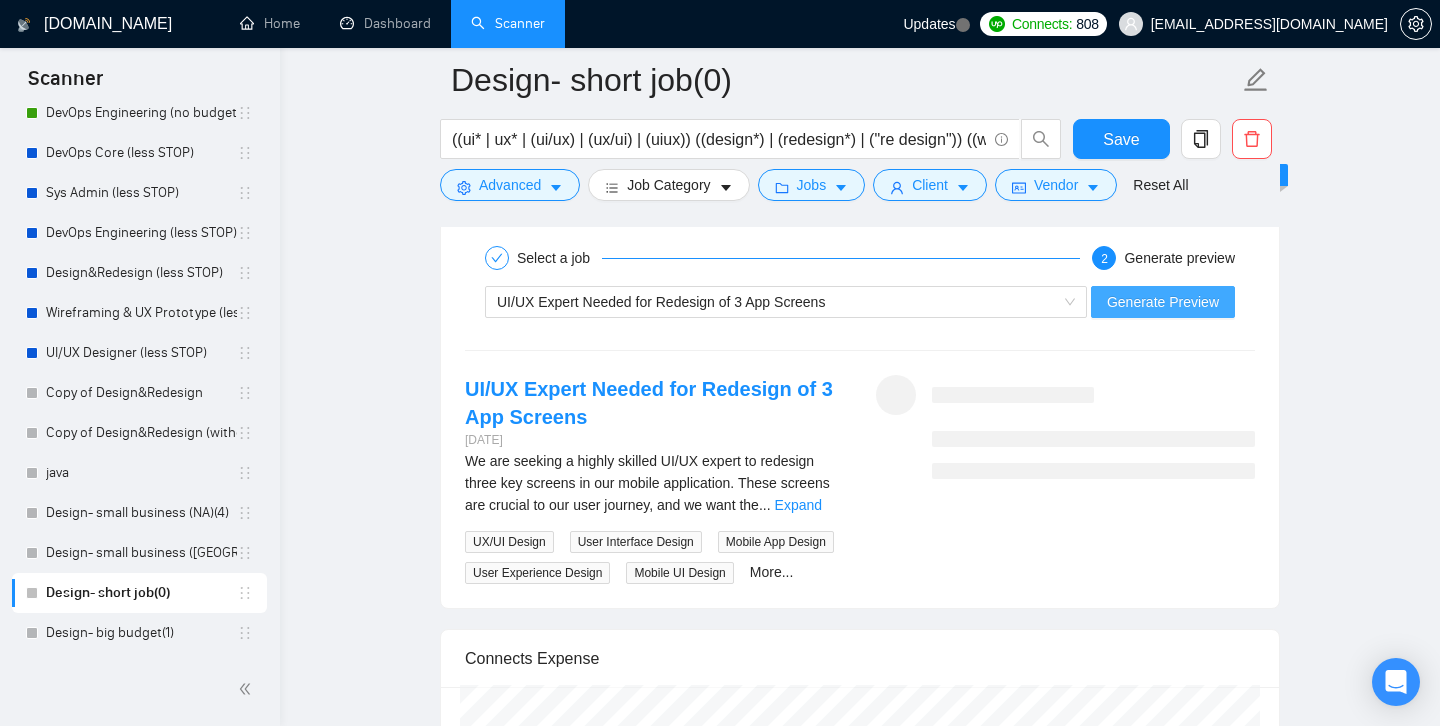 click on "Generate Preview" at bounding box center (1163, 302) 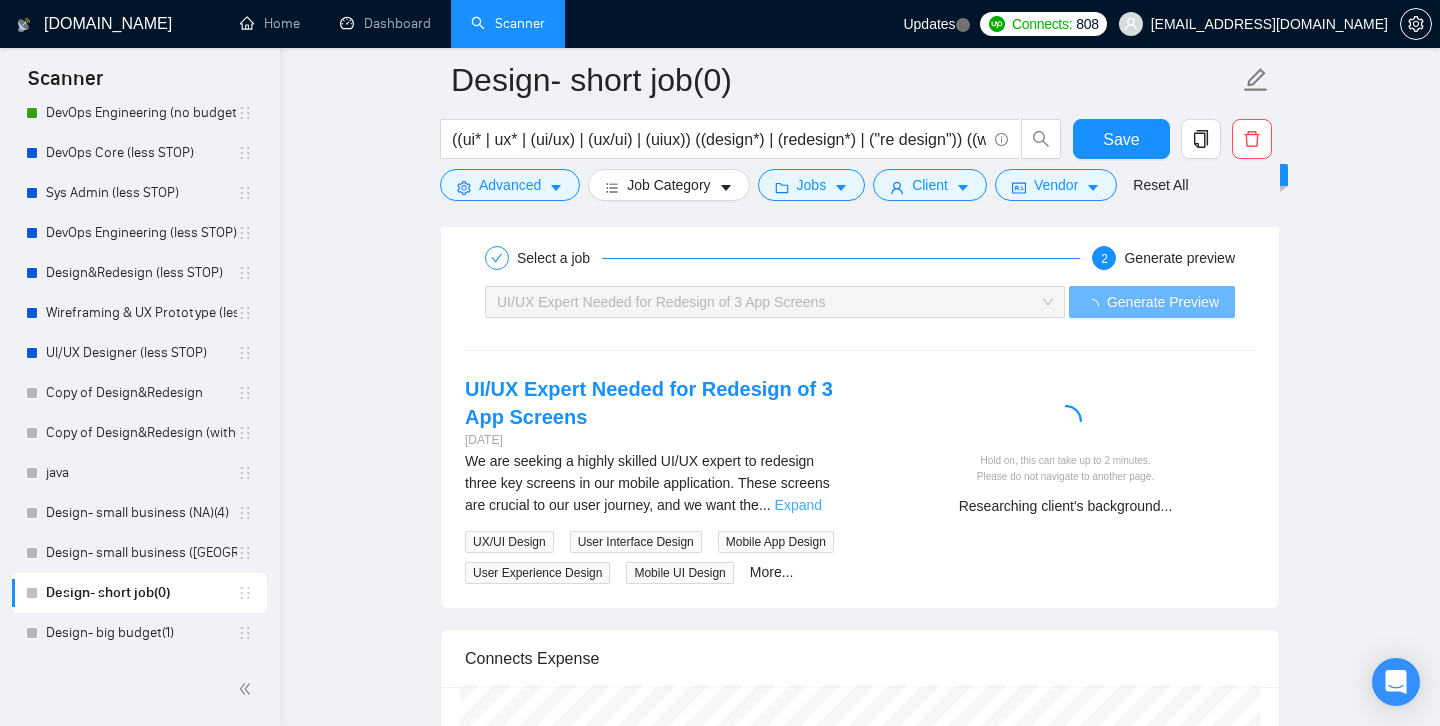 click on "Expand" at bounding box center [798, 505] 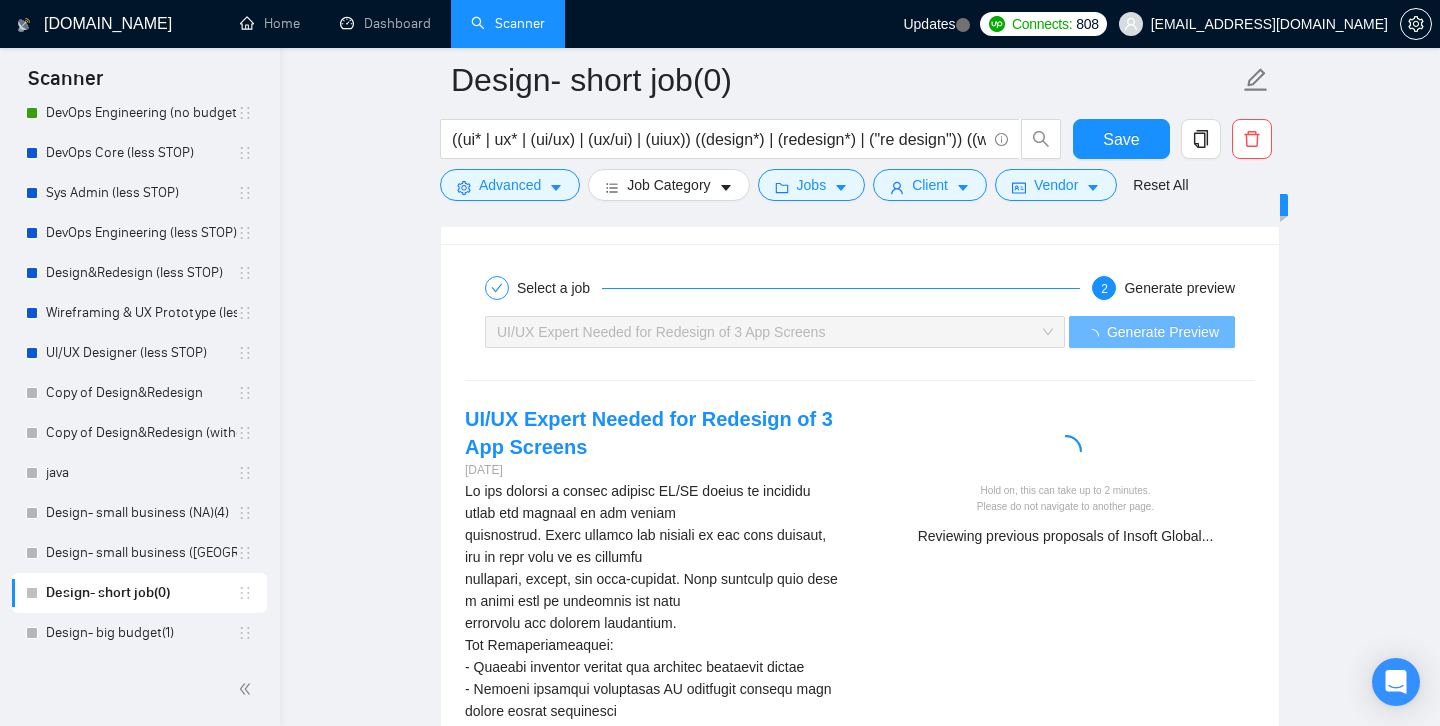 scroll, scrollTop: 3483, scrollLeft: 0, axis: vertical 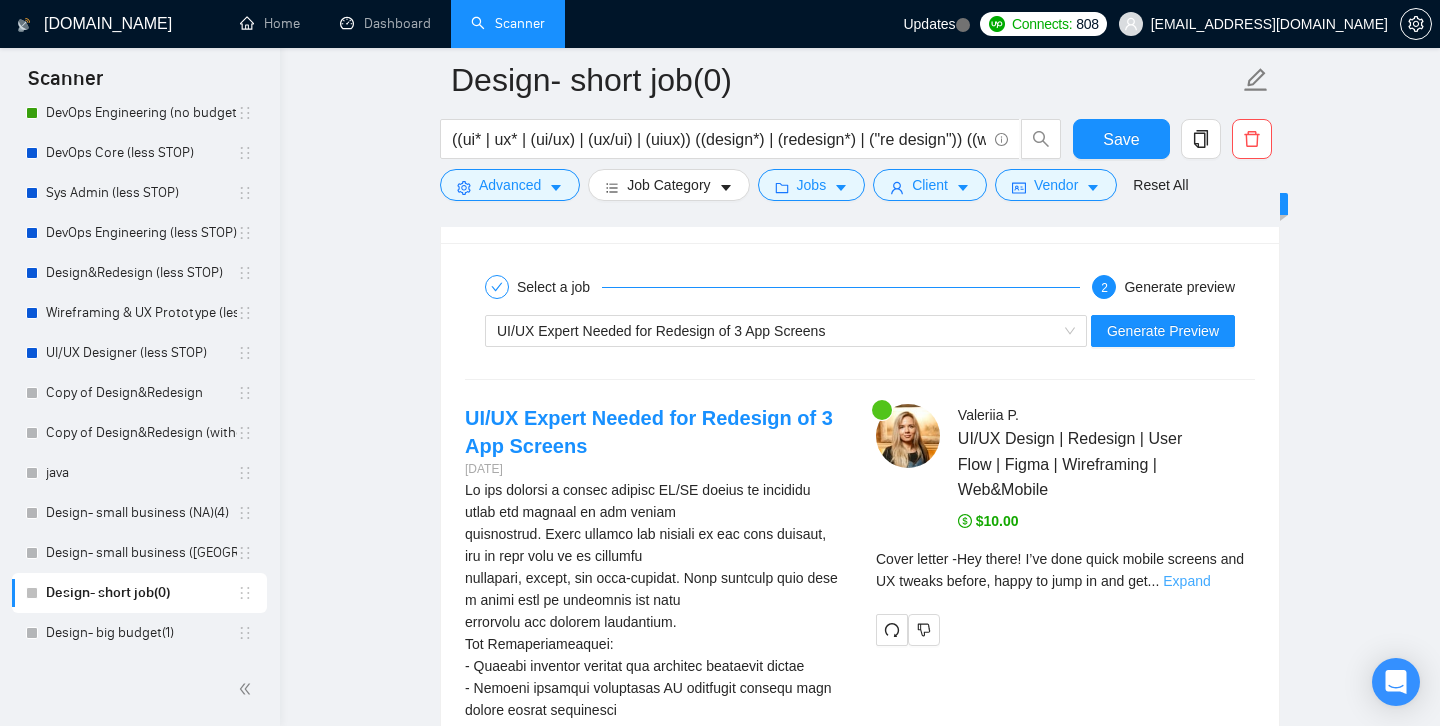 click on "Expand" at bounding box center [1186, 581] 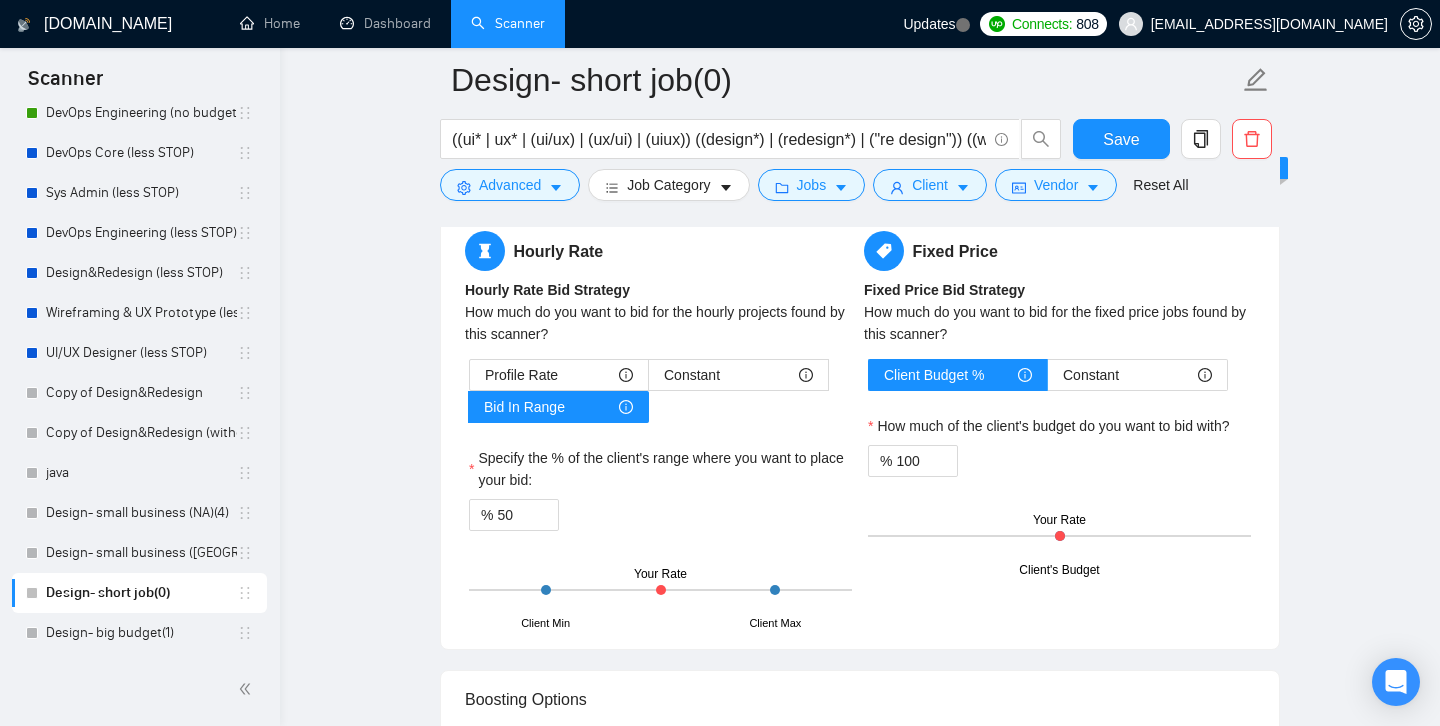 scroll, scrollTop: 2810, scrollLeft: 0, axis: vertical 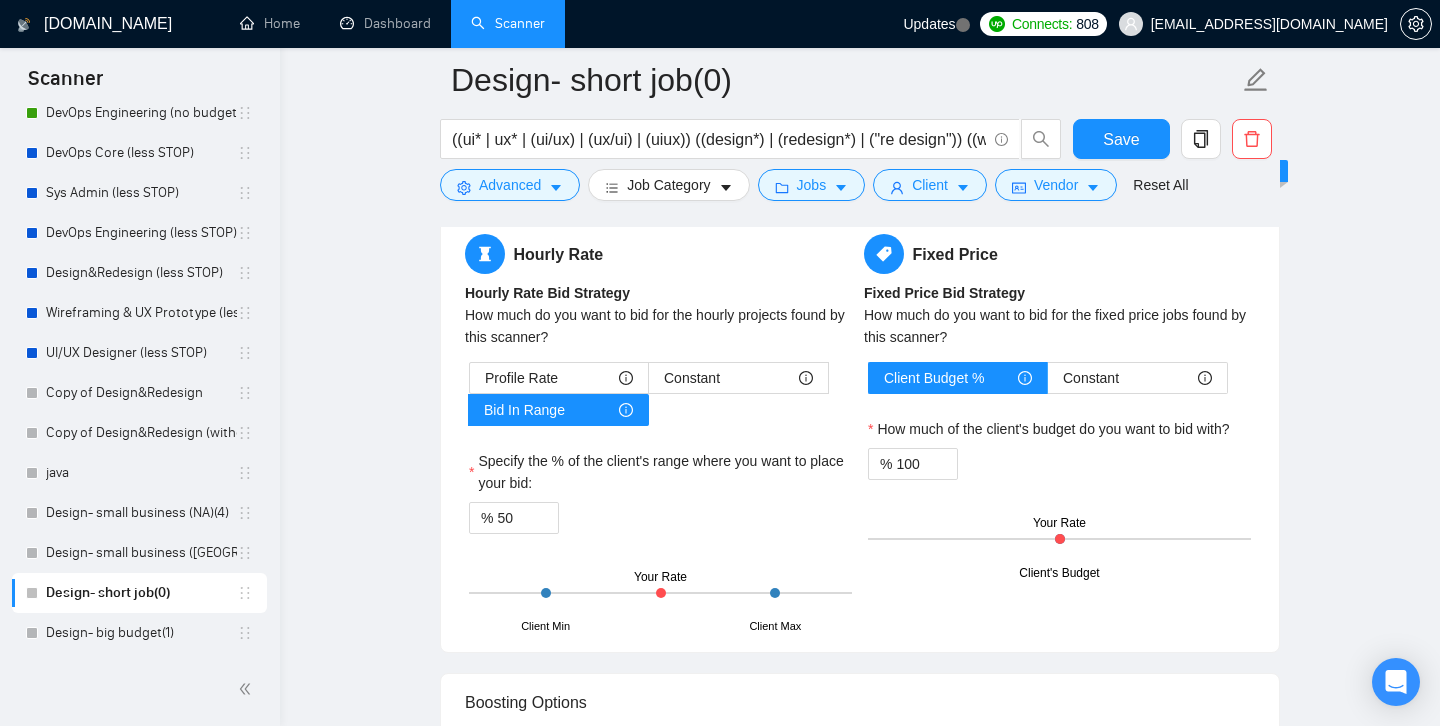 drag, startPoint x: 661, startPoint y: 592, endPoint x: 730, endPoint y: 592, distance: 69 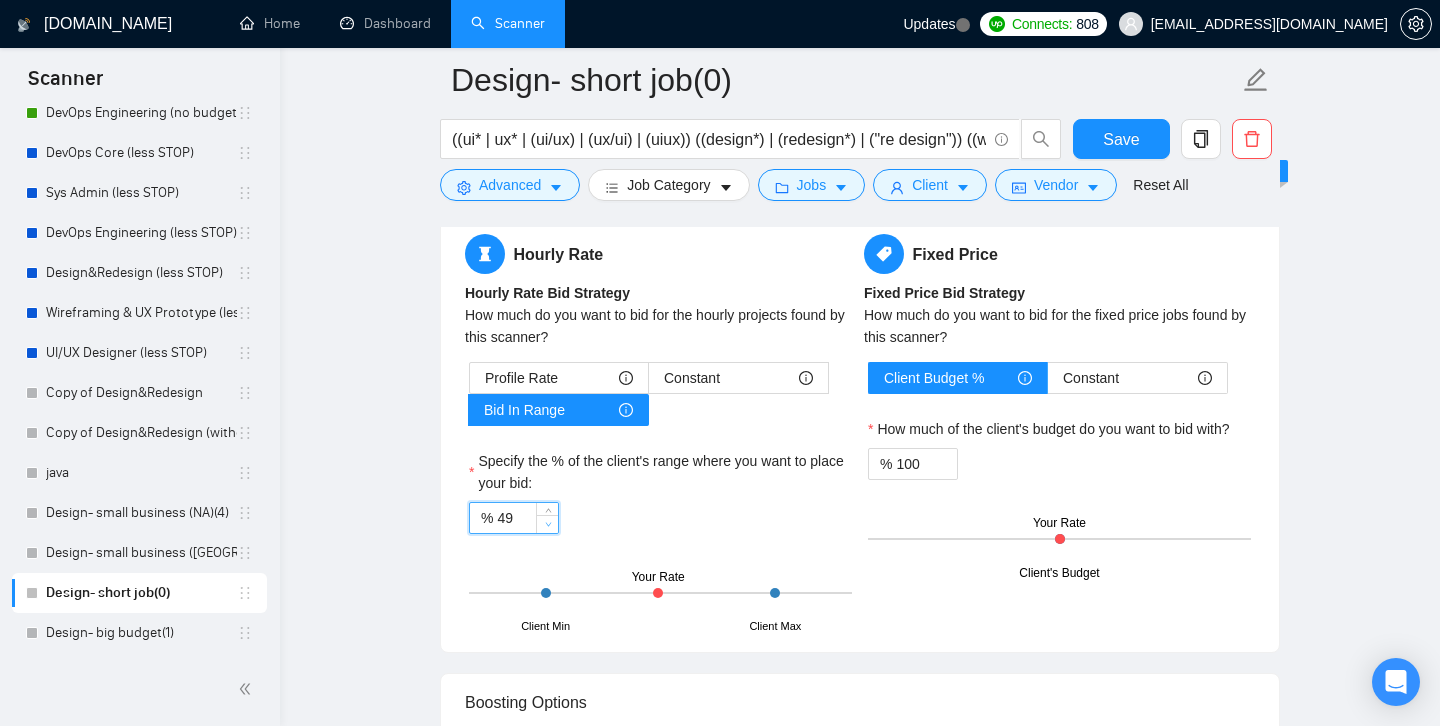 click 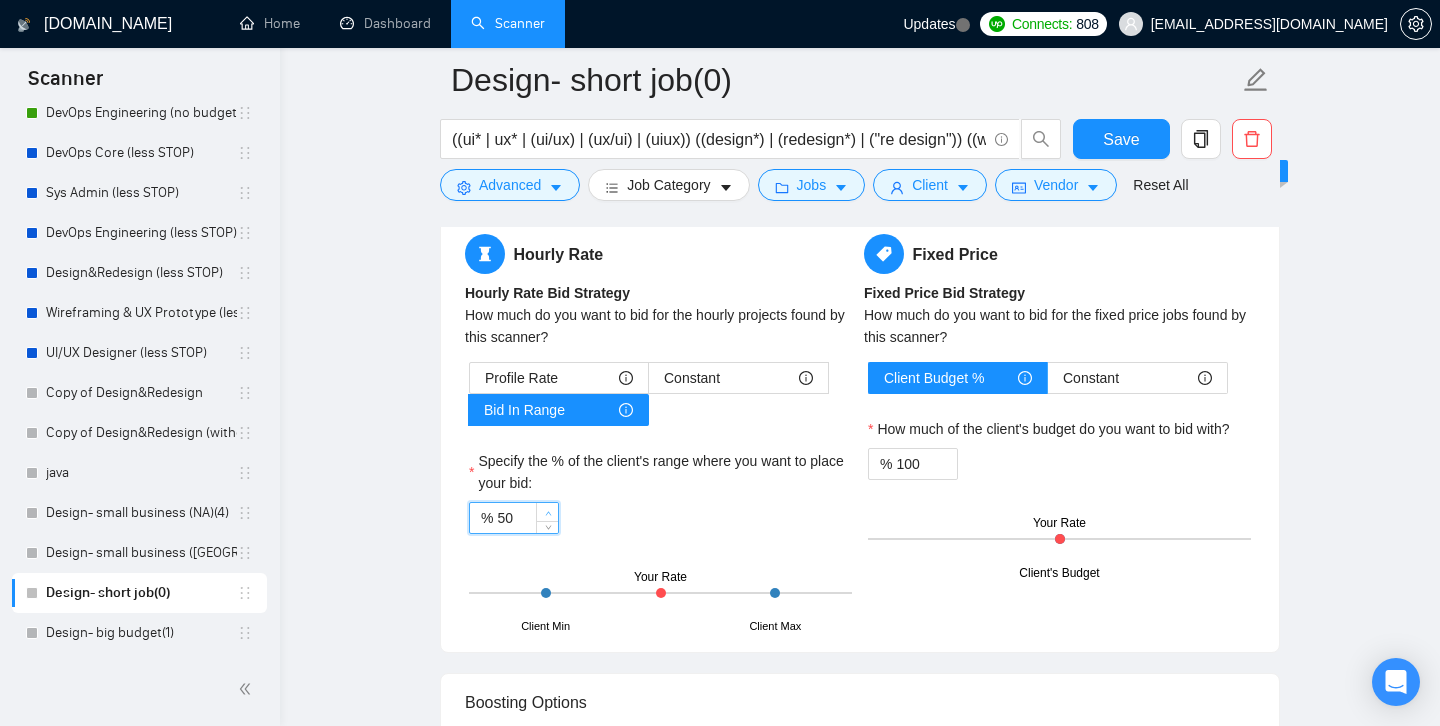 click 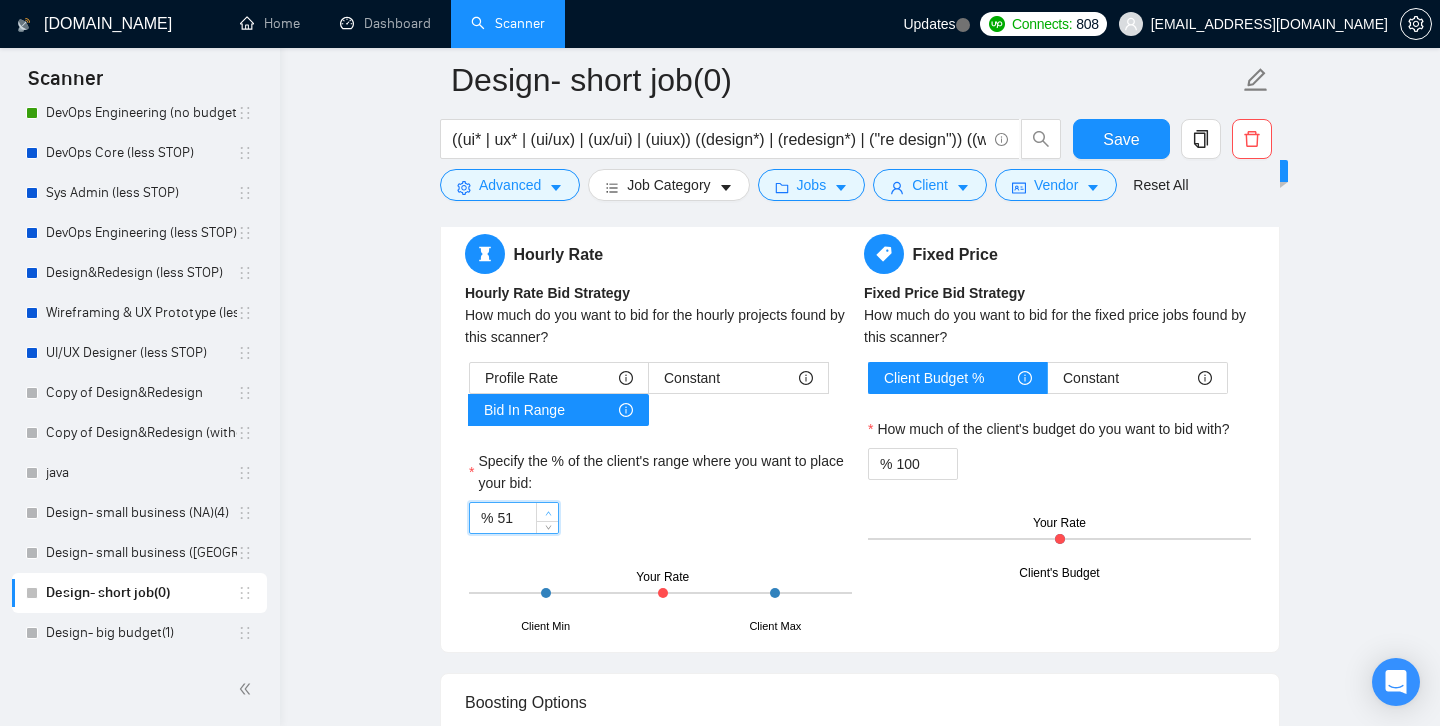 click 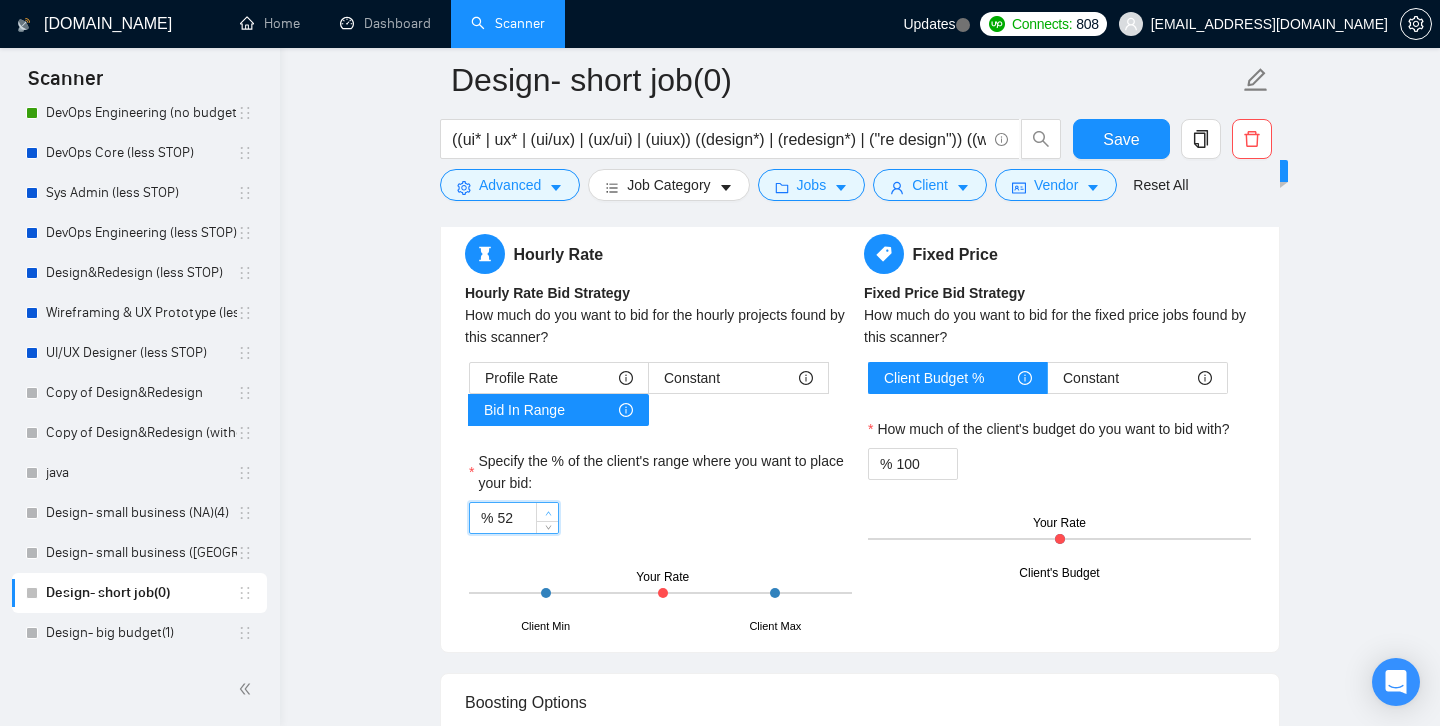 click 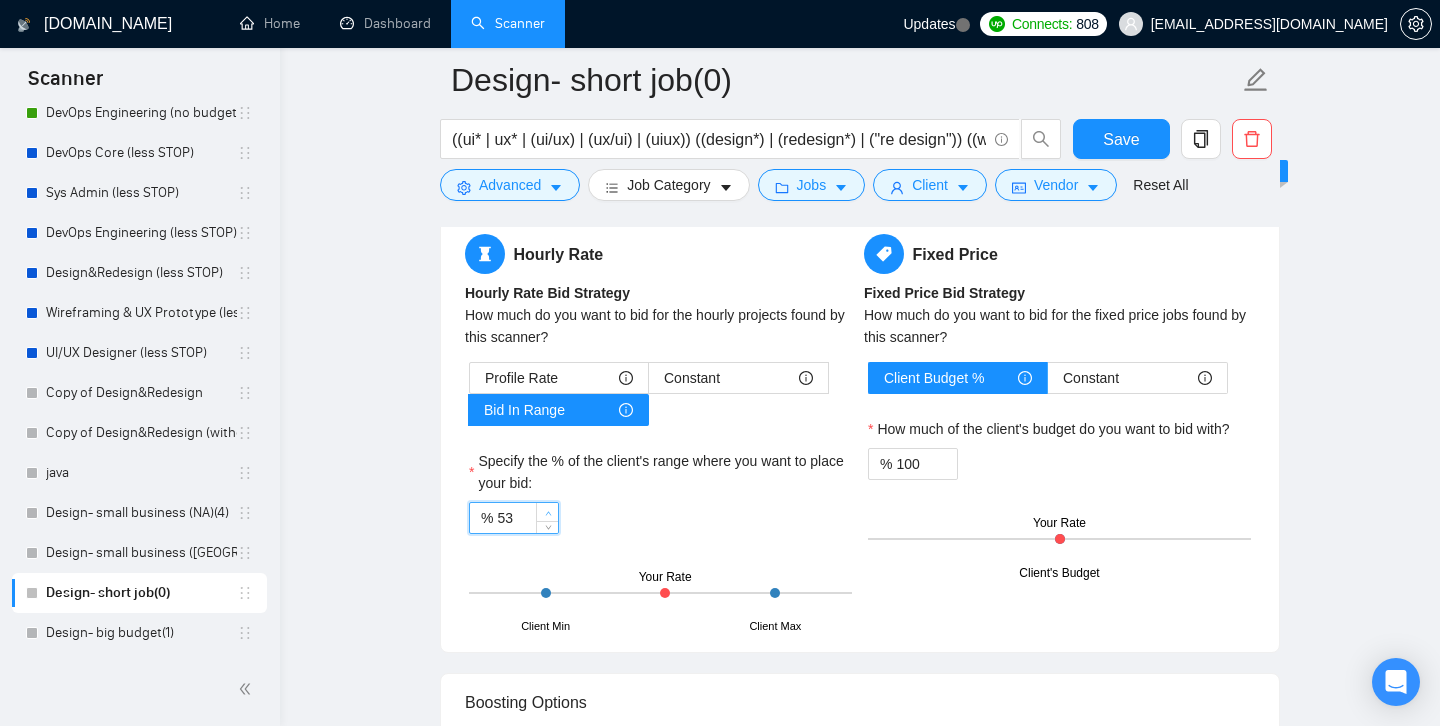click 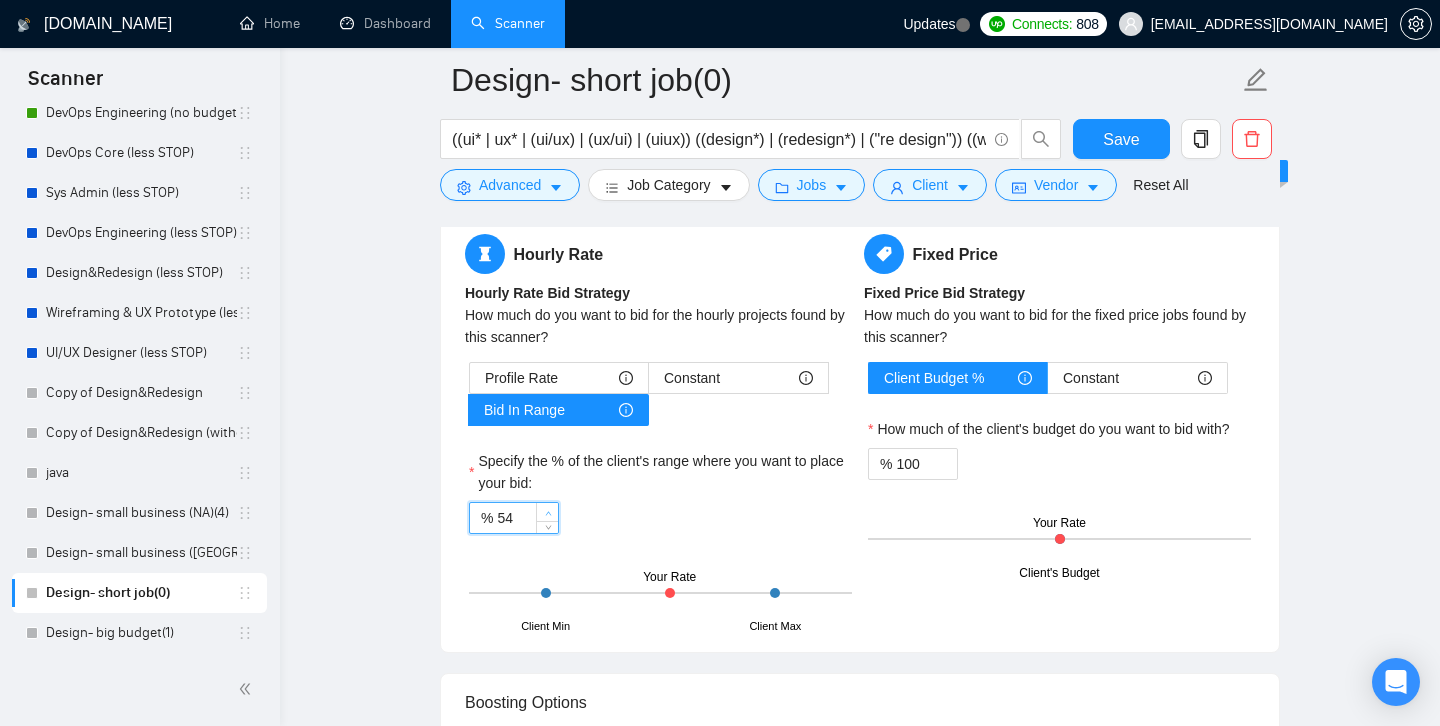 click 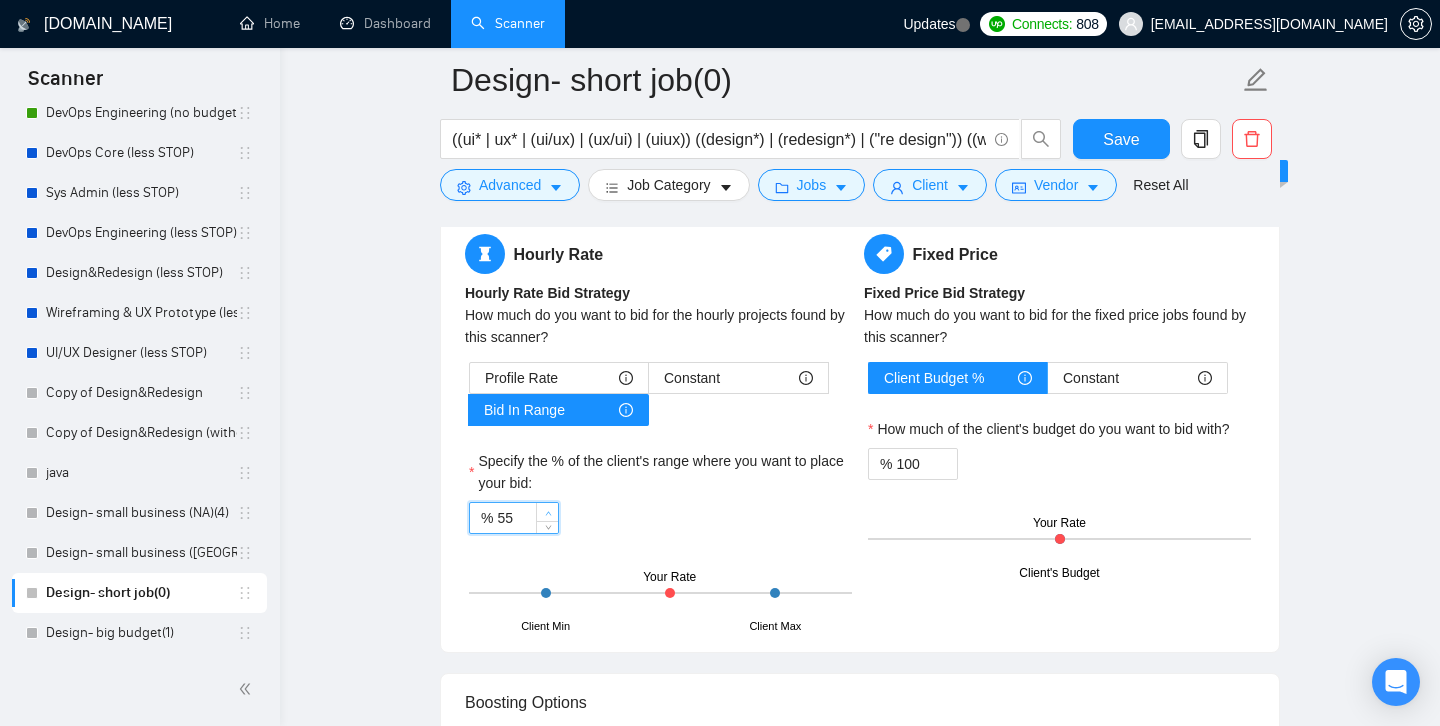 click 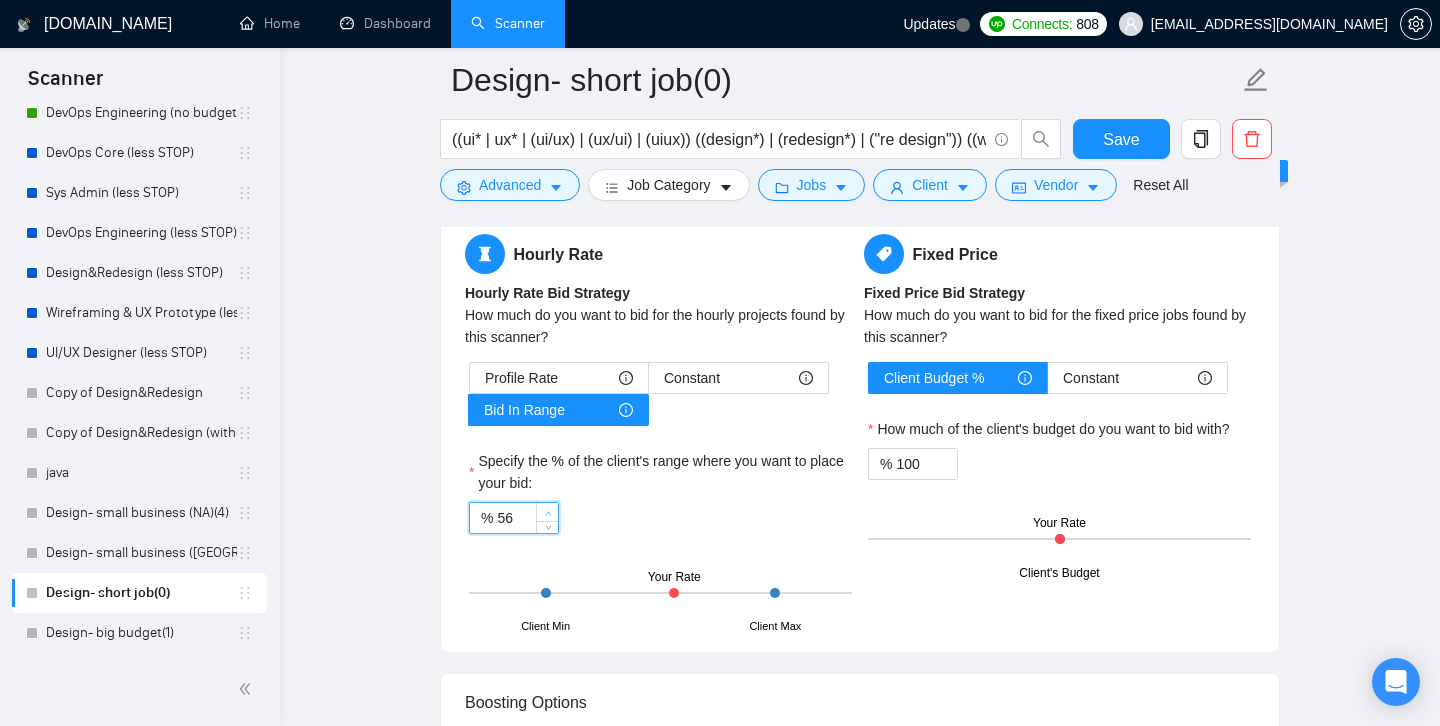 click 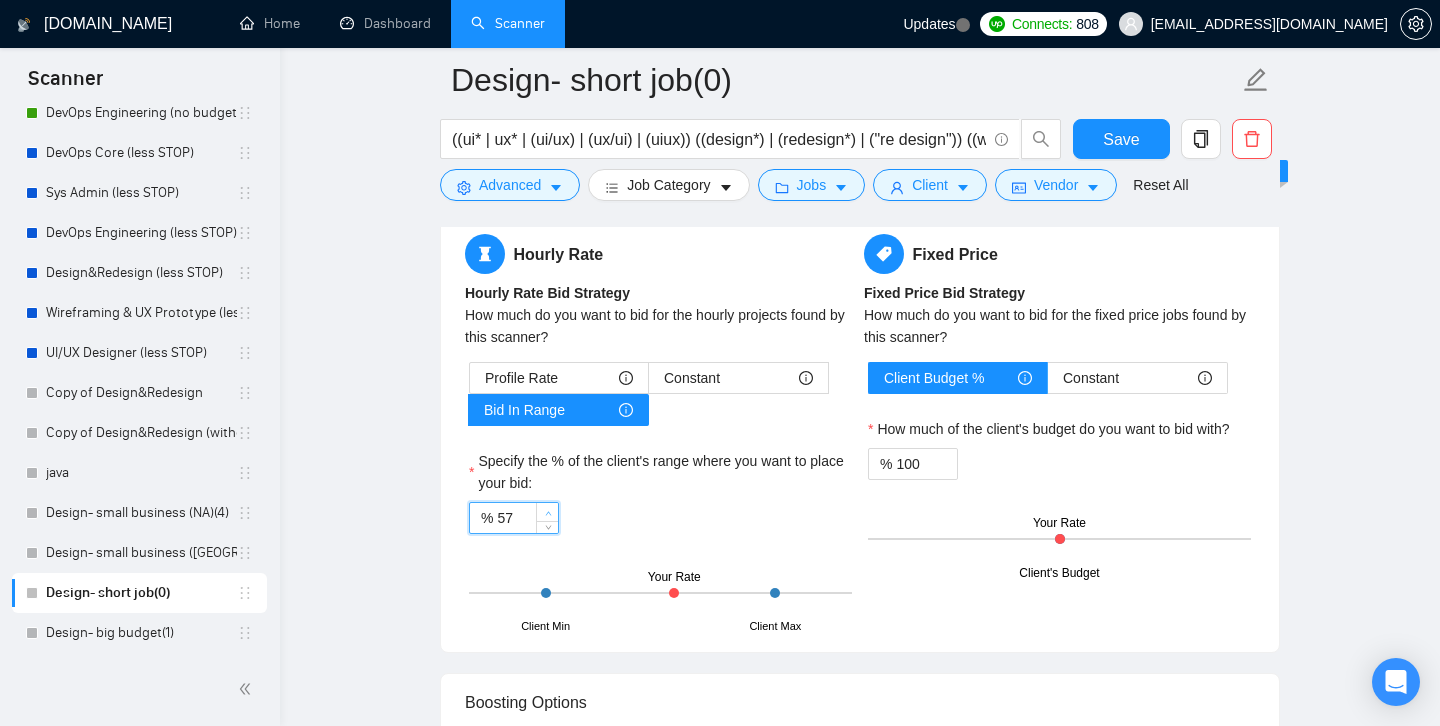 click 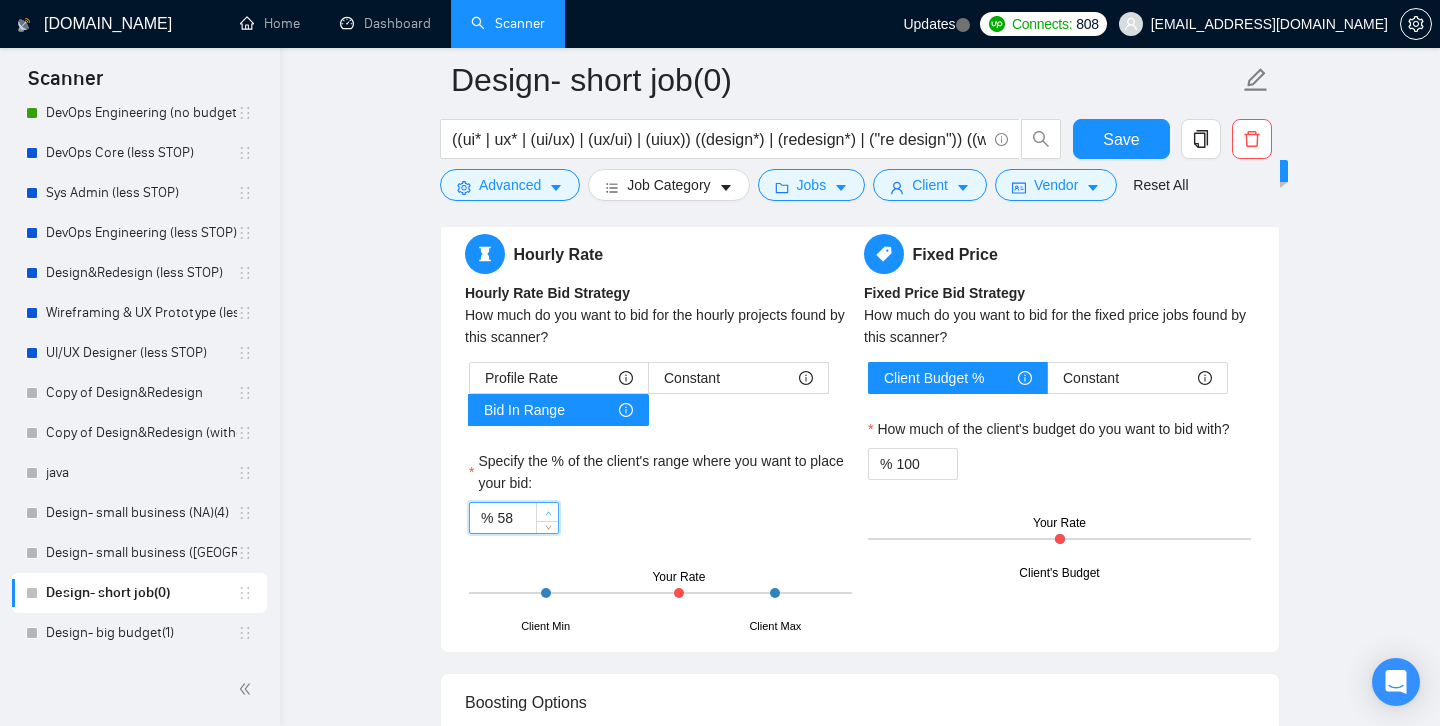 click 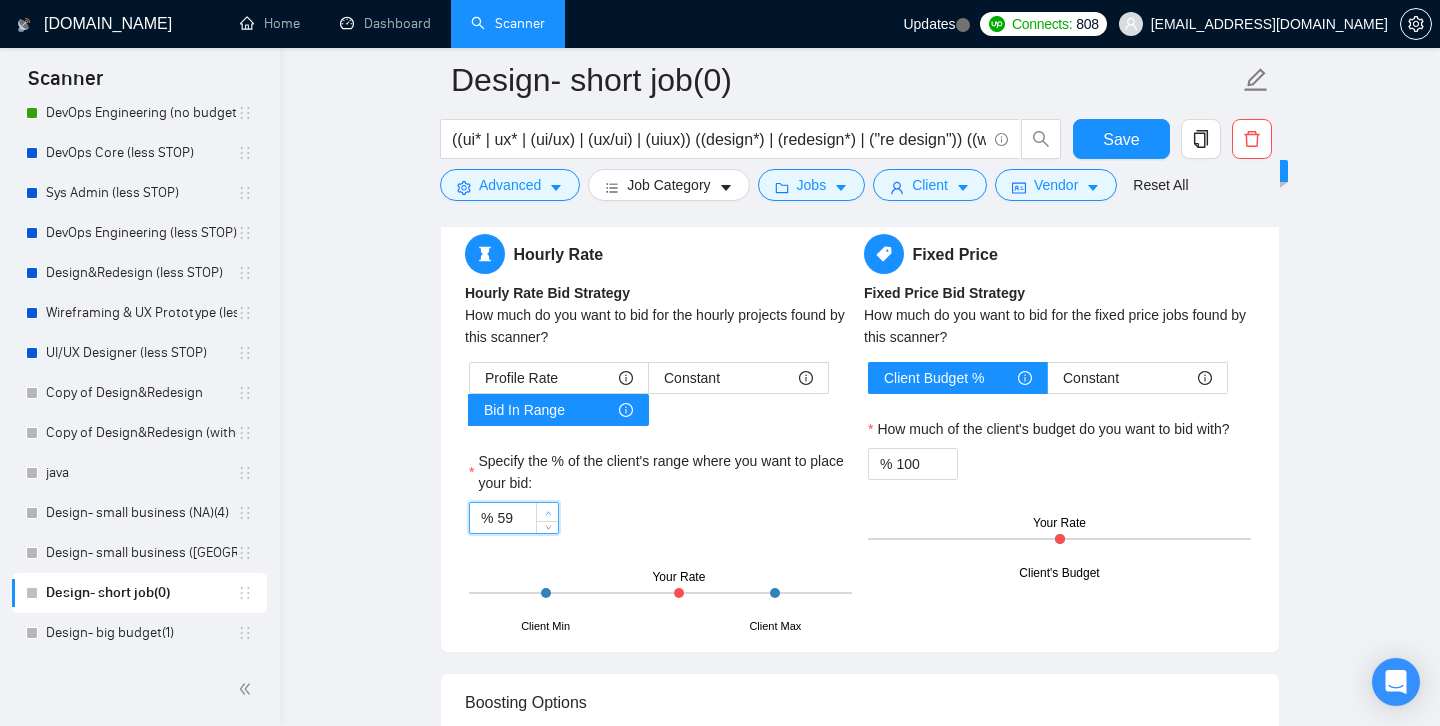 click 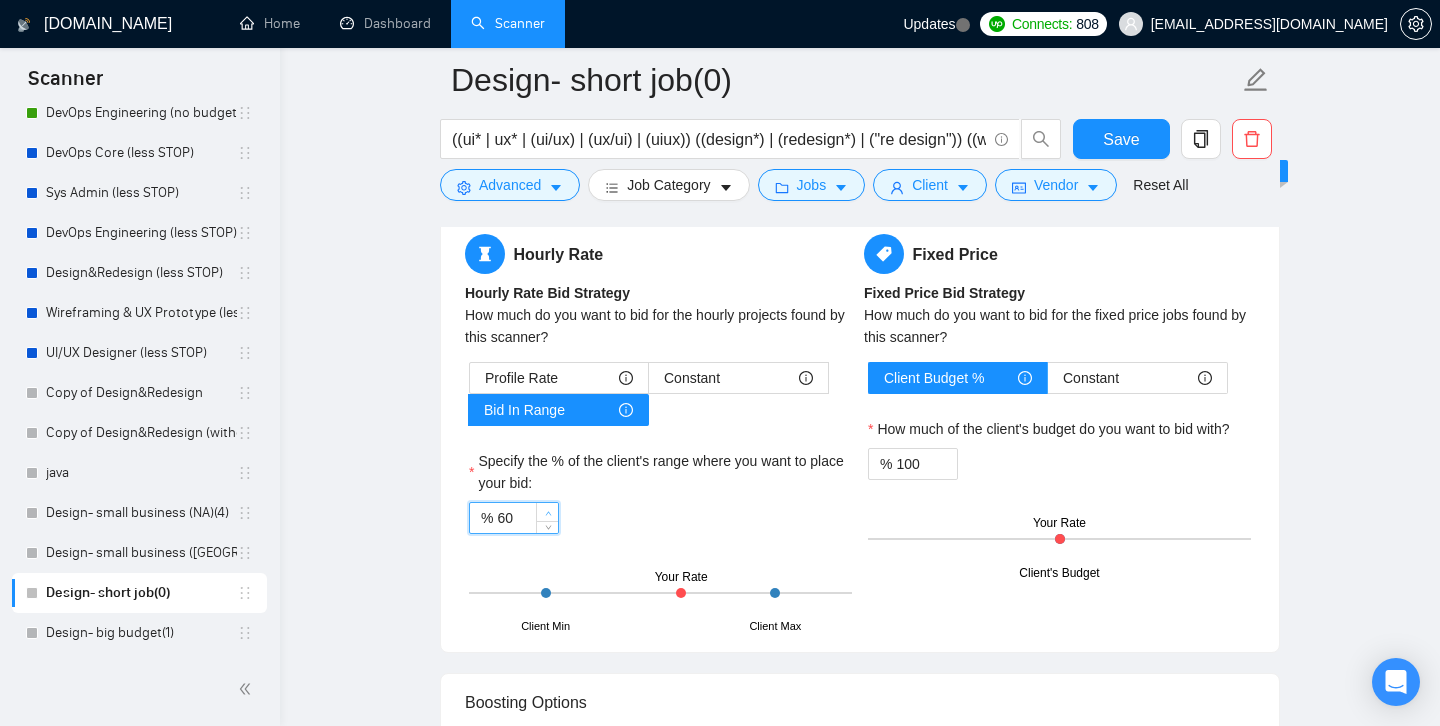click 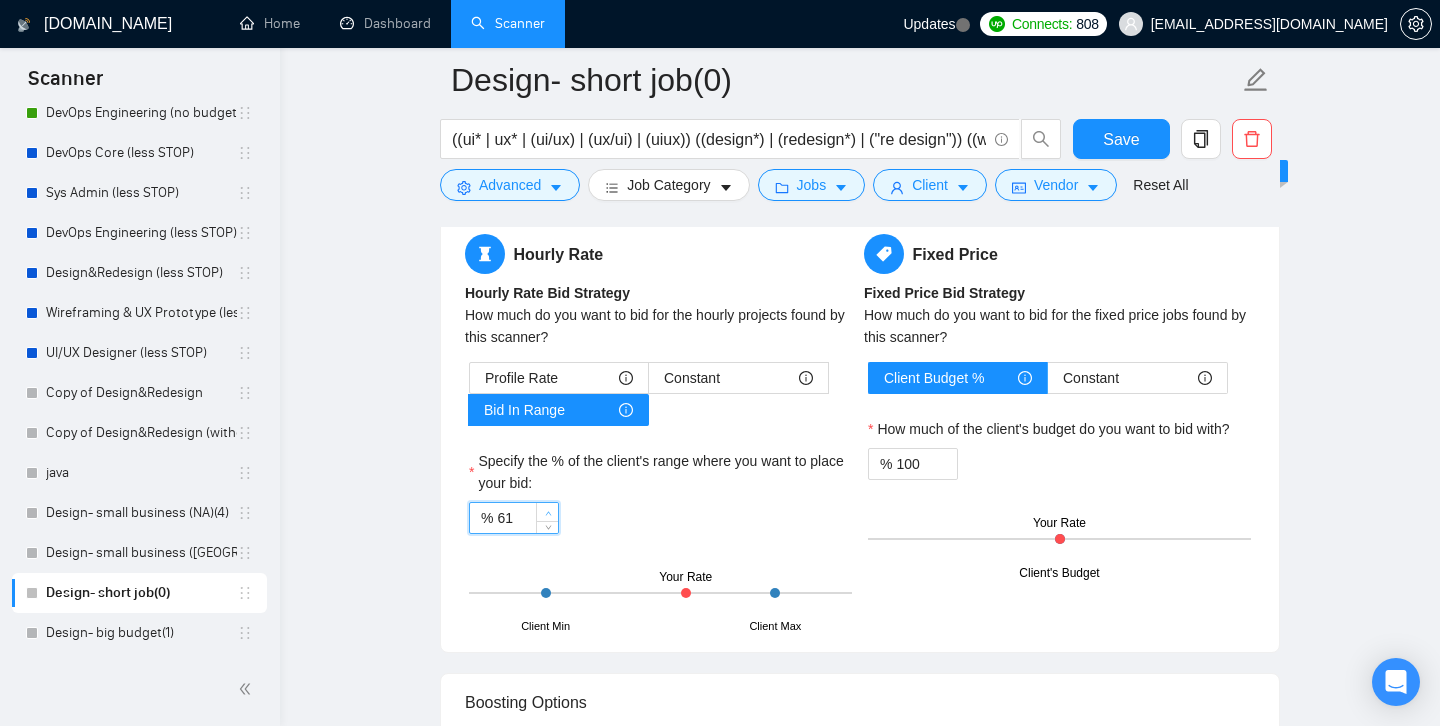 click 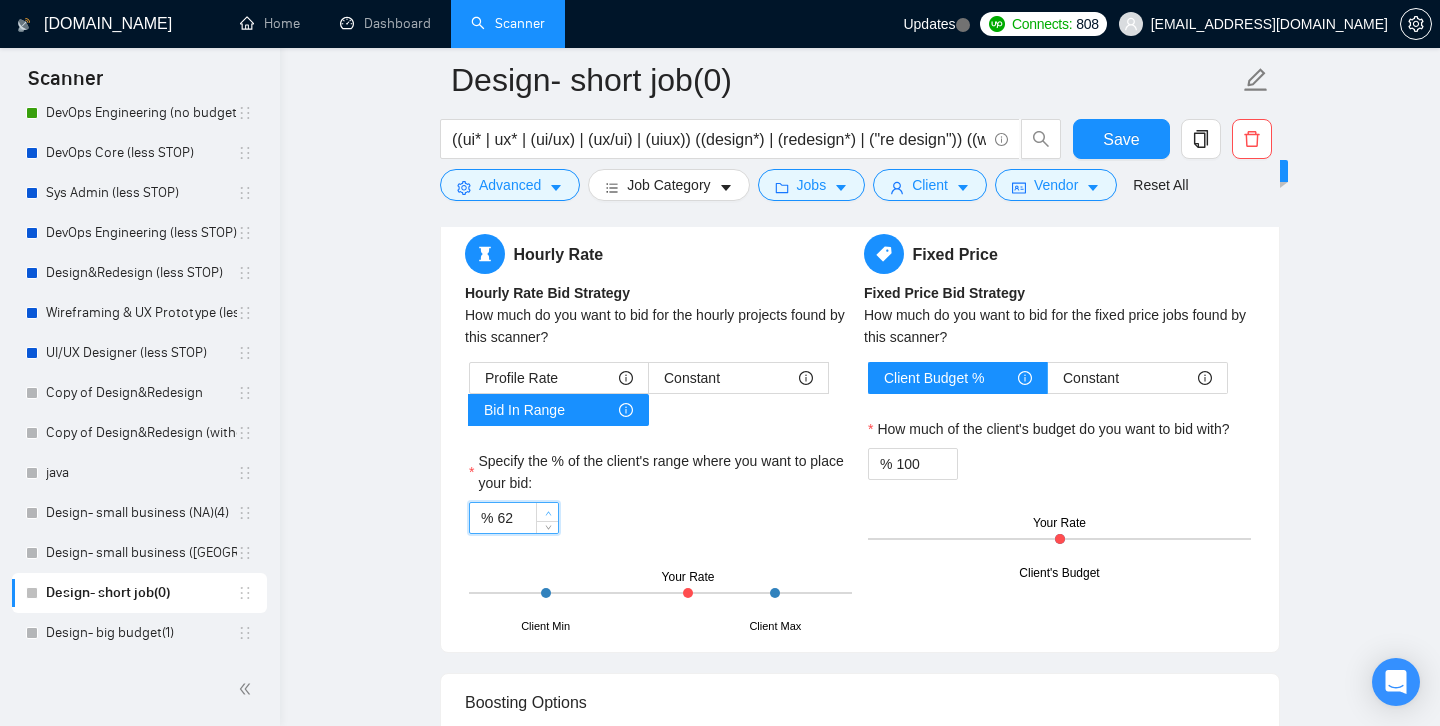 click 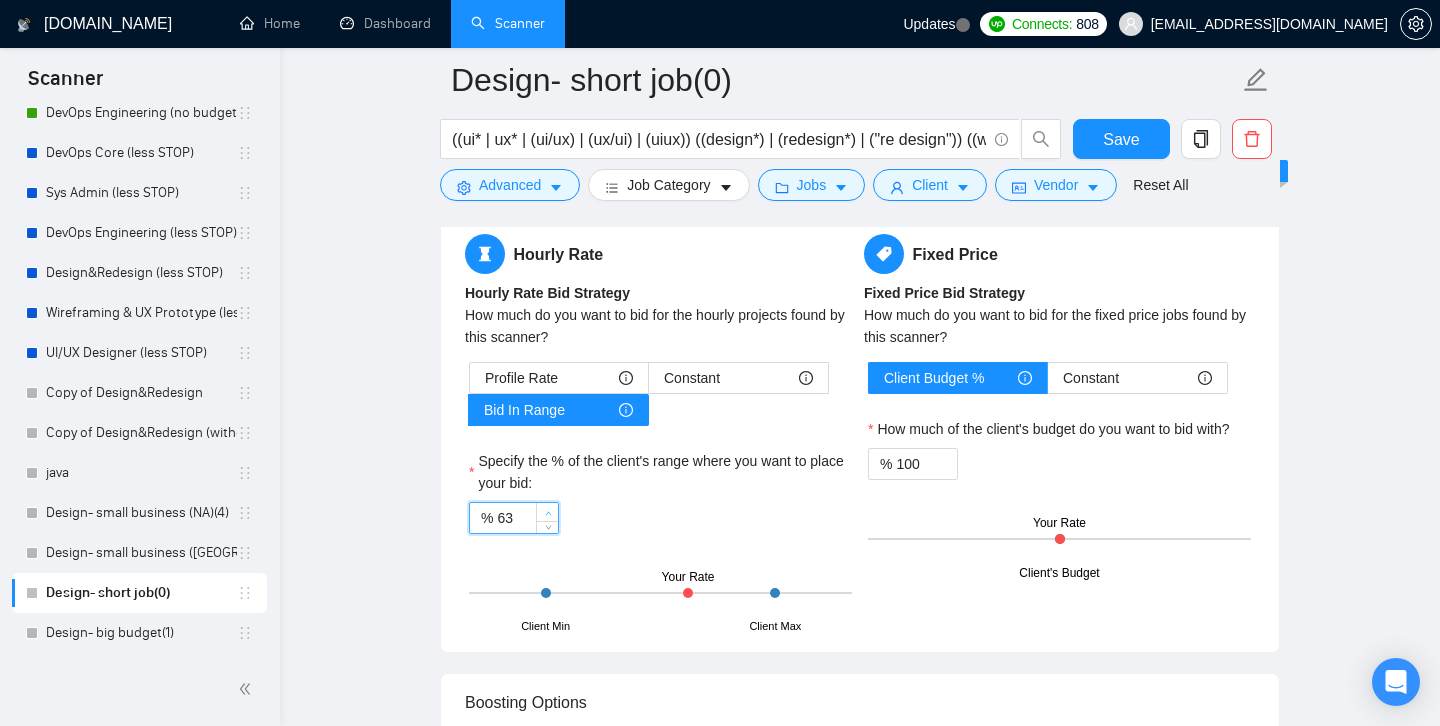 click 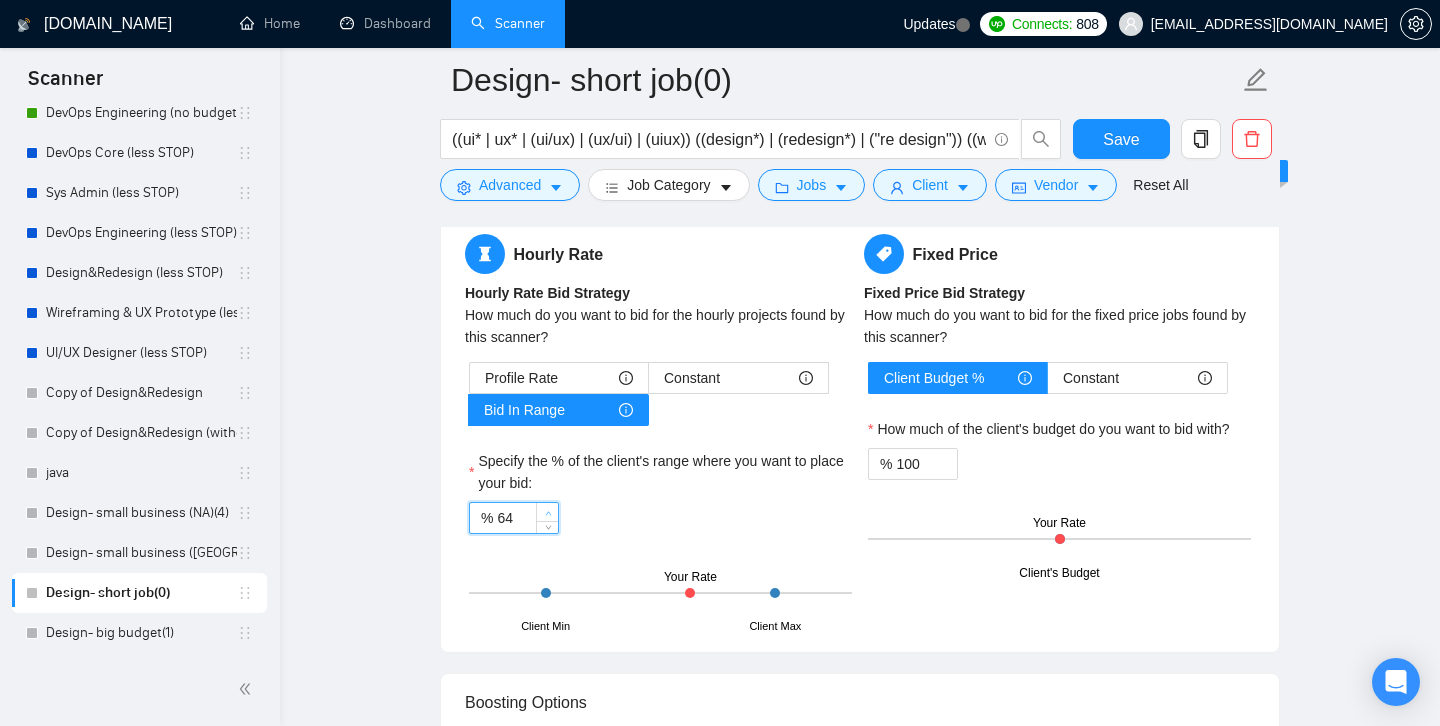 click 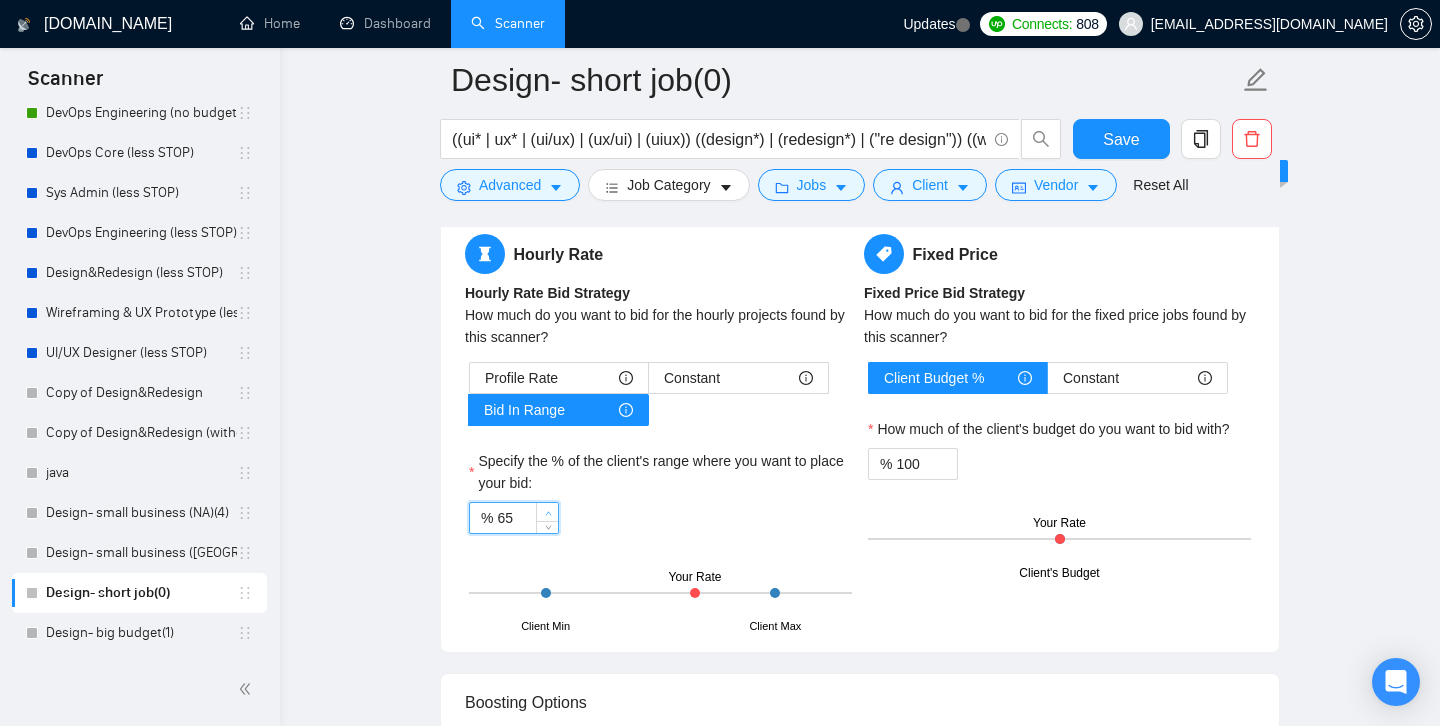click 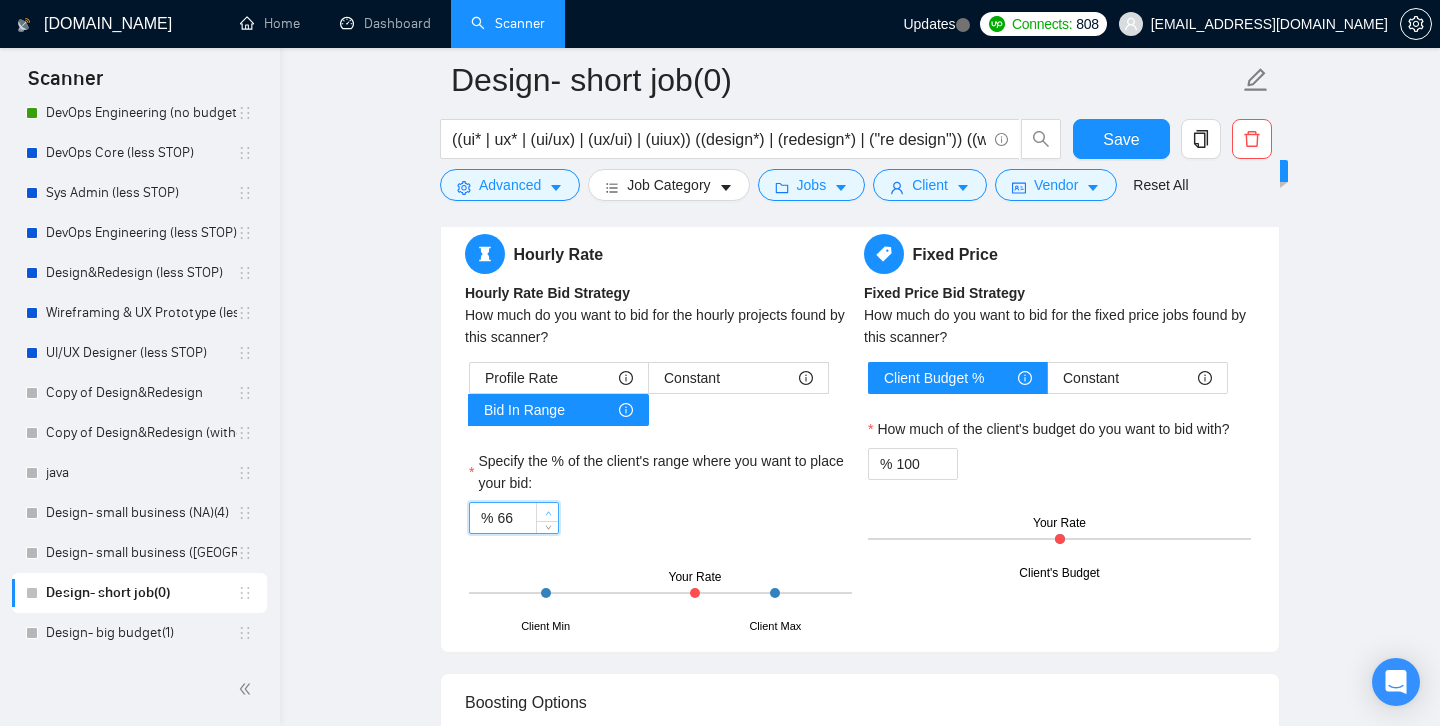 click 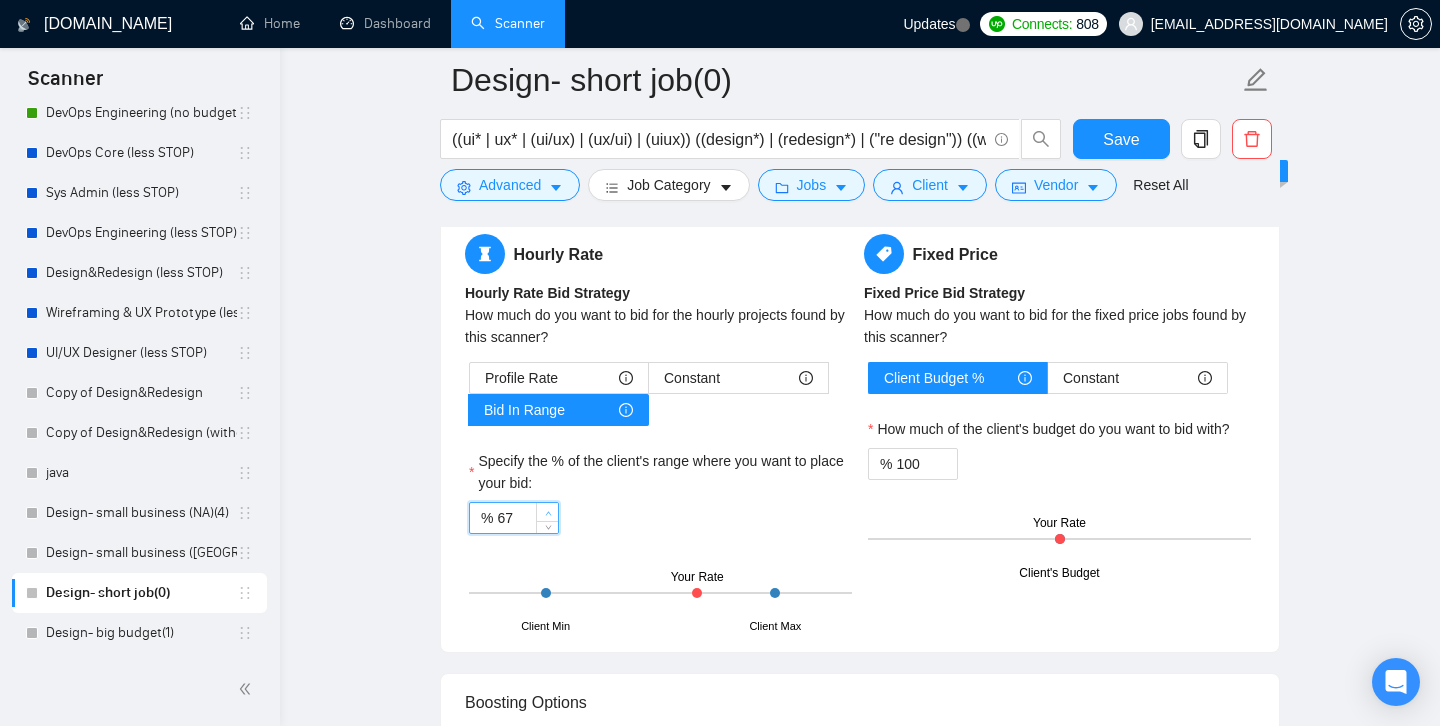 click 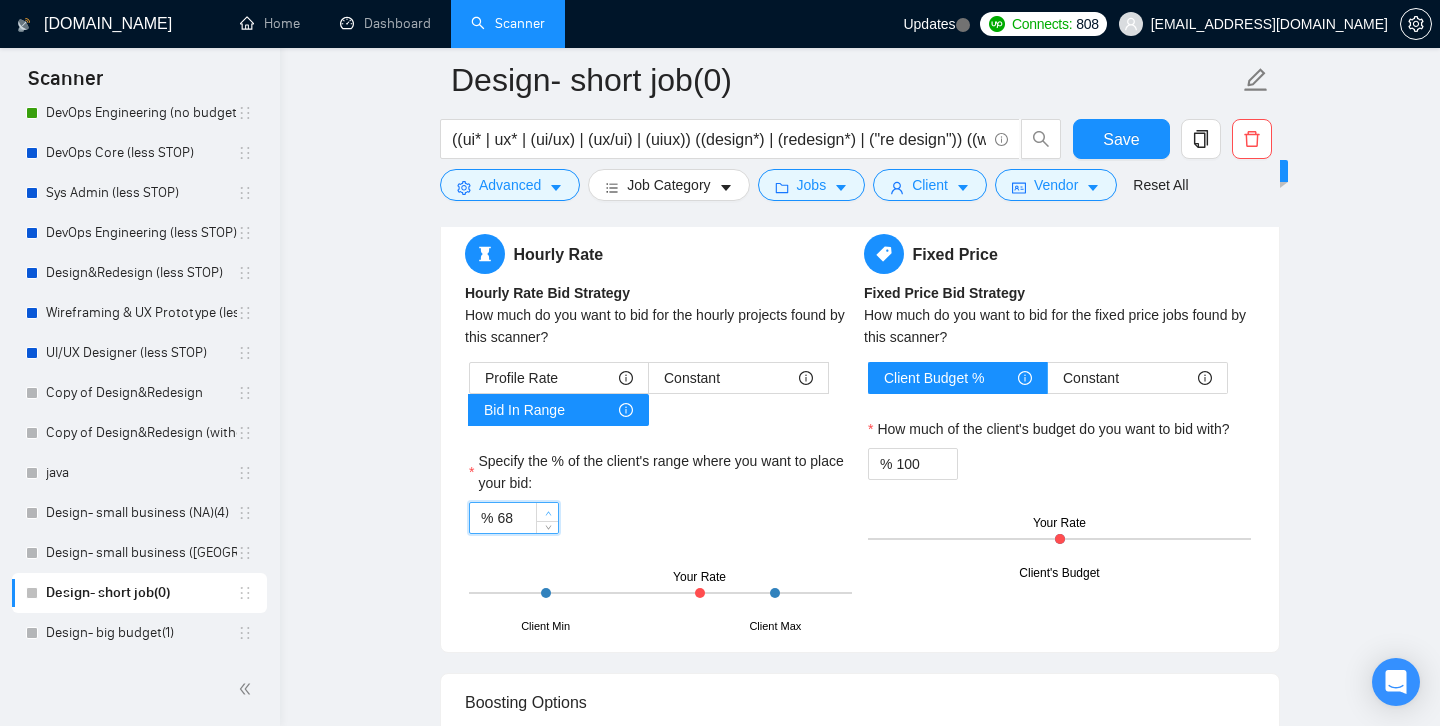 click 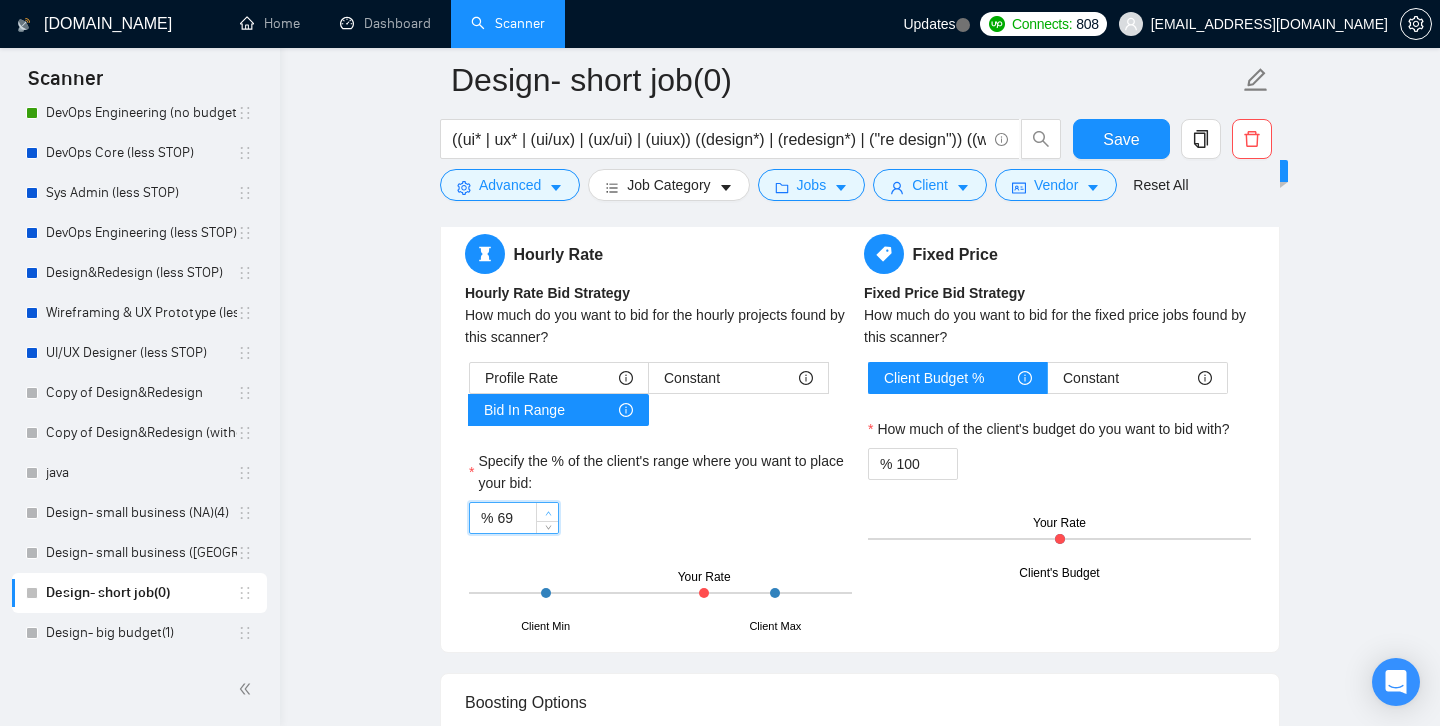 click 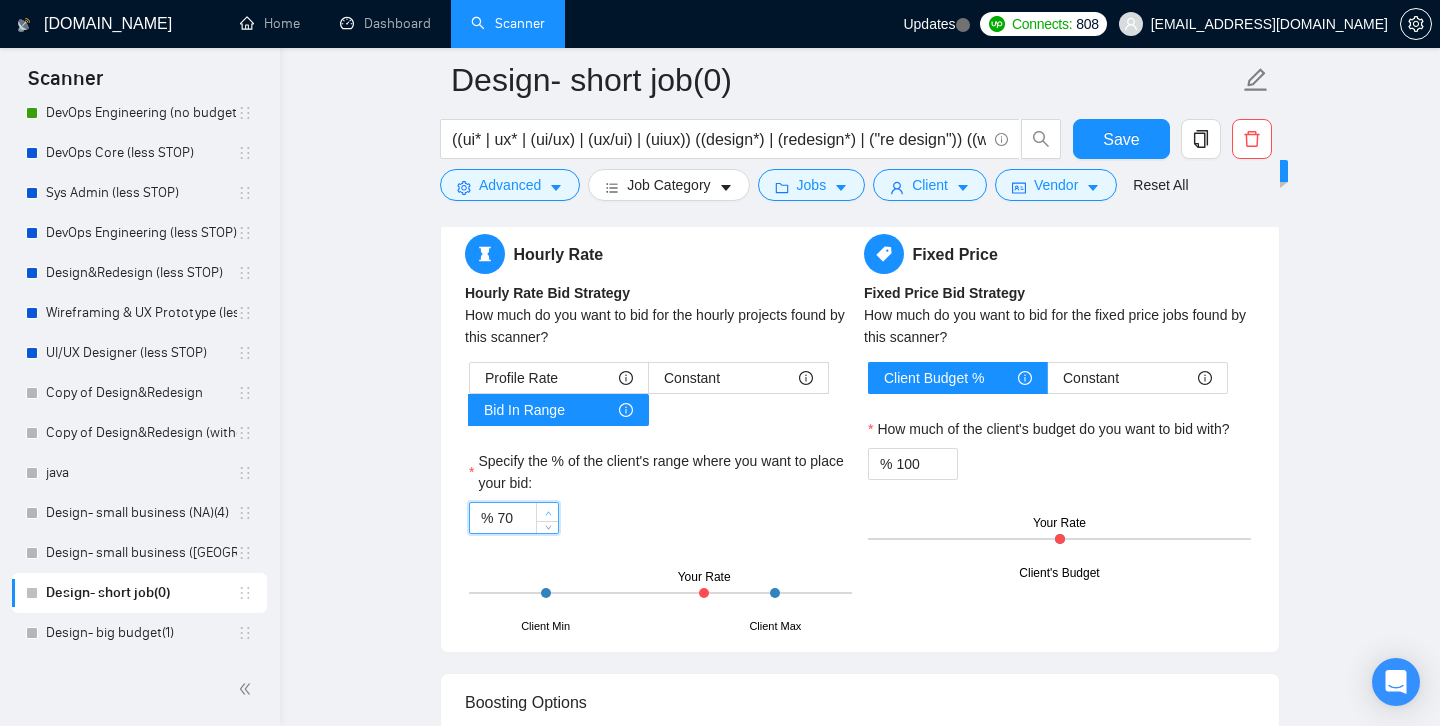 click 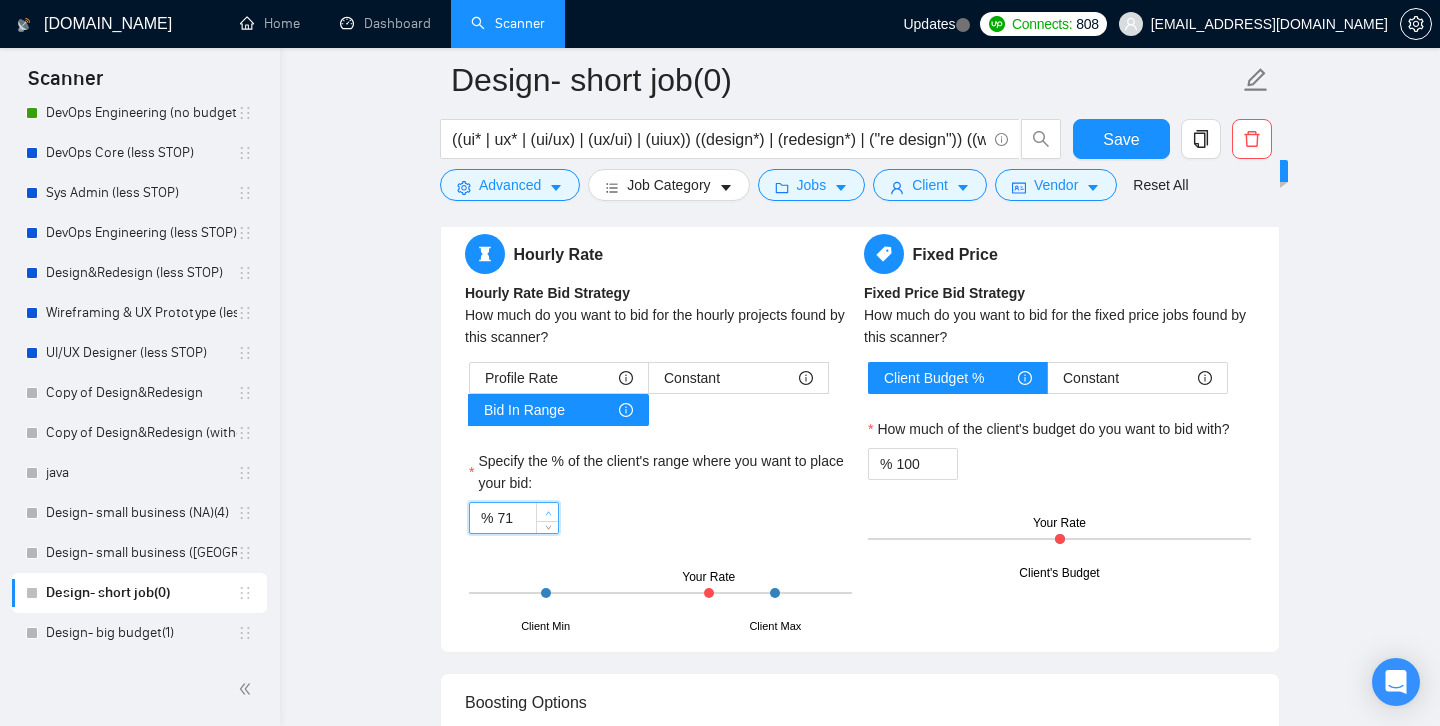click at bounding box center [548, 513] 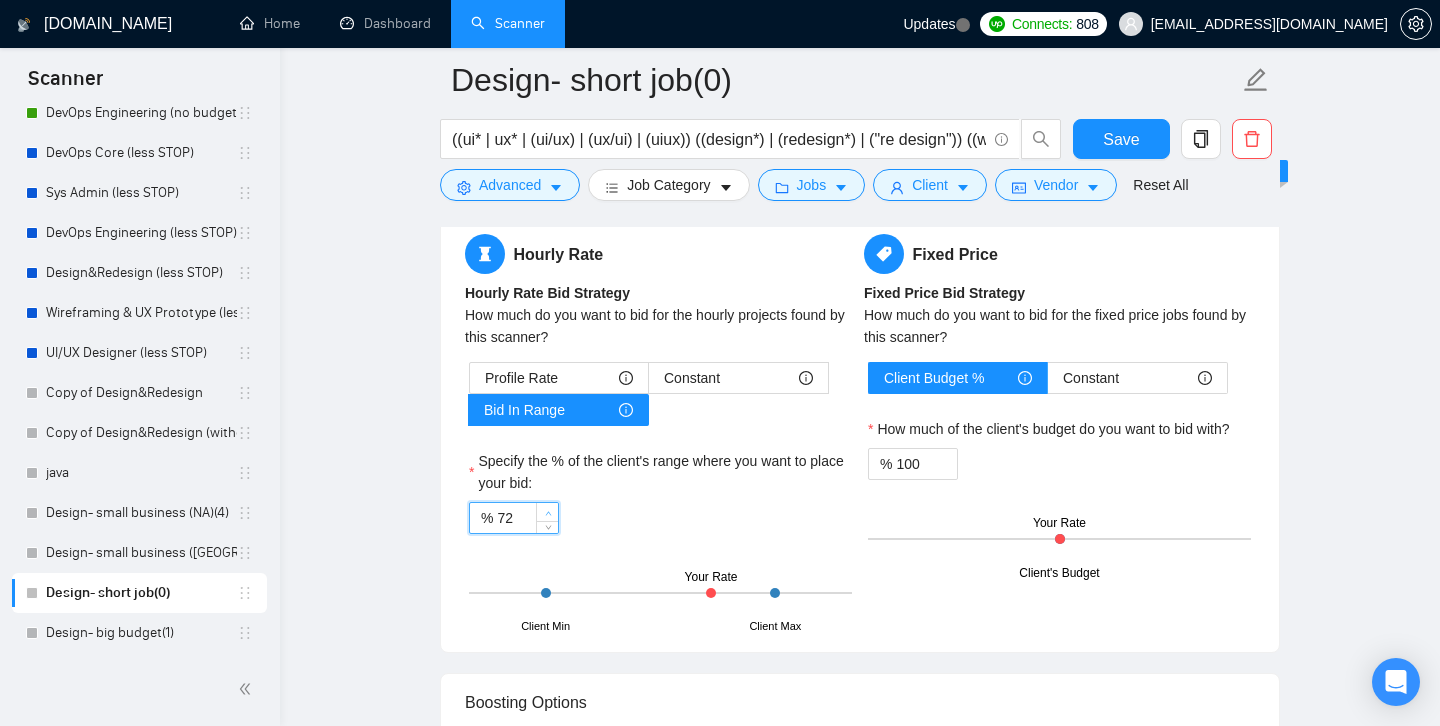 click at bounding box center [548, 513] 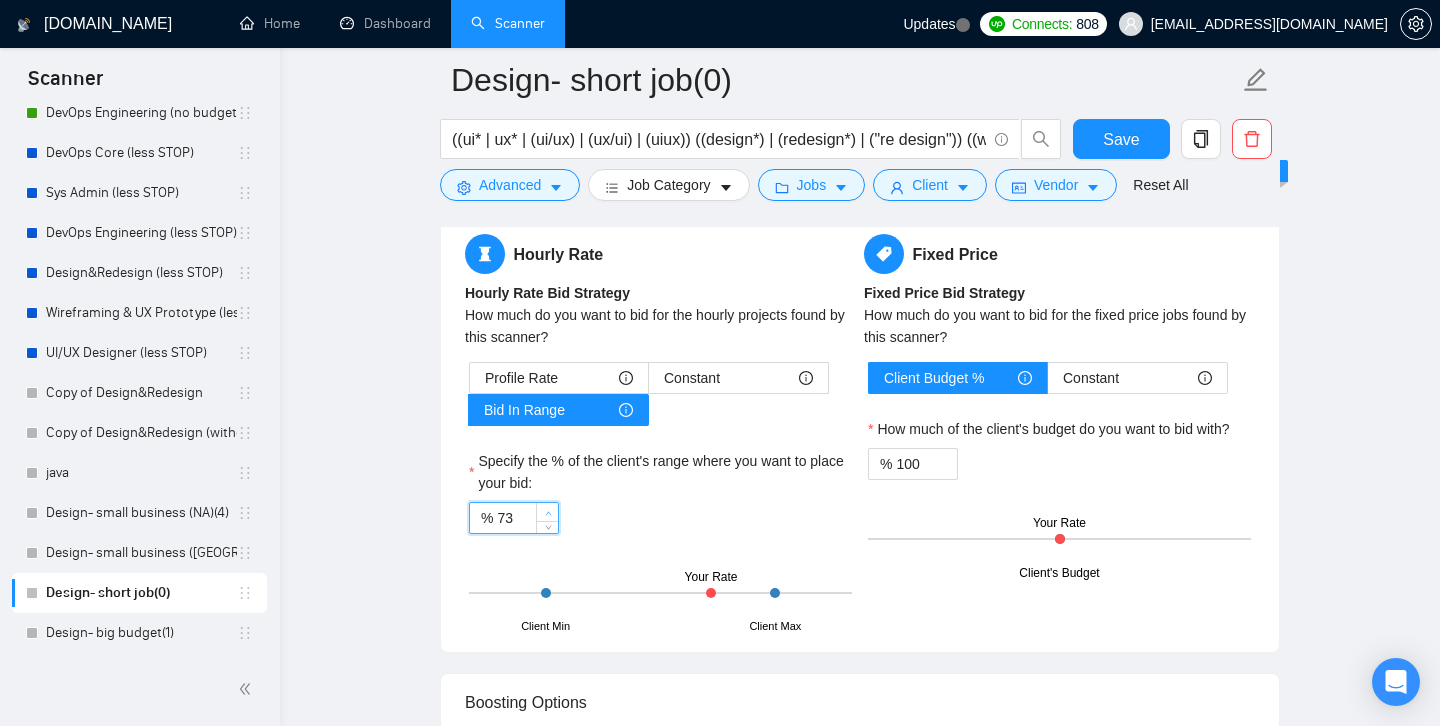 click at bounding box center [548, 513] 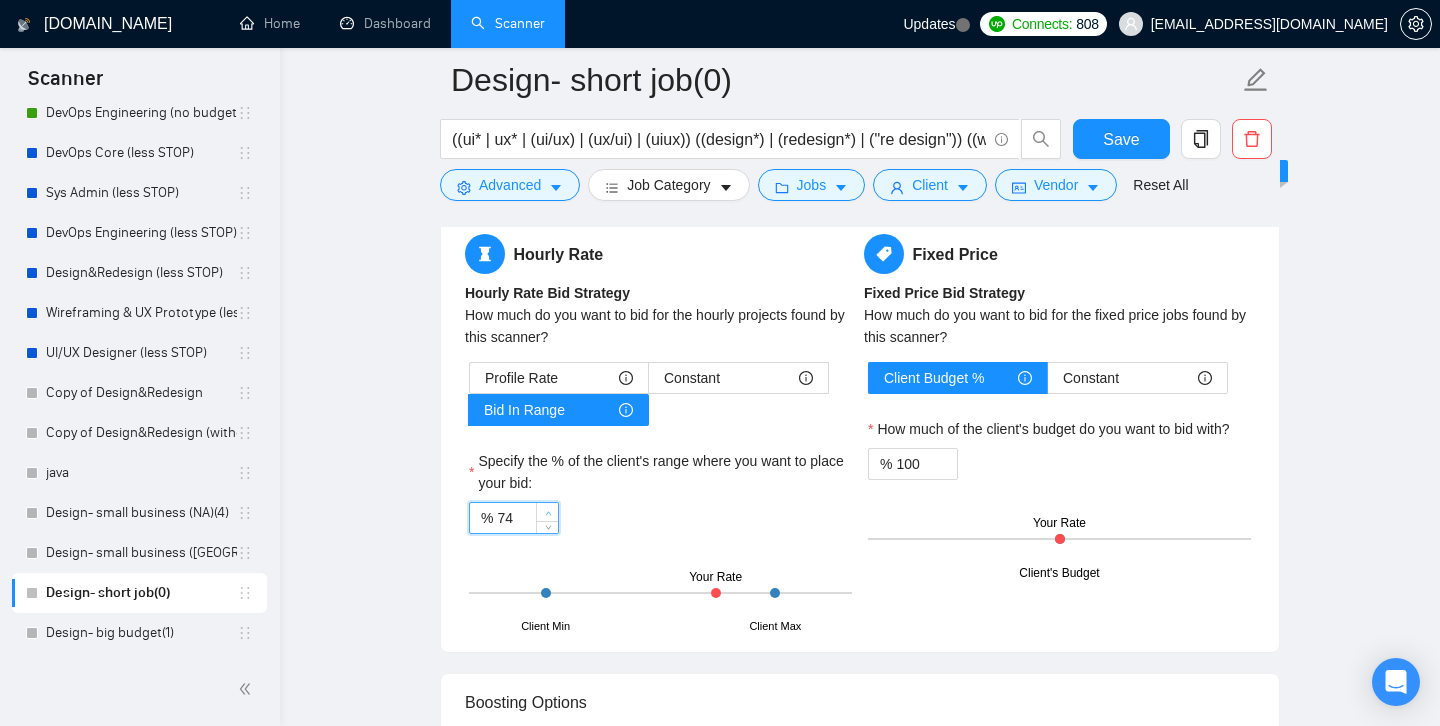 click at bounding box center [548, 513] 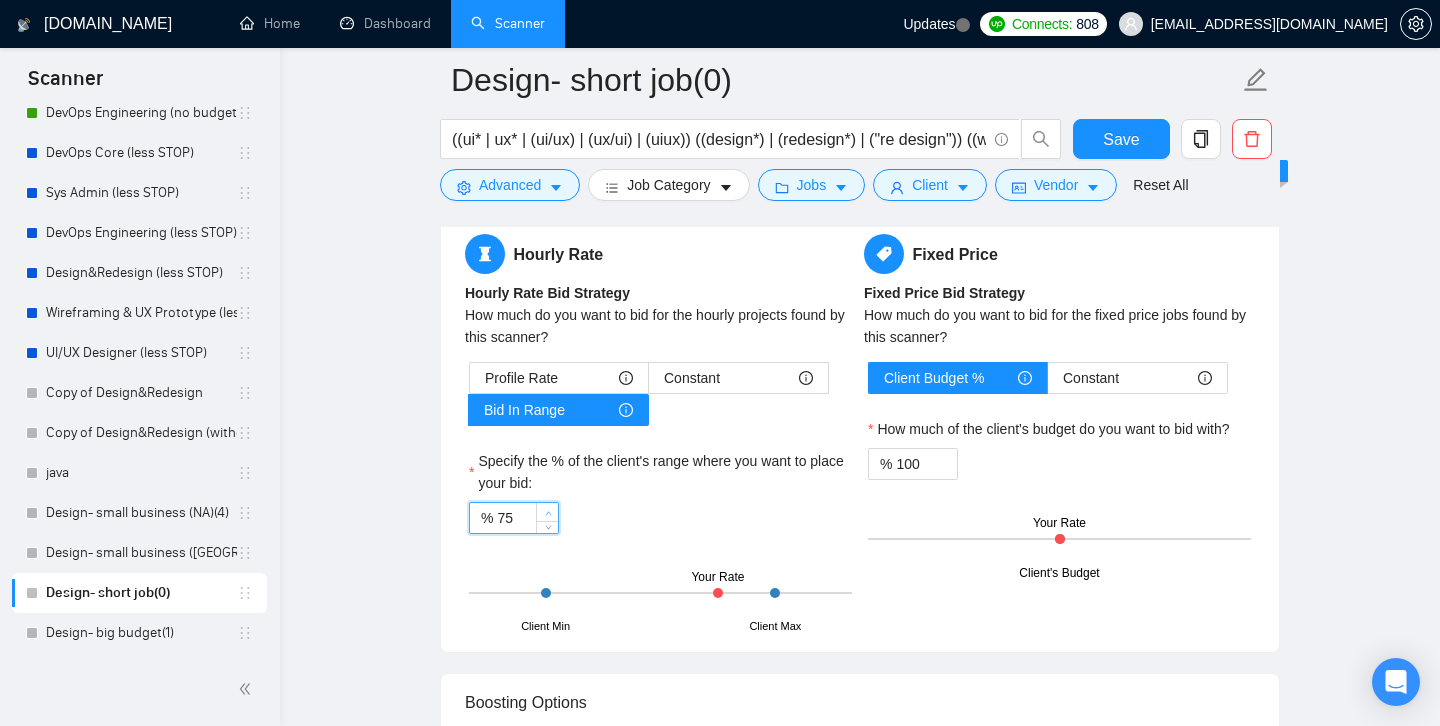 click at bounding box center (548, 513) 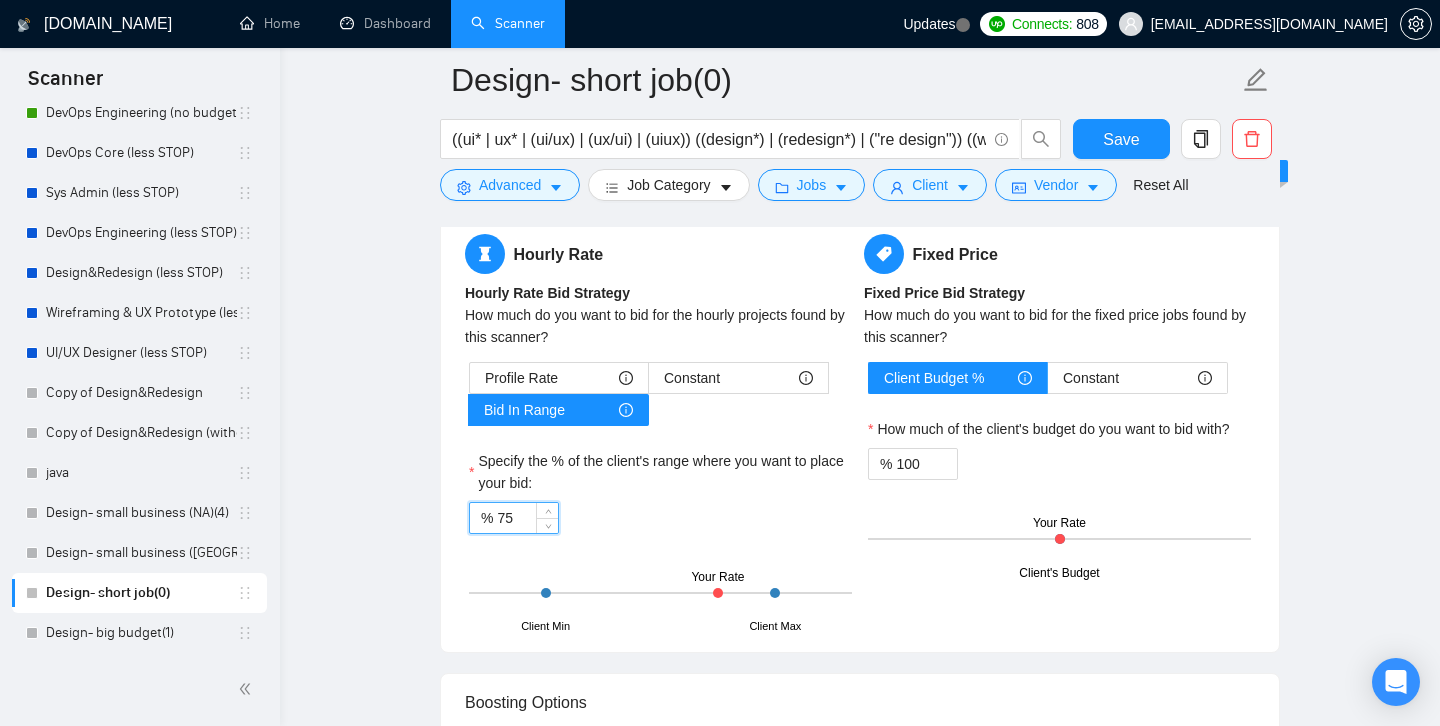 click on "Client Min Client Max Your Rate" at bounding box center [660, 593] 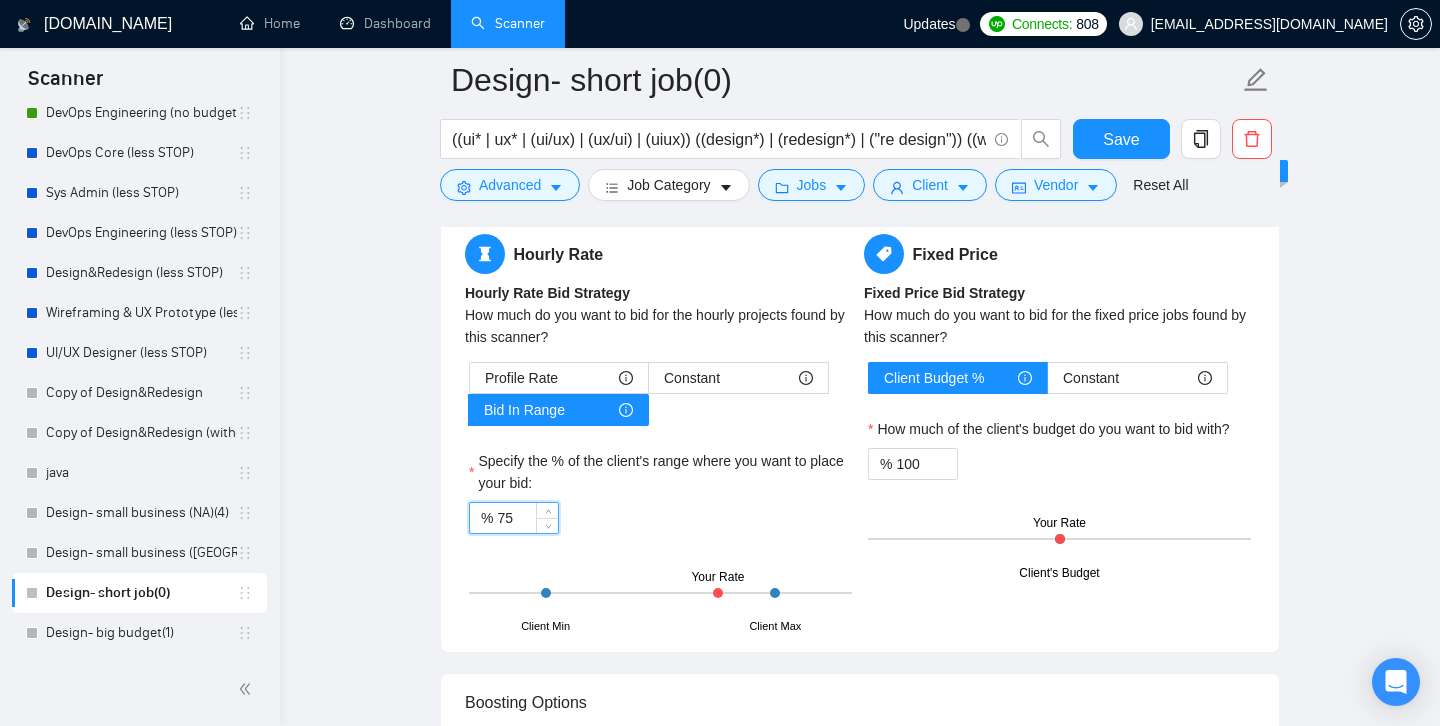 click on "75" at bounding box center (527, 518) 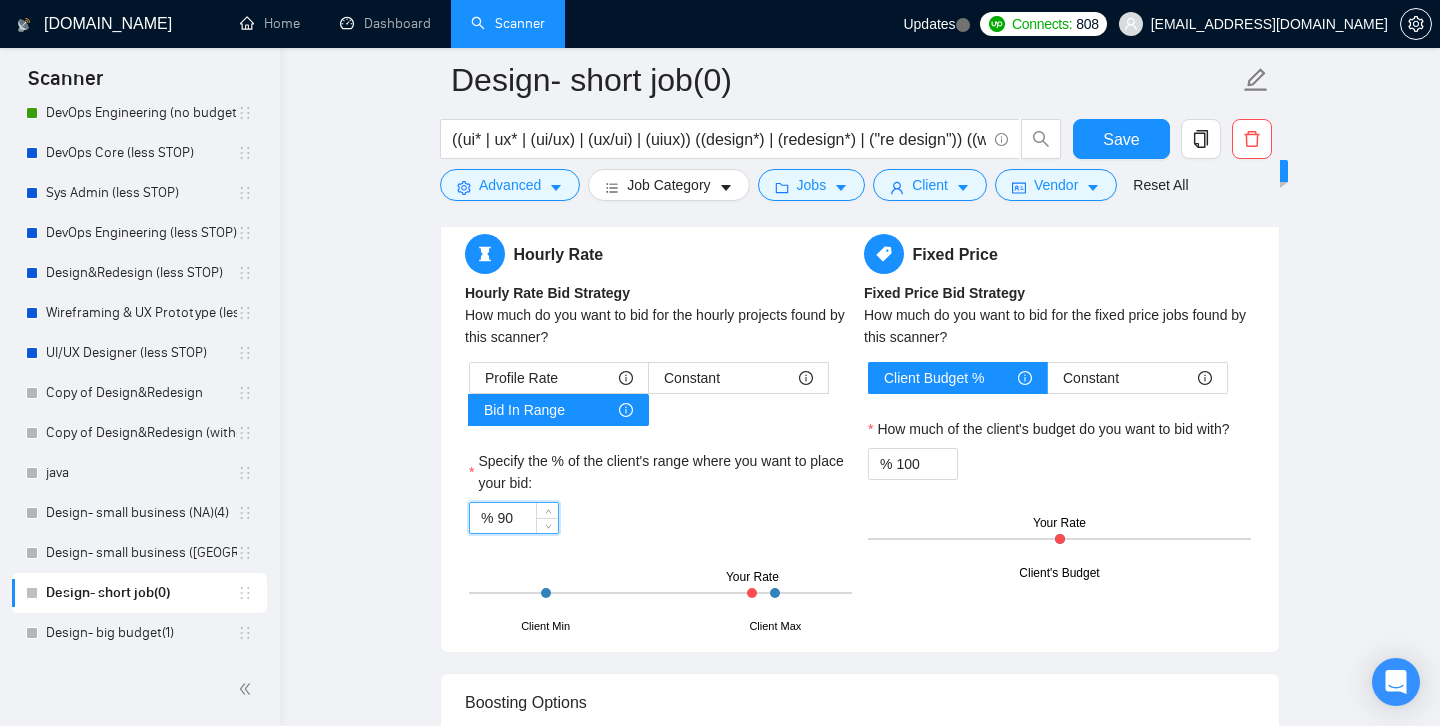 type on "90" 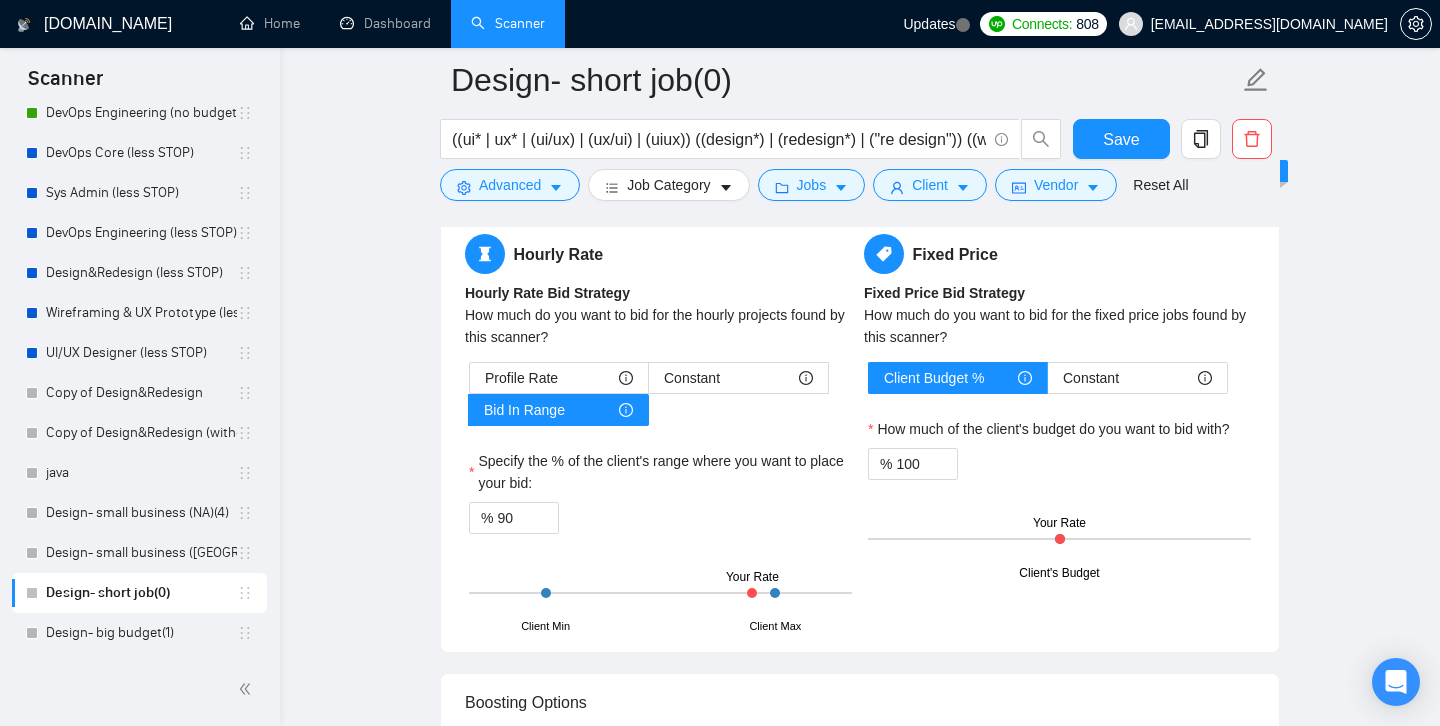 click on "Specify the % of the client's range where you want to place your bid:" at bounding box center [660, 472] 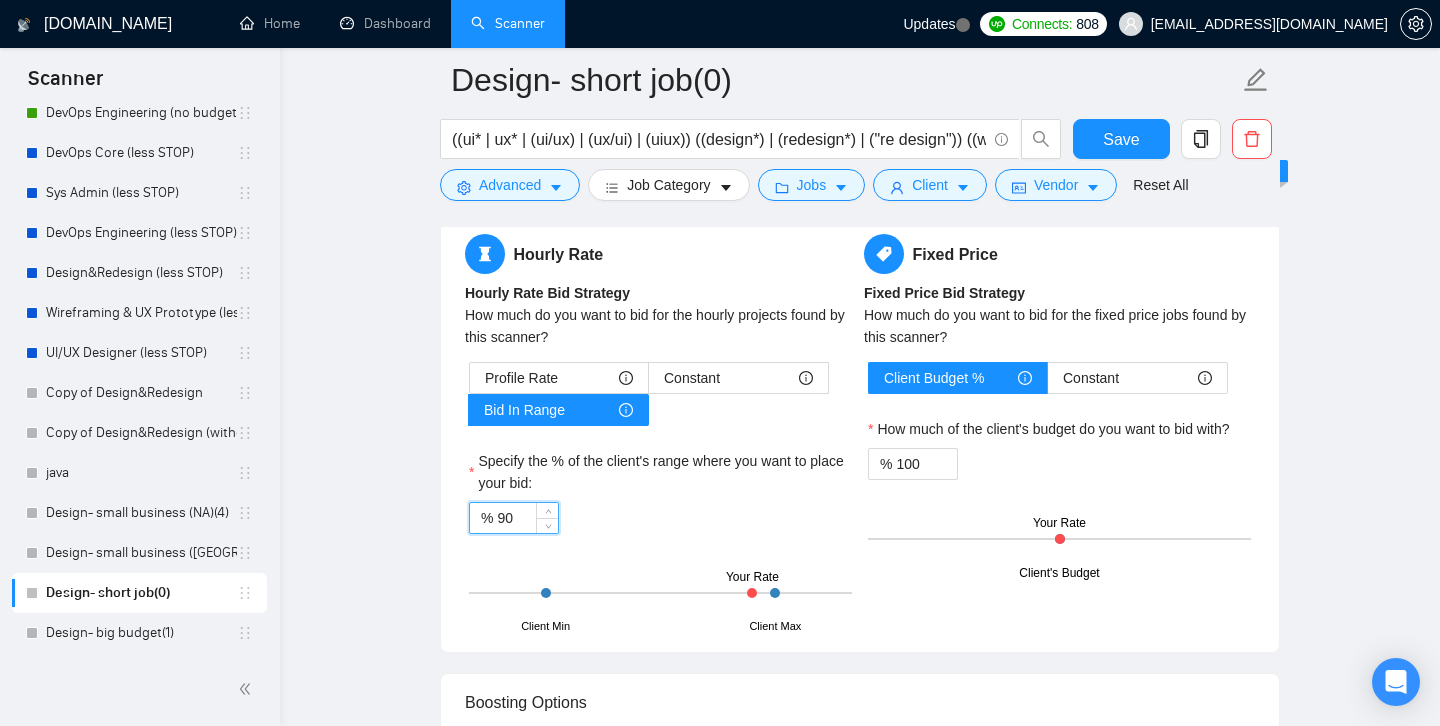 click on "Specify the % of the client's range where you want to place your bid:" at bounding box center [660, 472] 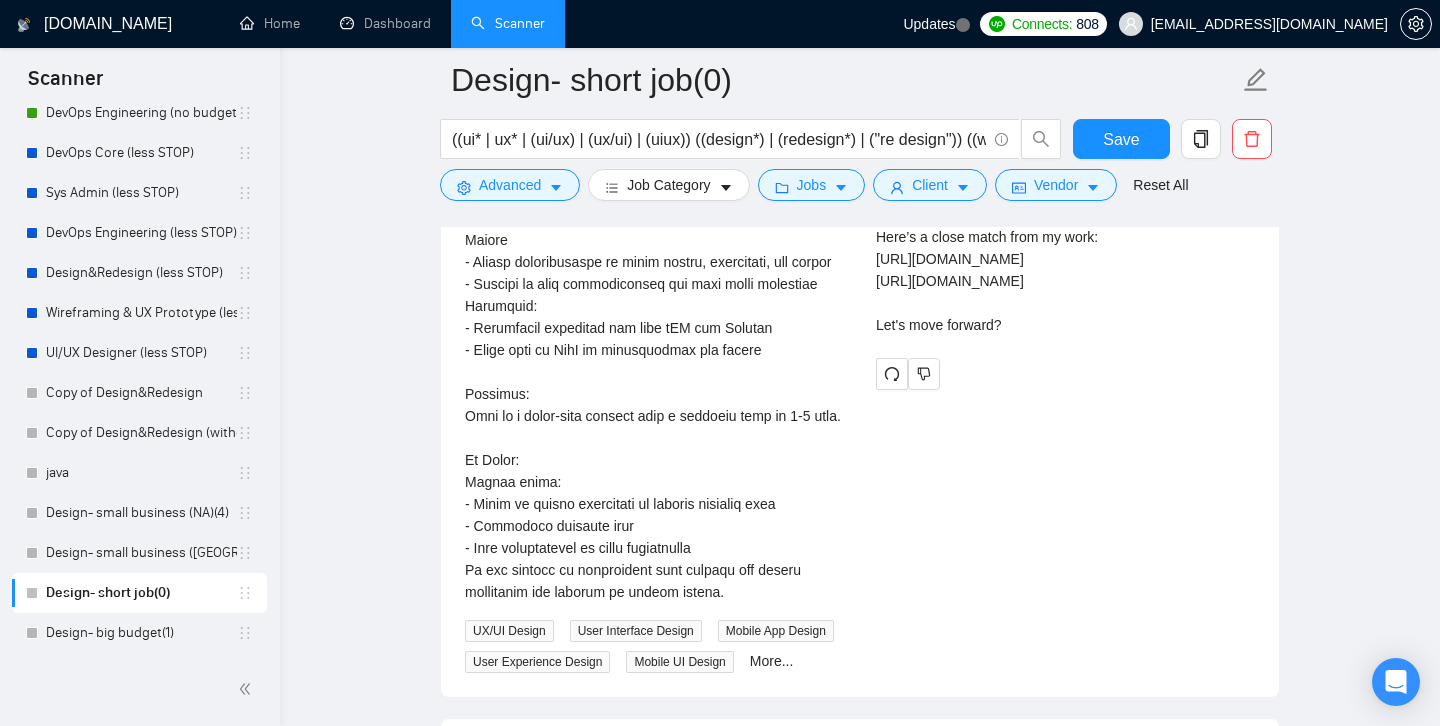 scroll, scrollTop: 4112, scrollLeft: 0, axis: vertical 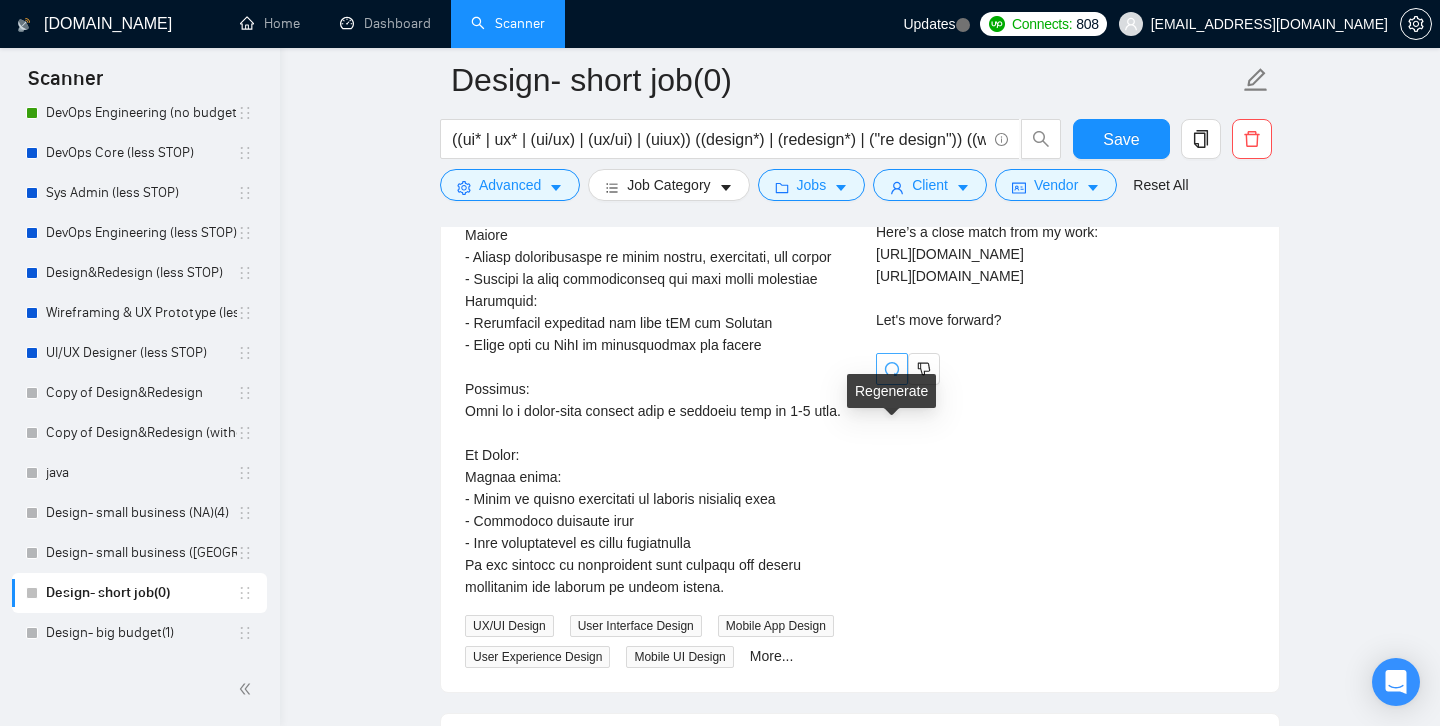 click 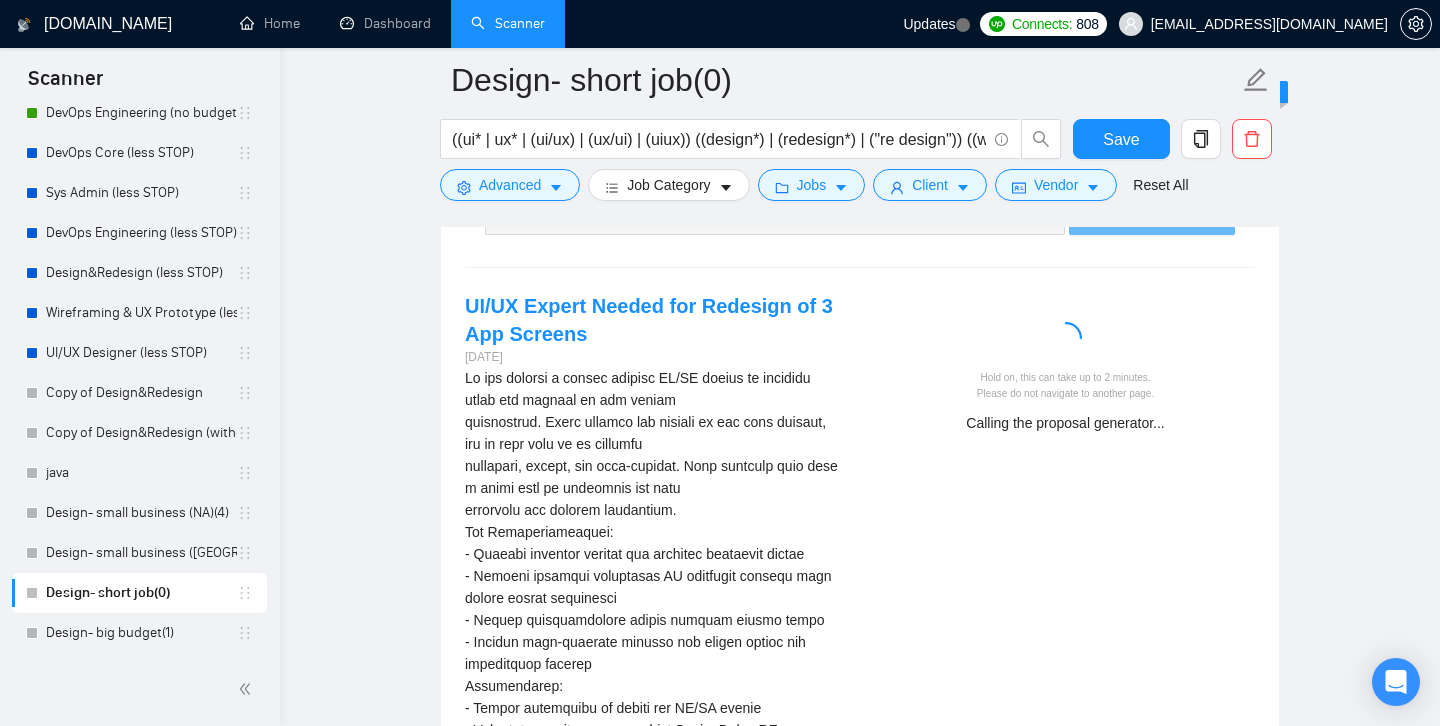 scroll, scrollTop: 3554, scrollLeft: 0, axis: vertical 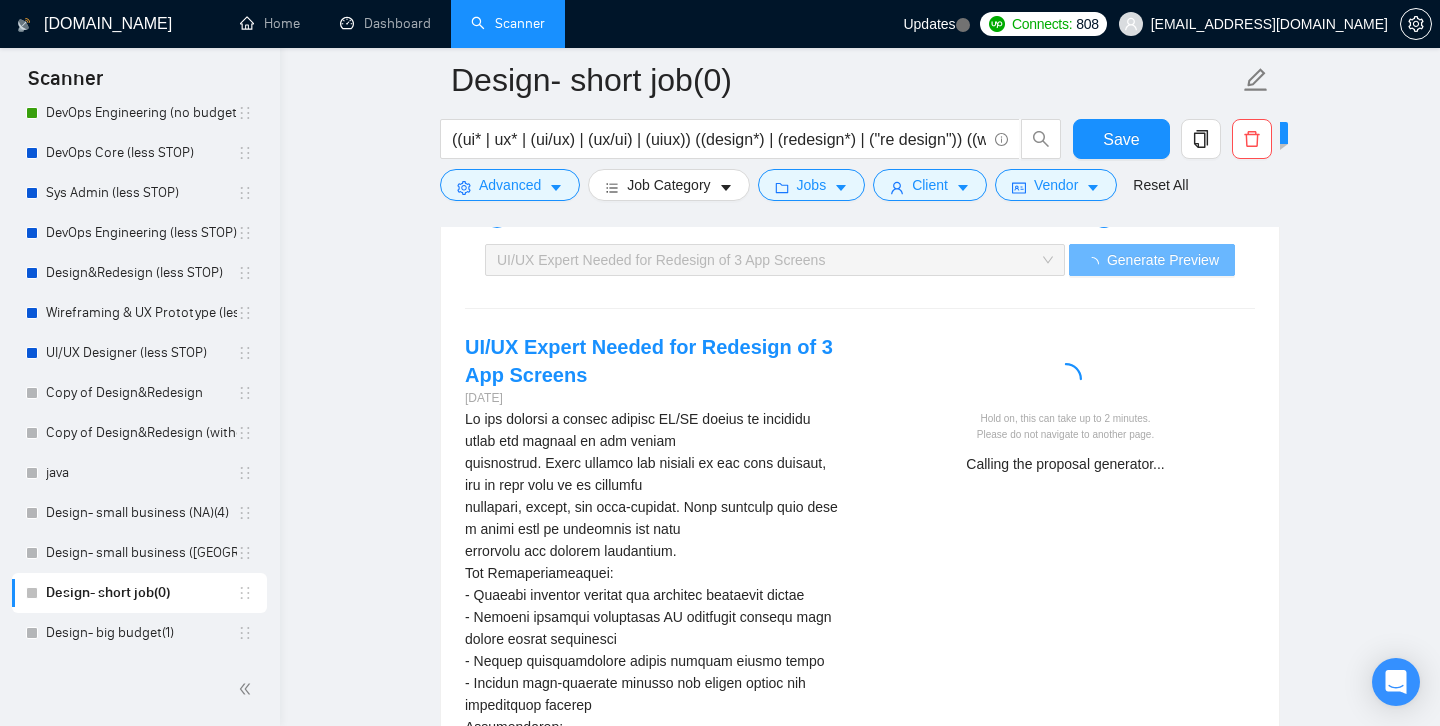 click on "UI/UX Expert Needed for Redesign of 3 App Screens [DATE] UX/UI Design User Interface Design Mobile App Design User Experience Design Mobile UI Design More... Hold on, this can take up to 2 minutes.   Please do not navigate to another page. Calling the proposal generator..." at bounding box center (860, 779) 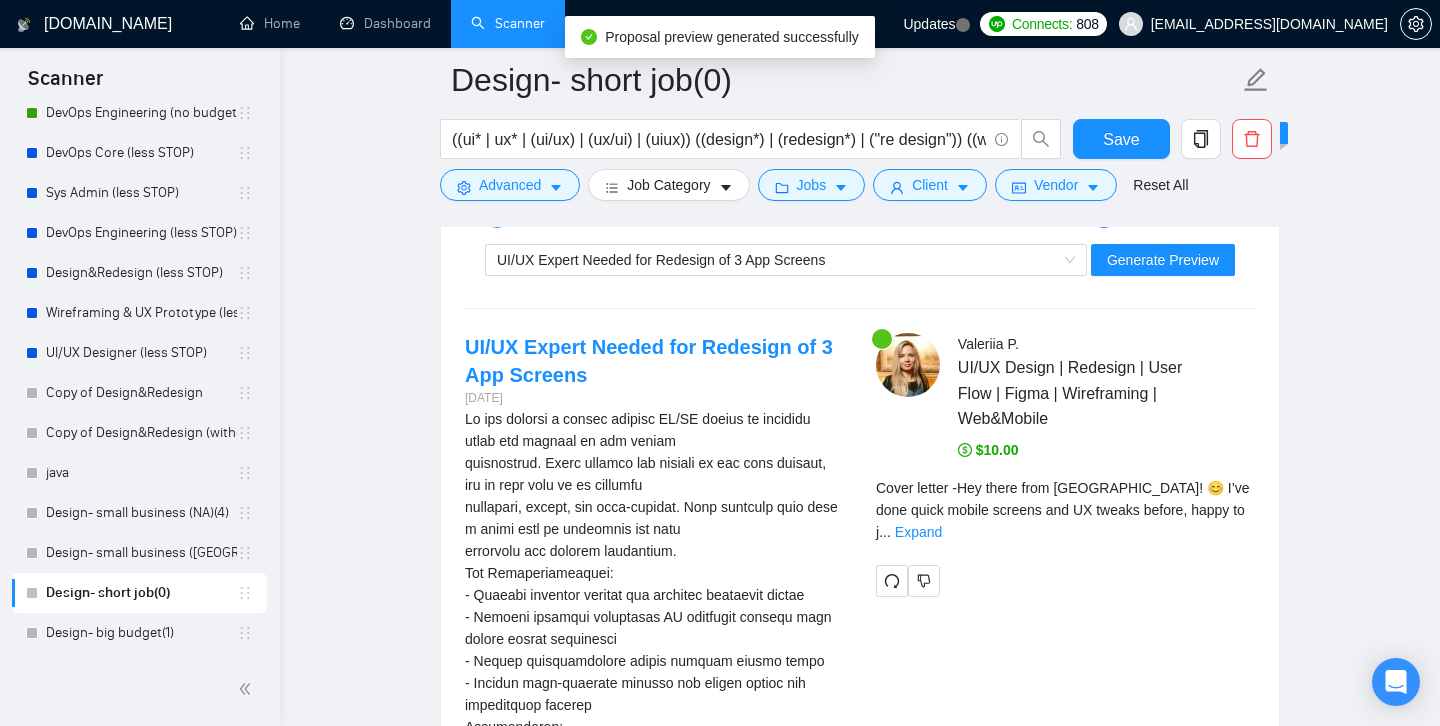 click on "Design- short job(0) ((ui* | ux* | (ui/ux) | (ux/ui) | (uiux)) ((design*) | (redesign*) | ("re design")) ((web*) | (app*) | platform | saas | MVP | B2B) Save Advanced   Job Category   Jobs   Client   Vendor   Reset All Preview Results Insights NEW Alerts Auto Bidder Auto Bidding Enabled Auto Bidding Enabled: OFF Auto Bidder Schedule Auto Bidding Type: Automated (recommended) Semi-automated Auto Bidding Schedule: 24/7 Custom Custom Auto Bidder Schedule Repeat every week [DATE] [DATE] [DATE] [DATE] [DATE] [DATE] [DATE] Active Hours ( [GEOGRAPHIC_DATA]/[GEOGRAPHIC_DATA] ): From: To: ( 24  hours) [GEOGRAPHIC_DATA]/[GEOGRAPHIC_DATA] Auto Bidding Type Select your bidding algorithm: Choose the algorithm for you bidding. The price per proposal does not include your connects expenditure. Template Bidder Works great for narrow segments and short cover letters that don't change. 0.50  credits / proposal Sardor AI 🤖 Personalise your cover letter with ai [placeholders] 1.00  credits / proposal Experimental Laziza AI  👑   NEW   Learn more 2.00  credits" at bounding box center [860, -553] 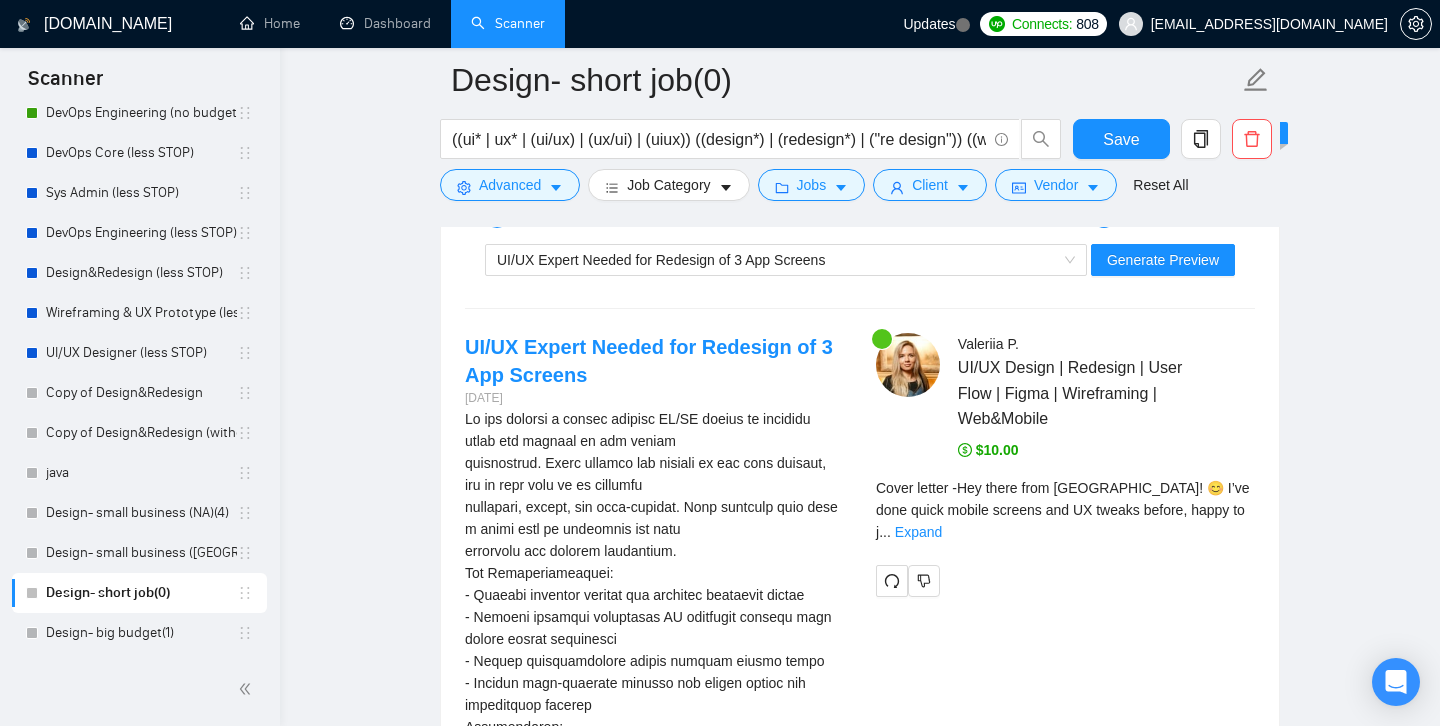 click 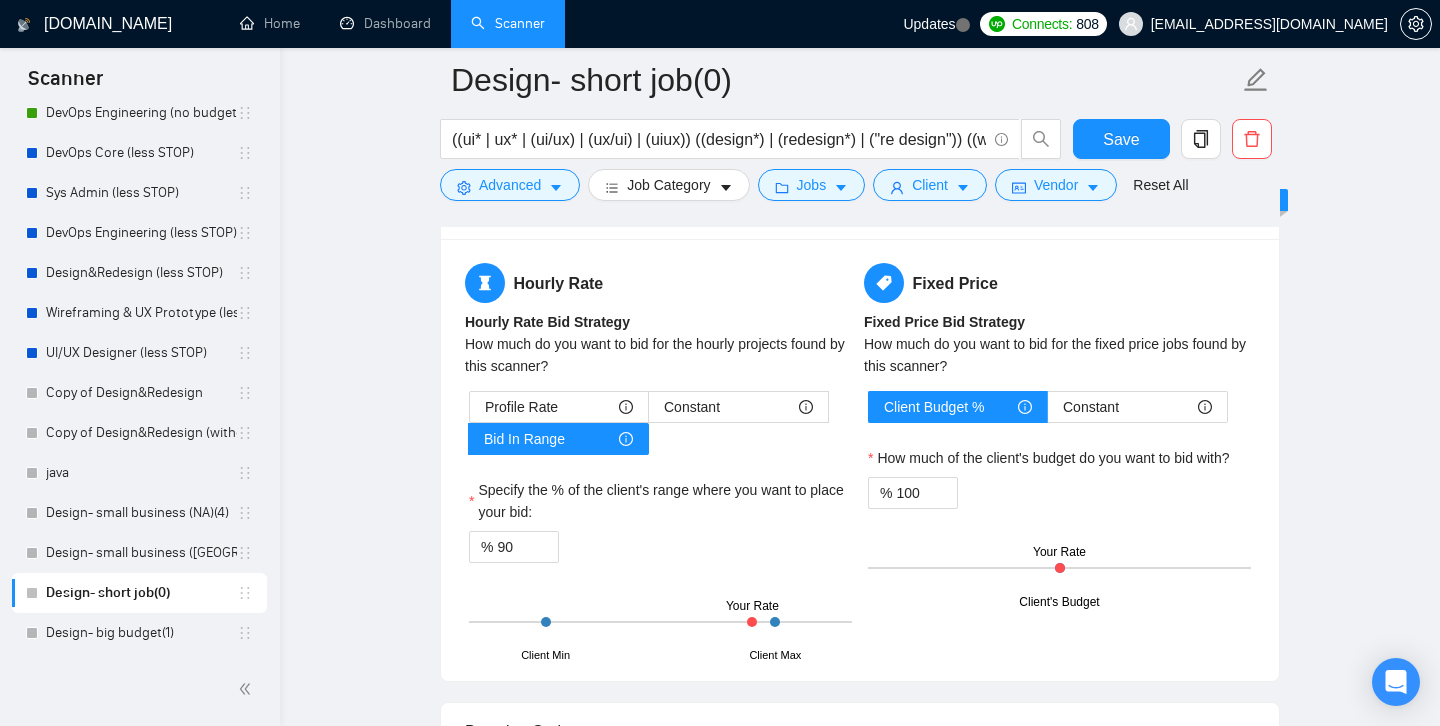 scroll, scrollTop: 2780, scrollLeft: 0, axis: vertical 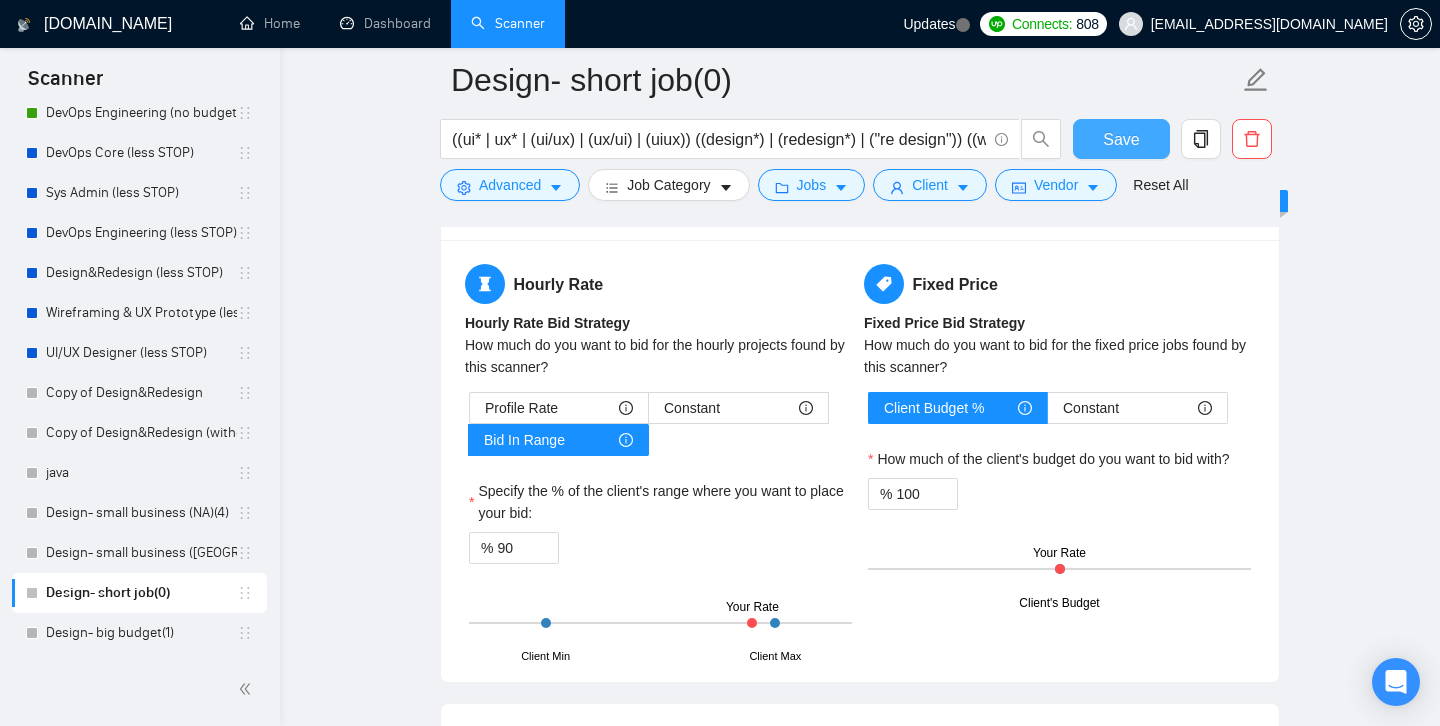 click on "Save" at bounding box center (1121, 139) 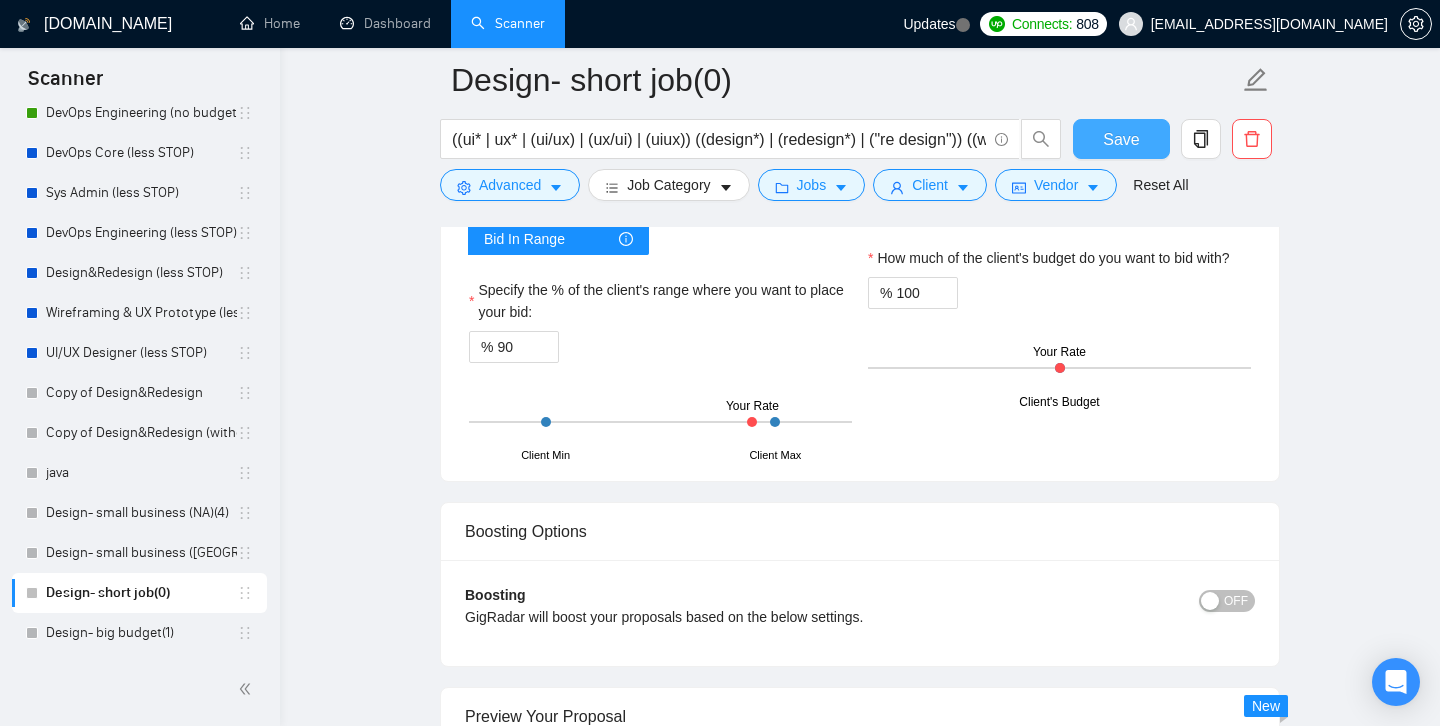 type 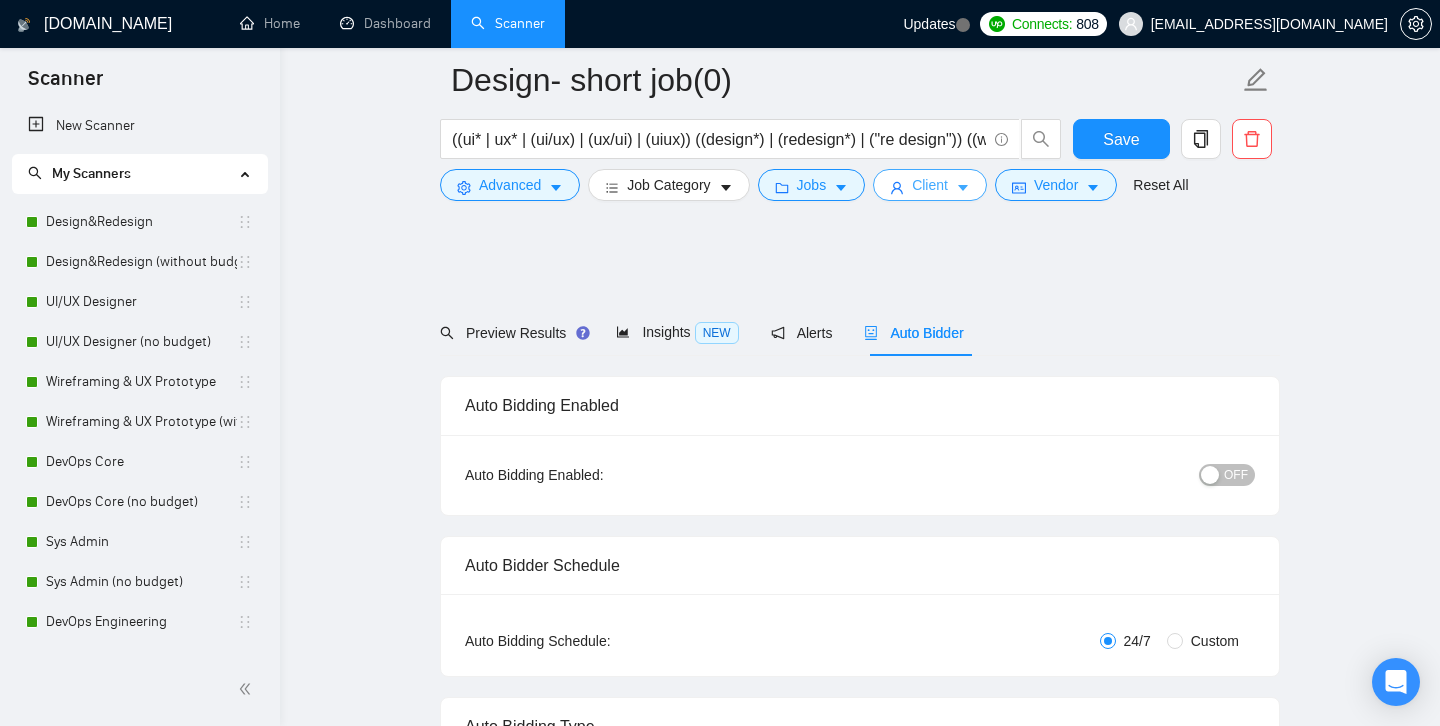 scroll, scrollTop: 2780, scrollLeft: 0, axis: vertical 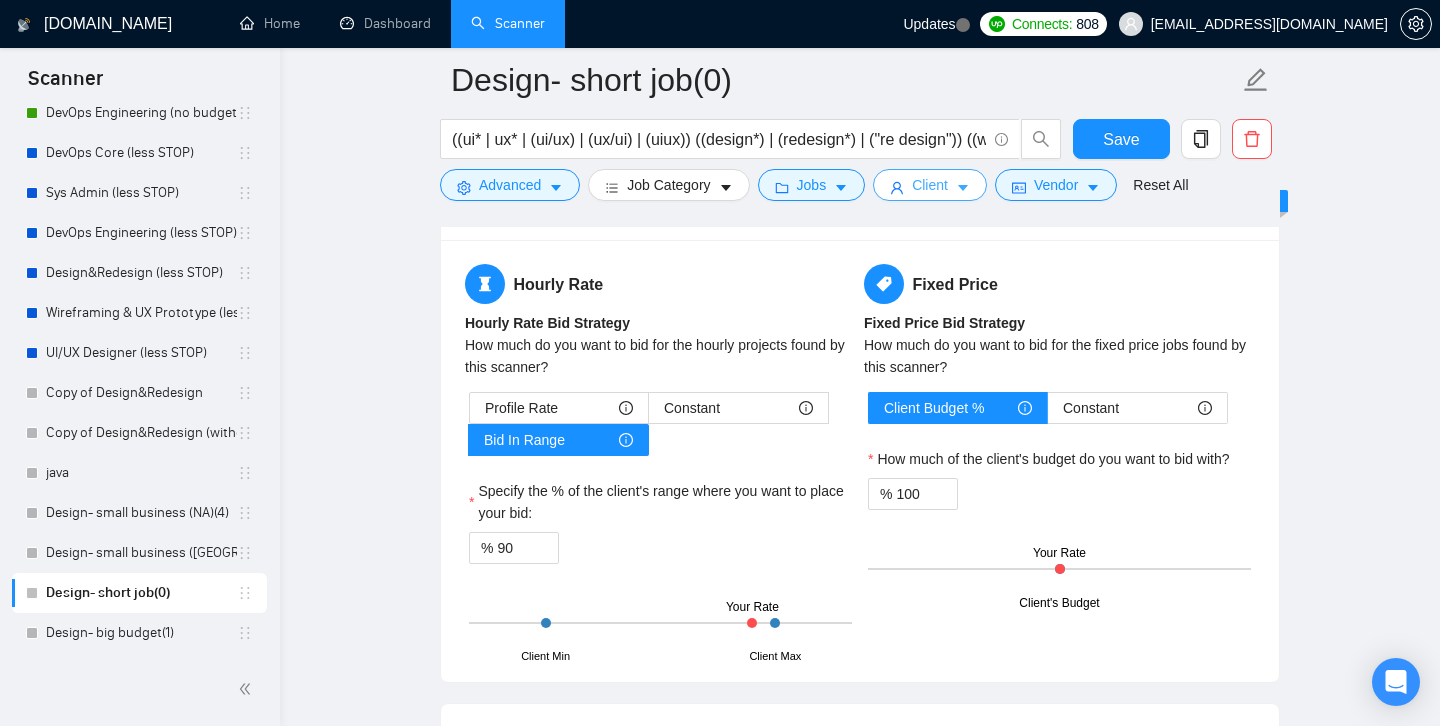 click on "Client" at bounding box center [930, 185] 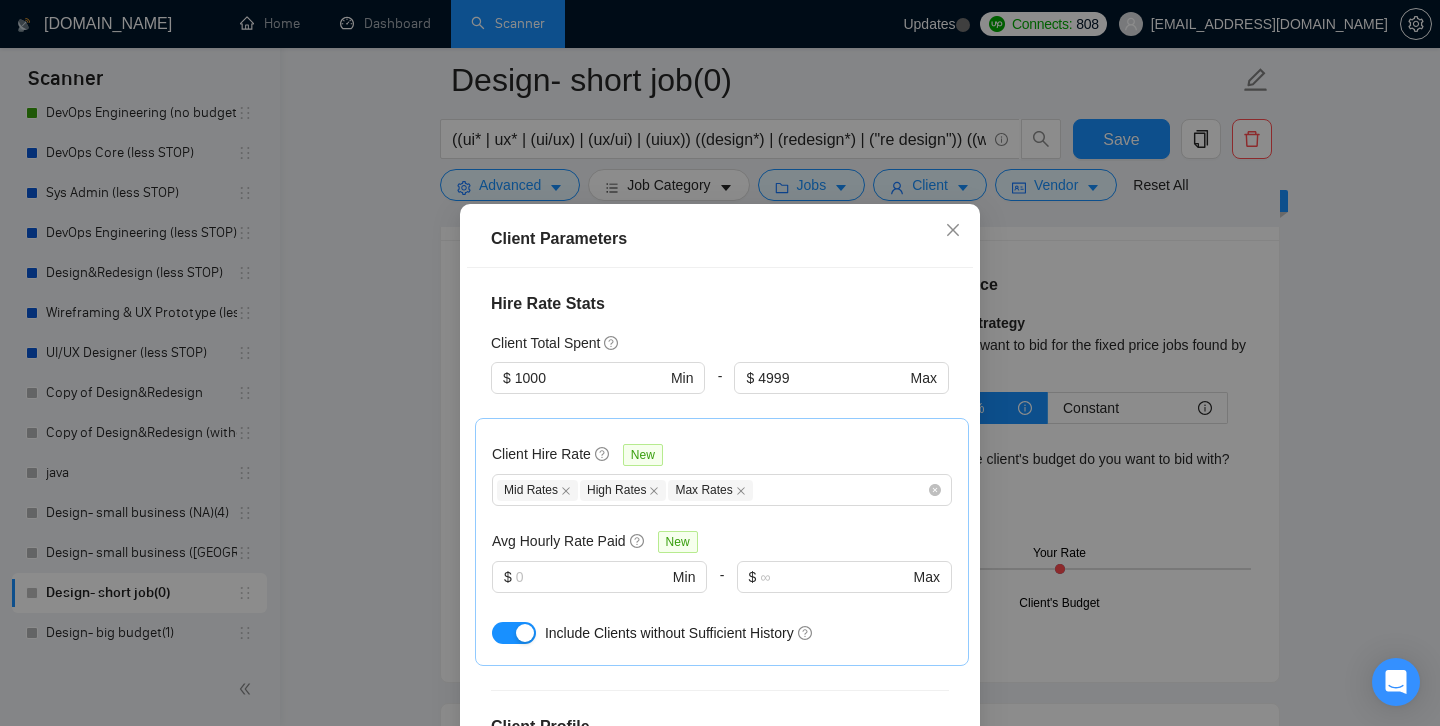 scroll, scrollTop: 906, scrollLeft: 0, axis: vertical 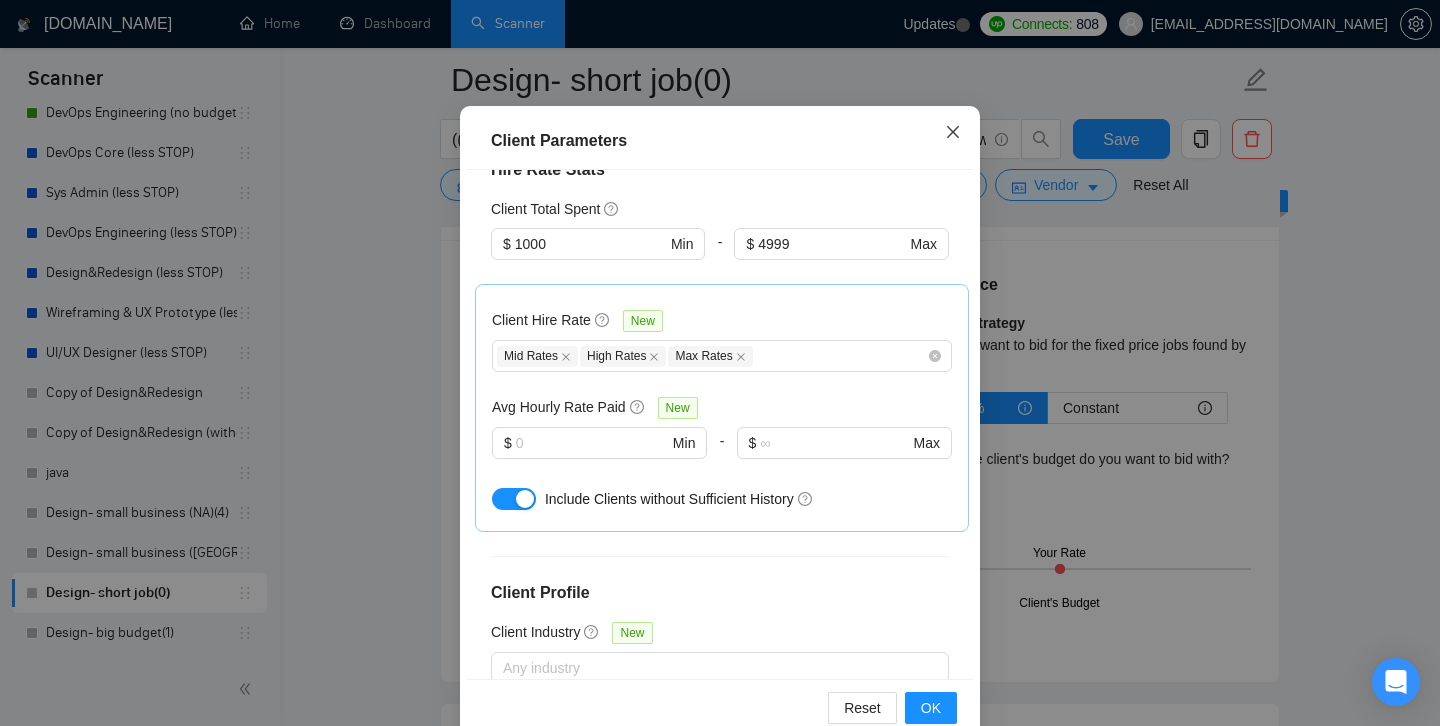 click 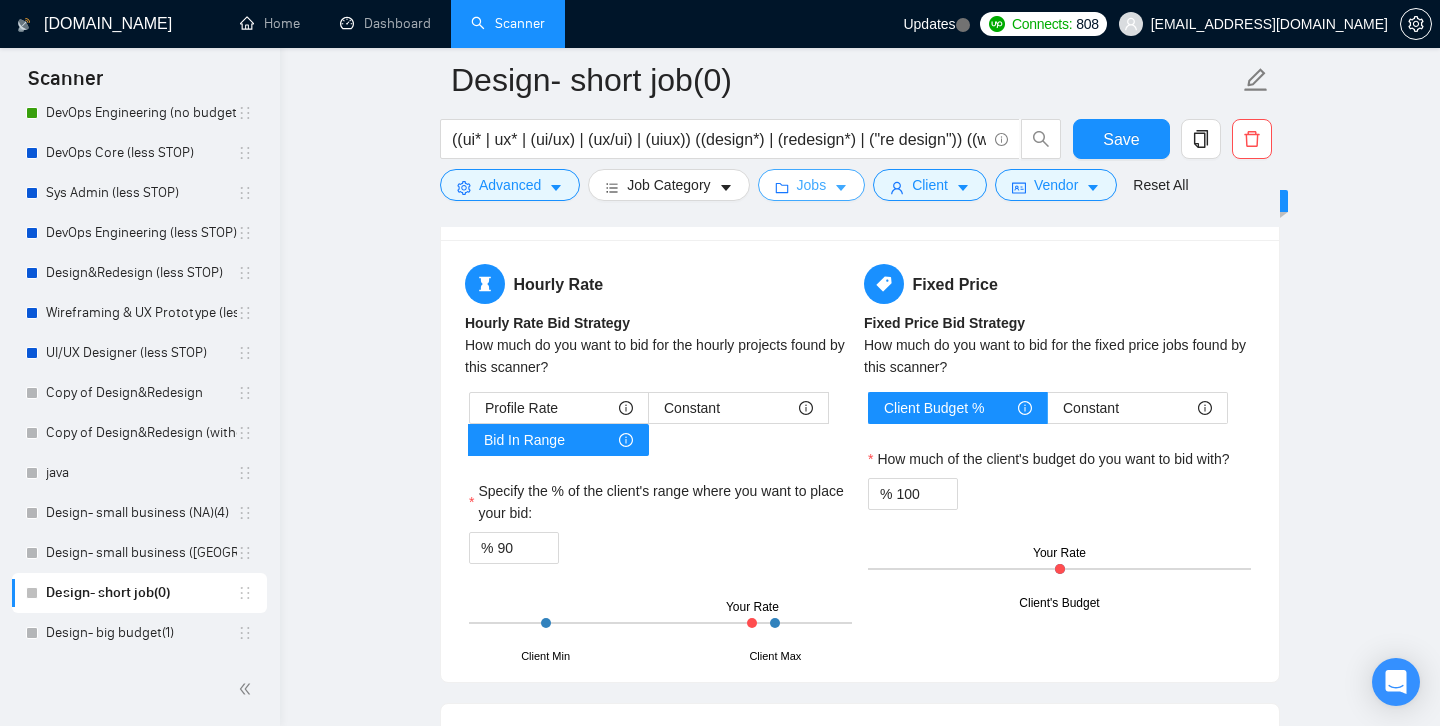 click on "Jobs" at bounding box center (812, 185) 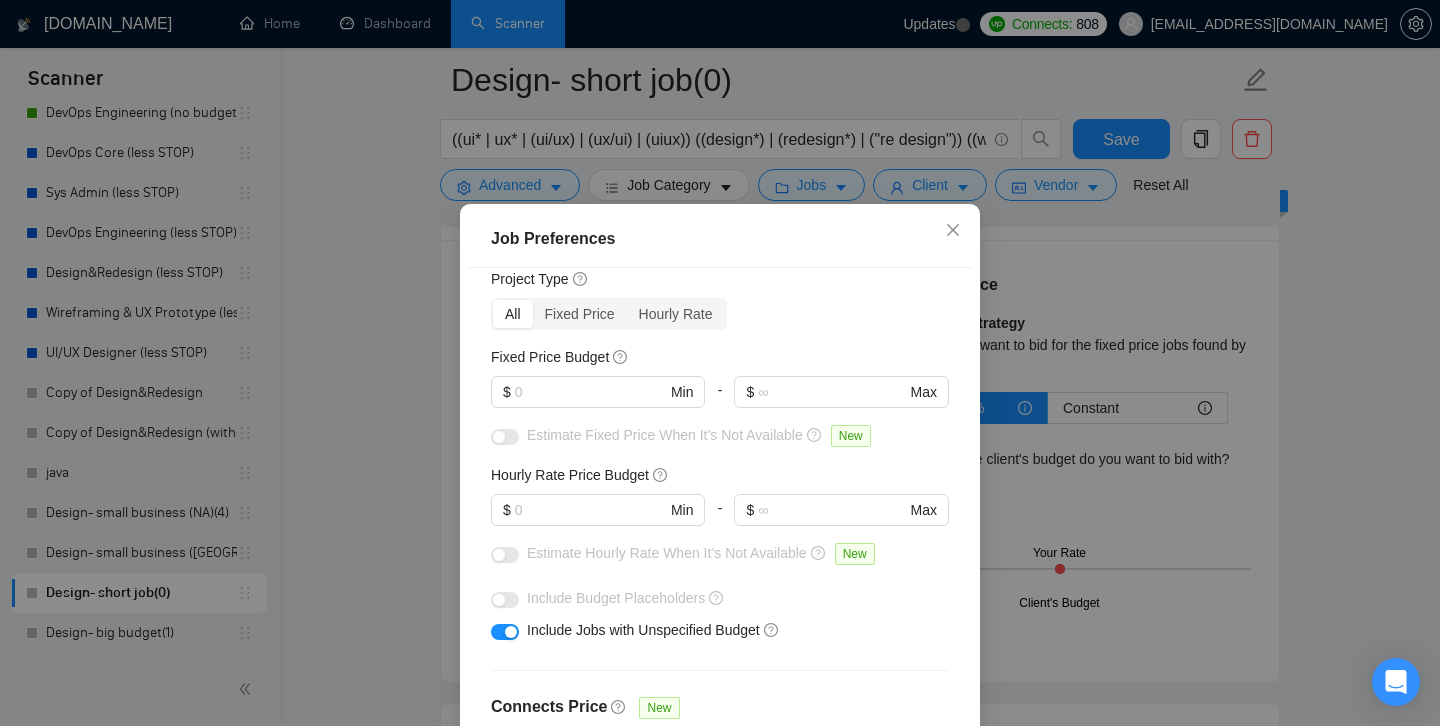 scroll, scrollTop: 60, scrollLeft: 0, axis: vertical 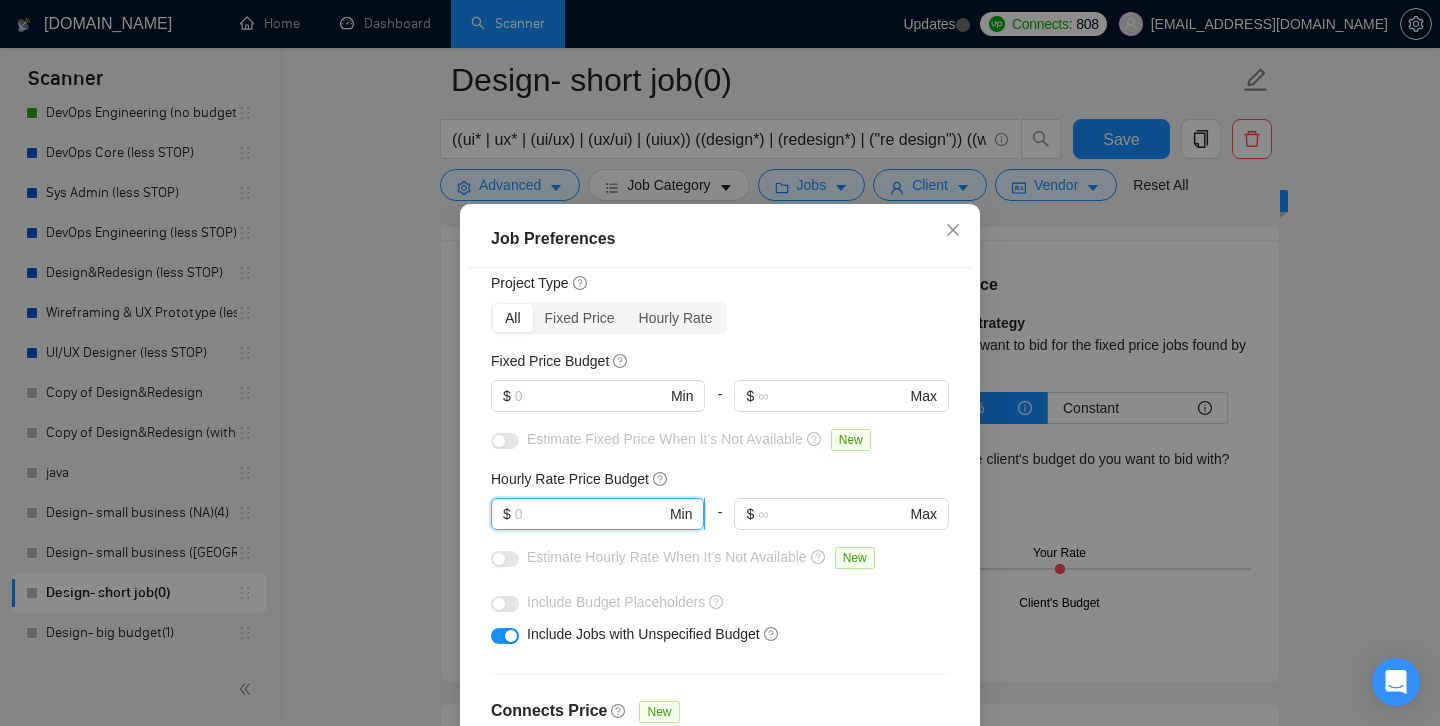 click at bounding box center (590, 514) 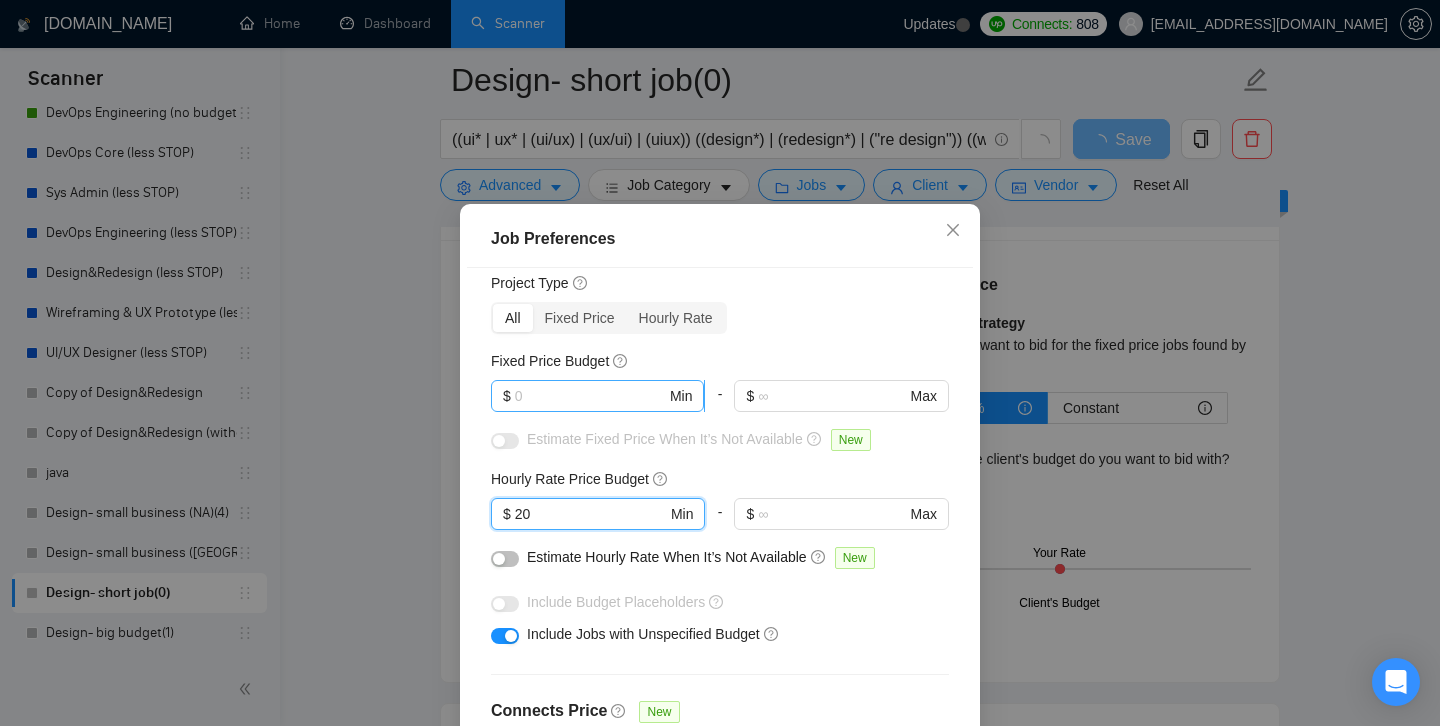 type on "20" 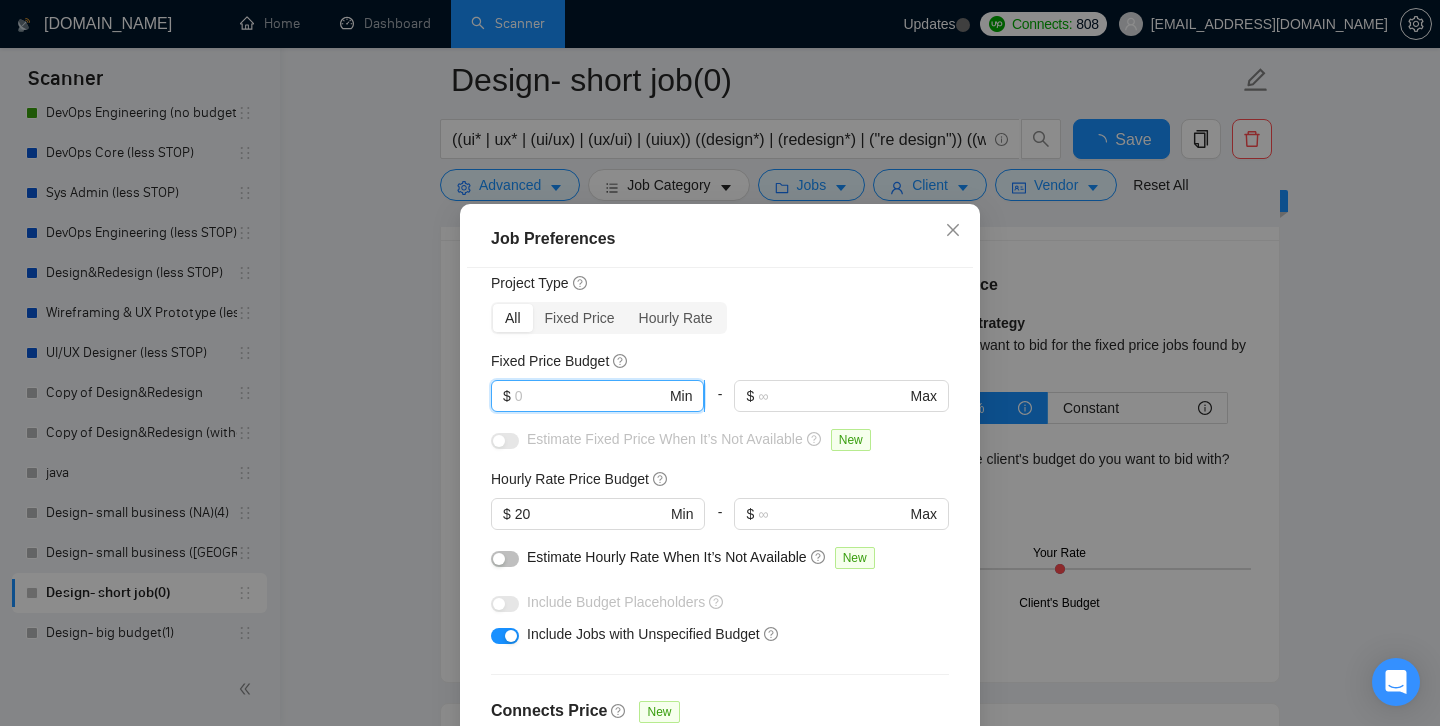 type 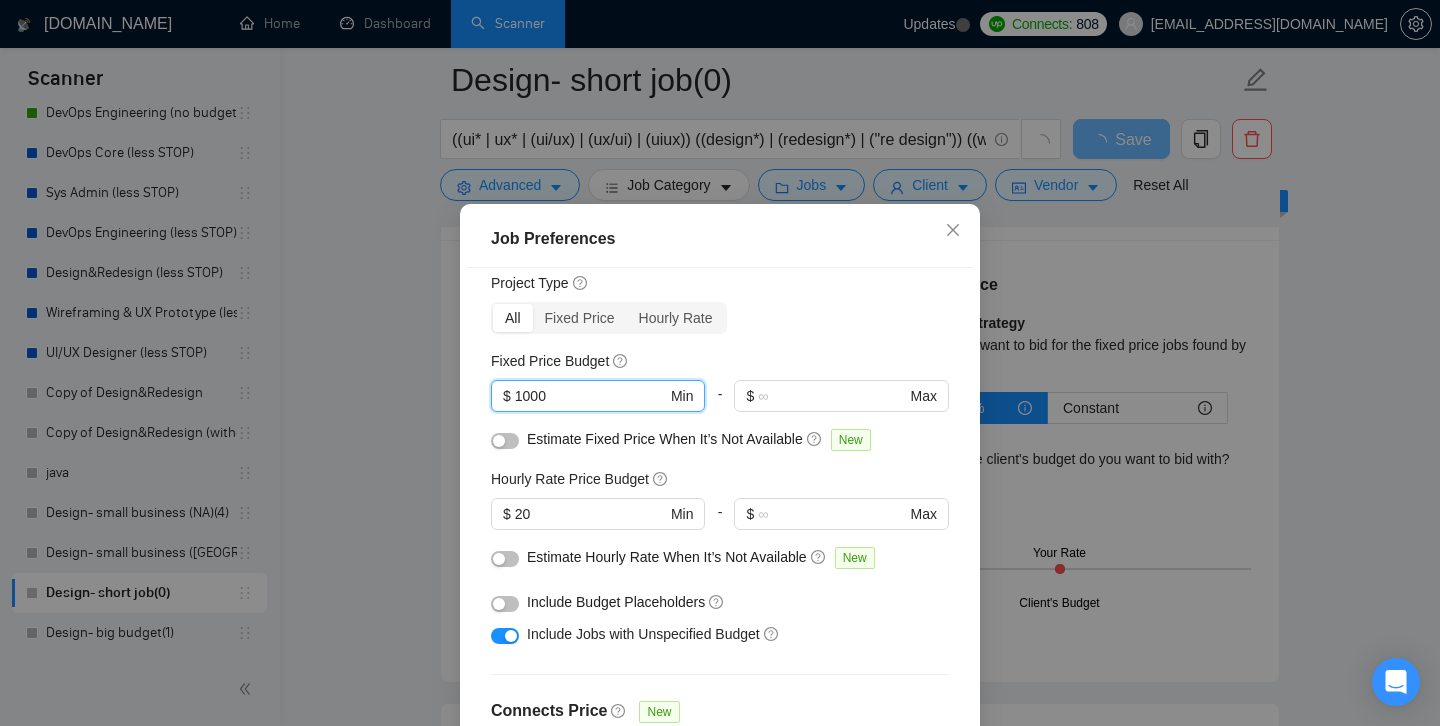 type on "1000" 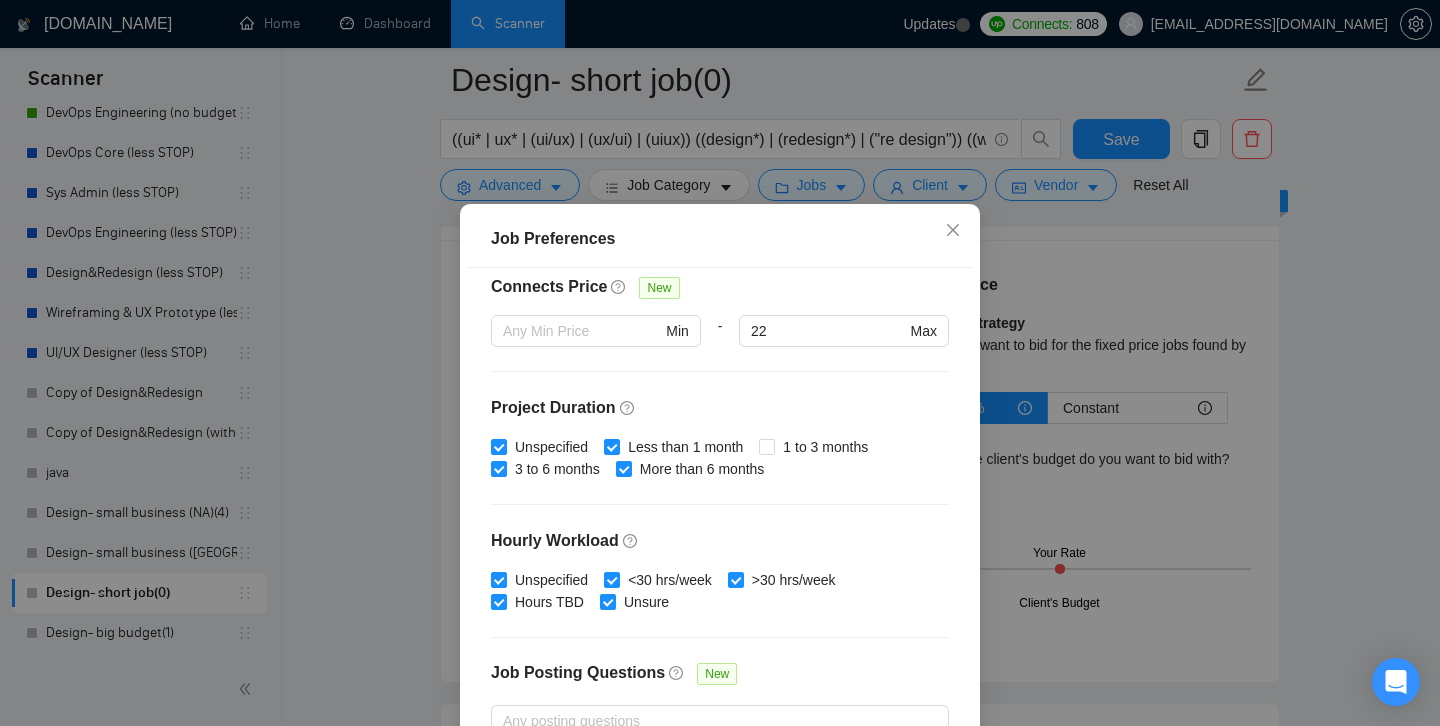 scroll, scrollTop: 619, scrollLeft: 0, axis: vertical 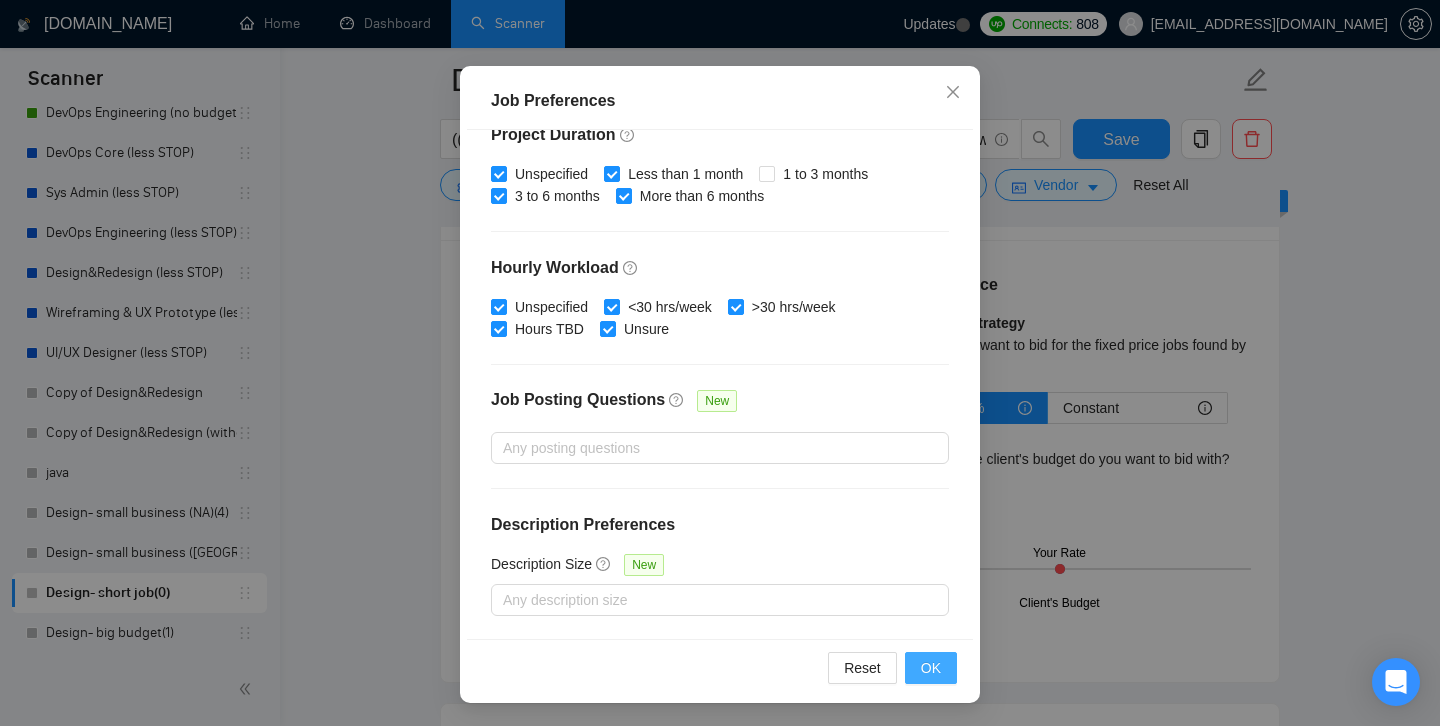 click on "OK" at bounding box center (931, 668) 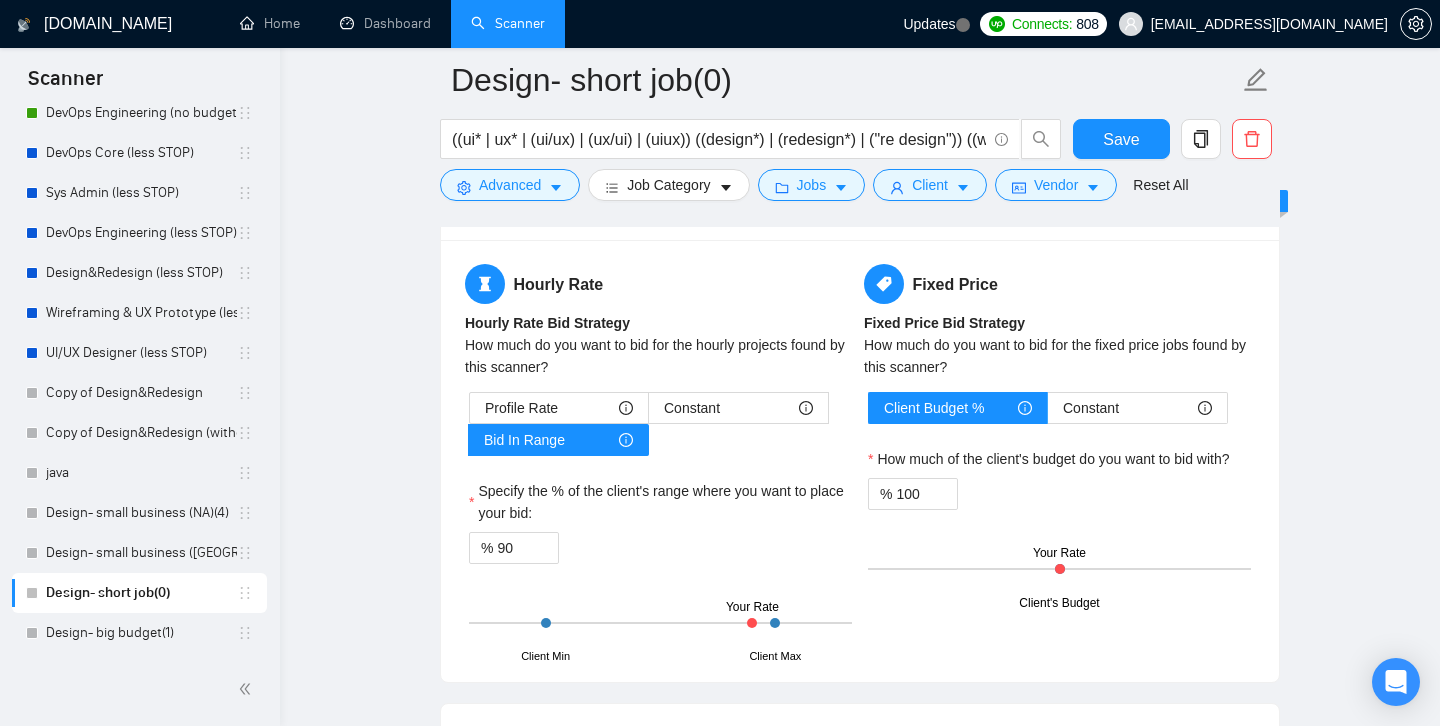 scroll, scrollTop: 54, scrollLeft: 0, axis: vertical 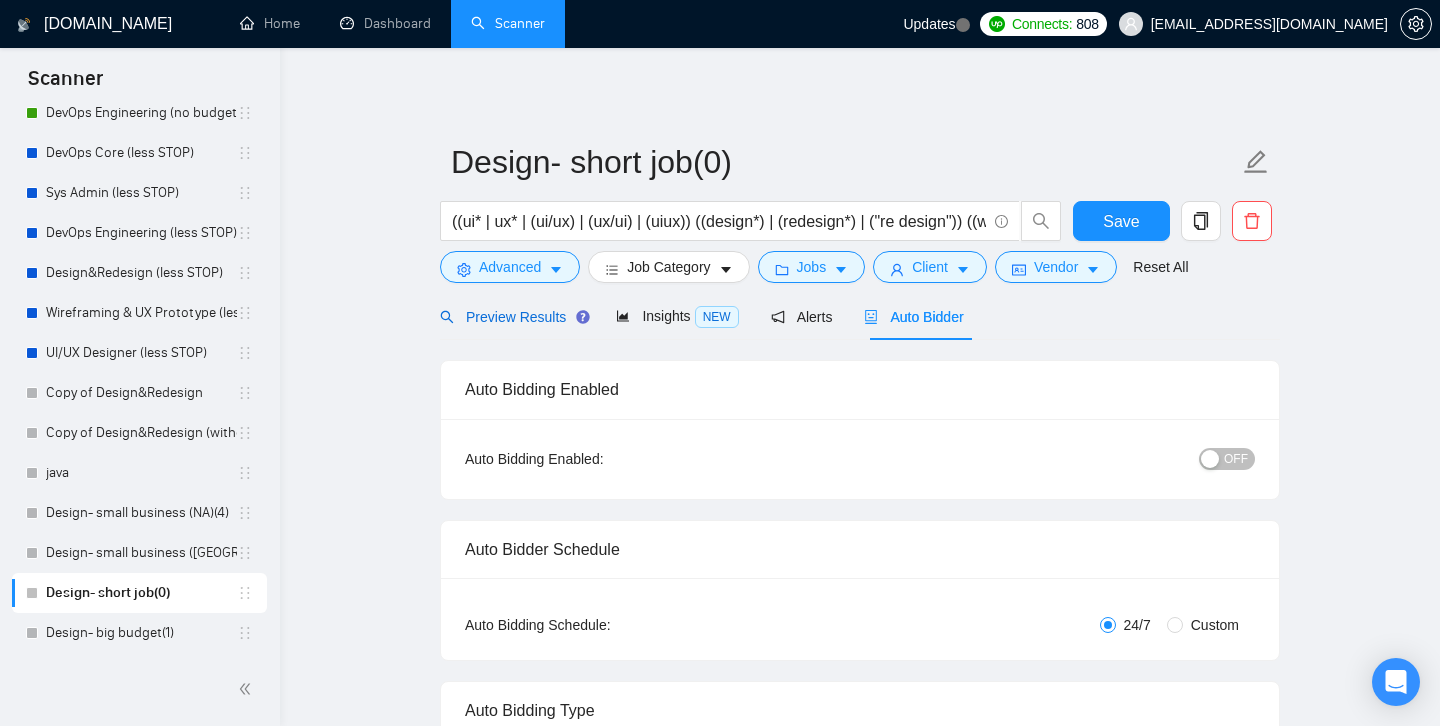 click on "Preview Results" at bounding box center (512, 317) 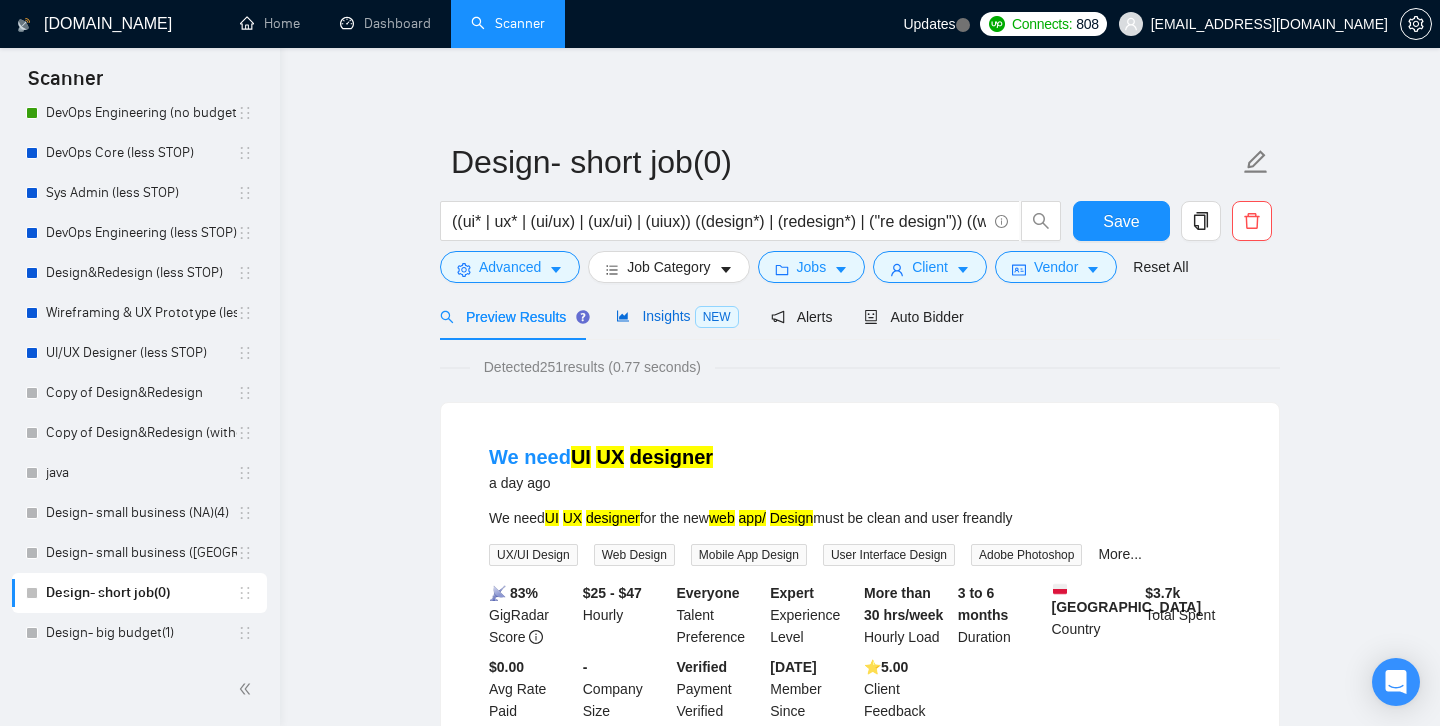 click on "Insights NEW" at bounding box center (677, 316) 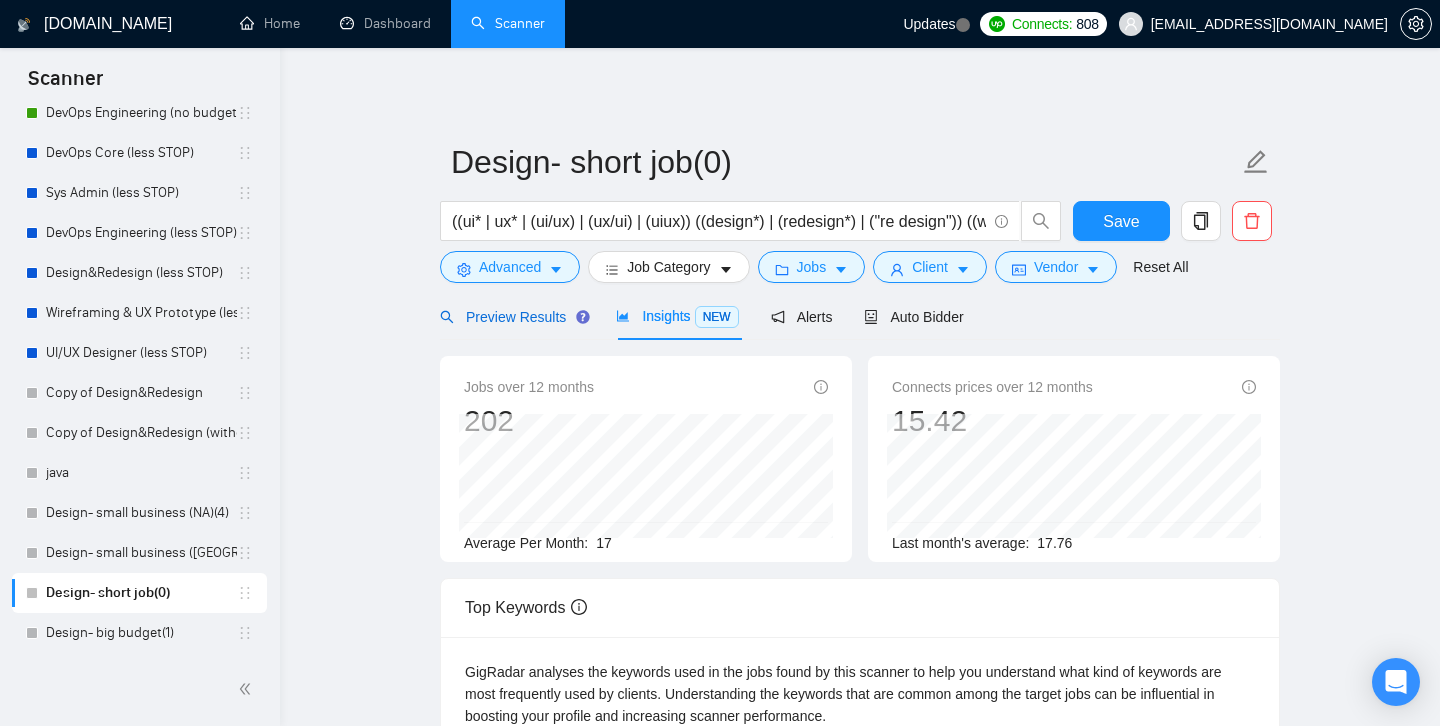 click on "Preview Results" at bounding box center (512, 317) 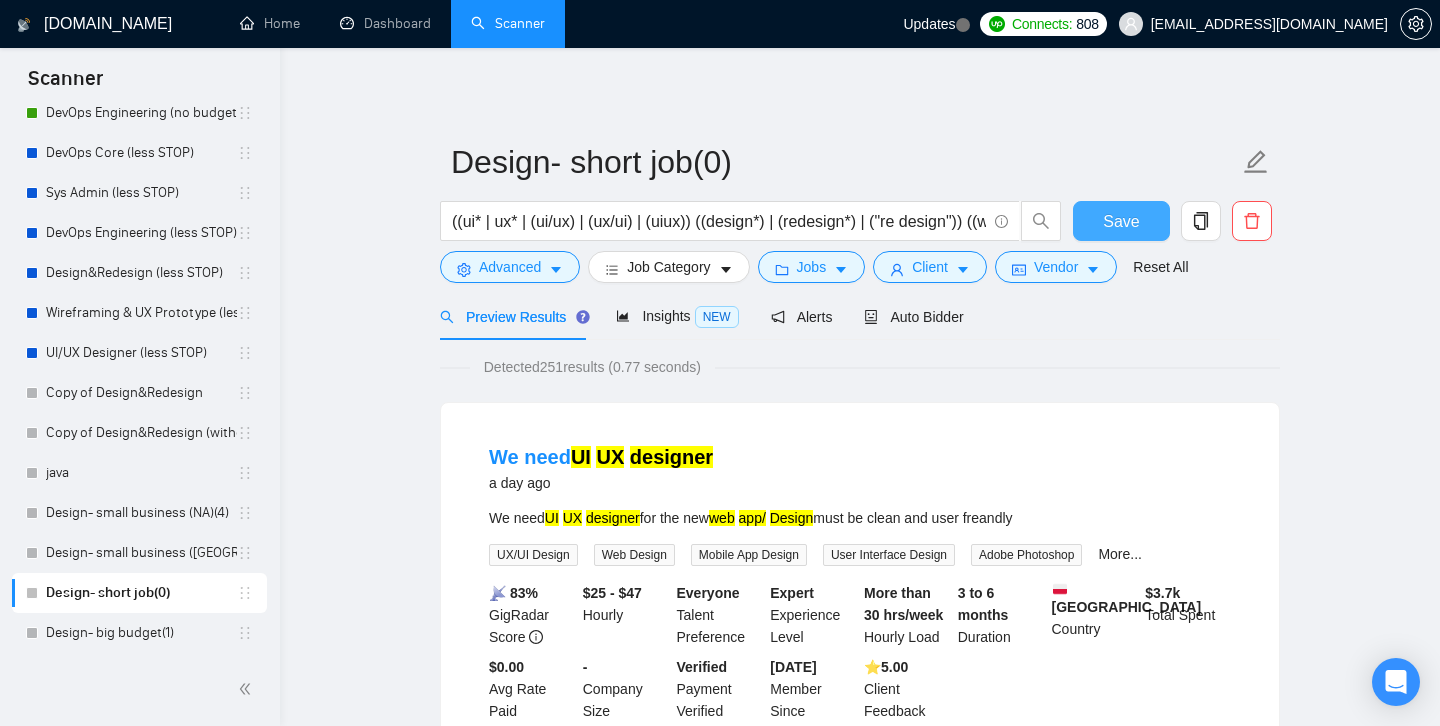 click on "Save" at bounding box center [1121, 221] 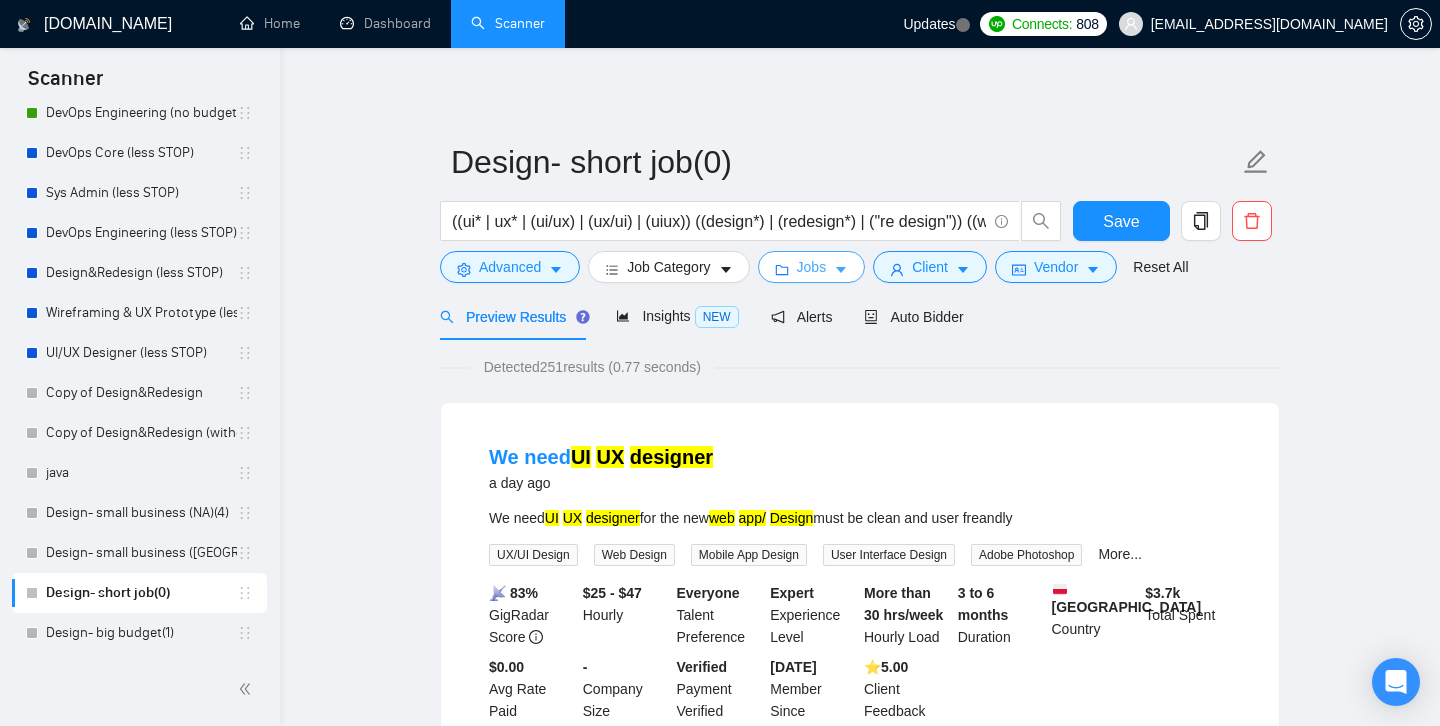 click 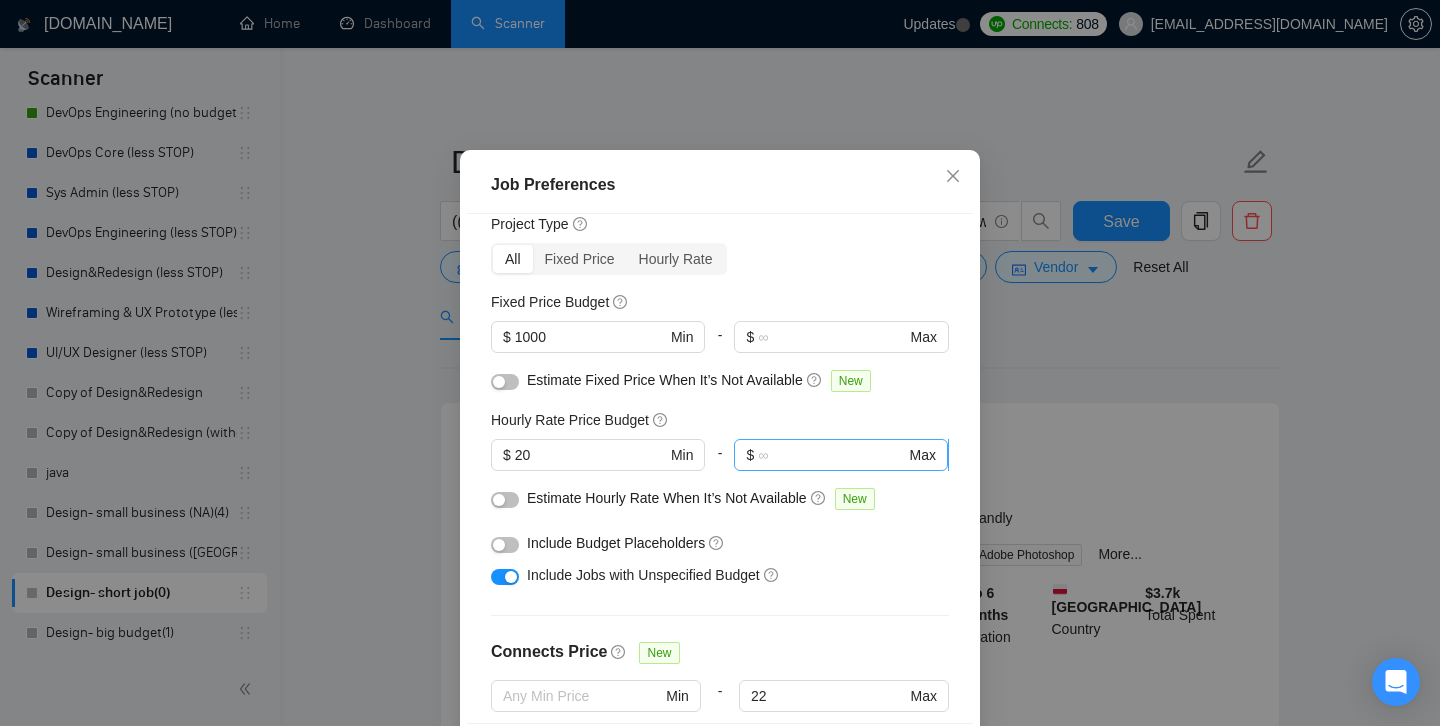 scroll, scrollTop: 51, scrollLeft: 0, axis: vertical 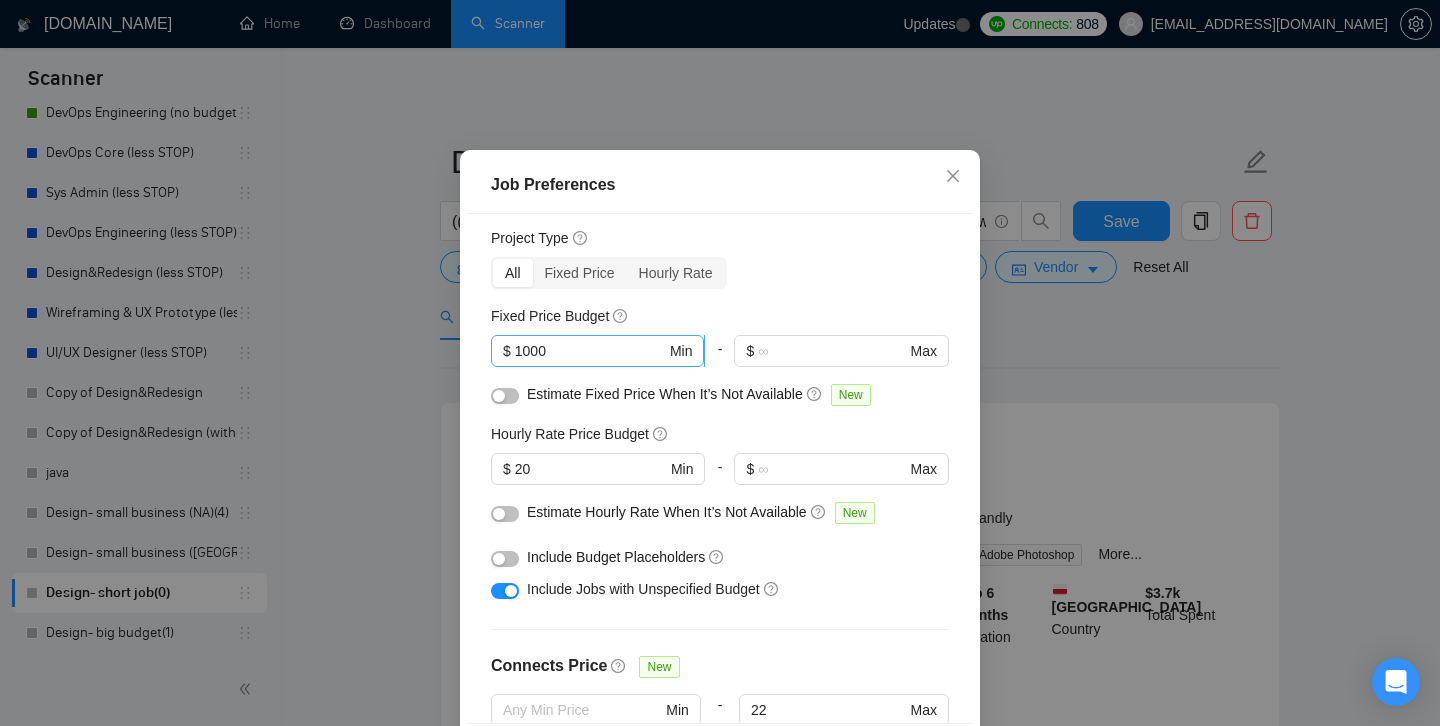 click on "1000" at bounding box center [590, 351] 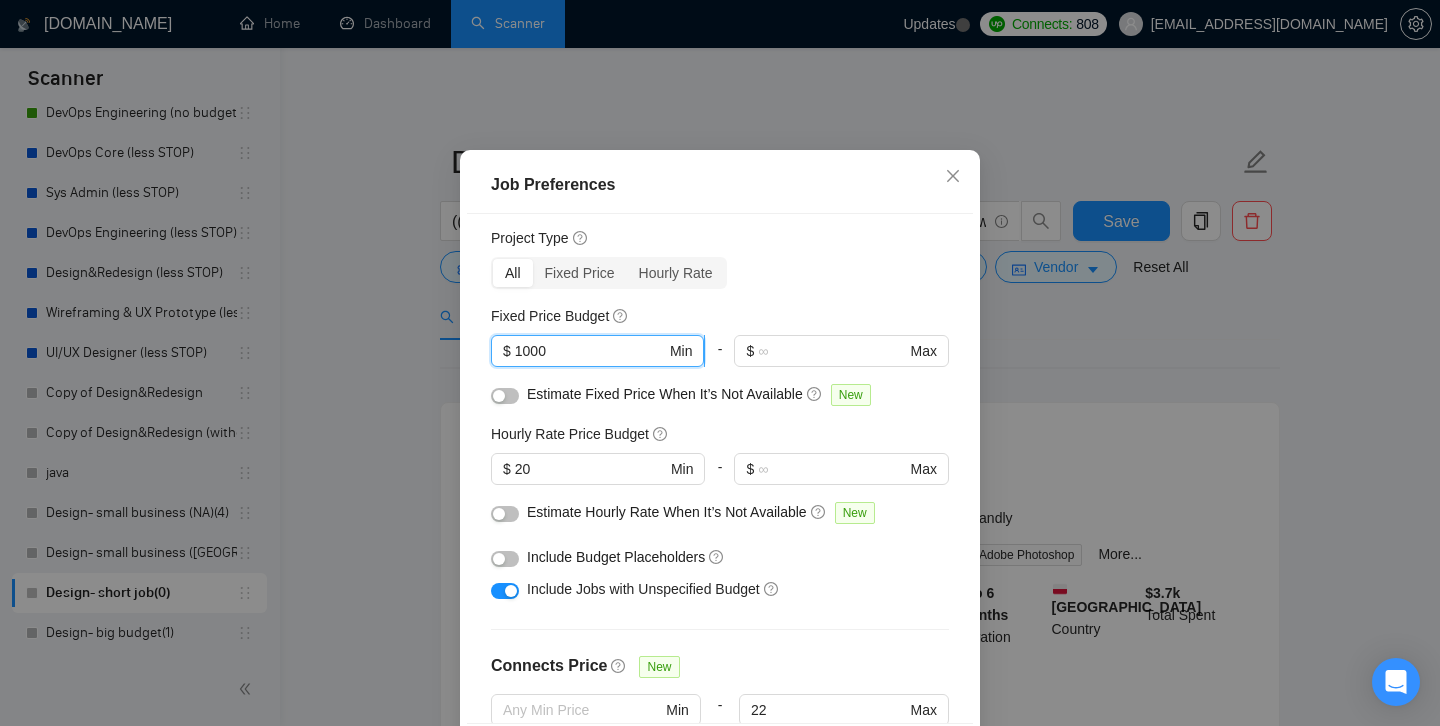 click on "1000" at bounding box center (590, 351) 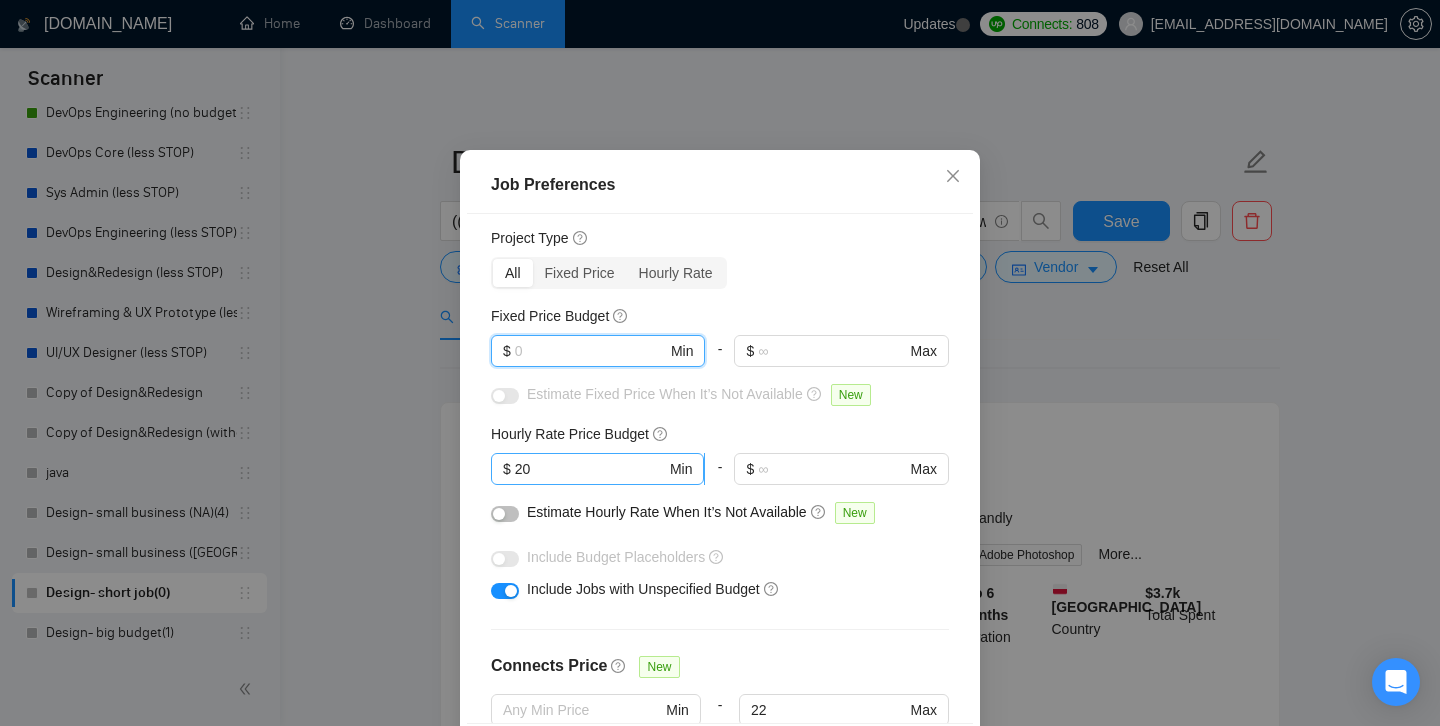 type 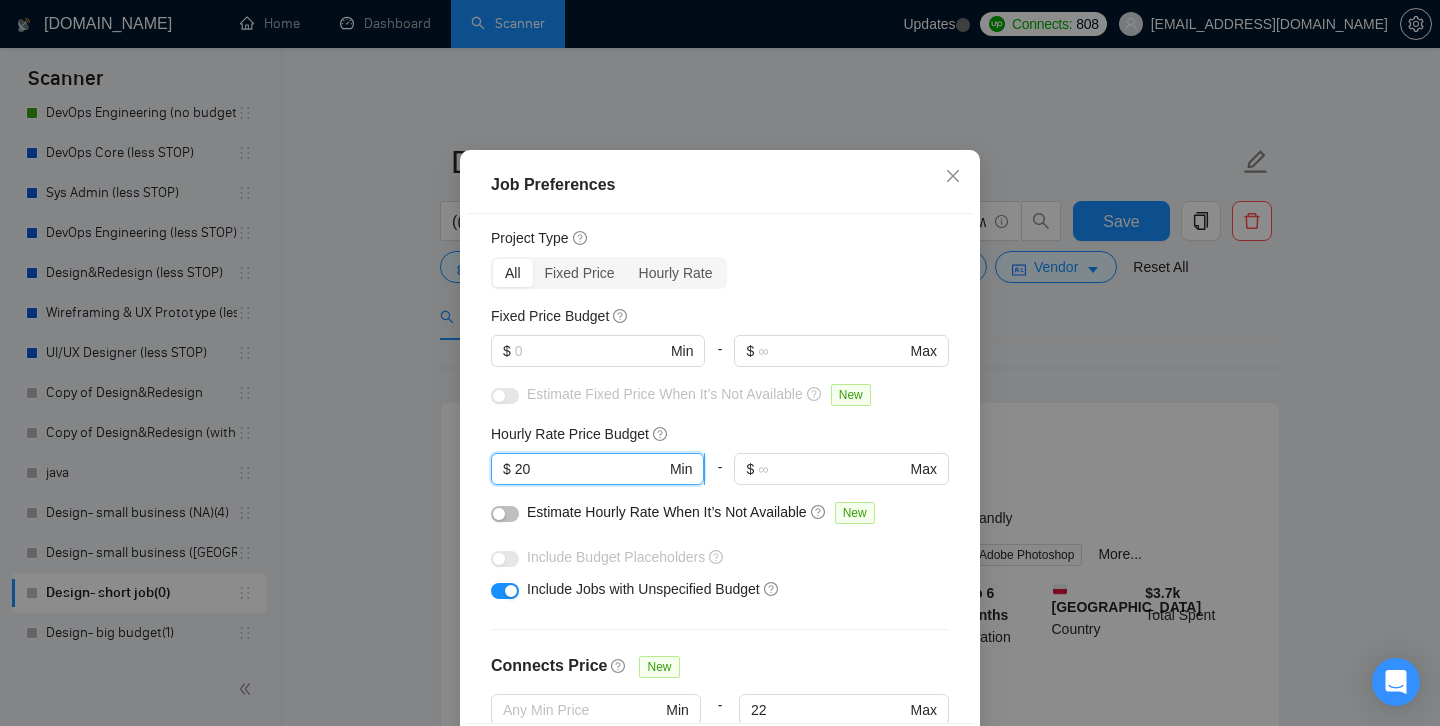 click on "20" at bounding box center [590, 469] 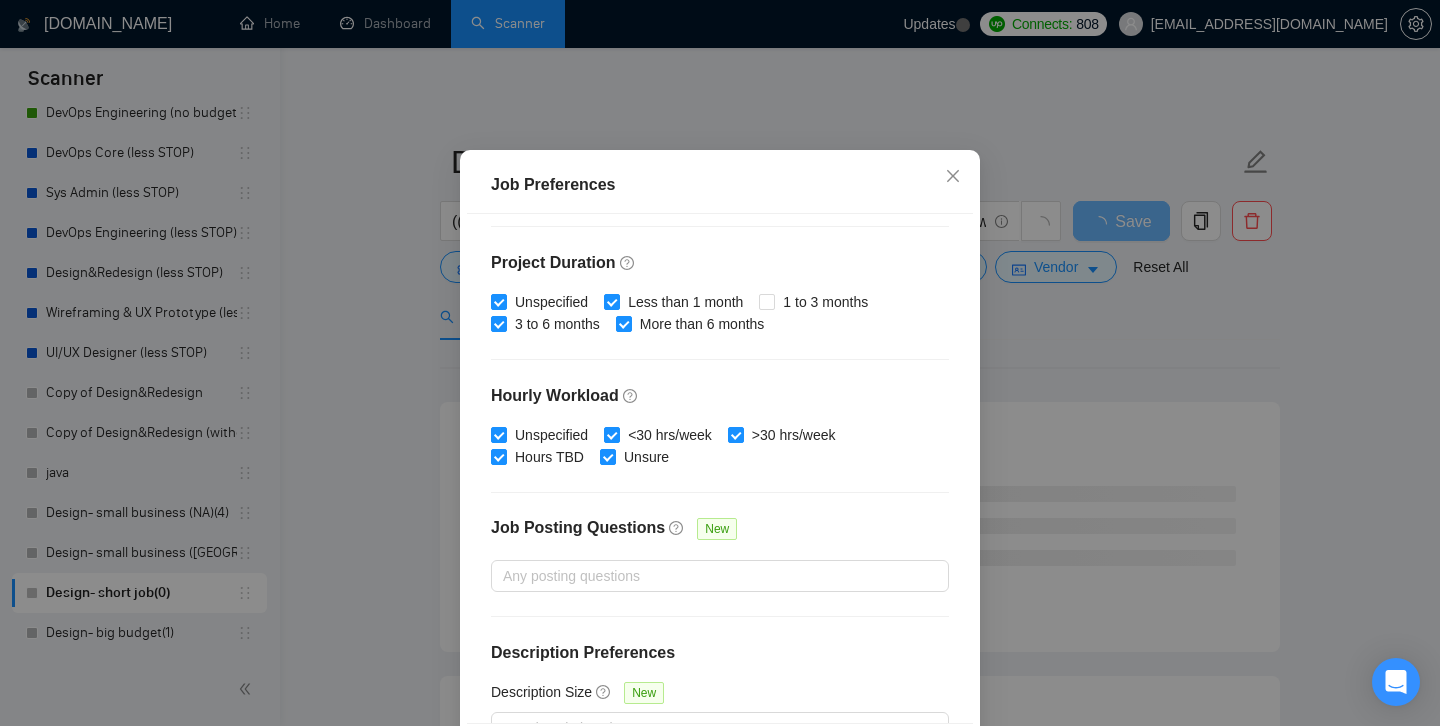 scroll, scrollTop: 619, scrollLeft: 0, axis: vertical 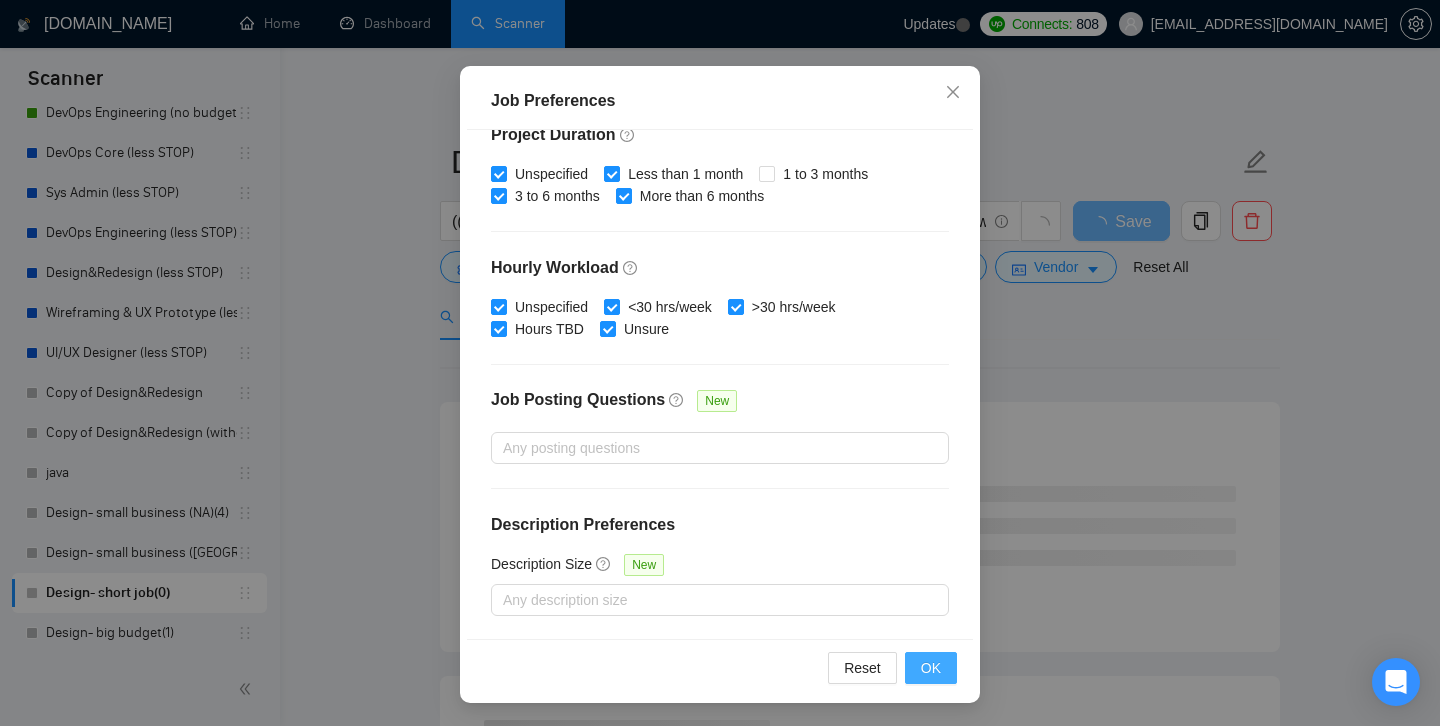 type 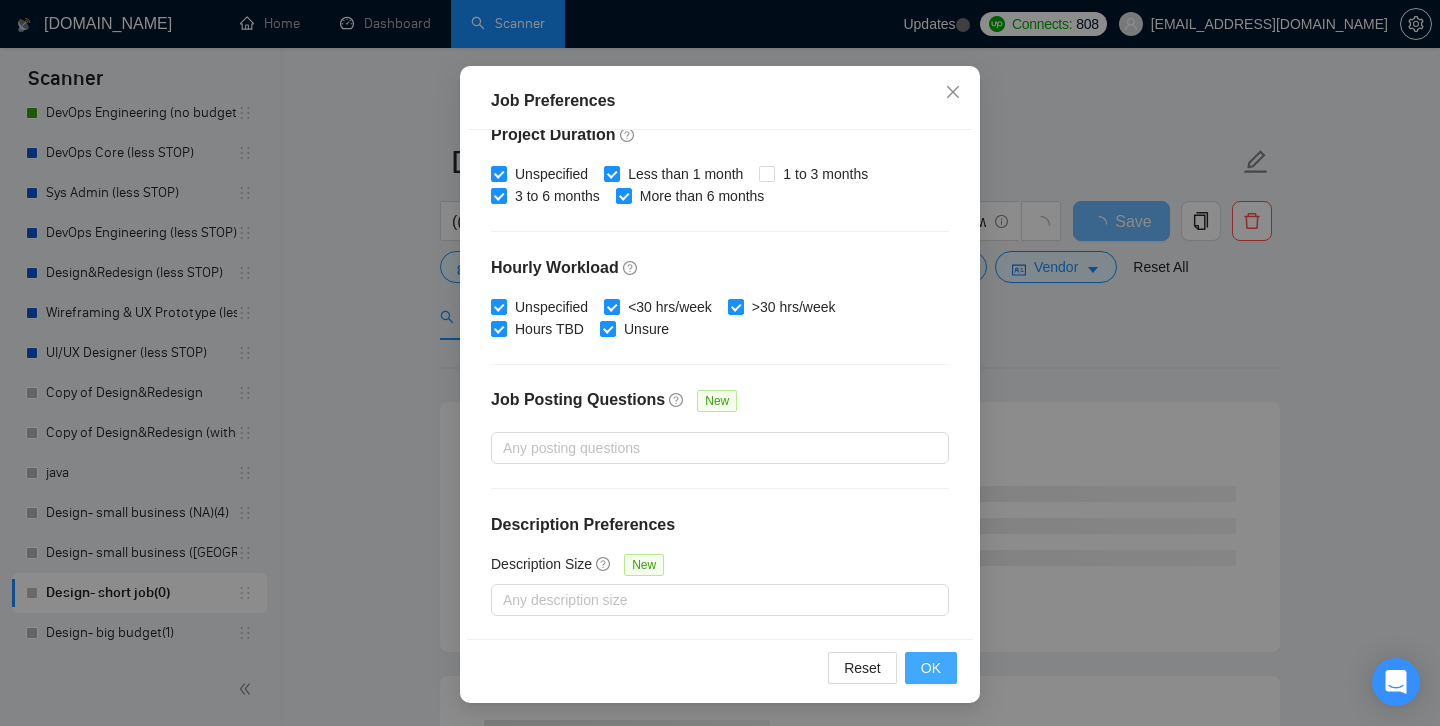 click on "OK" at bounding box center (931, 668) 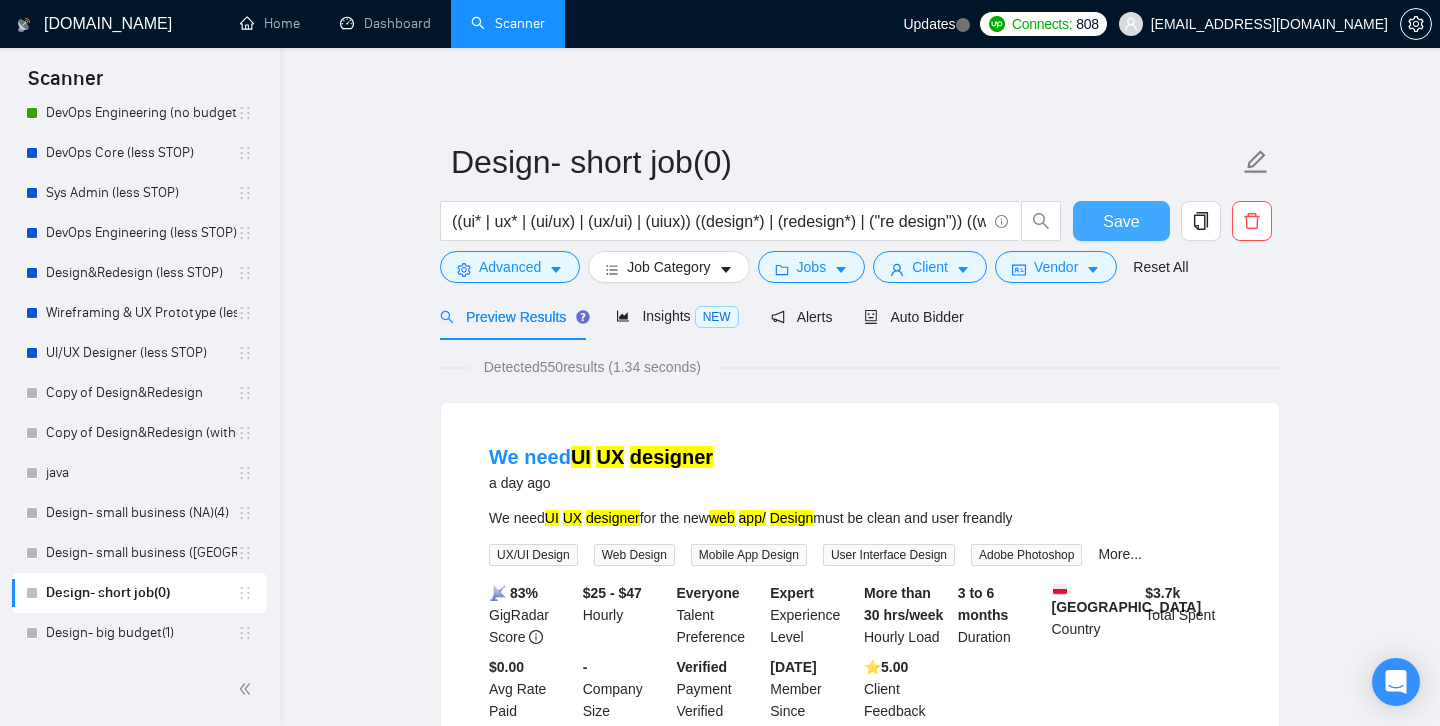 click on "Save" at bounding box center (1121, 221) 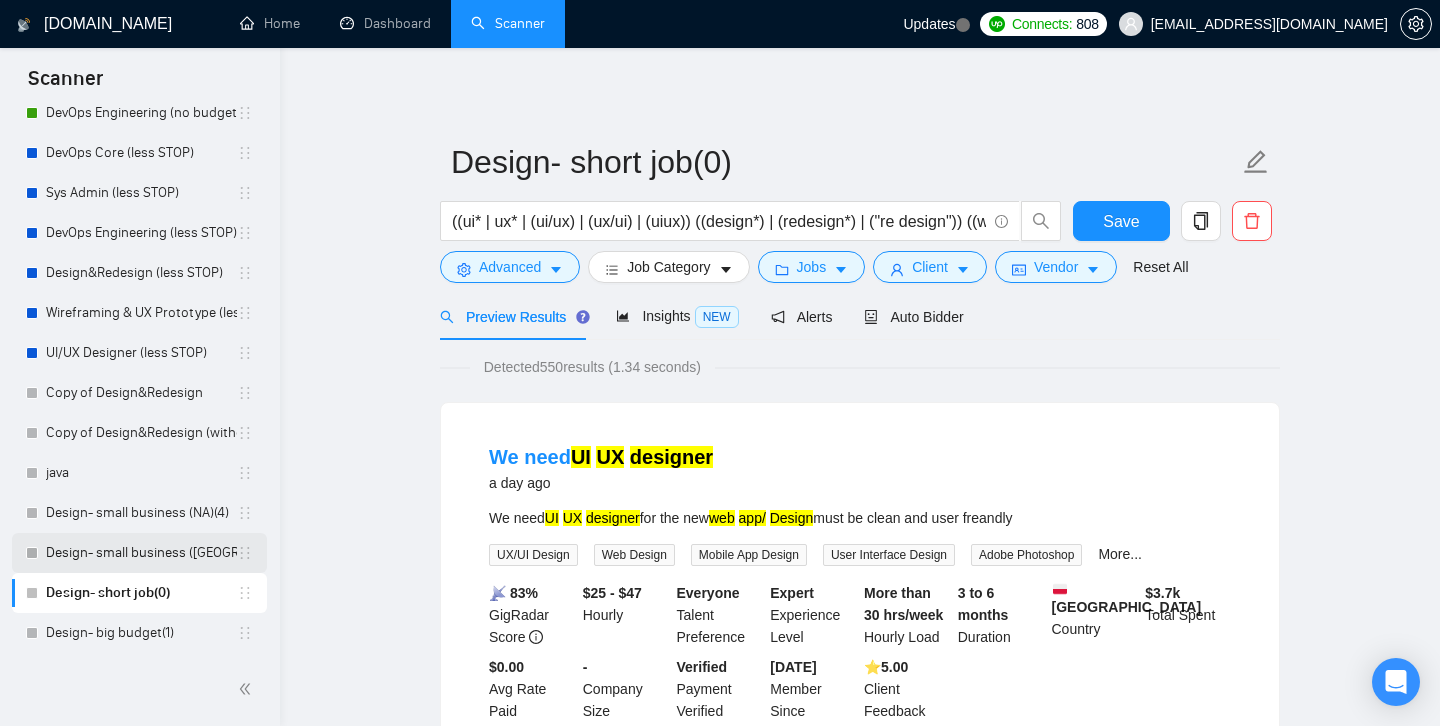 click on "Design- small business ([GEOGRAPHIC_DATA])(4)" at bounding box center (141, 553) 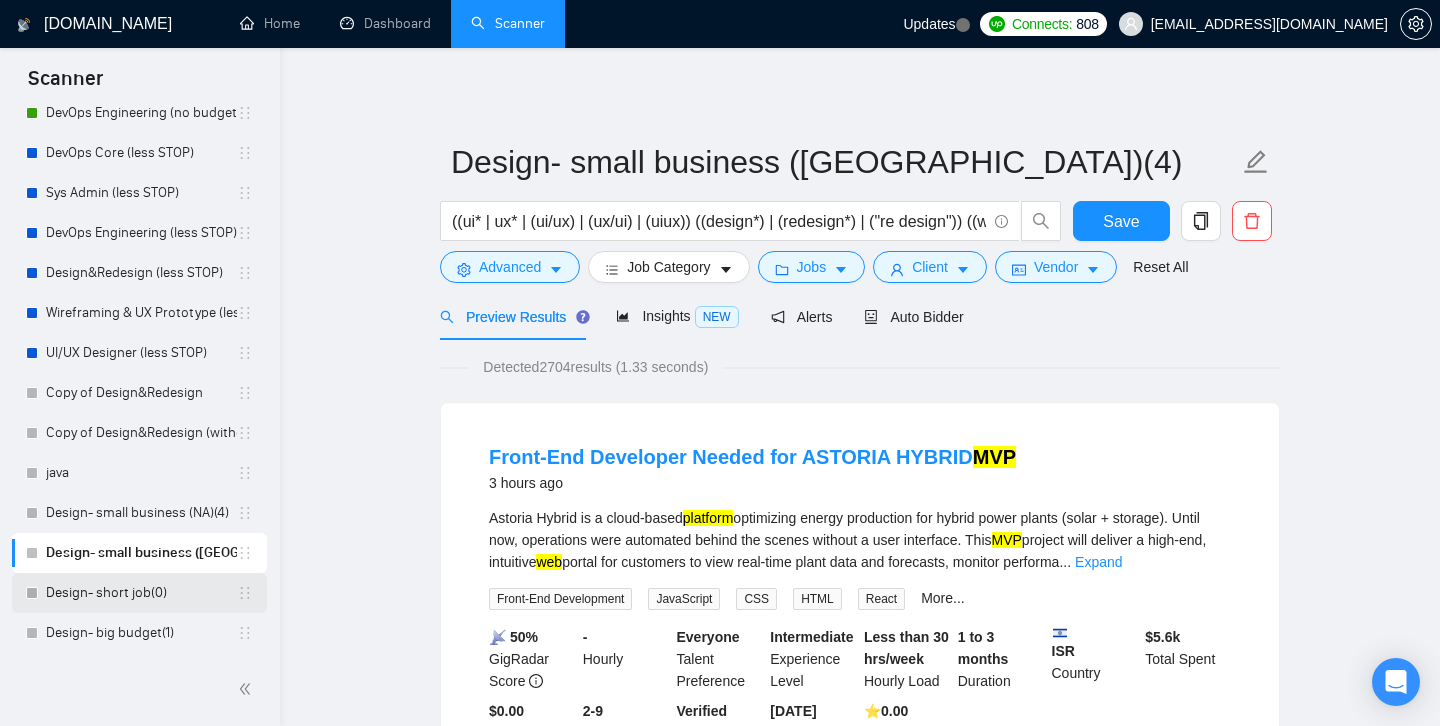 click on "Design- short job(0)" at bounding box center [141, 593] 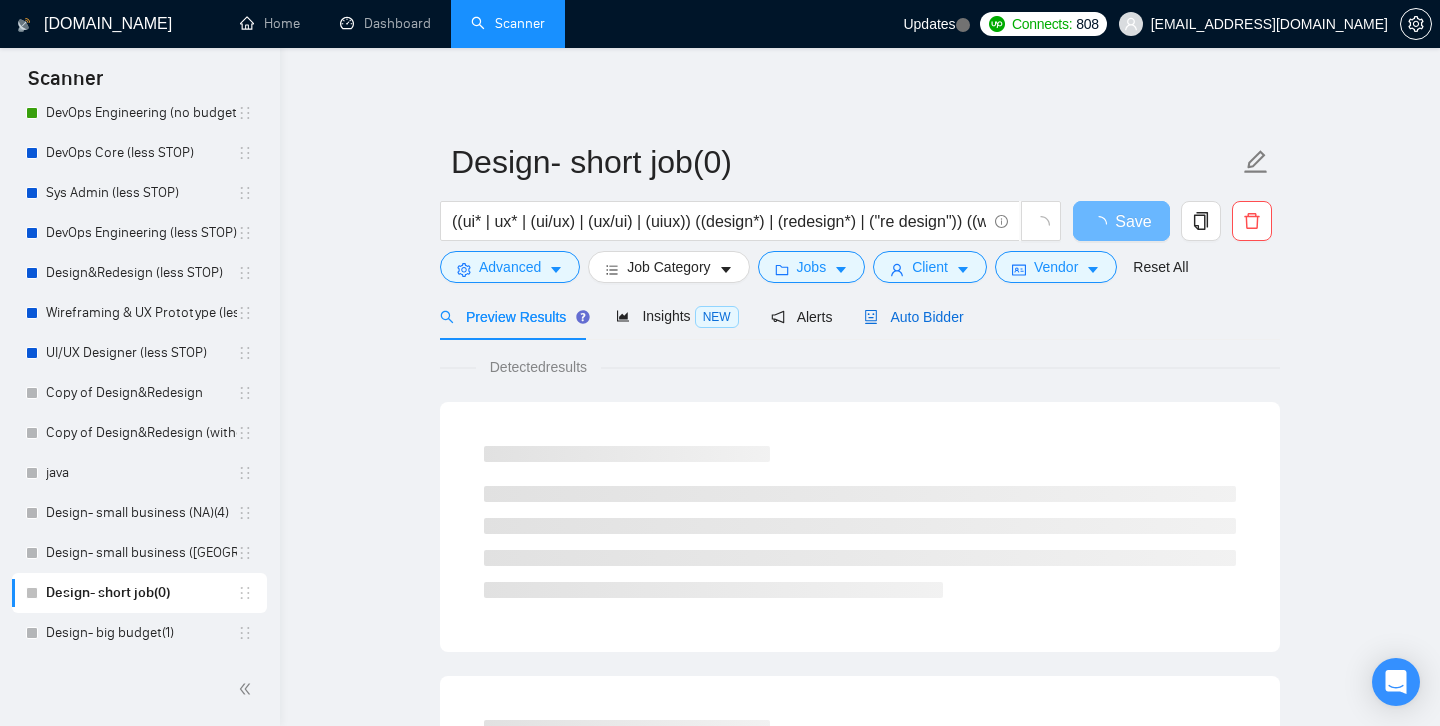click on "Auto Bidder" at bounding box center [913, 317] 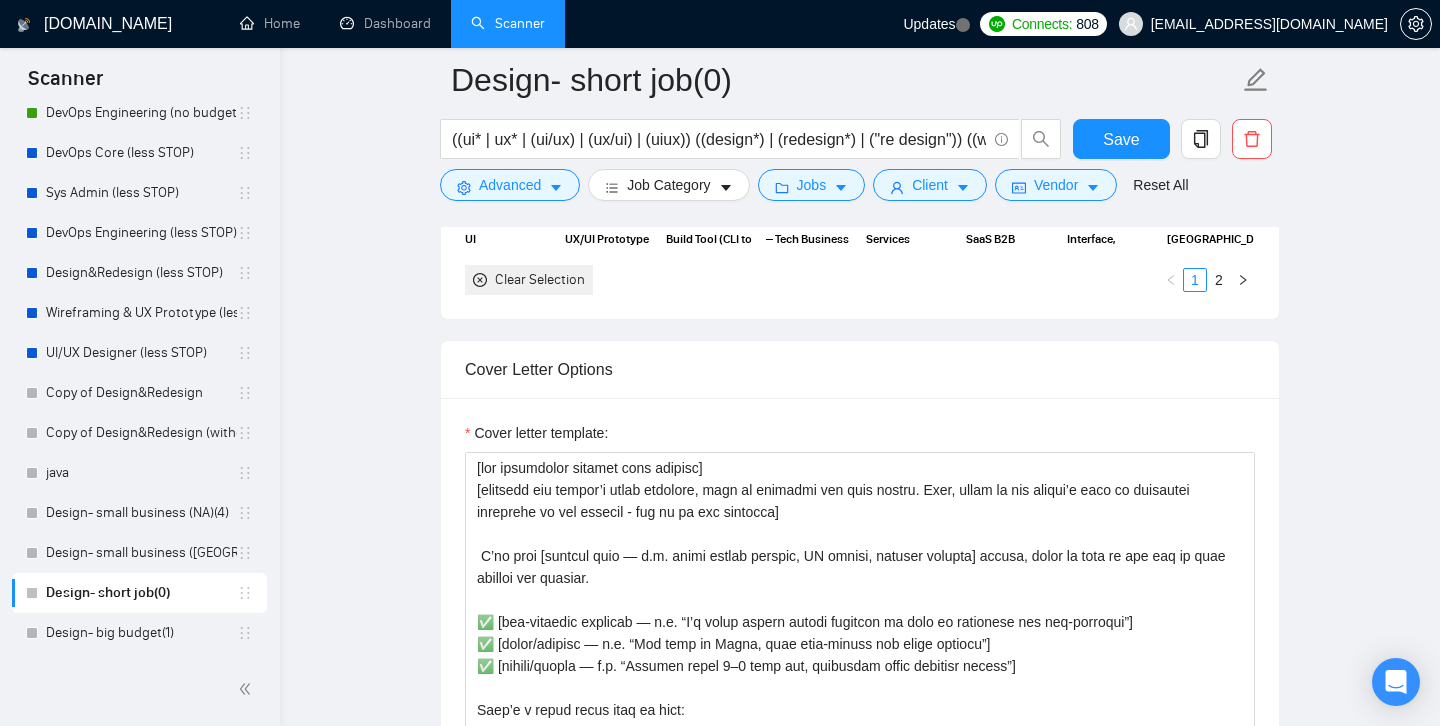 scroll, scrollTop: 1762, scrollLeft: 0, axis: vertical 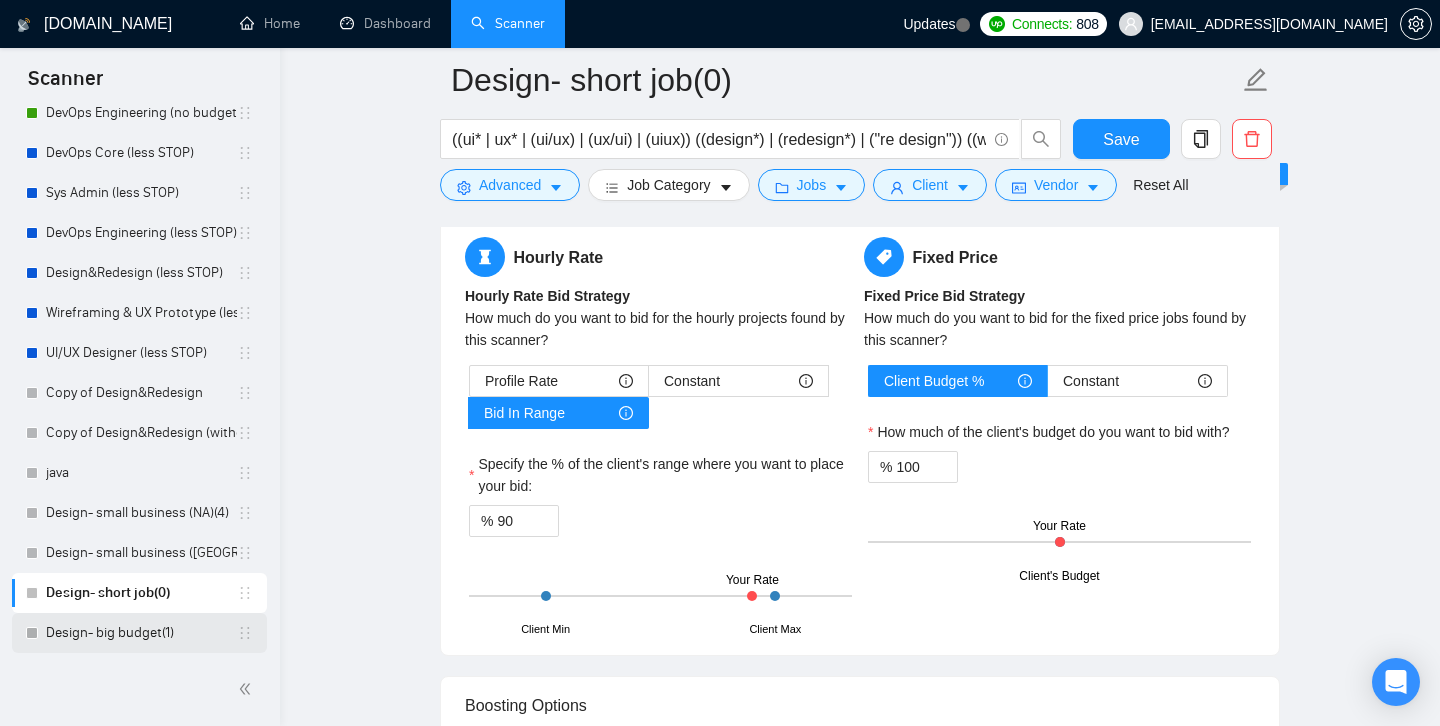 click on "Design- big budget(1)" at bounding box center (141, 633) 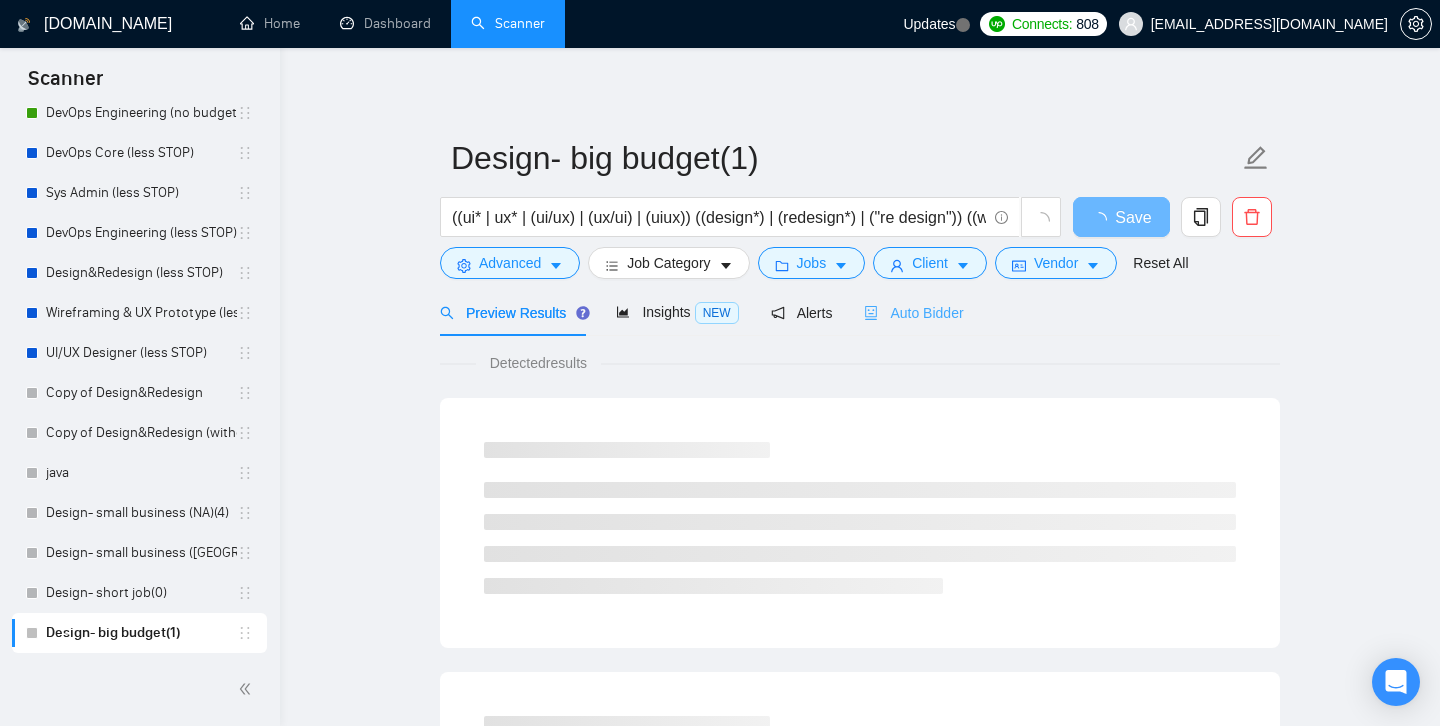 click on "Auto Bidder" at bounding box center [913, 312] 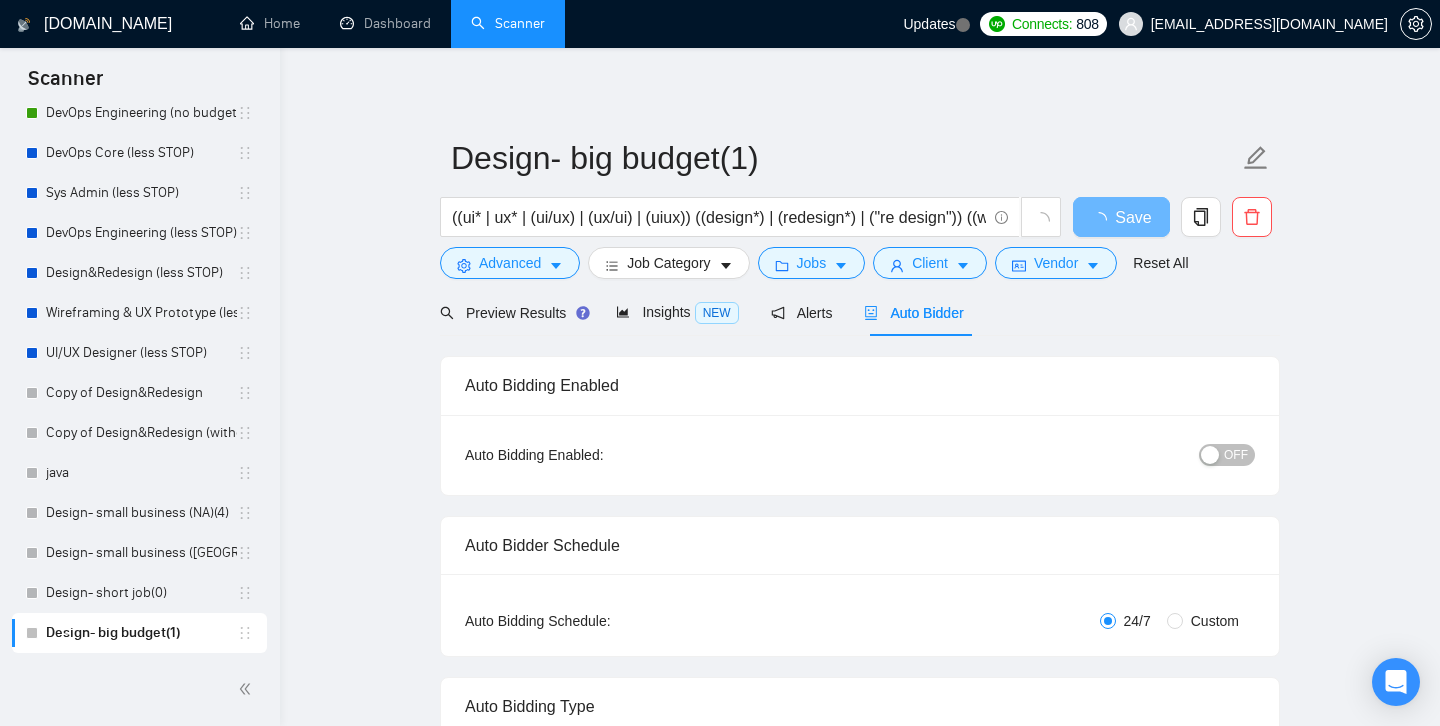 type 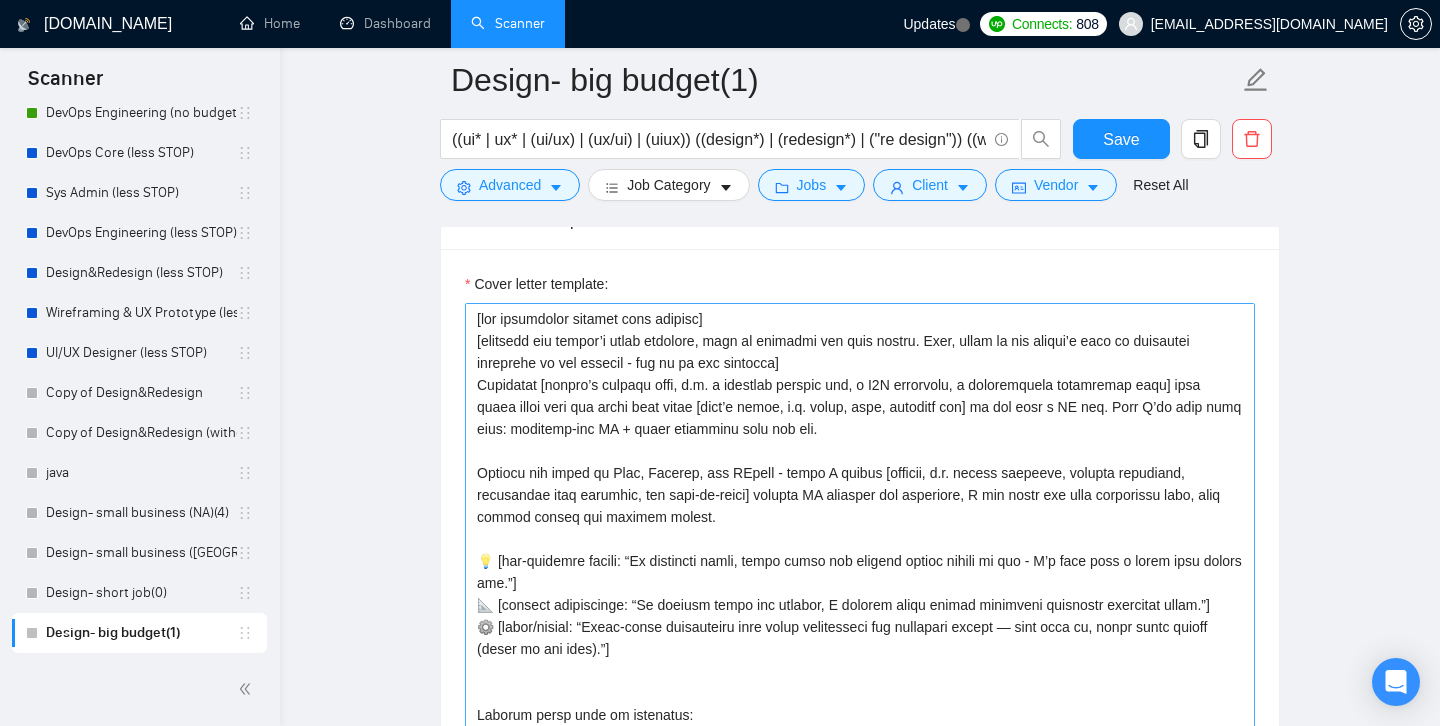 scroll, scrollTop: 1863, scrollLeft: 0, axis: vertical 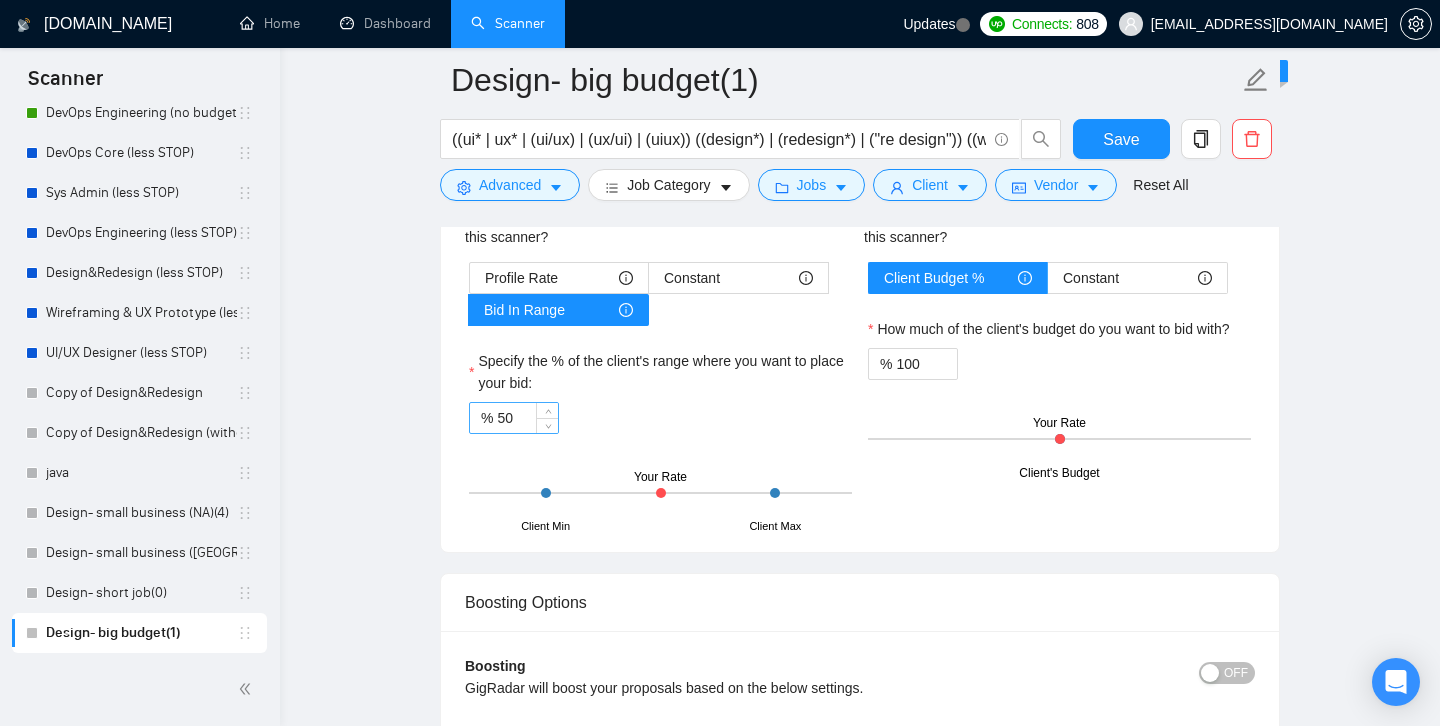 click on "50" at bounding box center [527, 418] 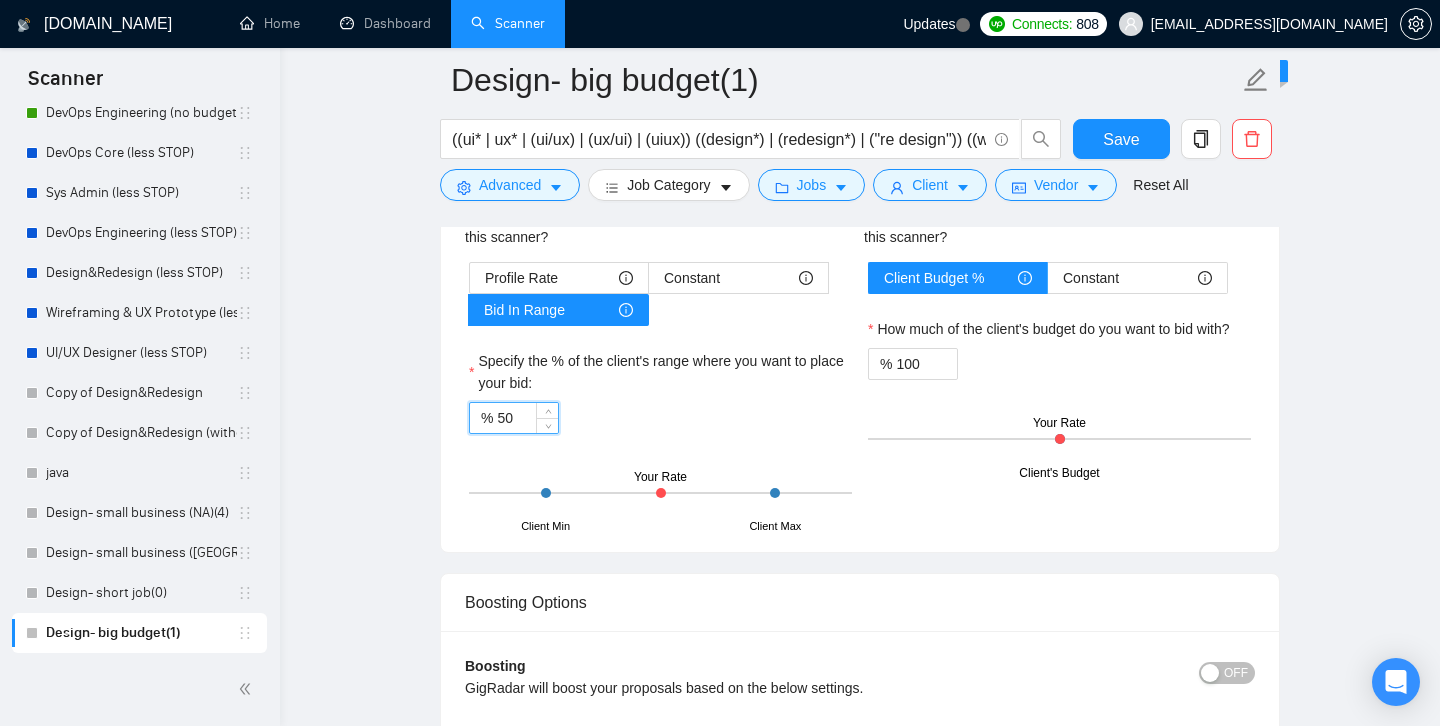 click on "50" at bounding box center [527, 418] 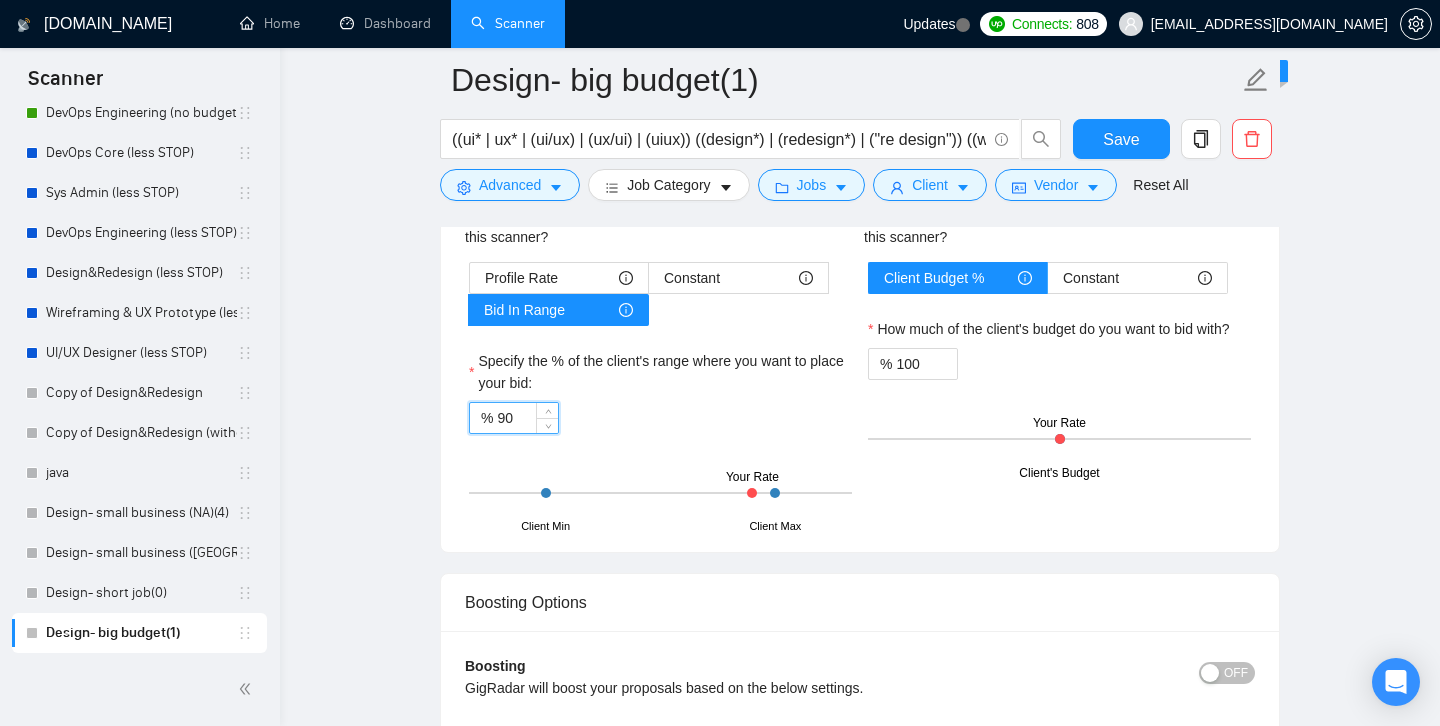 type on "90" 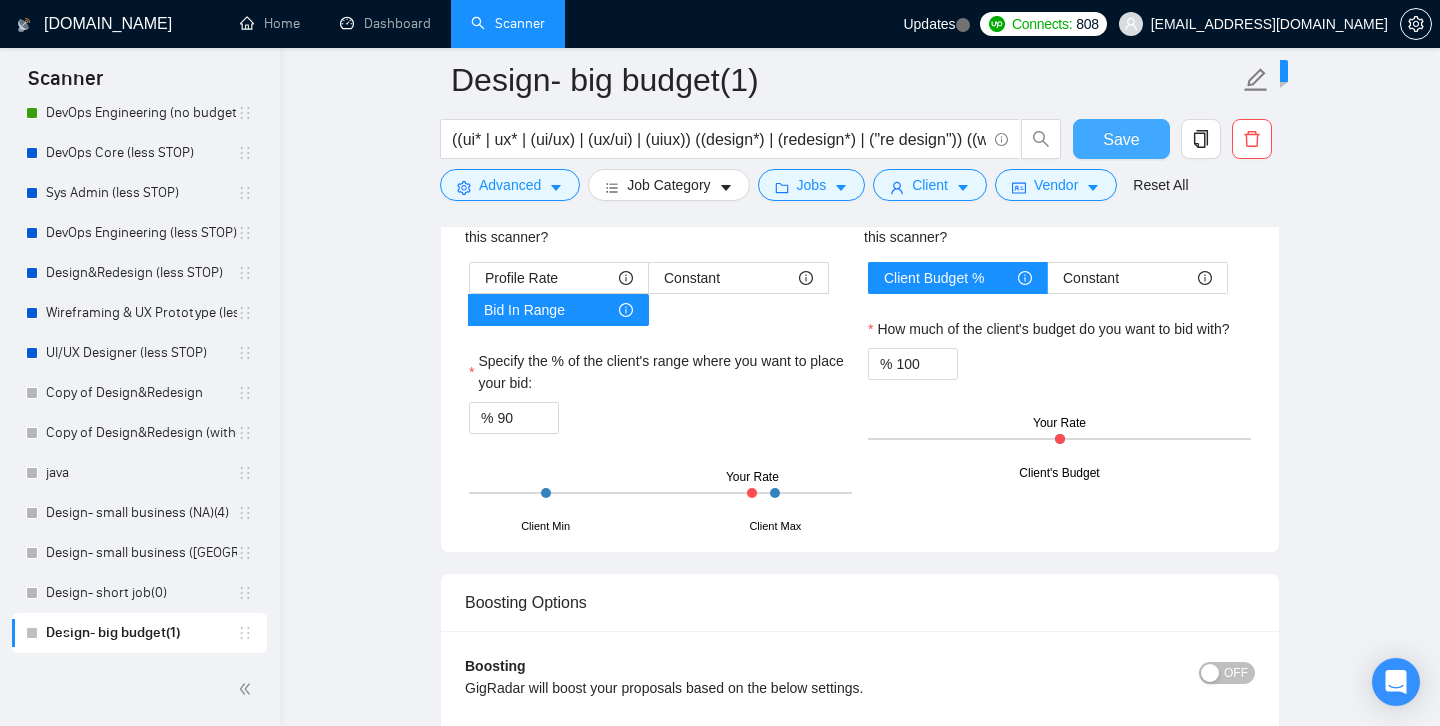 click on "Save" at bounding box center [1121, 139] 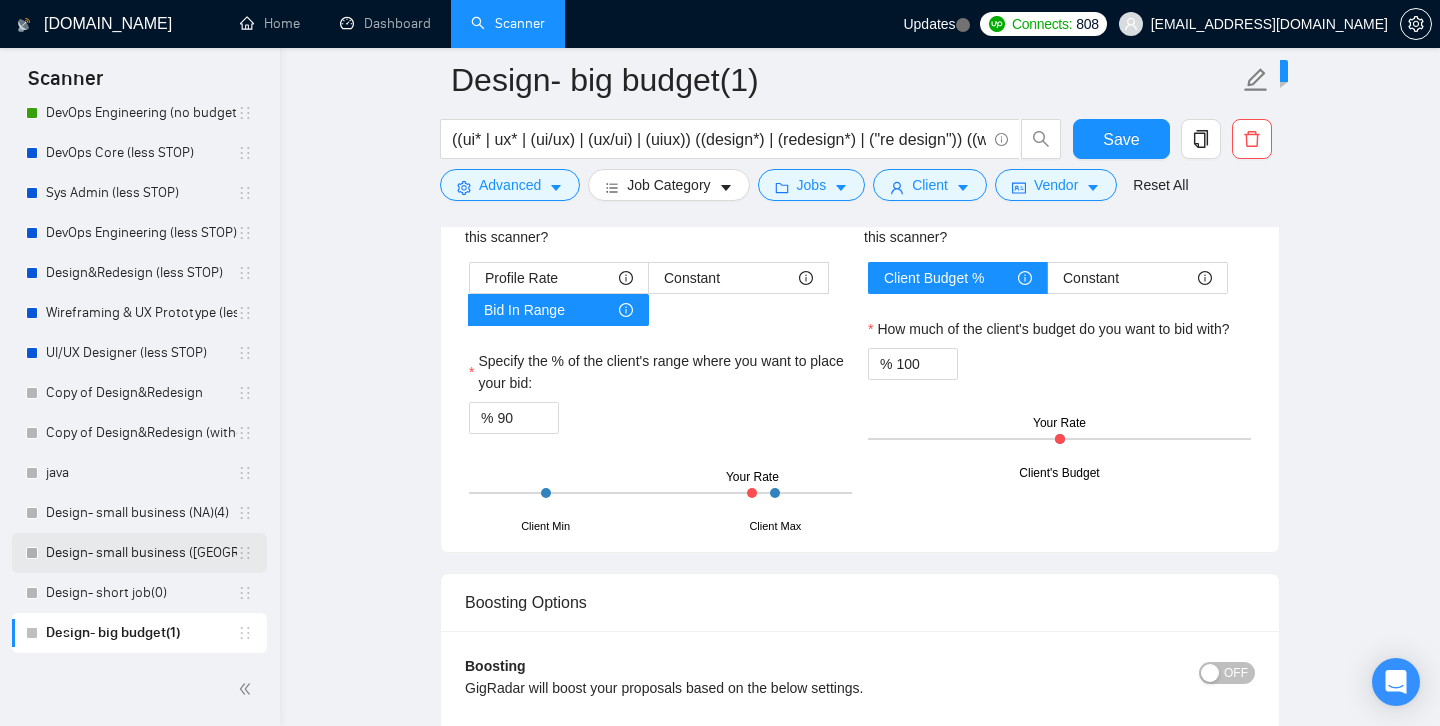 click on "Design- small business ([GEOGRAPHIC_DATA])(4)" at bounding box center [141, 553] 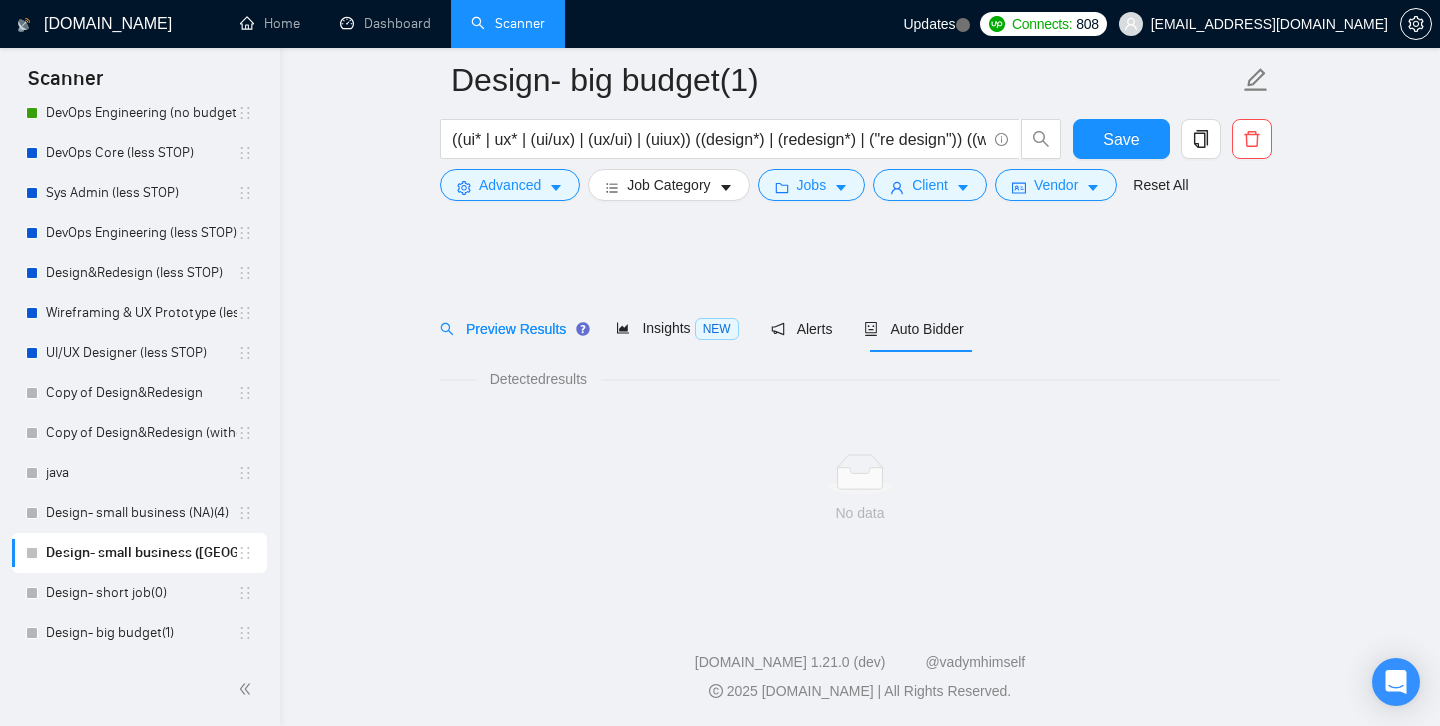 scroll, scrollTop: 4, scrollLeft: 0, axis: vertical 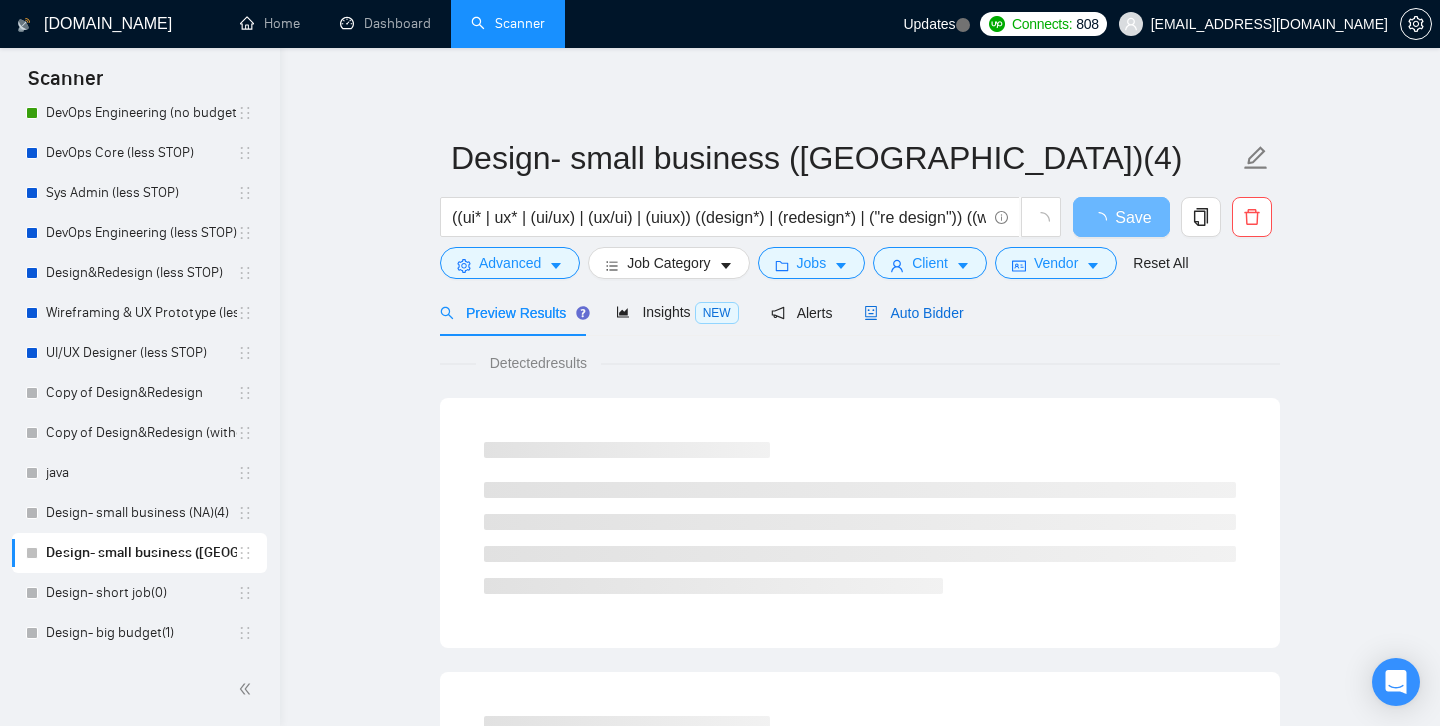 click on "Auto Bidder" at bounding box center [913, 313] 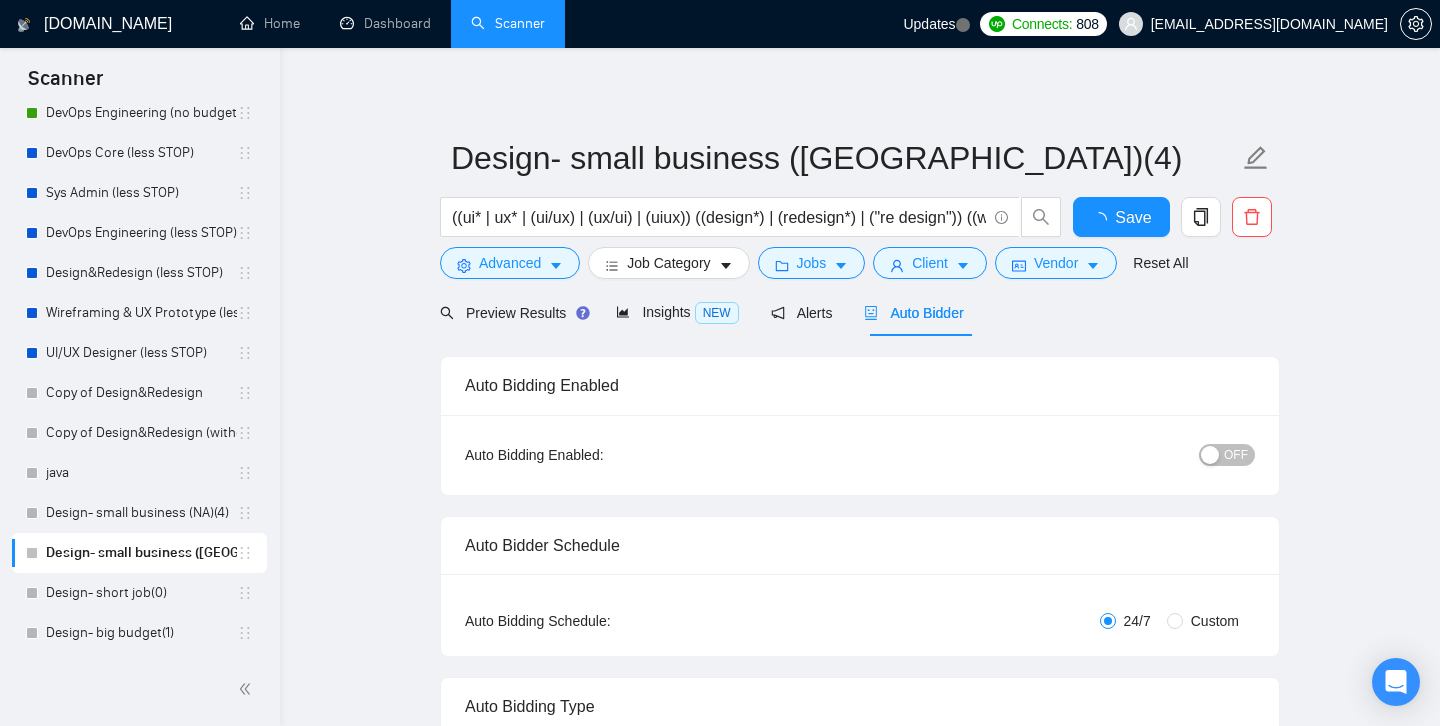 type 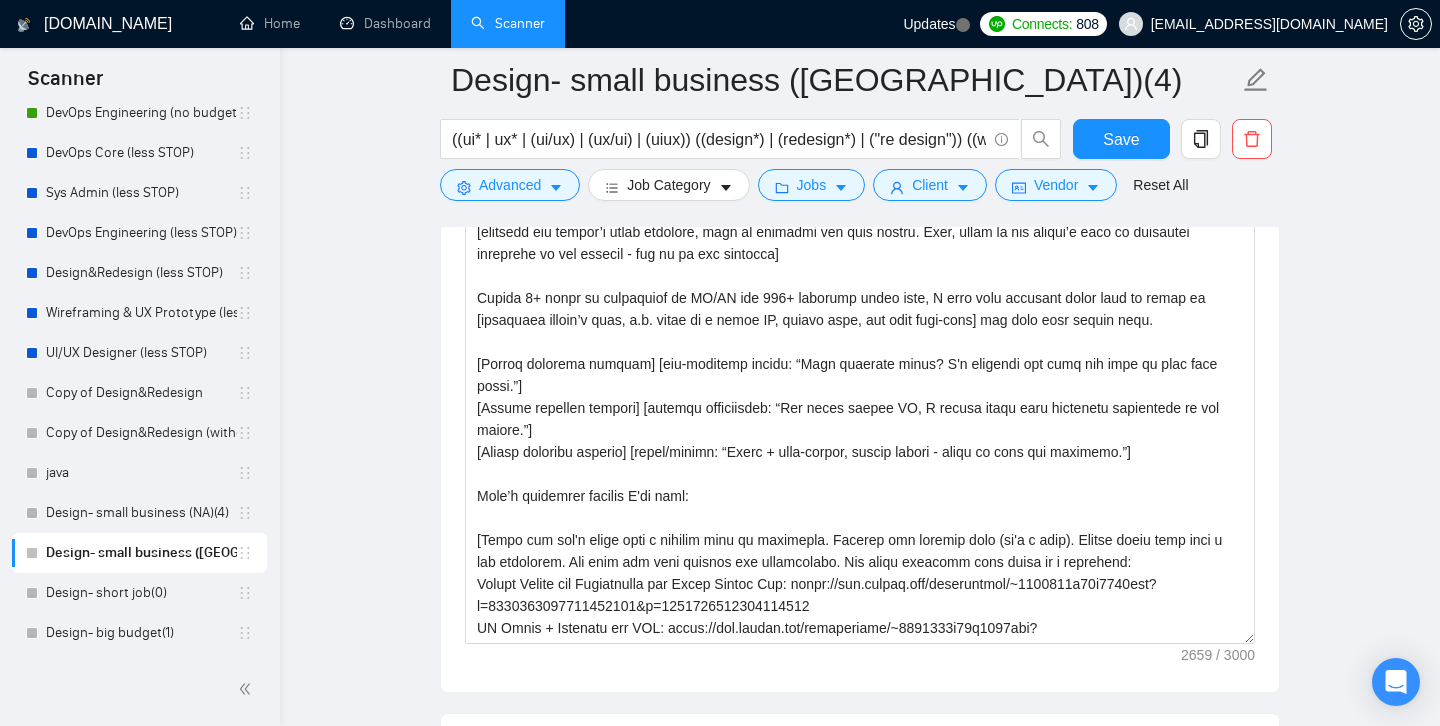 scroll, scrollTop: 2042, scrollLeft: 0, axis: vertical 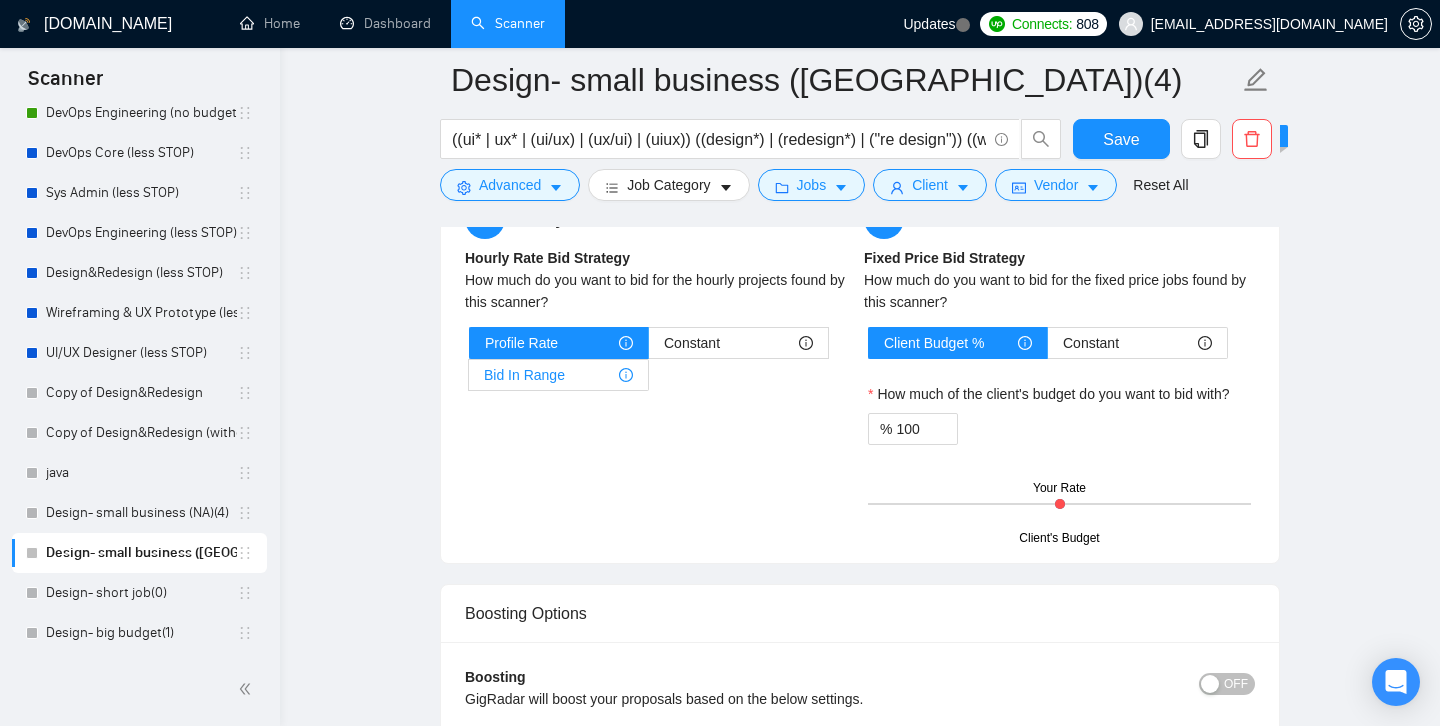 click on "Bid In Range" at bounding box center (558, 375) 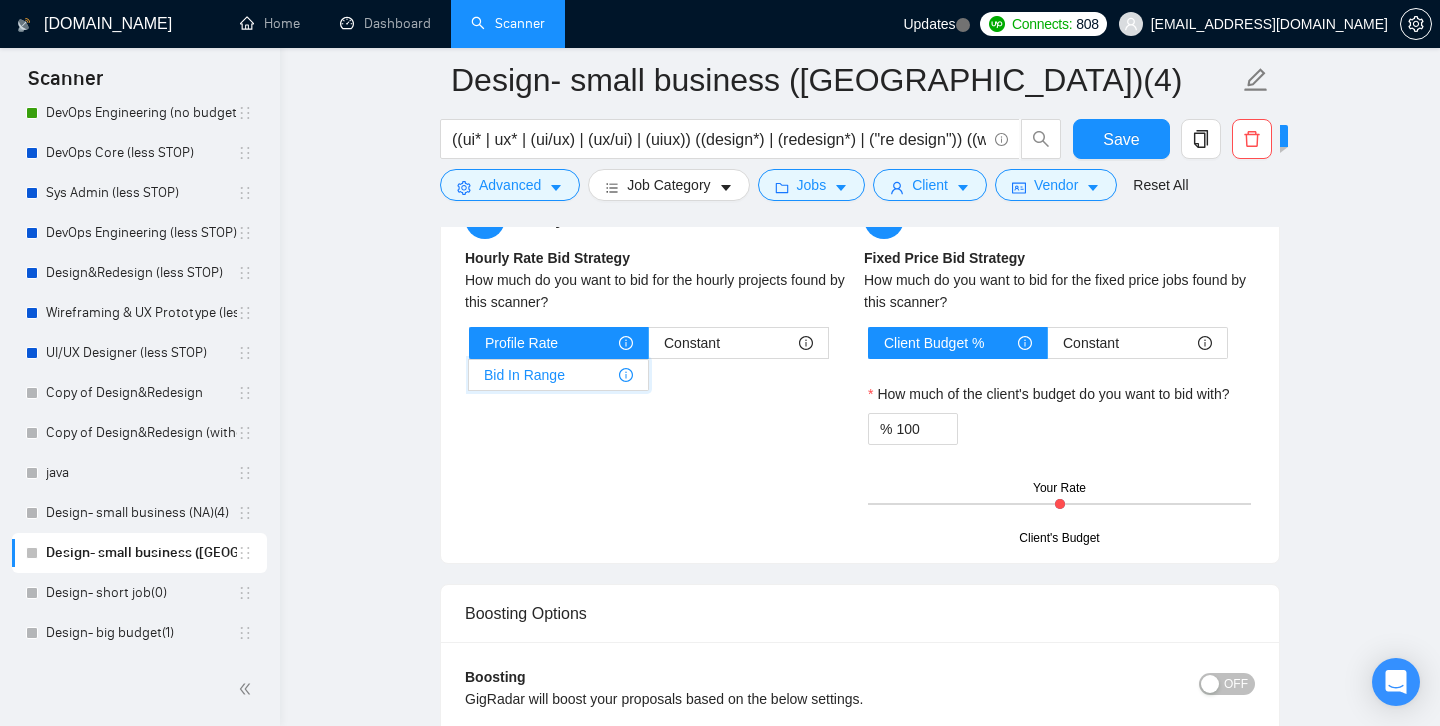 click on "Bid In Range" at bounding box center [469, 380] 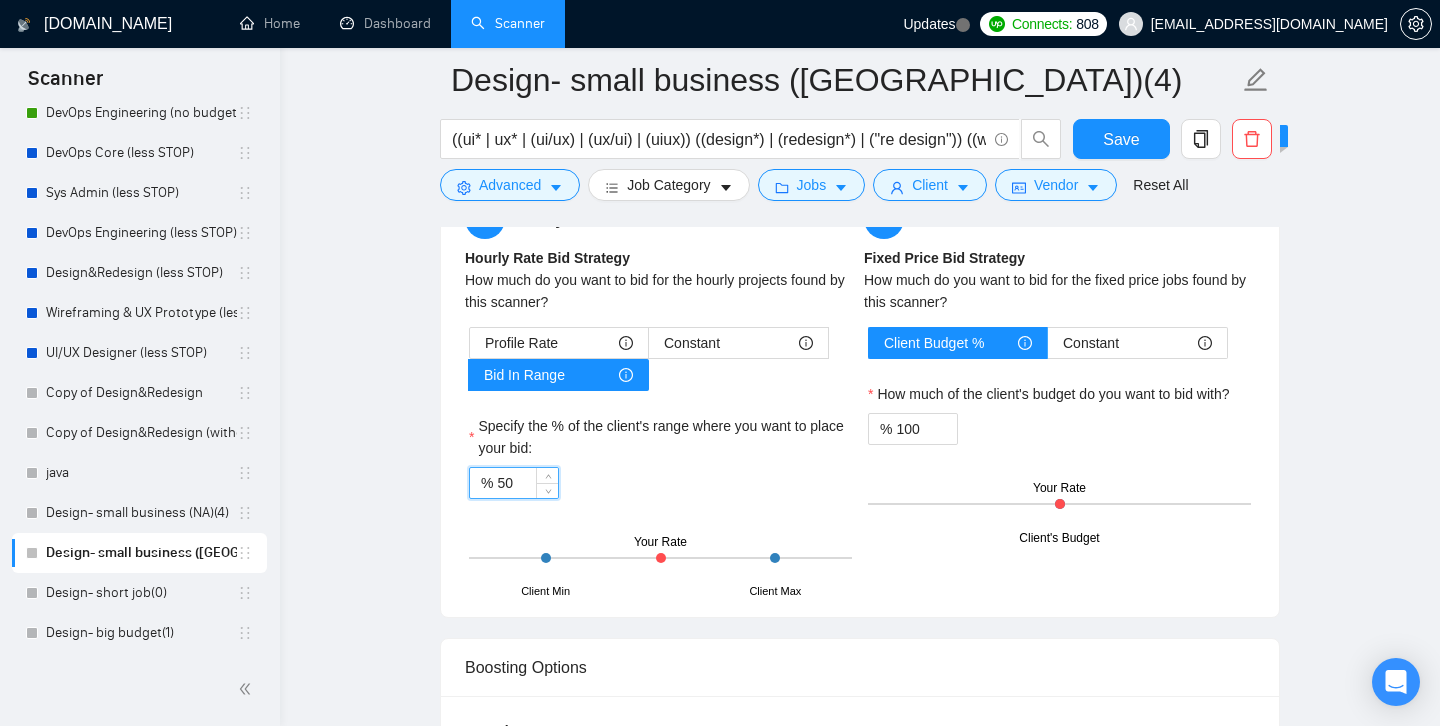 click on "50" at bounding box center [527, 483] 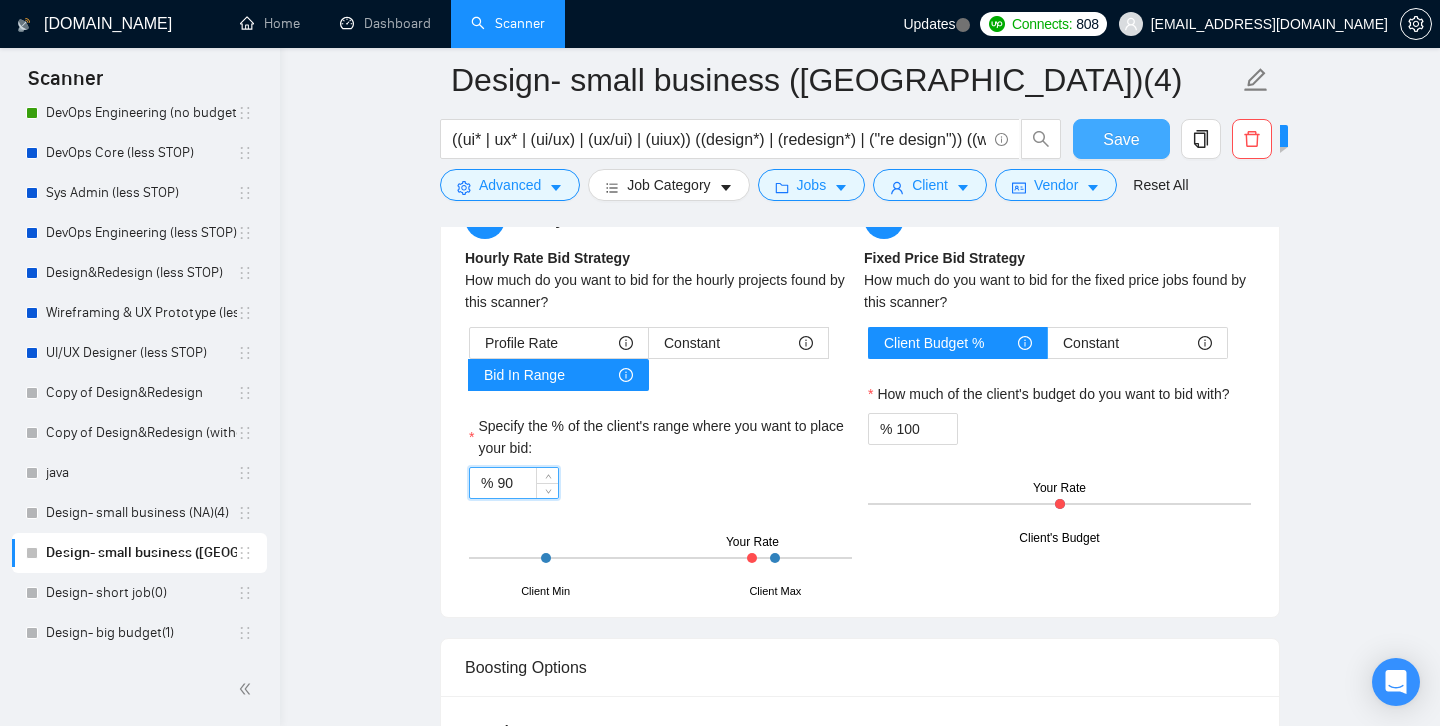 type on "90" 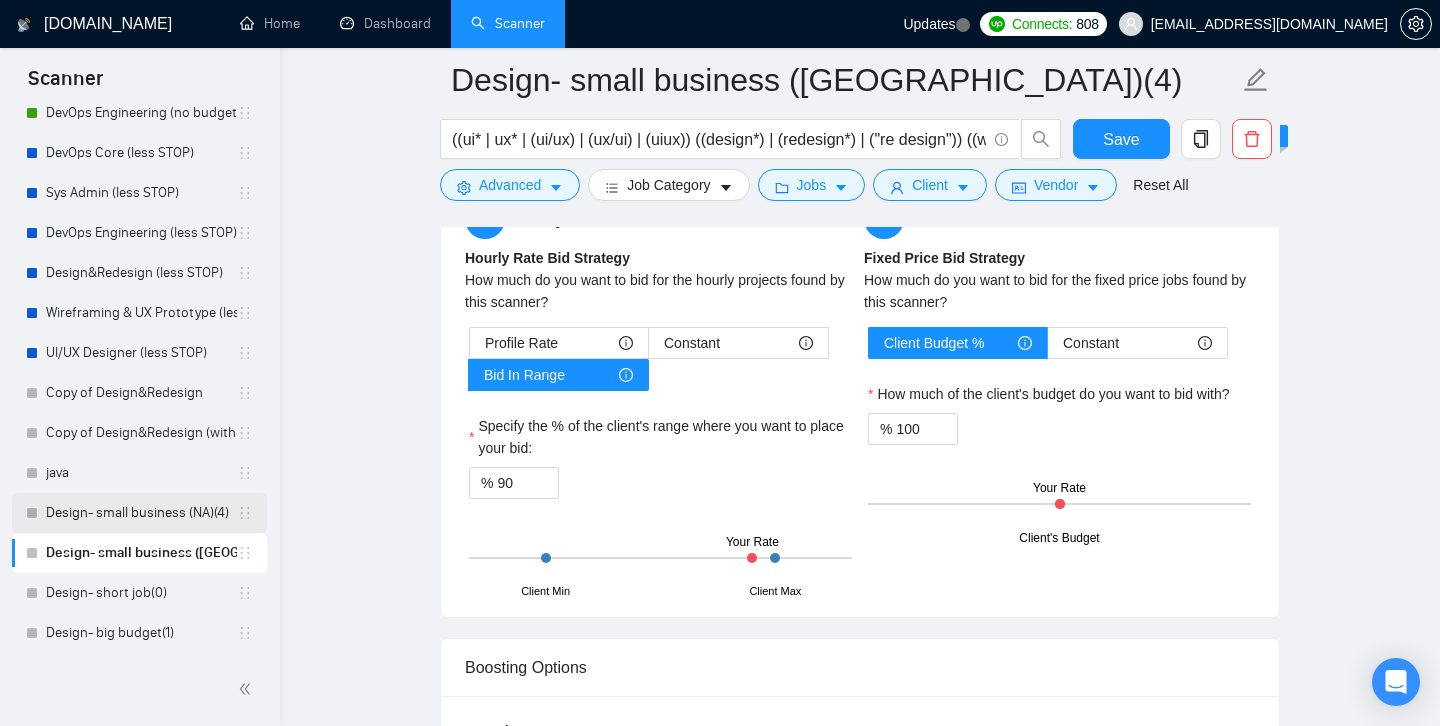 click on "Design- small business (NA)(4)" at bounding box center (141, 513) 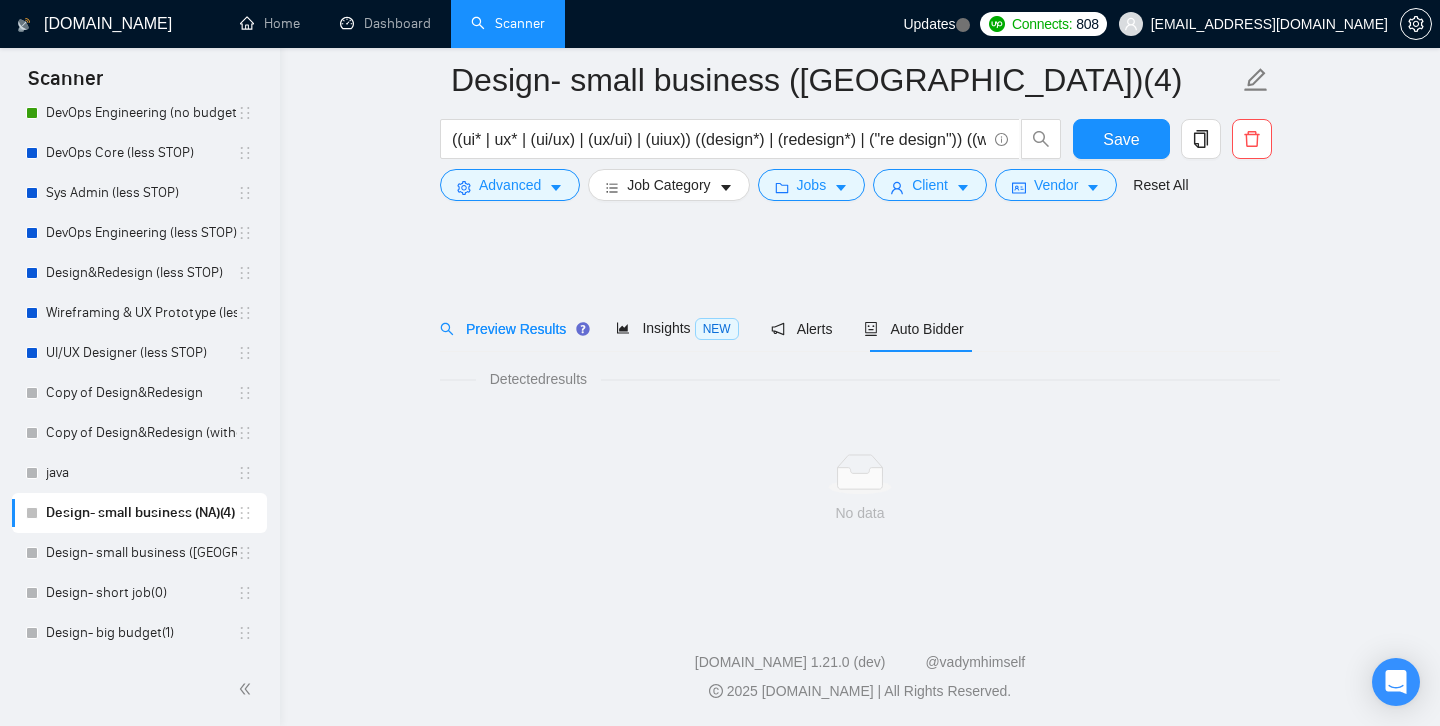 scroll, scrollTop: 4, scrollLeft: 0, axis: vertical 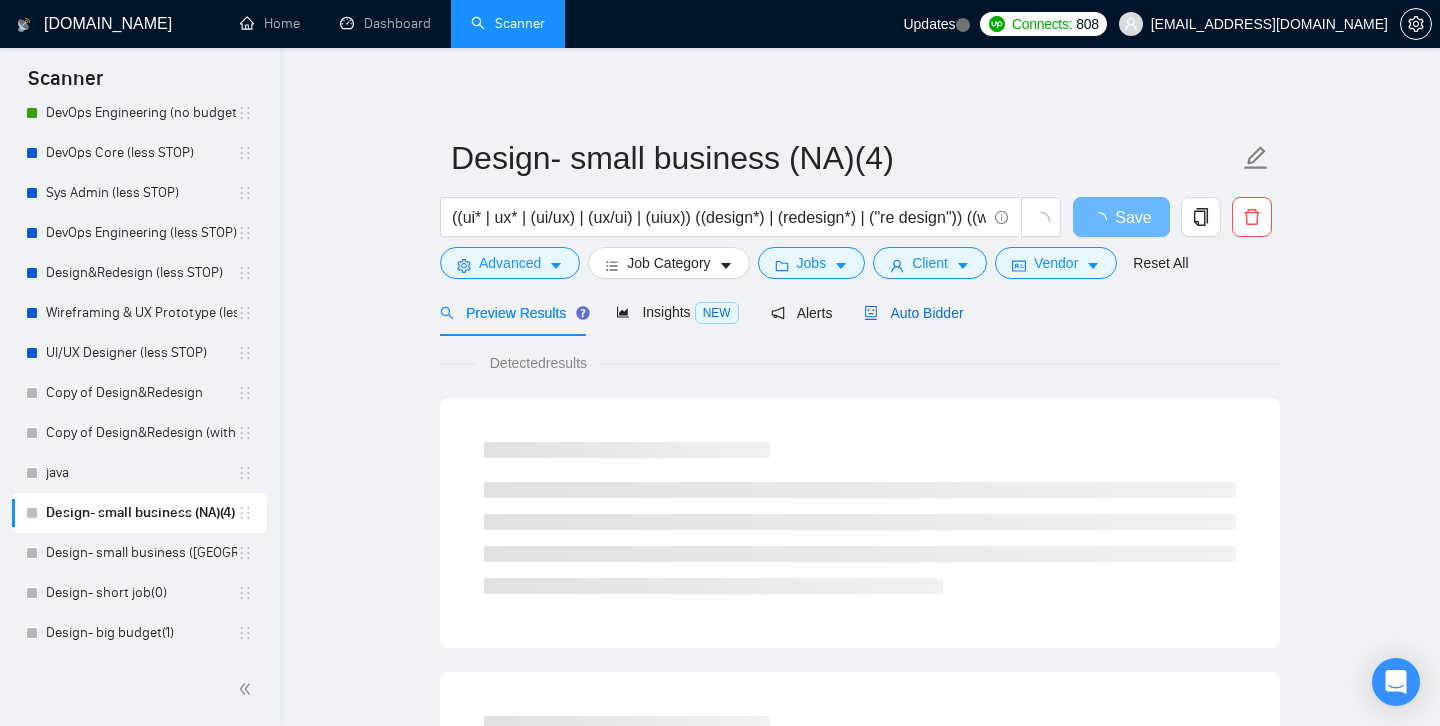 click on "Auto Bidder" at bounding box center (913, 313) 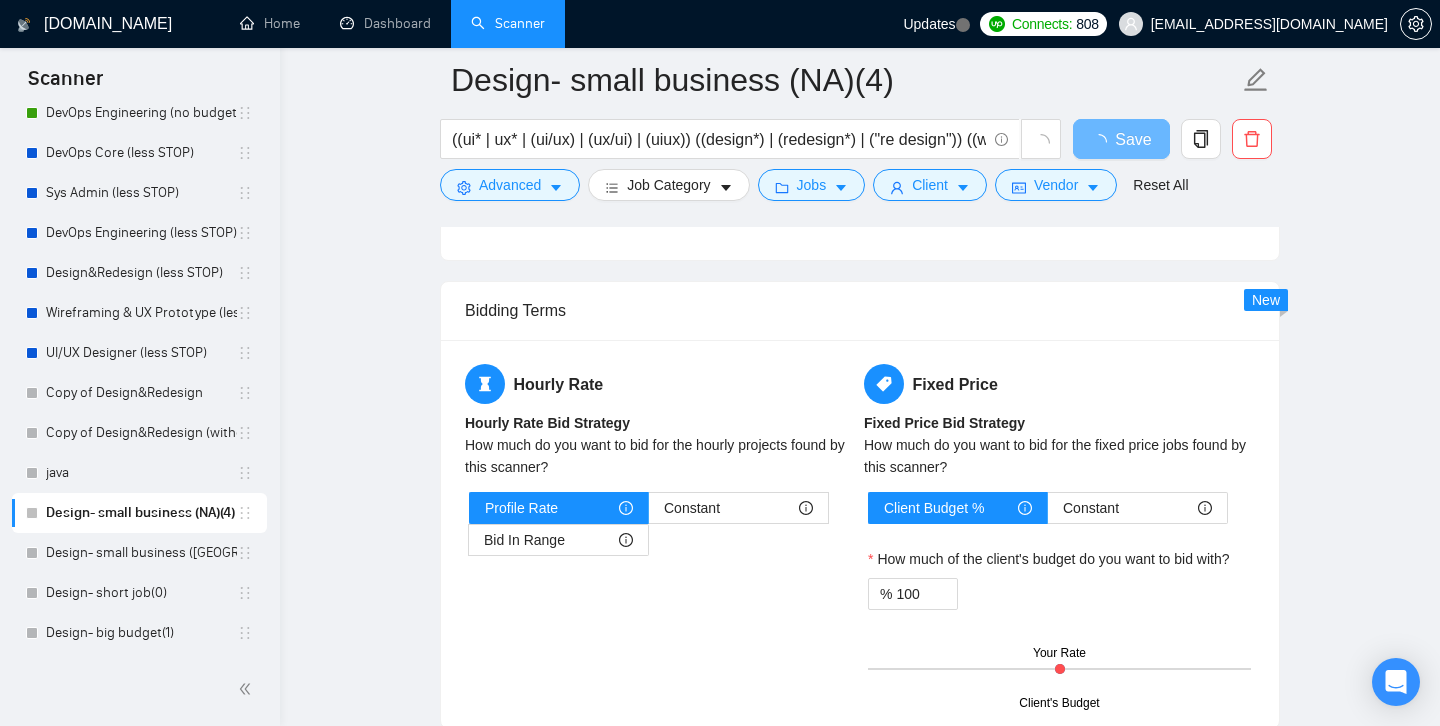 scroll, scrollTop: 2515, scrollLeft: 0, axis: vertical 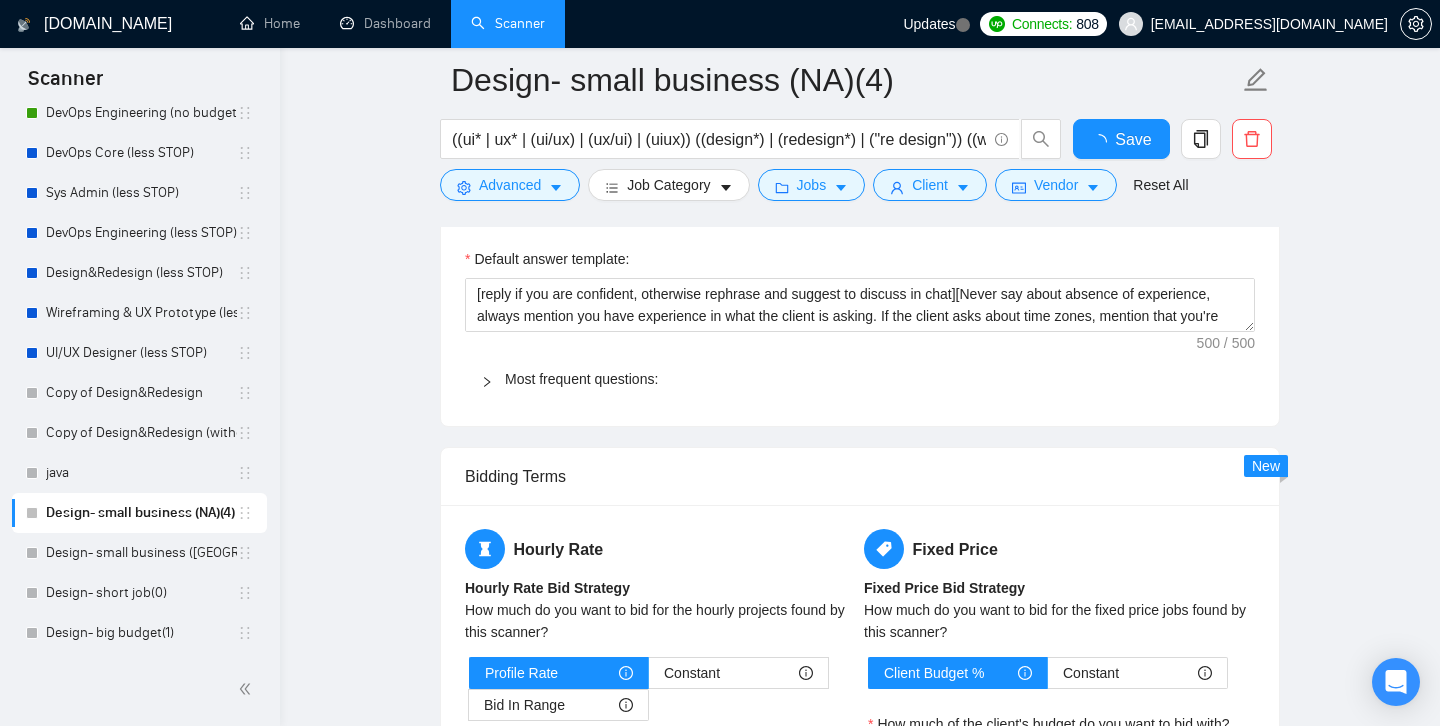 type 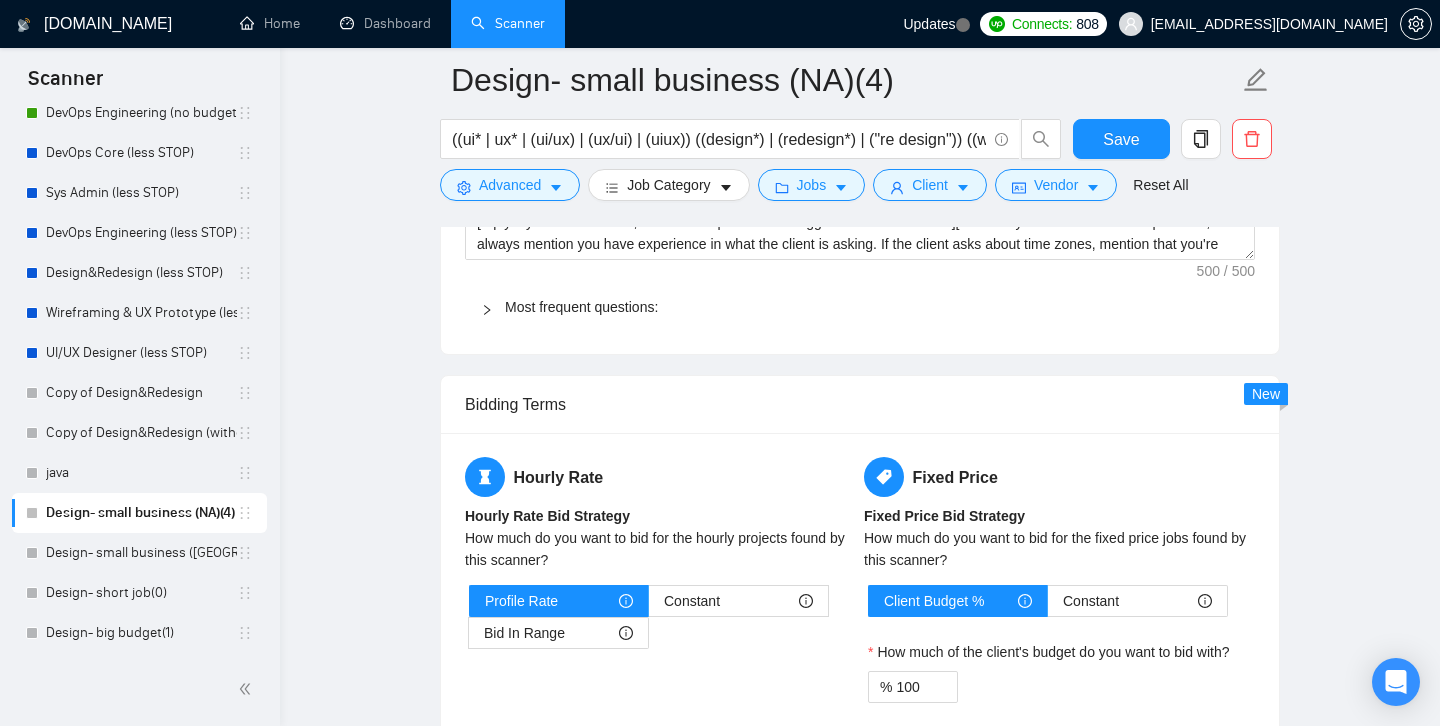scroll, scrollTop: 2695, scrollLeft: 0, axis: vertical 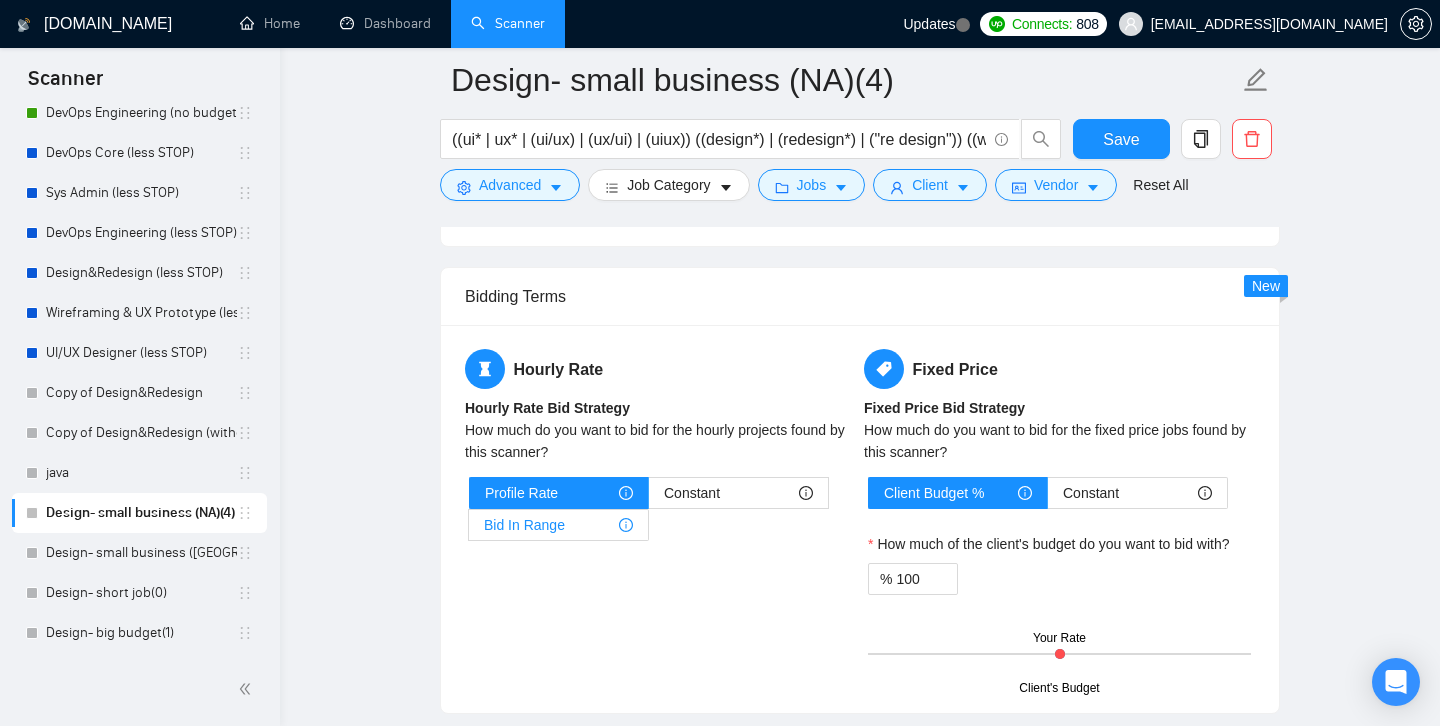 click on "Bid In Range" at bounding box center (558, 525) 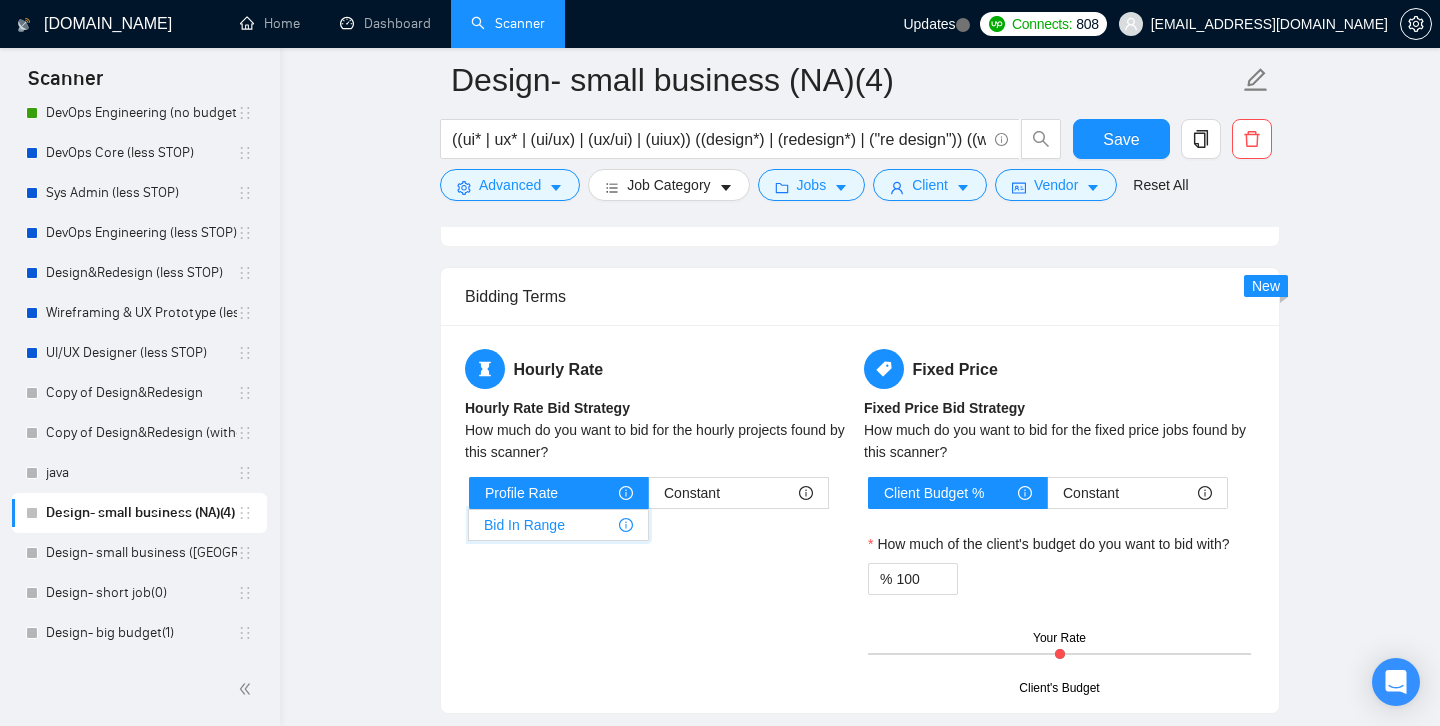 click on "Bid In Range" at bounding box center [469, 530] 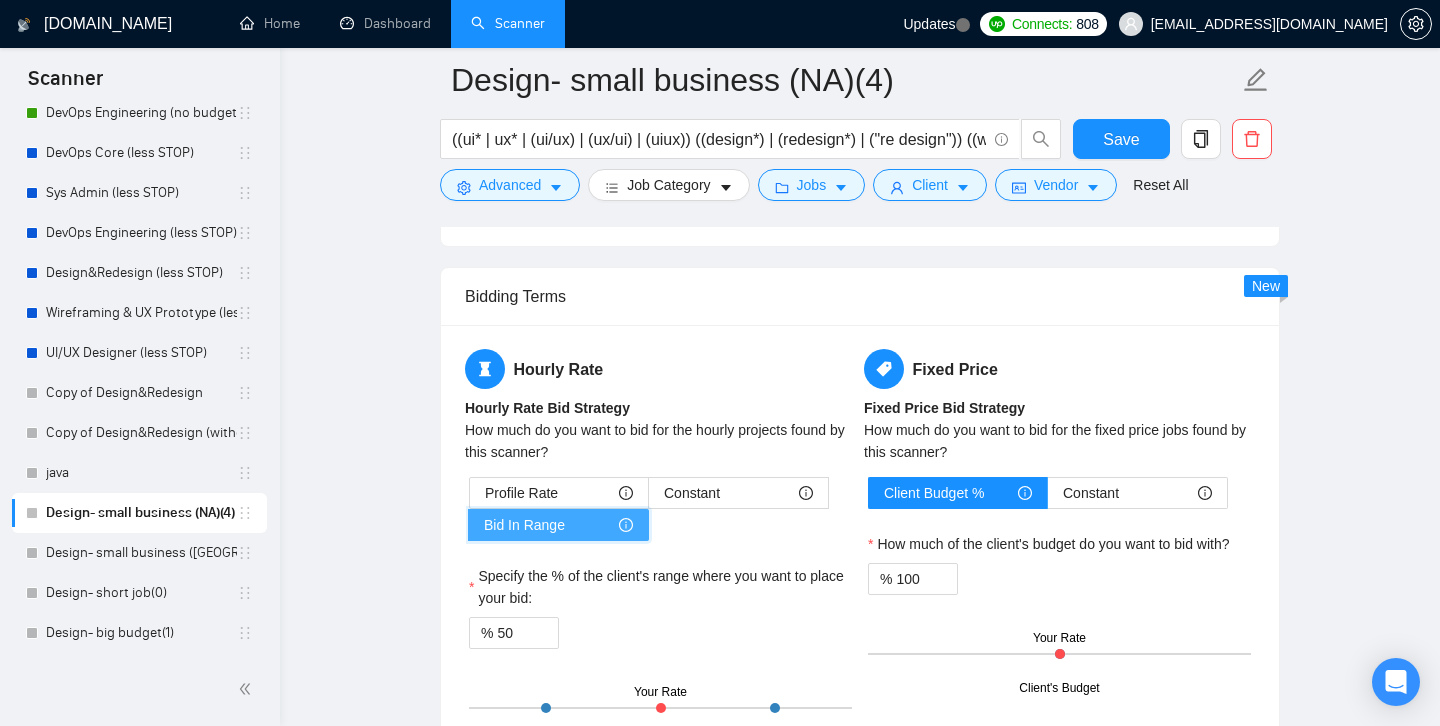 scroll, scrollTop: 2957, scrollLeft: 0, axis: vertical 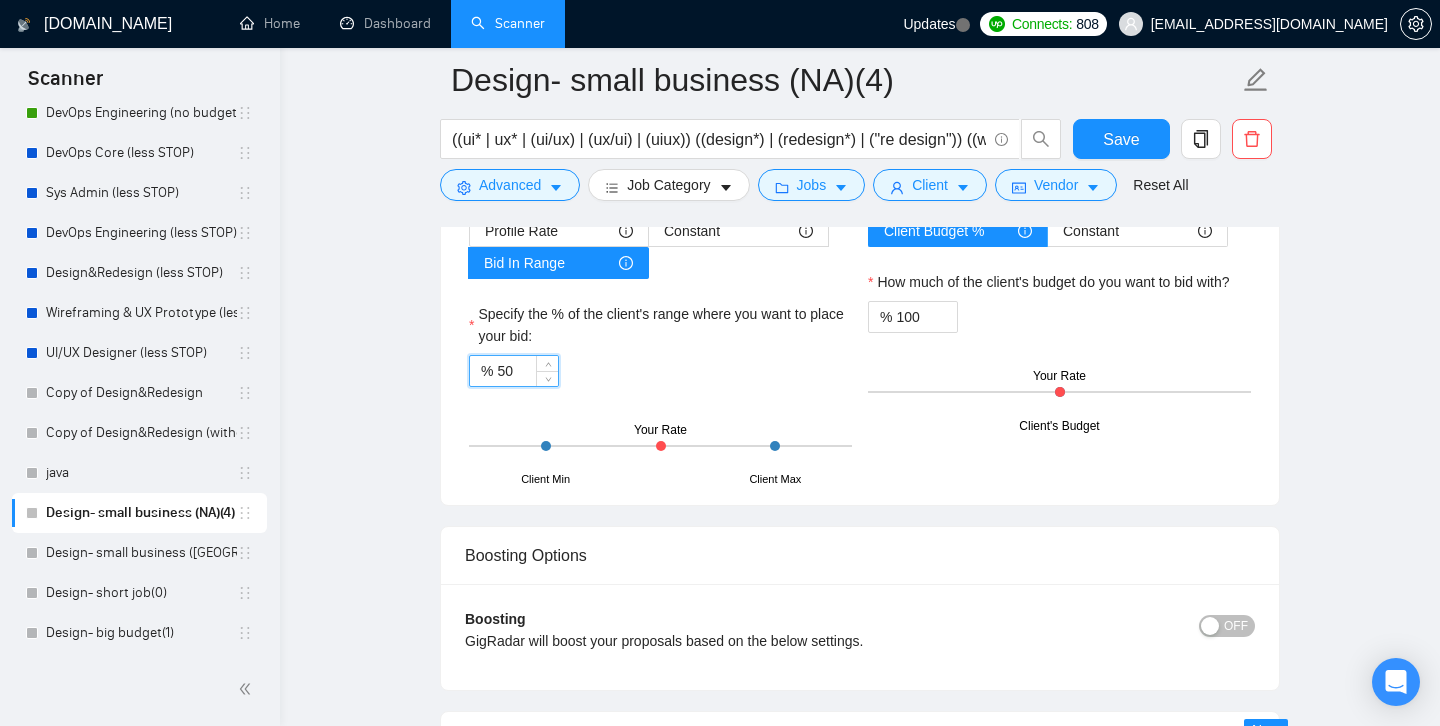 click on "50" at bounding box center [527, 371] 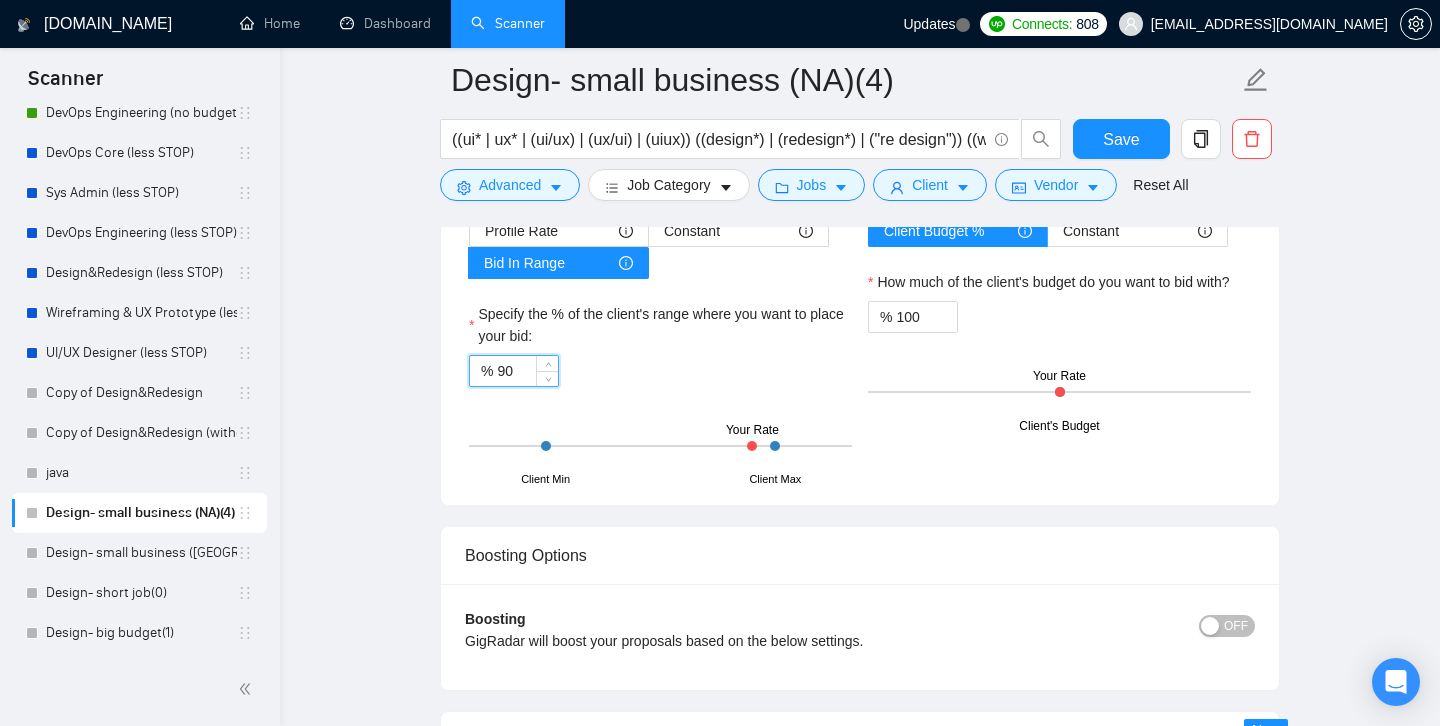 type on "90" 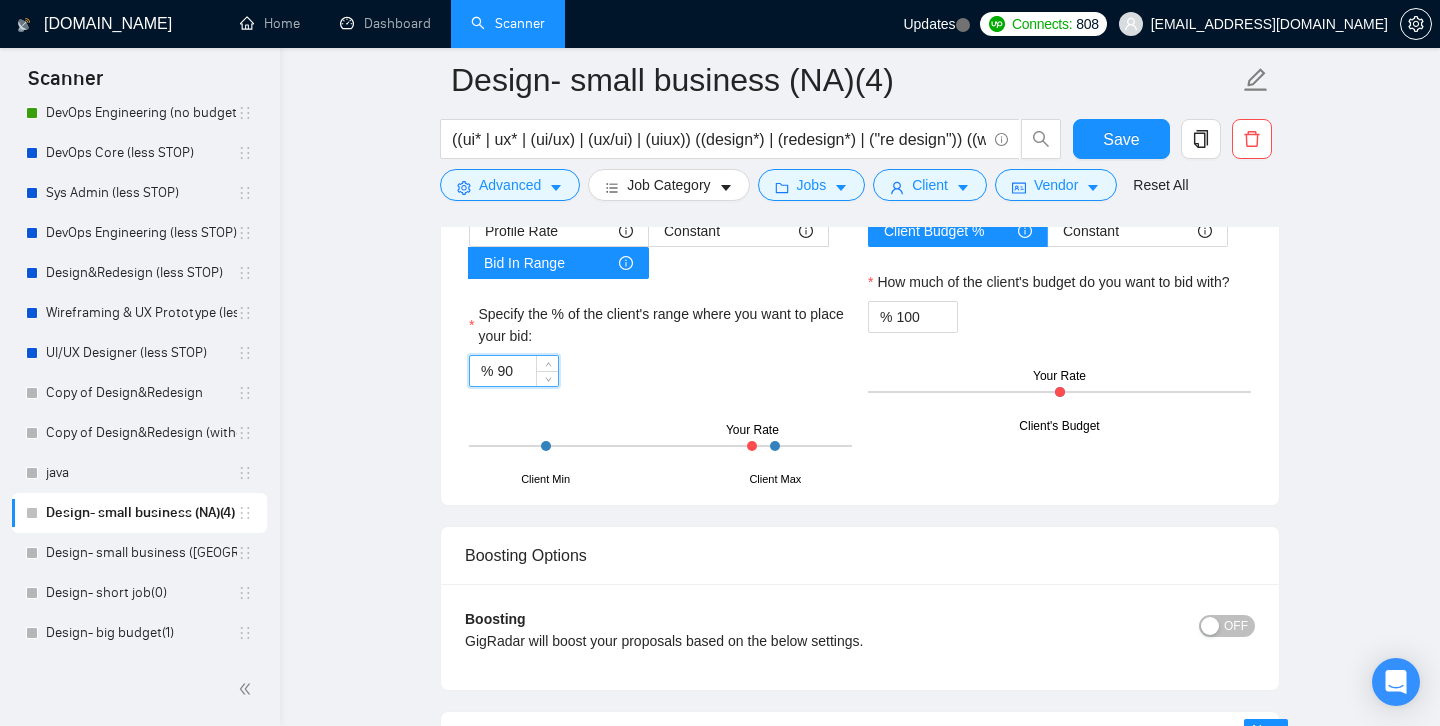 click on "Specify the % of the client's range where you want to place your bid:" at bounding box center (660, 329) 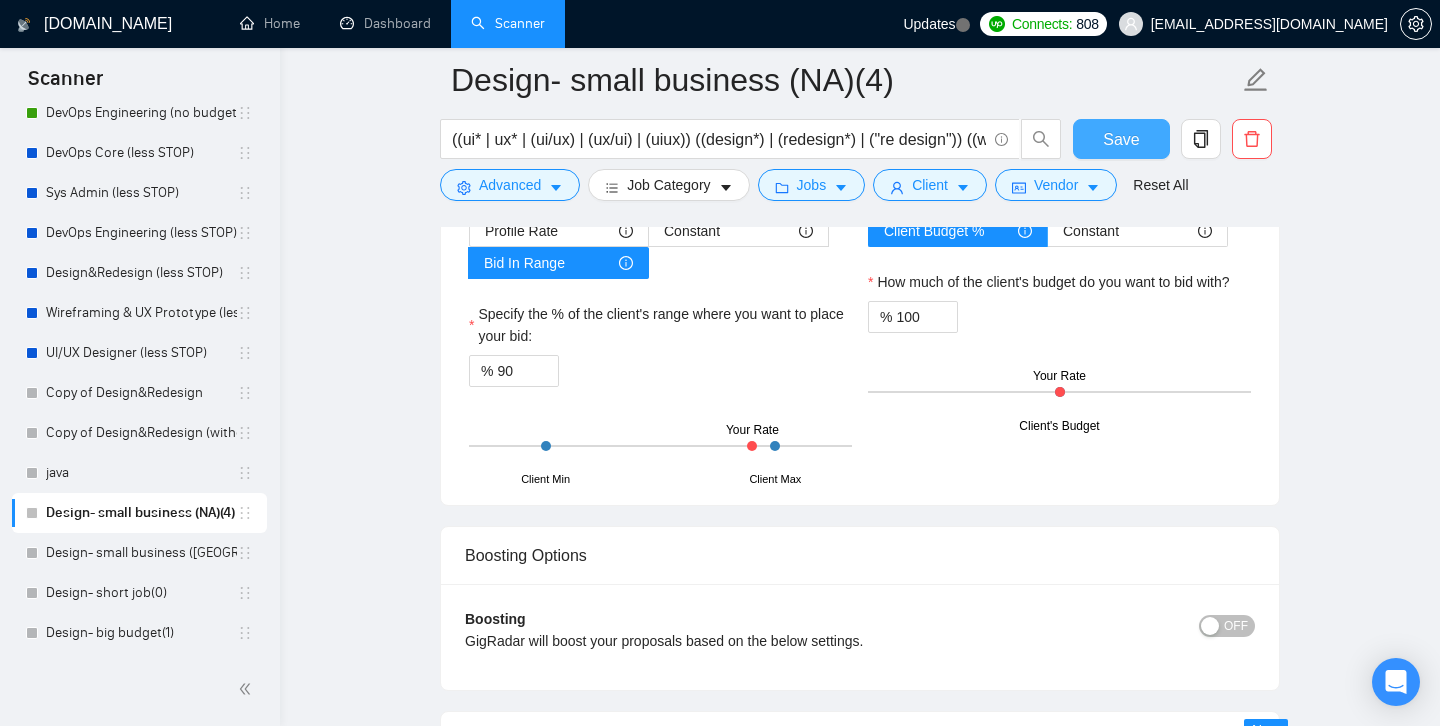 click on "Save" at bounding box center (1121, 139) 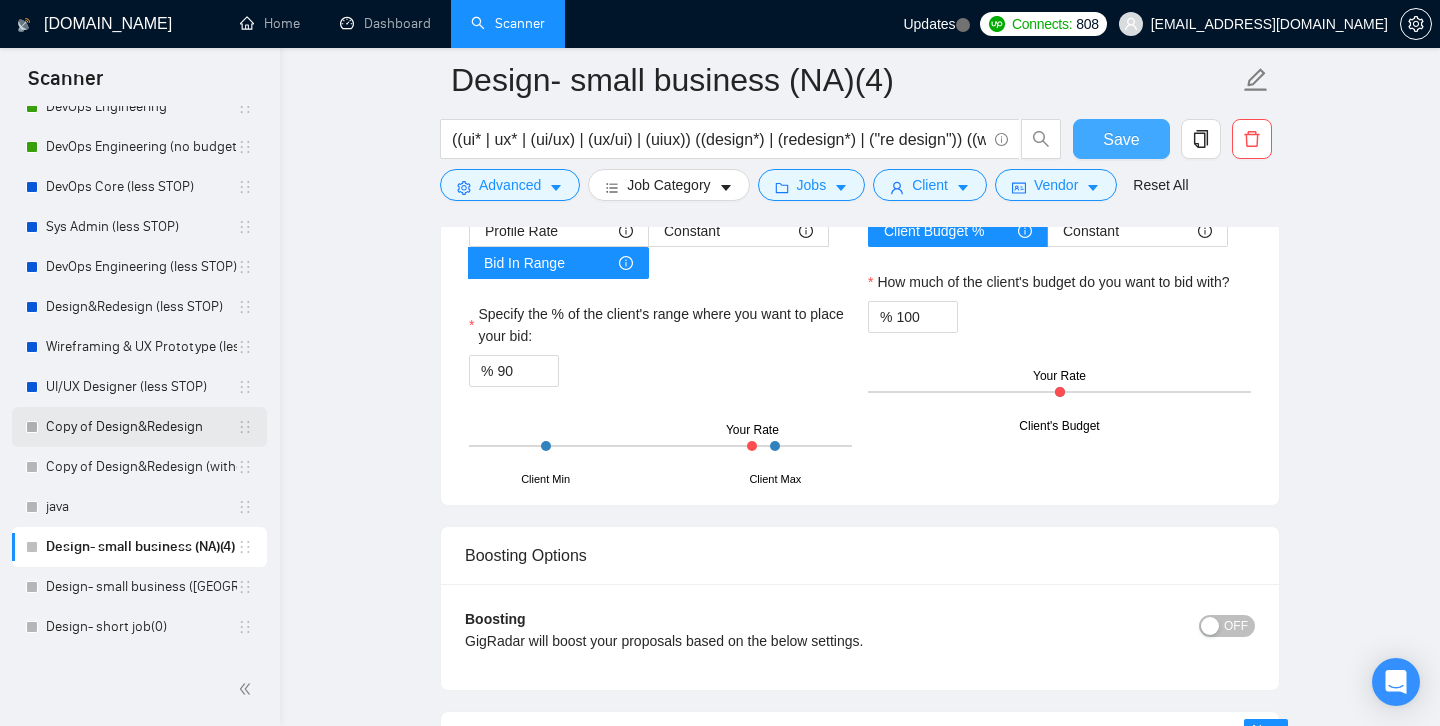 scroll, scrollTop: 513, scrollLeft: 0, axis: vertical 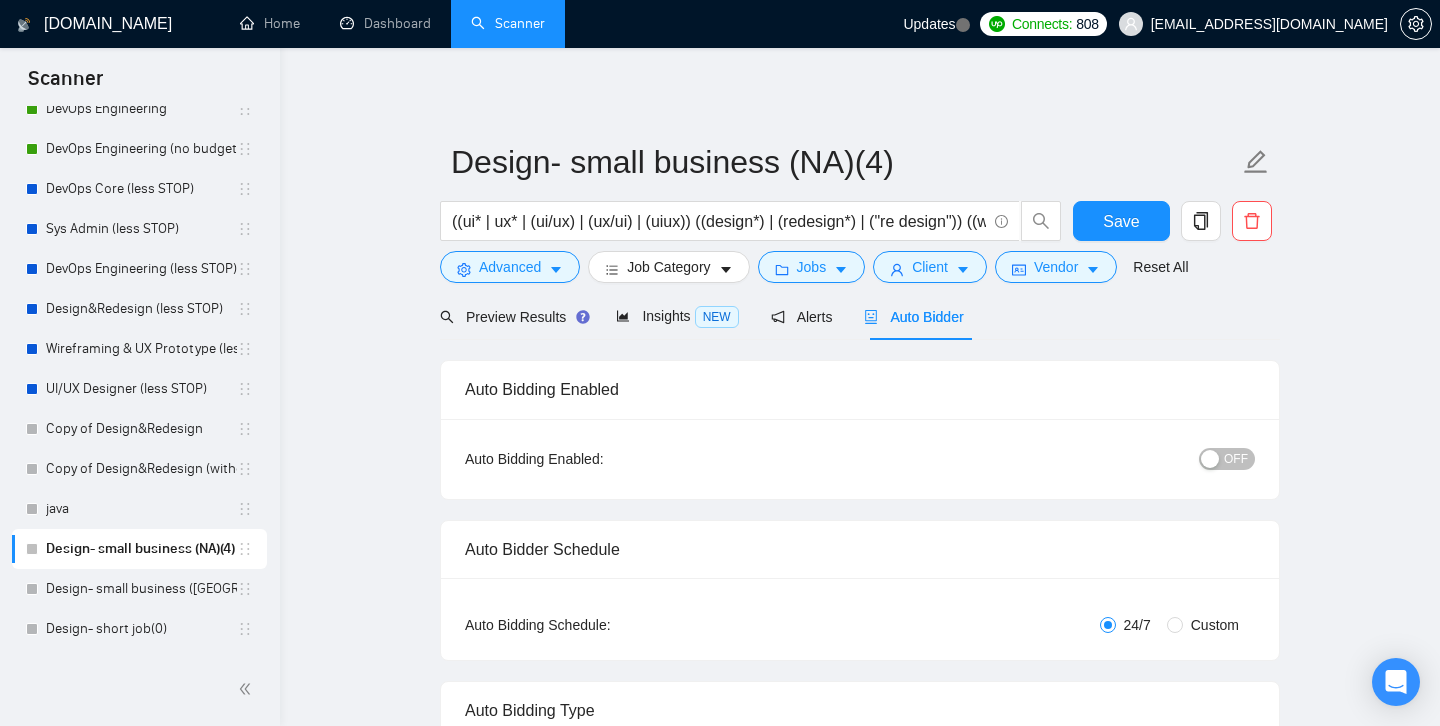 click at bounding box center [1210, 459] 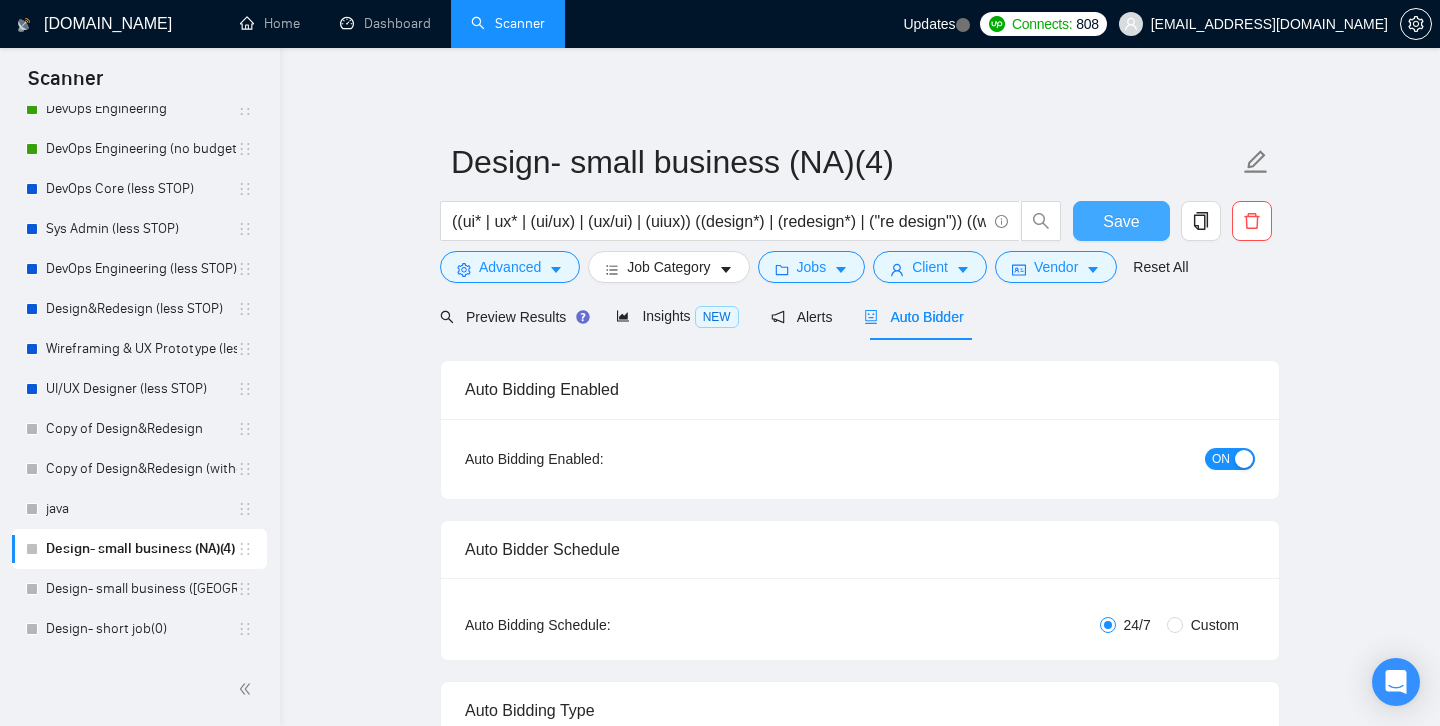 click on "Save" at bounding box center [1121, 221] 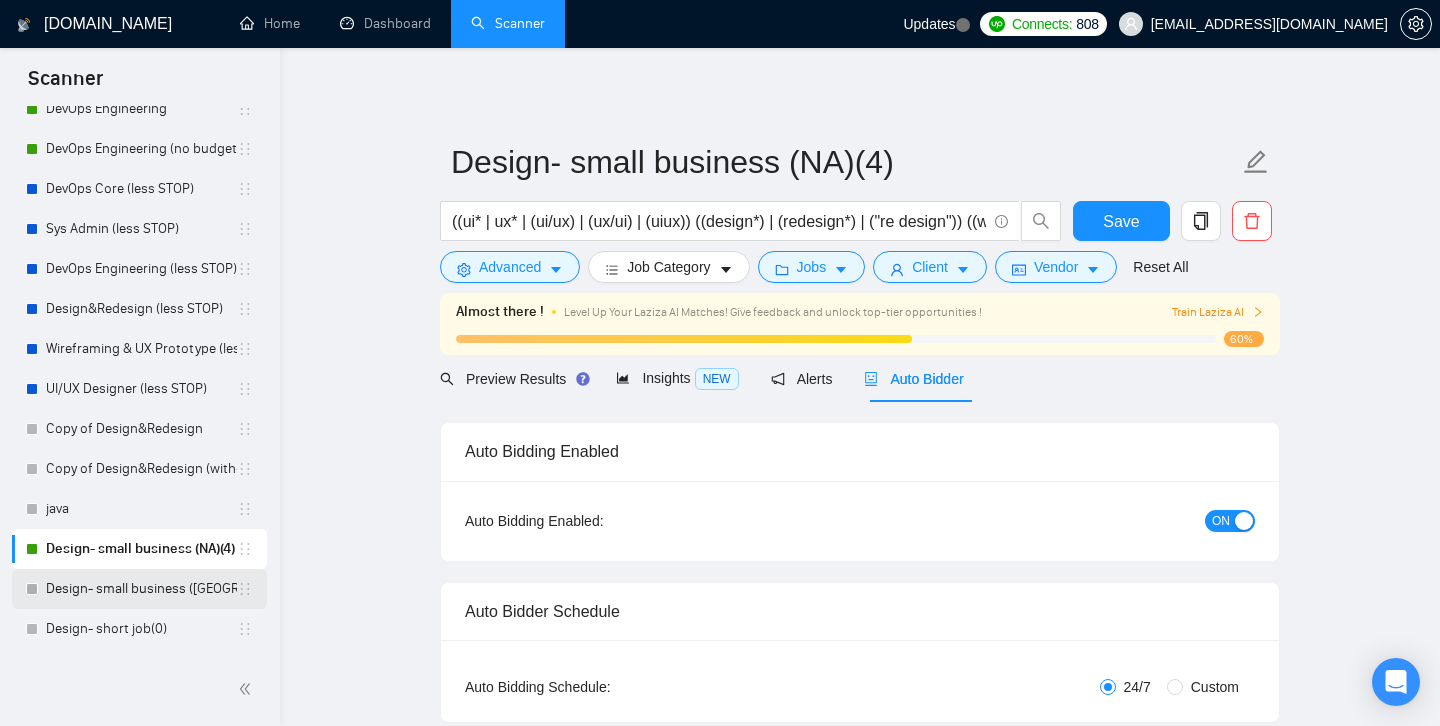 click on "Design- small business ([GEOGRAPHIC_DATA])(4)" at bounding box center (141, 589) 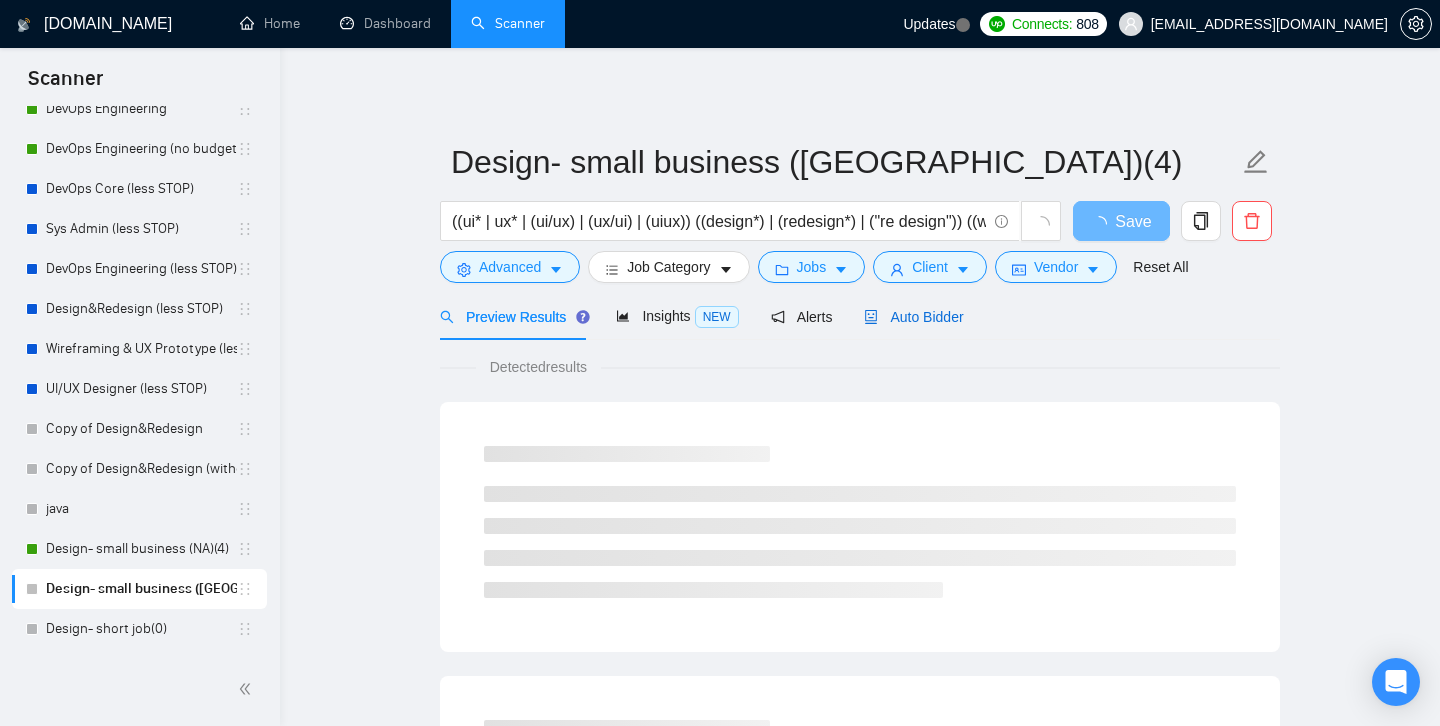 click on "Auto Bidder" at bounding box center (913, 317) 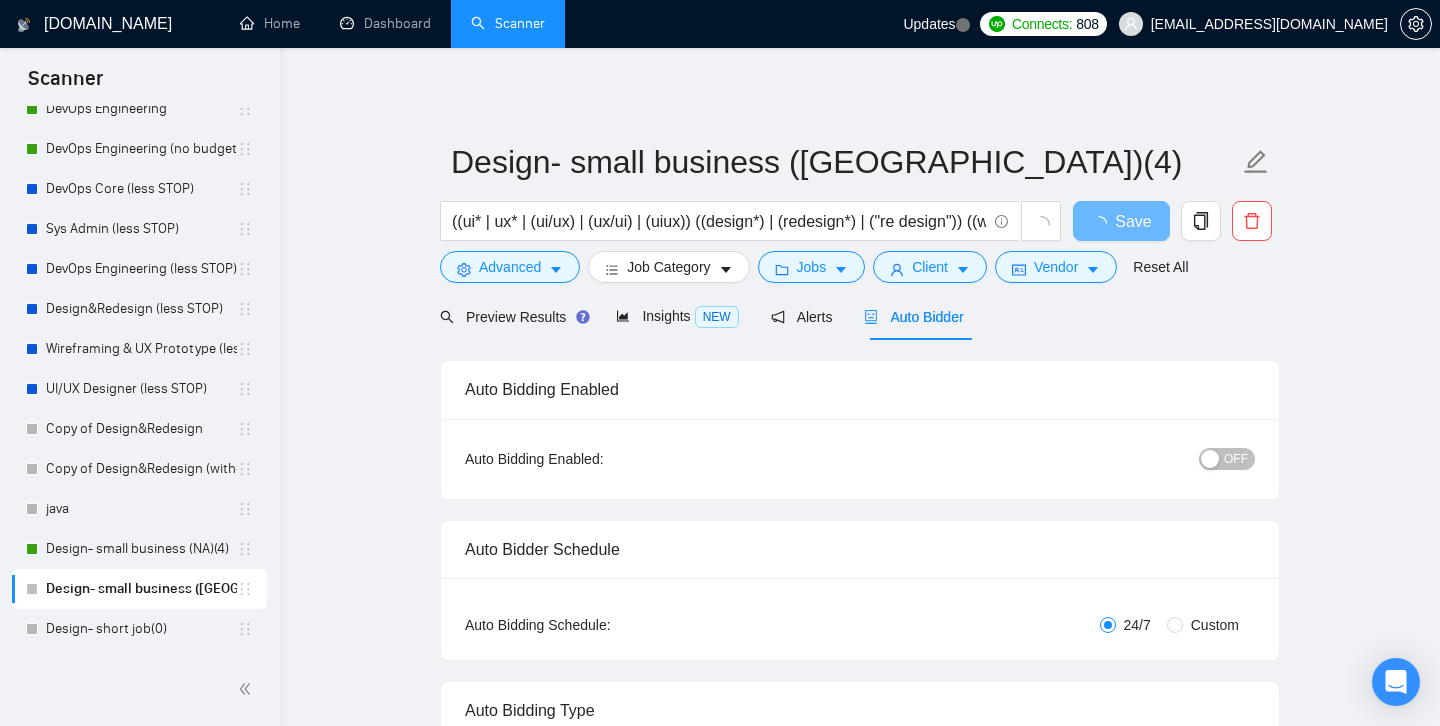 click on "OFF" at bounding box center [1236, 459] 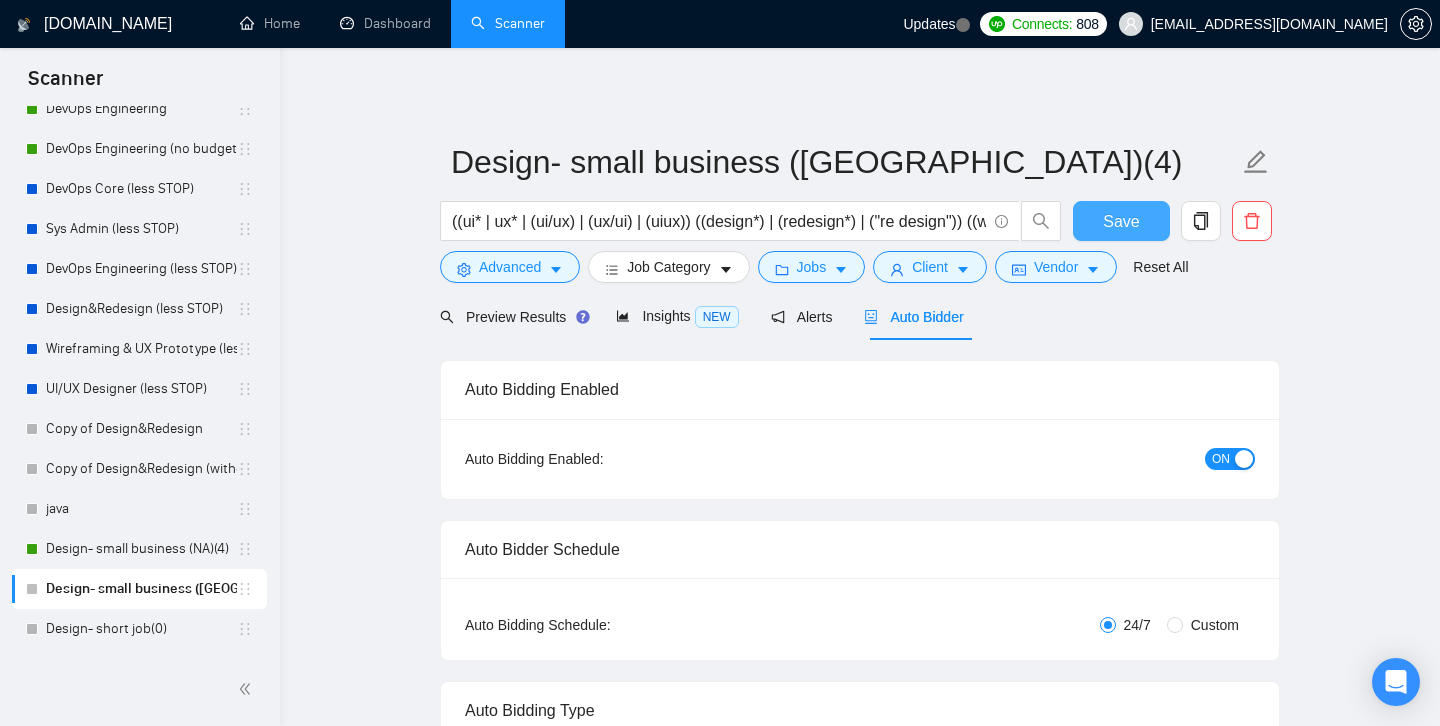 click on "Save" at bounding box center (1121, 221) 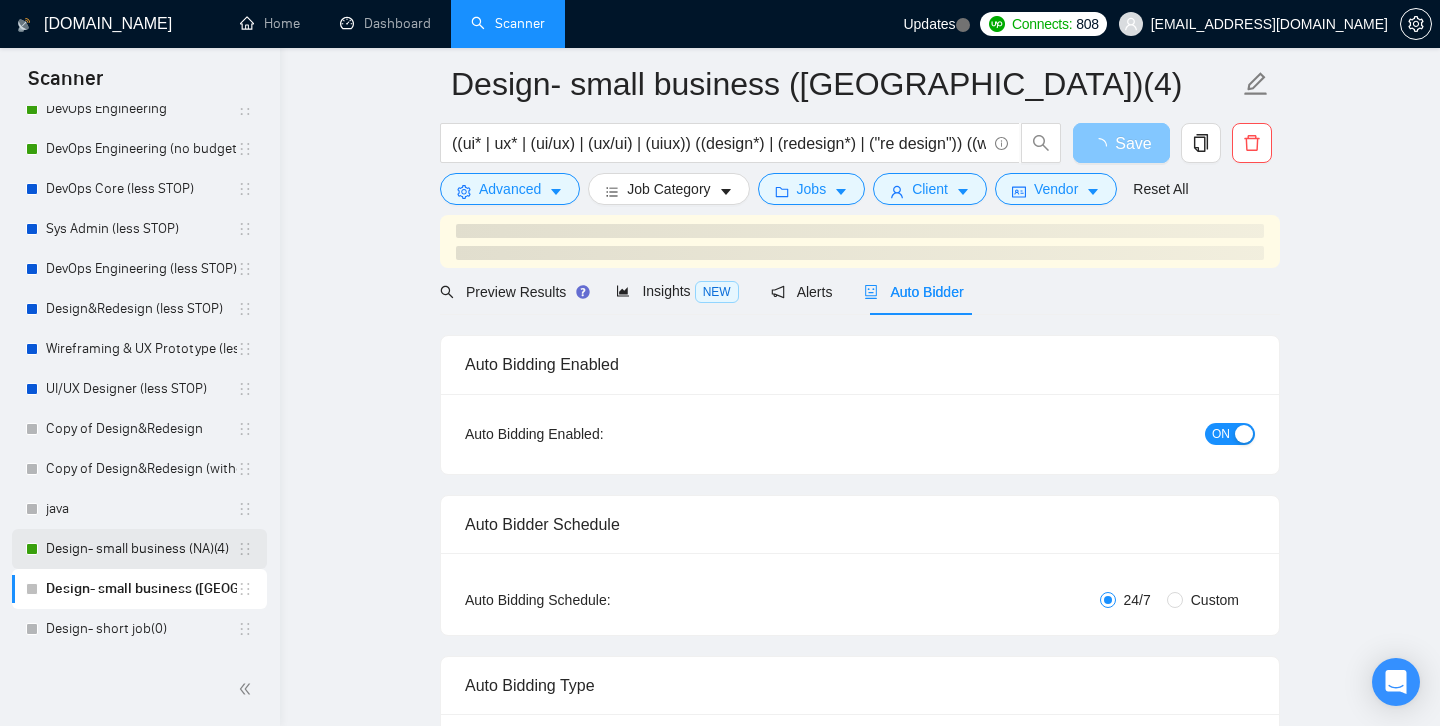 scroll, scrollTop: 82, scrollLeft: 0, axis: vertical 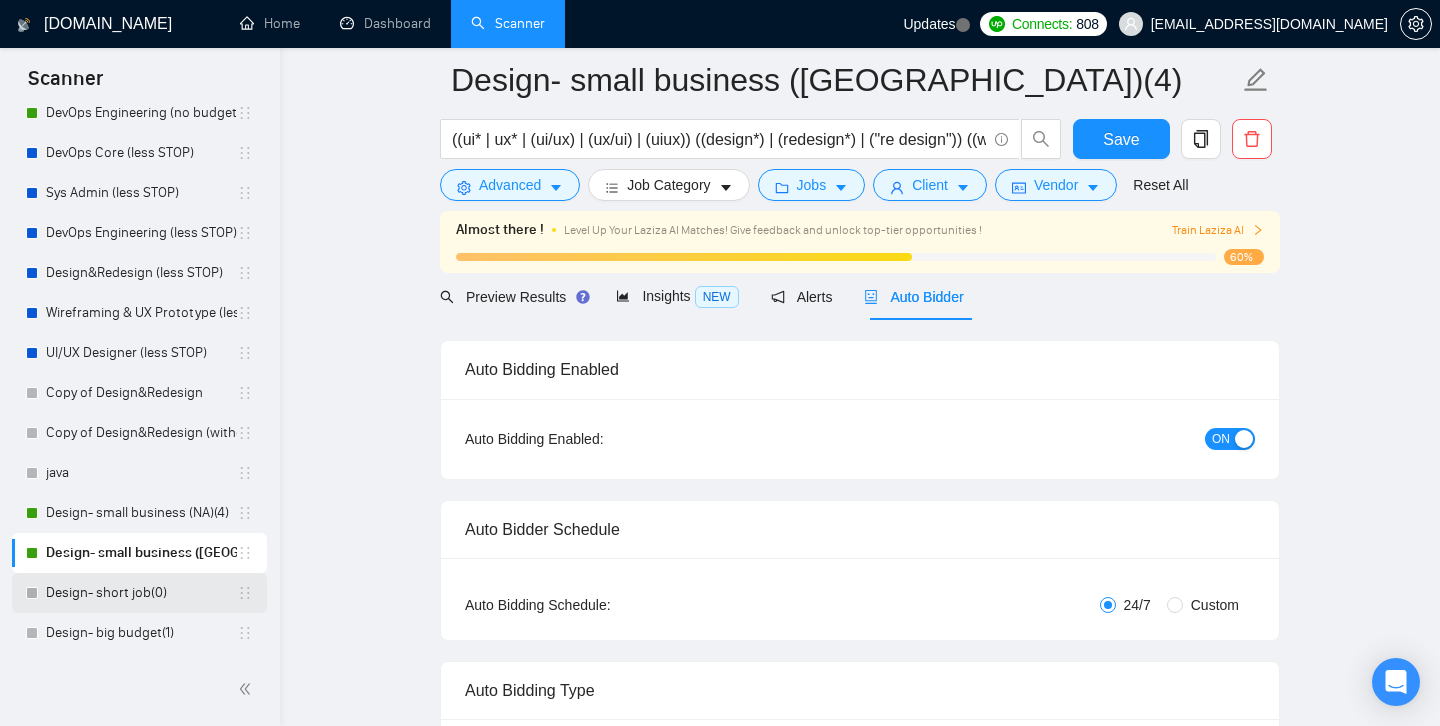 click on "Design- short job(0)" at bounding box center (141, 593) 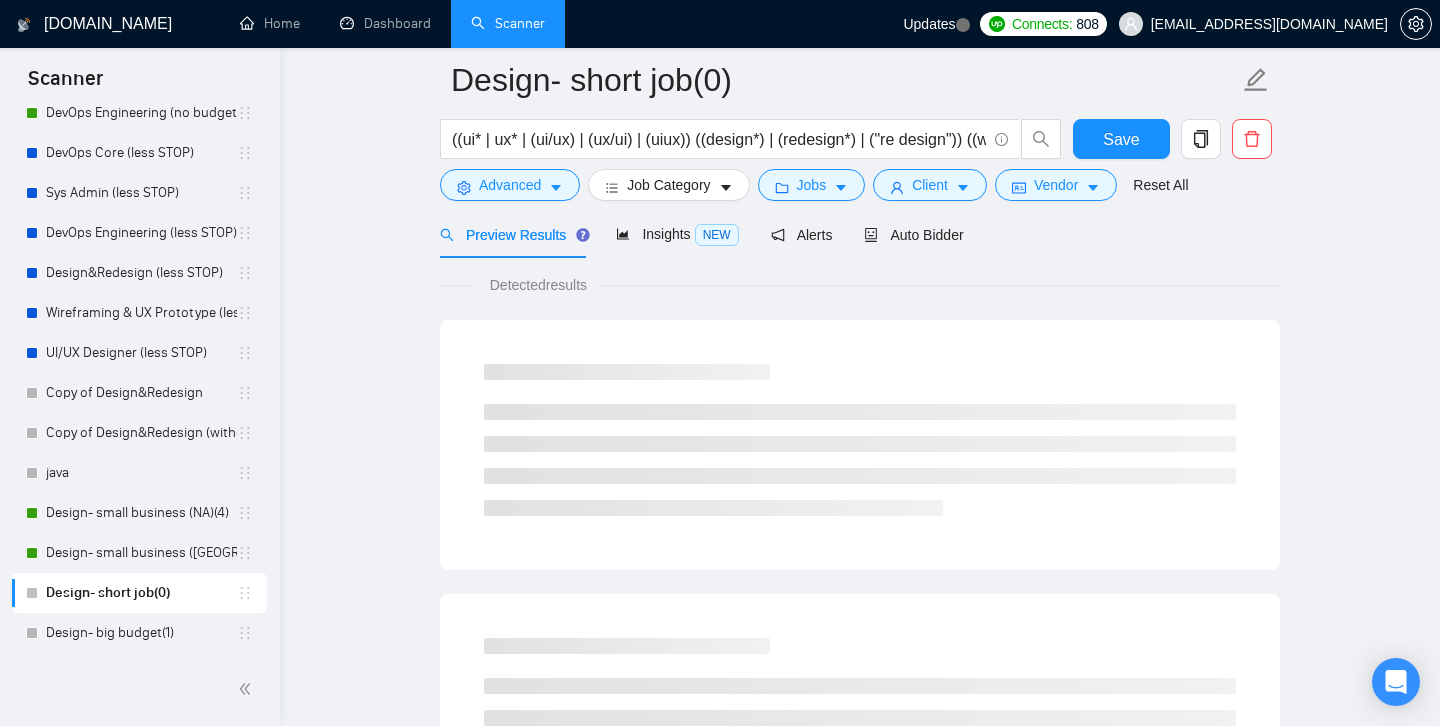 scroll, scrollTop: 0, scrollLeft: 0, axis: both 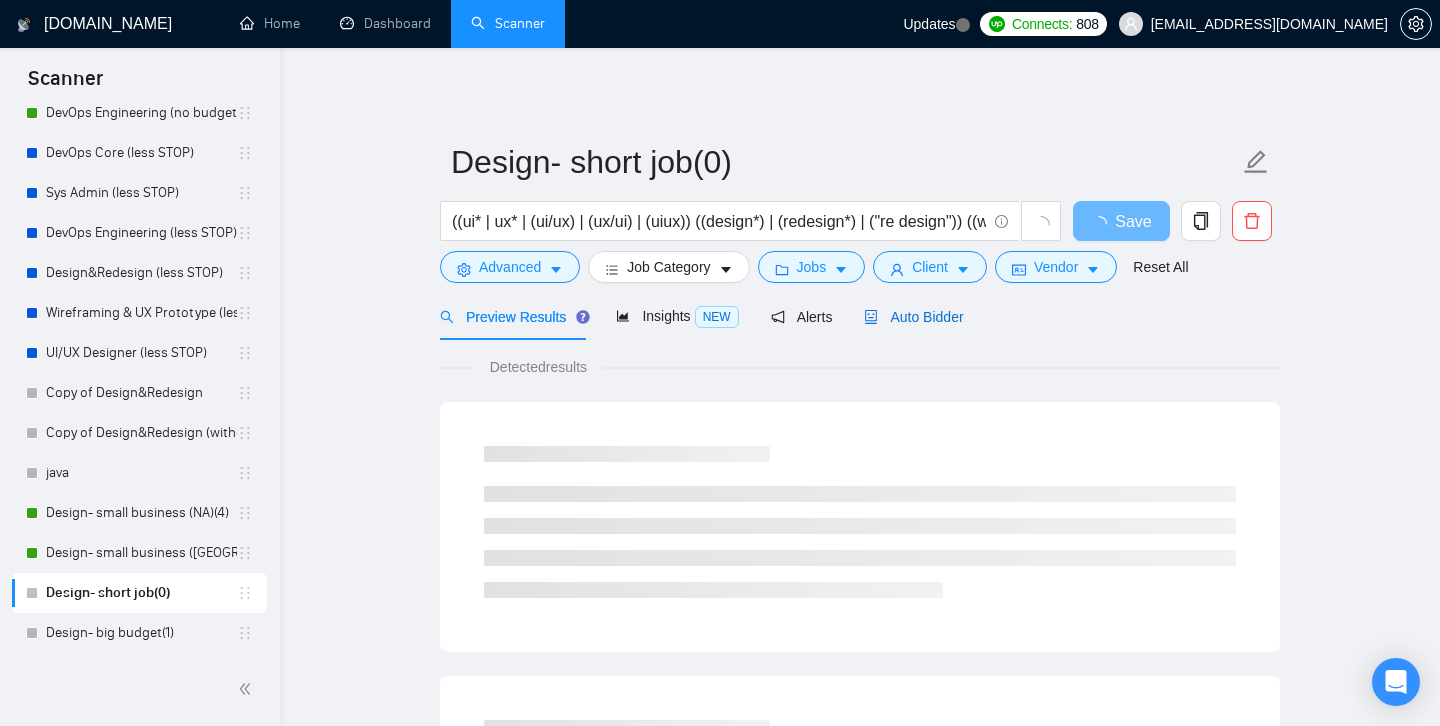 click on "Auto Bidder" at bounding box center [913, 317] 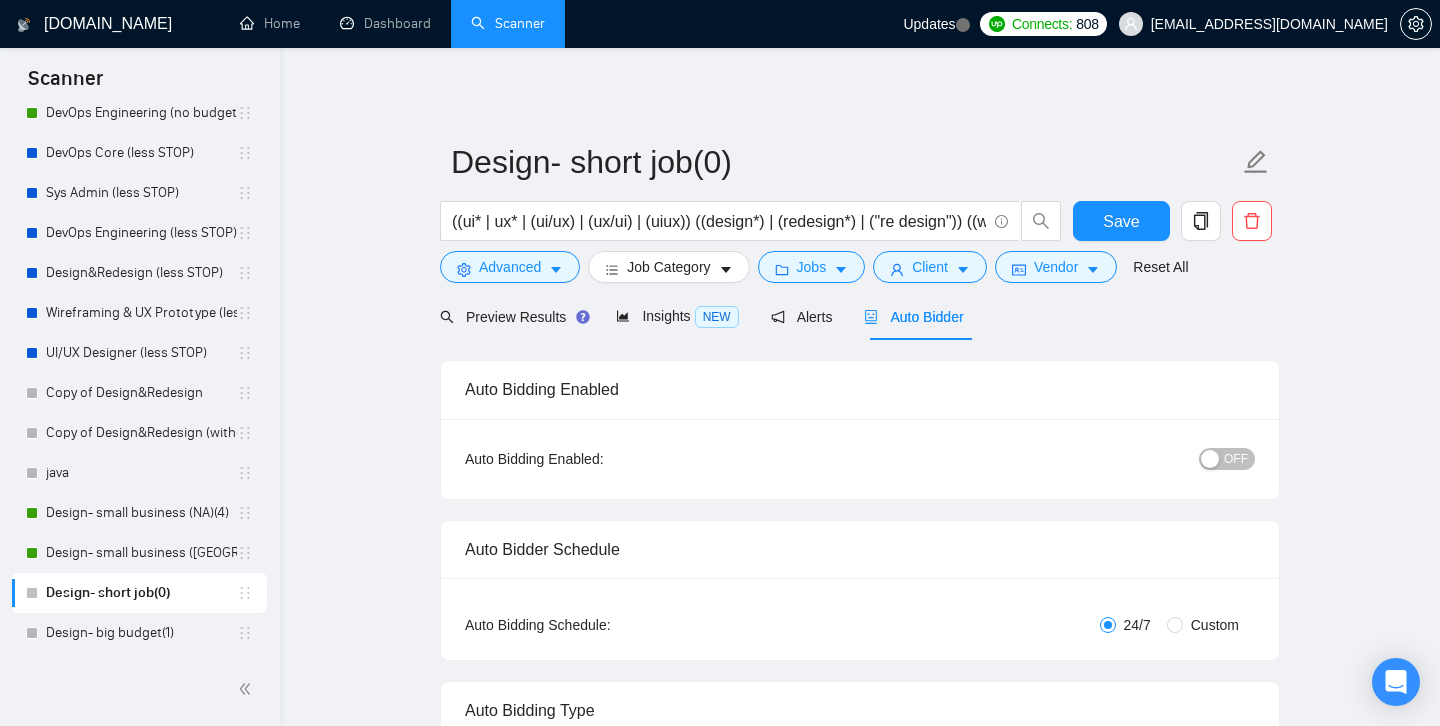 click on "OFF" at bounding box center (1227, 459) 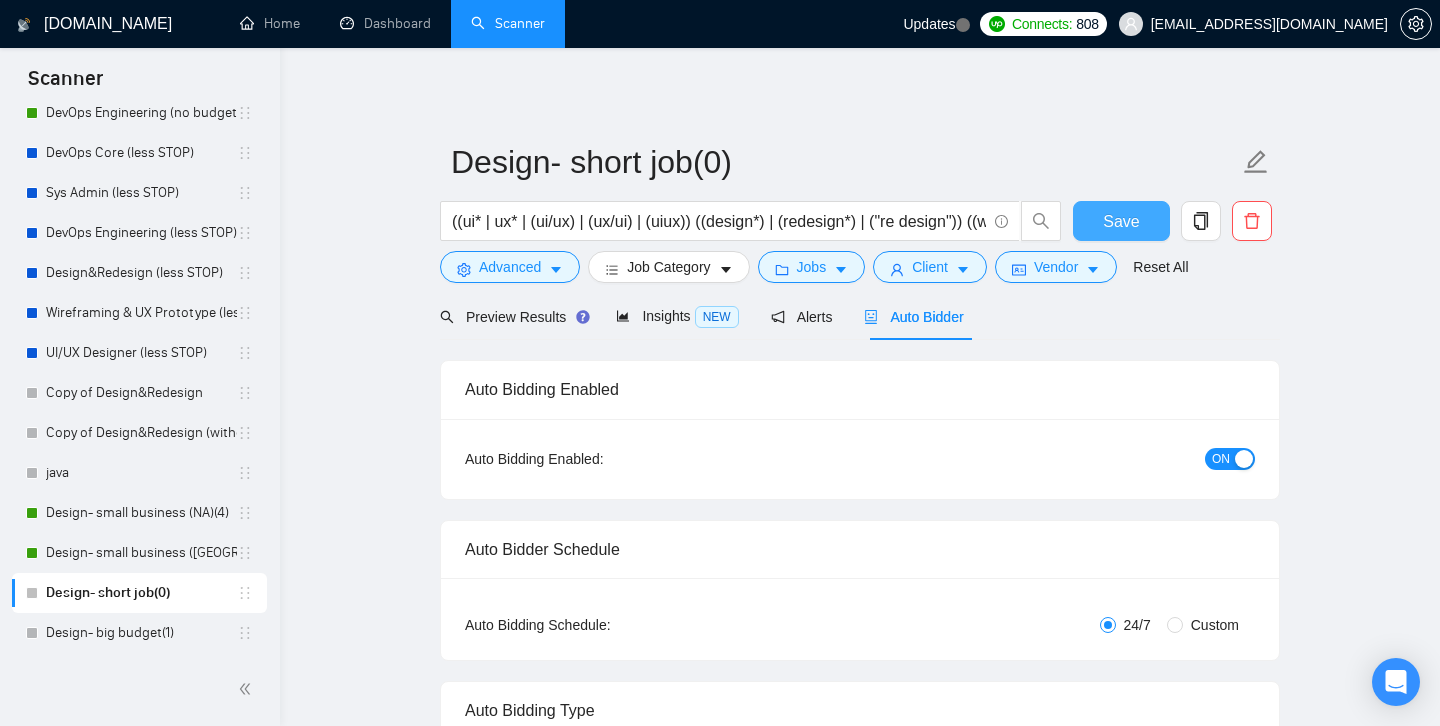 click on "Save" at bounding box center (1121, 221) 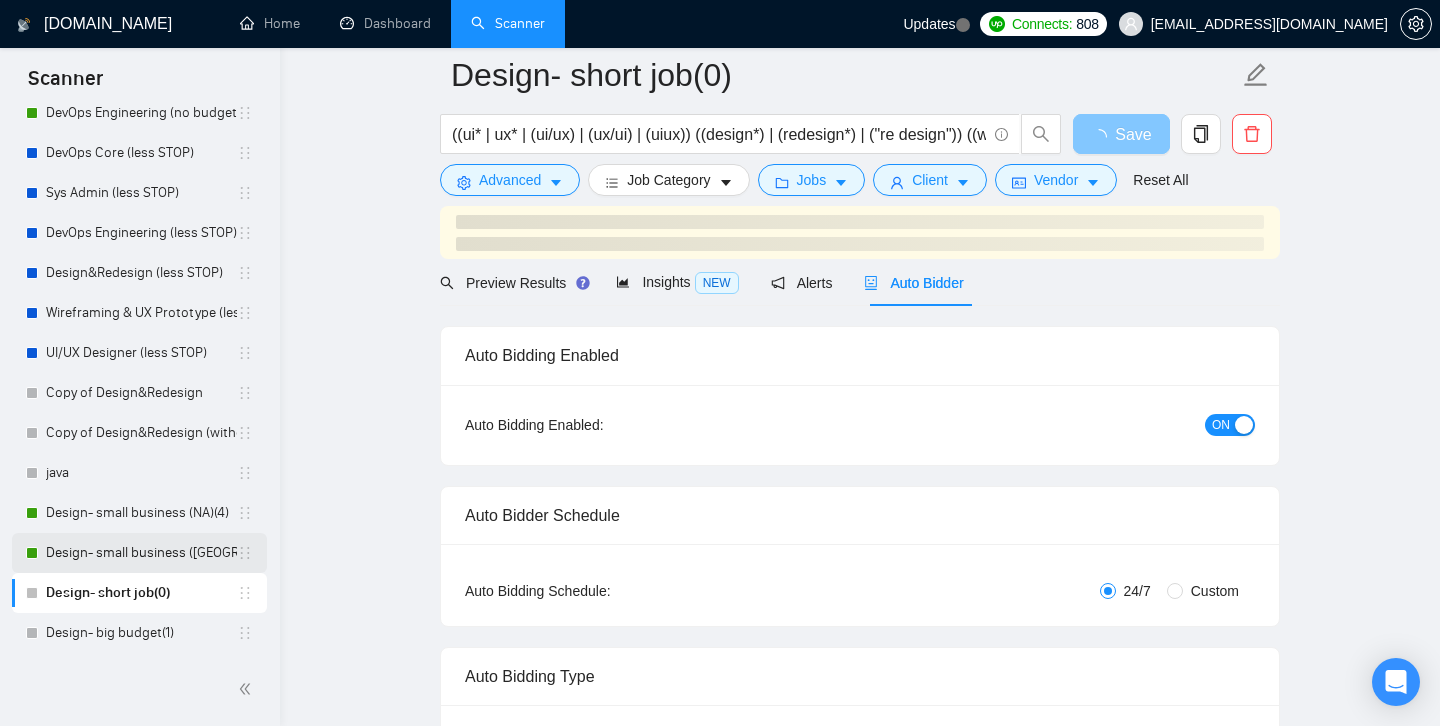 scroll, scrollTop: 78, scrollLeft: 0, axis: vertical 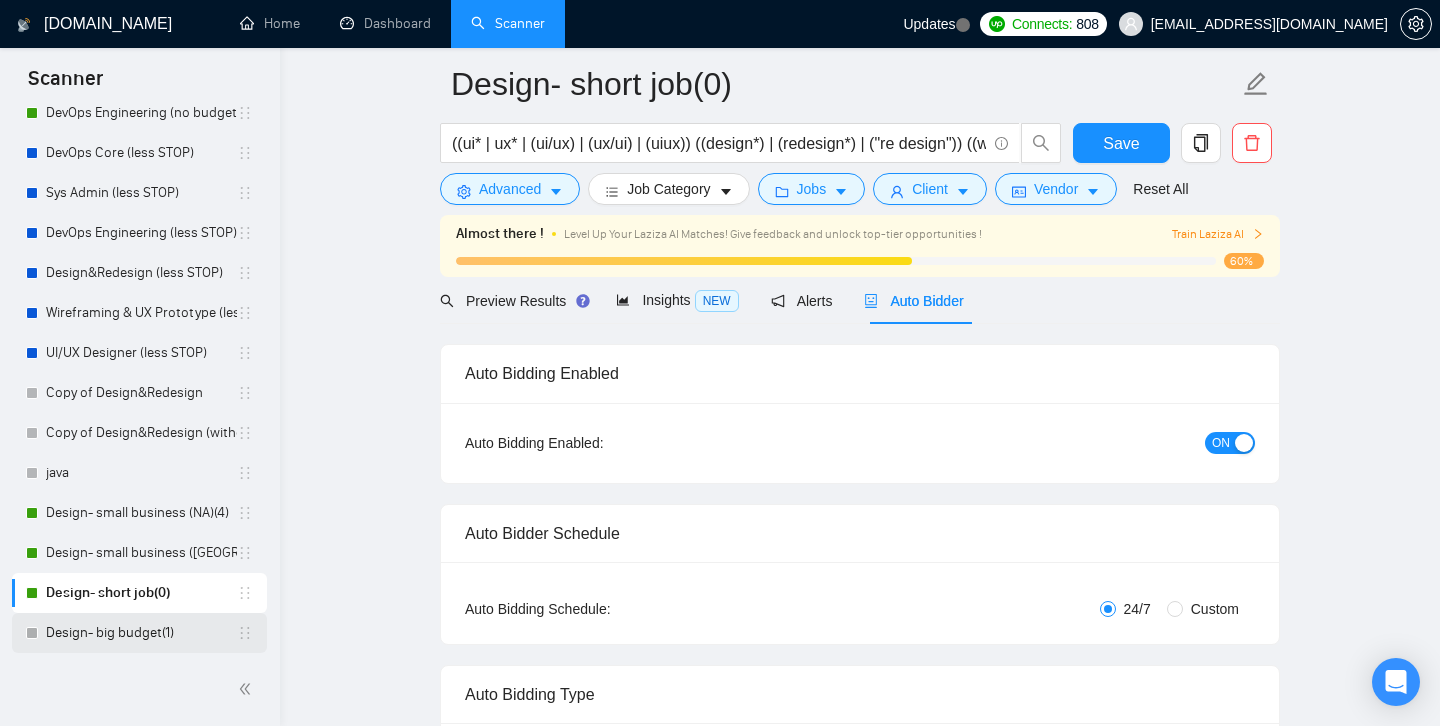 click on "Design- big budget(1)" at bounding box center [141, 633] 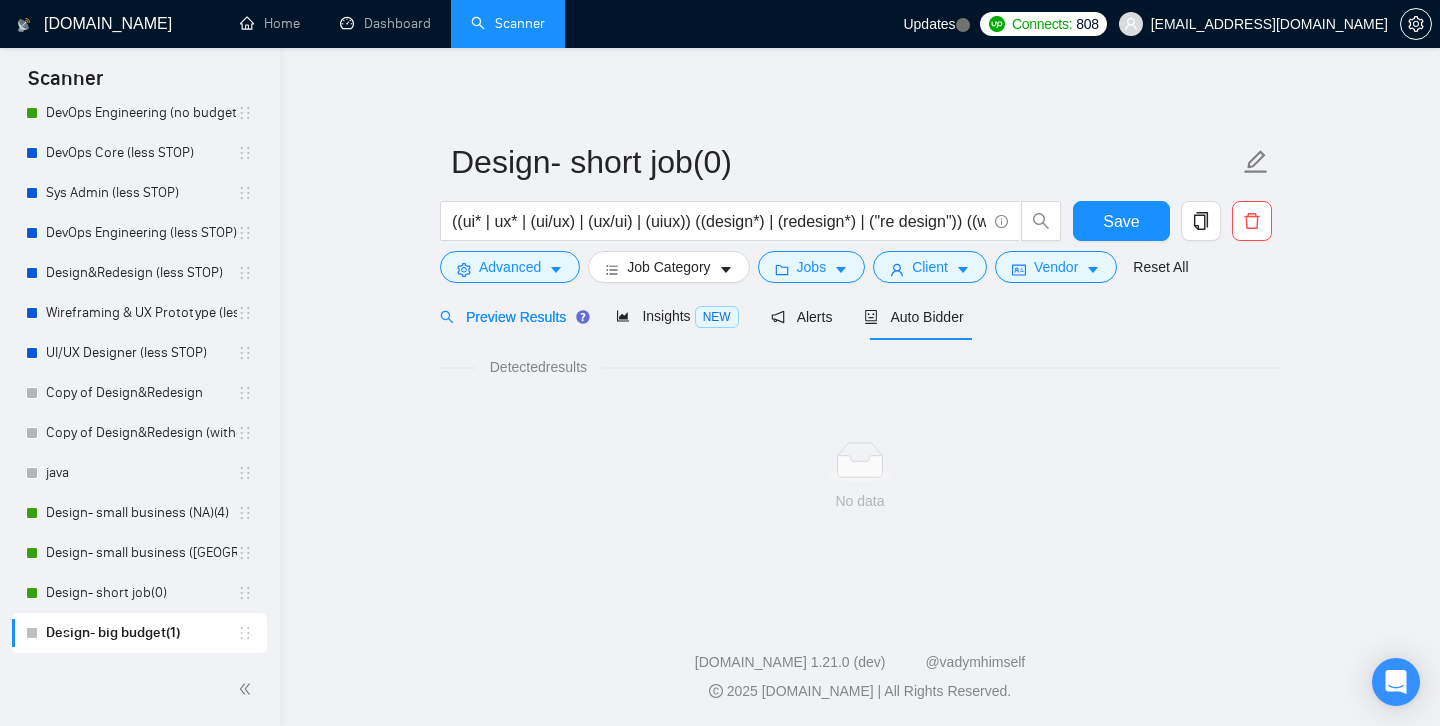 scroll, scrollTop: 0, scrollLeft: 0, axis: both 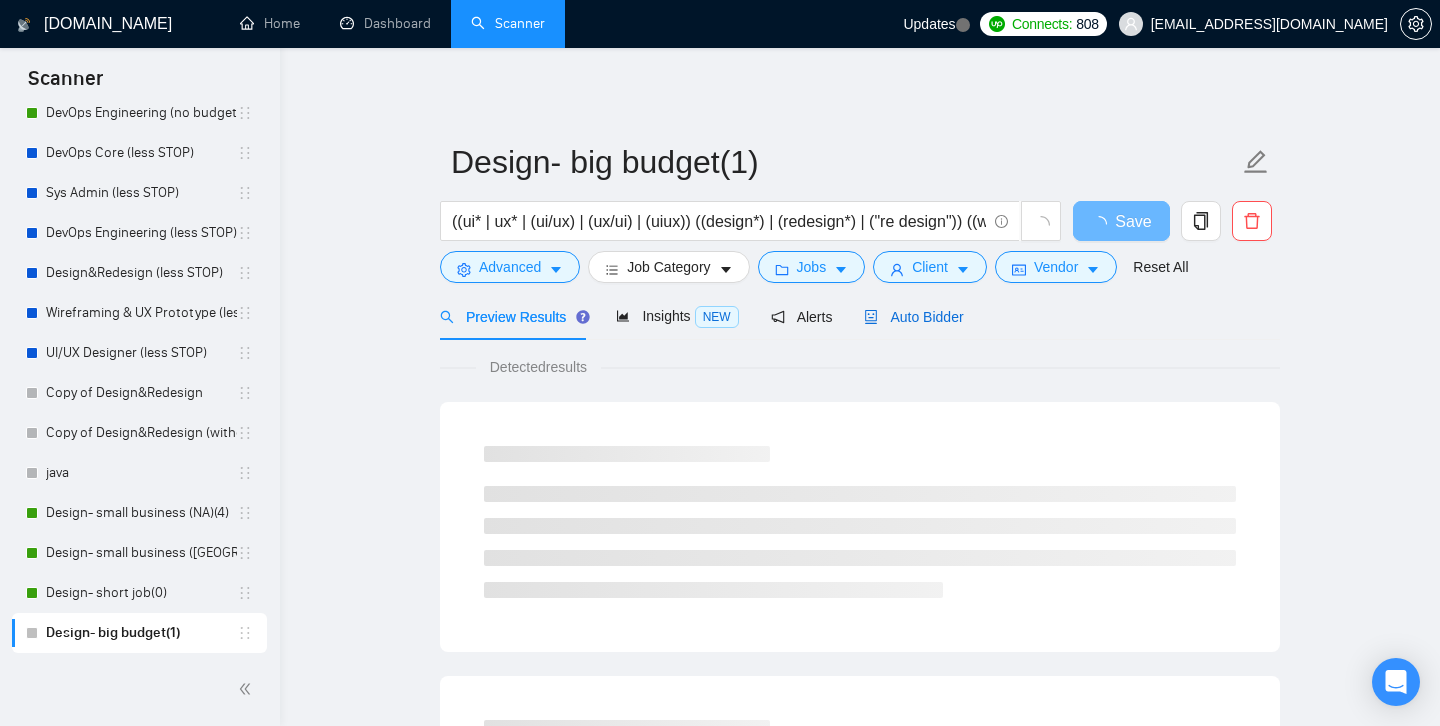 click on "Auto Bidder" at bounding box center [913, 317] 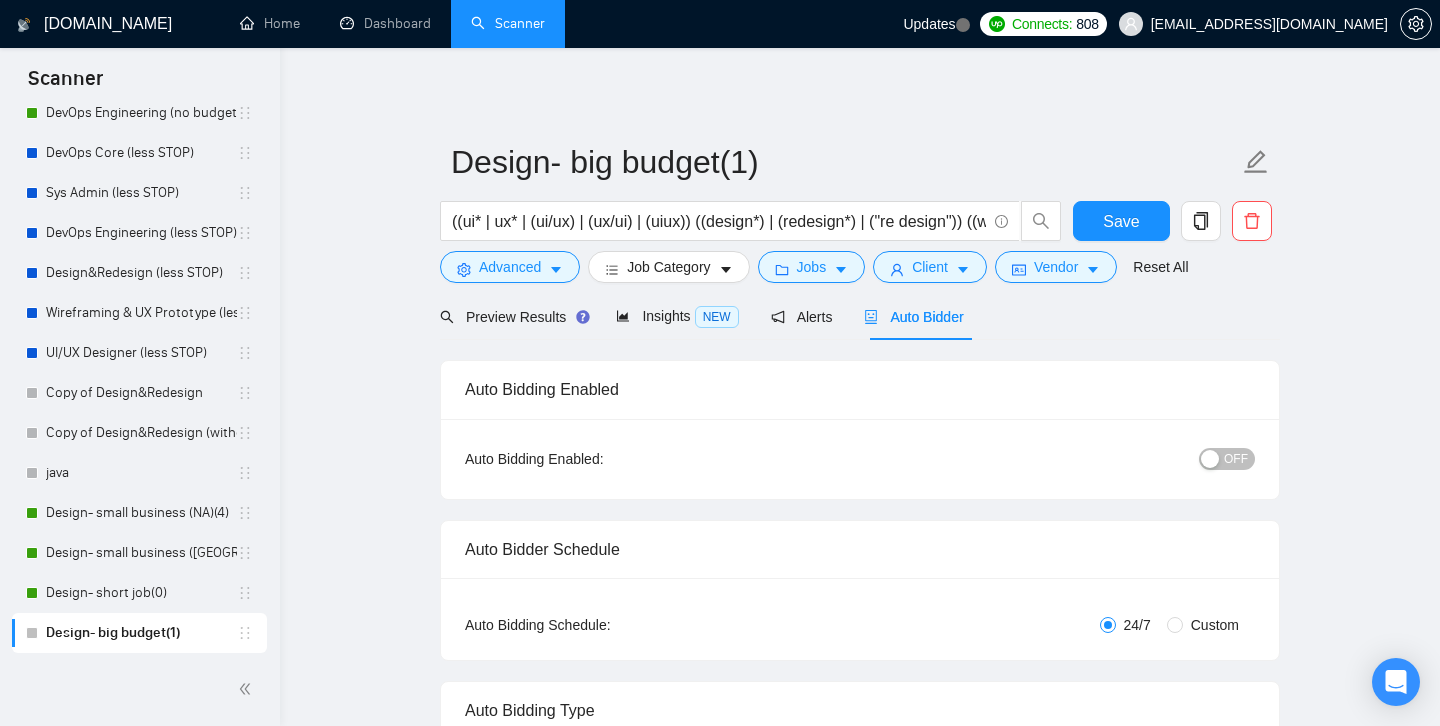 click at bounding box center [1210, 459] 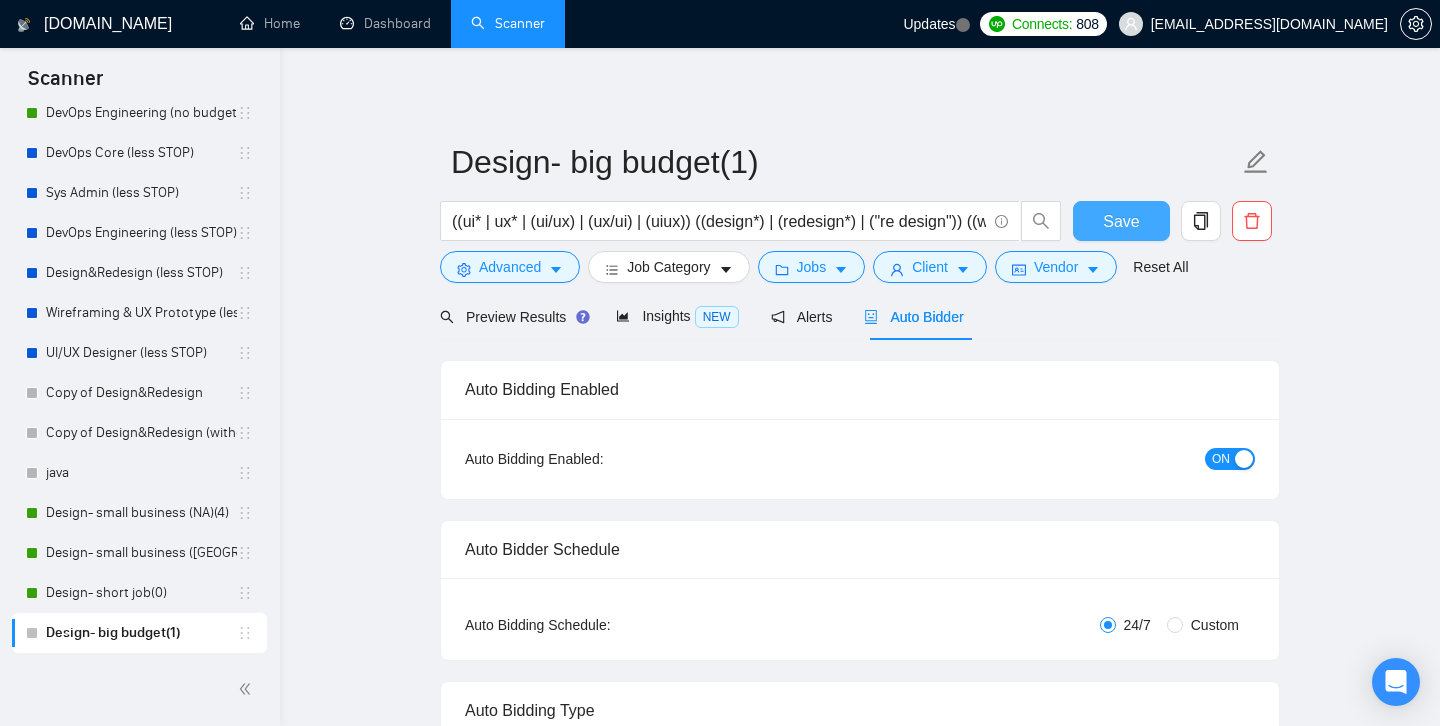 click on "Save" at bounding box center [1121, 221] 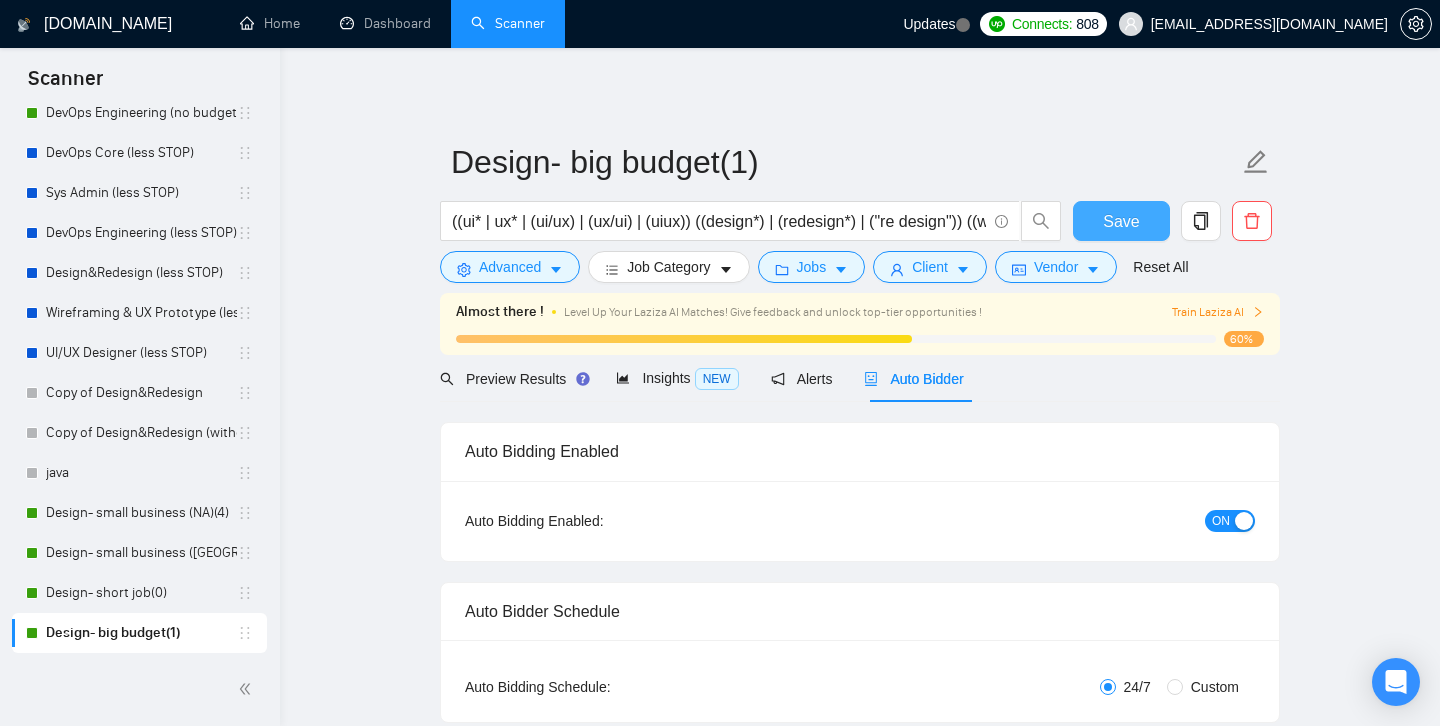 type 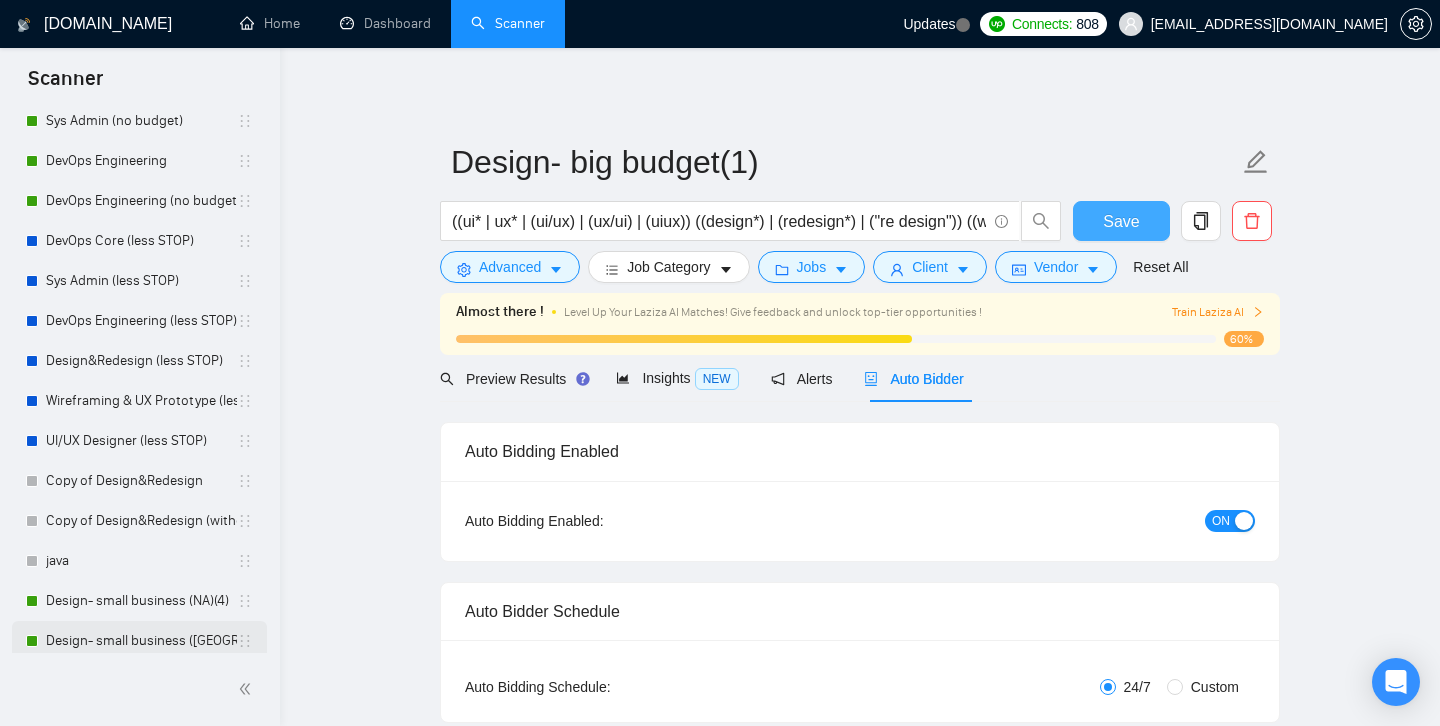 scroll, scrollTop: 456, scrollLeft: 0, axis: vertical 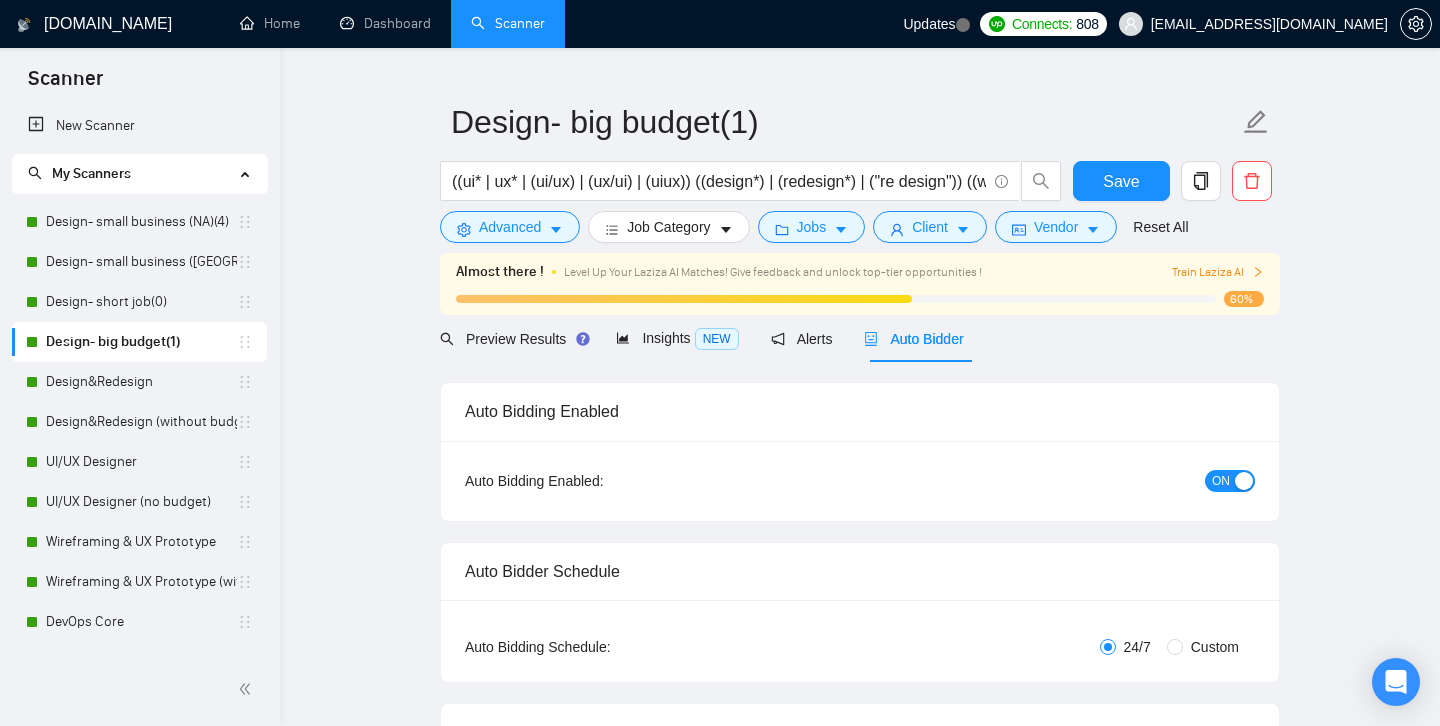 click on "Design- big budget(1) ((ui* | ux* | (ui/ux) | (ux/ui) | (uiux)) ((design*) | (redesign*) | ("re design")) ((web*) | (app*) | platform | saas | MVP | B2B) Save Advanced   Job Category   Jobs   Client   Vendor   Reset All Almost there ! Level Up Your Laziza AI Matches! Give feedback and unlock top-tier opportunities ! Train Laziza AI 60% Preview Results Insights NEW Alerts Auto Bidder Auto Bidding Enabled Auto Bidding Enabled: ON Auto Bidder Schedule Auto Bidding Type: Automated (recommended) Semi-automated Auto Bidding Schedule: 24/7 Custom Custom Auto Bidder Schedule Repeat every week on Monday Tuesday Wednesday Thursday Friday Saturday Sunday Active Hours ( Europe/Kiev ): From: To: ( 24  hours) Europe/Kiev Auto Bidding Type Select your bidding algorithm: Choose the algorithm for you bidding. The price per proposal does not include your connects expenditure. Template Bidder Works great for narrow segments and short cover letters that don't change. 0.50  credits / proposal Sardor AI 🤖 1.00  credits 👑" at bounding box center [860, 2597] 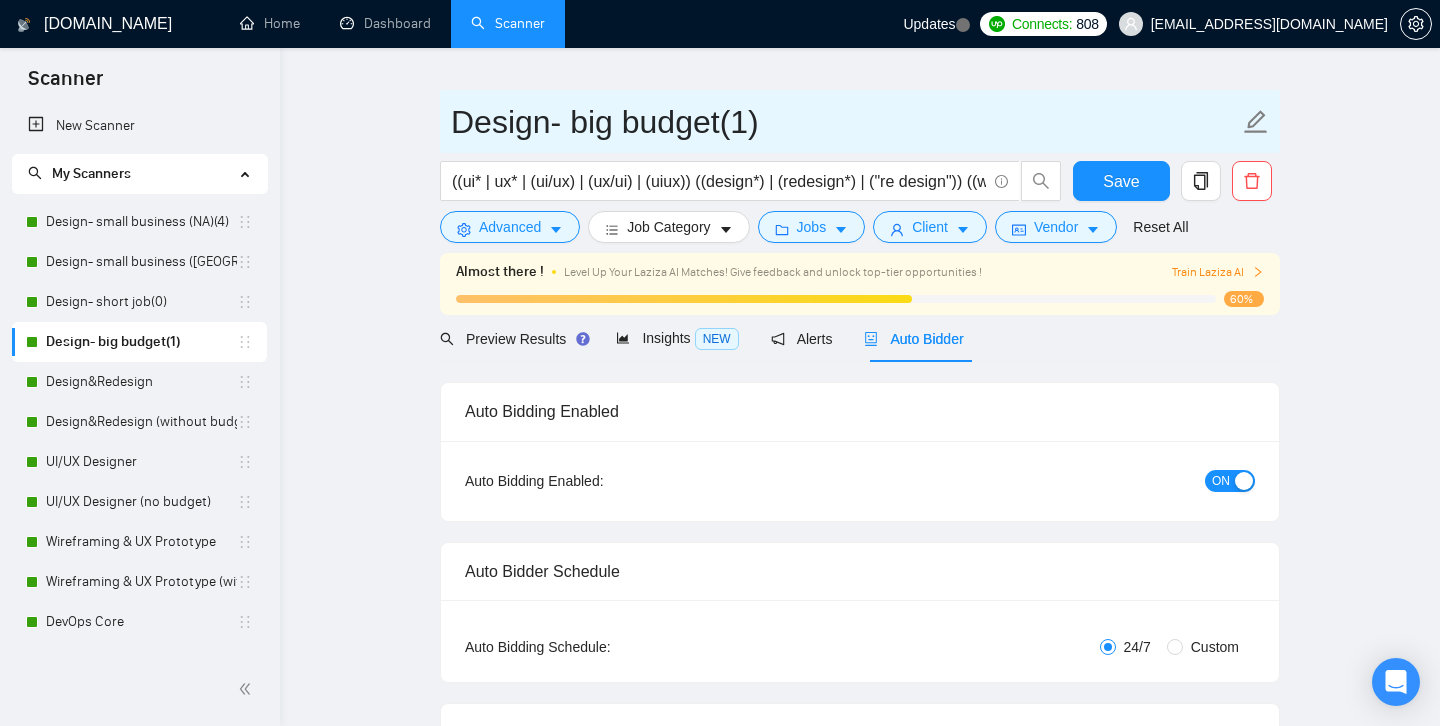 click on "Design- big budget(1)" at bounding box center [845, 122] 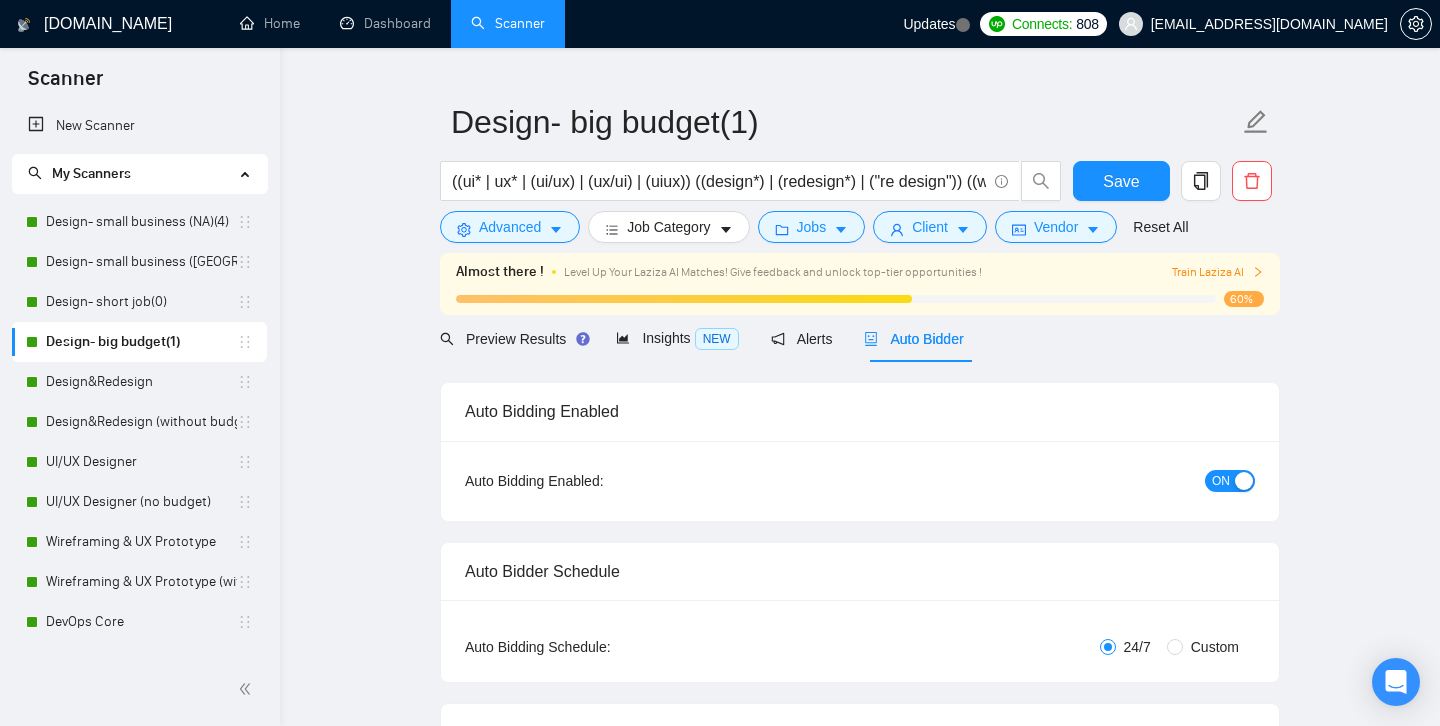 click on "Design- big budget(1) ((ui* | ux* | (ui/ux) | (ux/ui) | (uiux)) ((design*) | (redesign*) | ("re design")) ((web*) | (app*) | platform | saas | MVP | B2B) Save Advanced   Job Category   Jobs   Client   Vendor   Reset All Almost there ! Level Up Your Laziza AI Matches! Give feedback and unlock top-tier opportunities ! Train Laziza AI 60% Preview Results Insights NEW Alerts Auto Bidder Auto Bidding Enabled Auto Bidding Enabled: ON Auto Bidder Schedule Auto Bidding Type: Automated (recommended) Semi-automated Auto Bidding Schedule: 24/7 Custom Custom Auto Bidder Schedule Repeat every week on Monday Tuesday Wednesday Thursday Friday Saturday Sunday Active Hours ( Europe/Kiev ): From: To: ( 24  hours) Europe/Kiev Auto Bidding Type Select your bidding algorithm: Choose the algorithm for you bidding. The price per proposal does not include your connects expenditure. Template Bidder Works great for narrow segments and short cover letters that don't change. 0.50  credits / proposal Sardor AI 🤖 1.00  credits 👑" at bounding box center [860, 2597] 